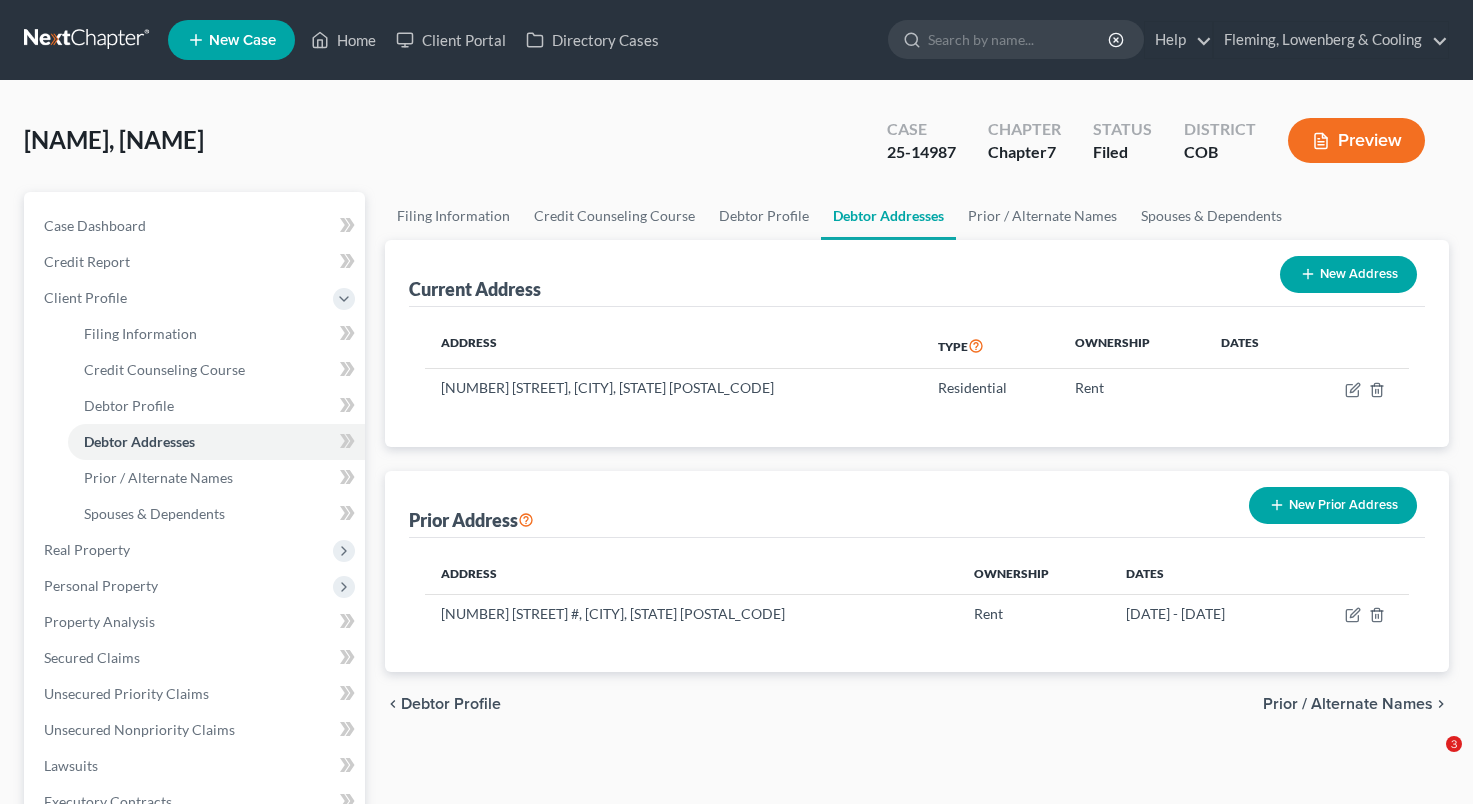 scroll, scrollTop: 473, scrollLeft: 0, axis: vertical 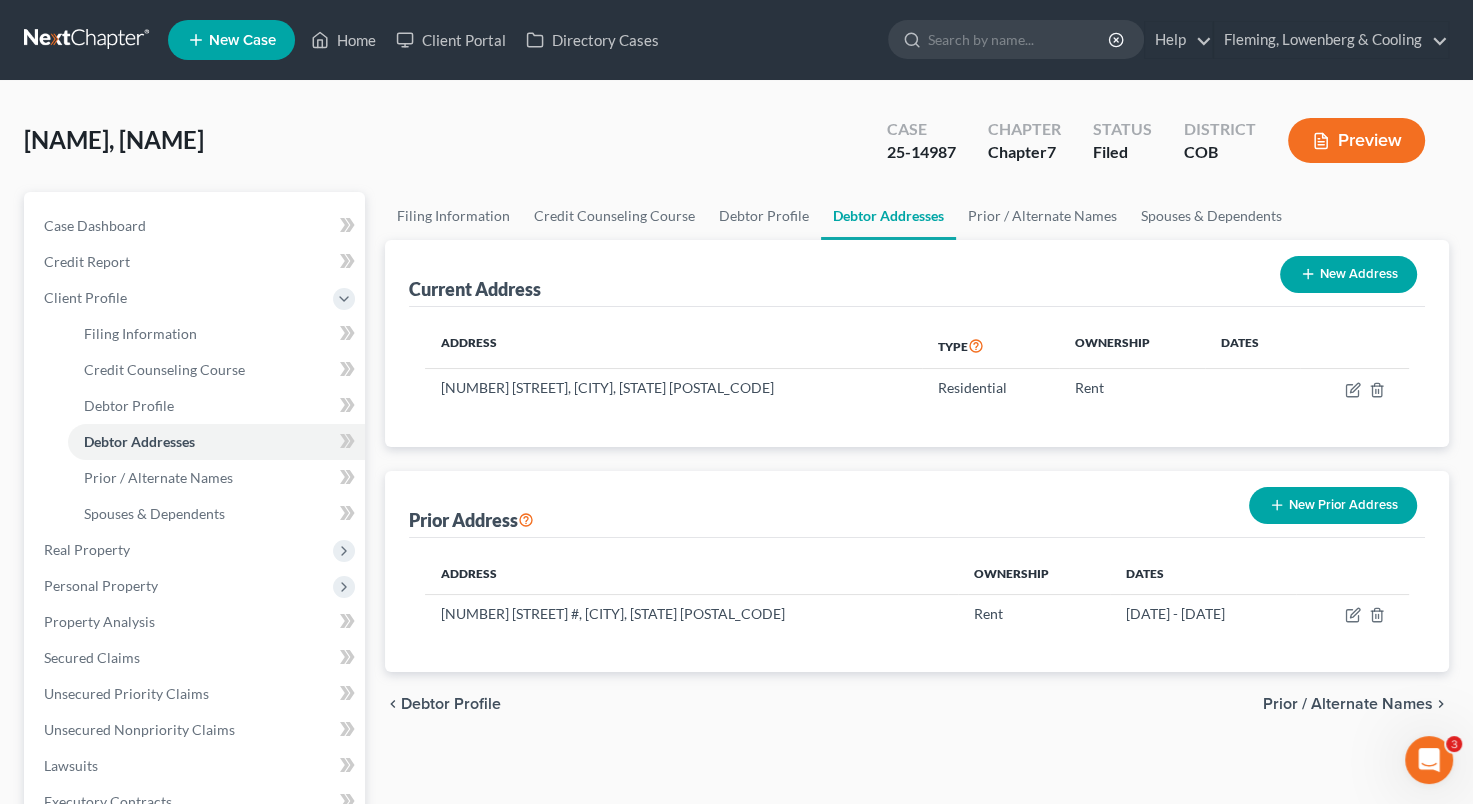 click on "New Case" at bounding box center (242, 40) 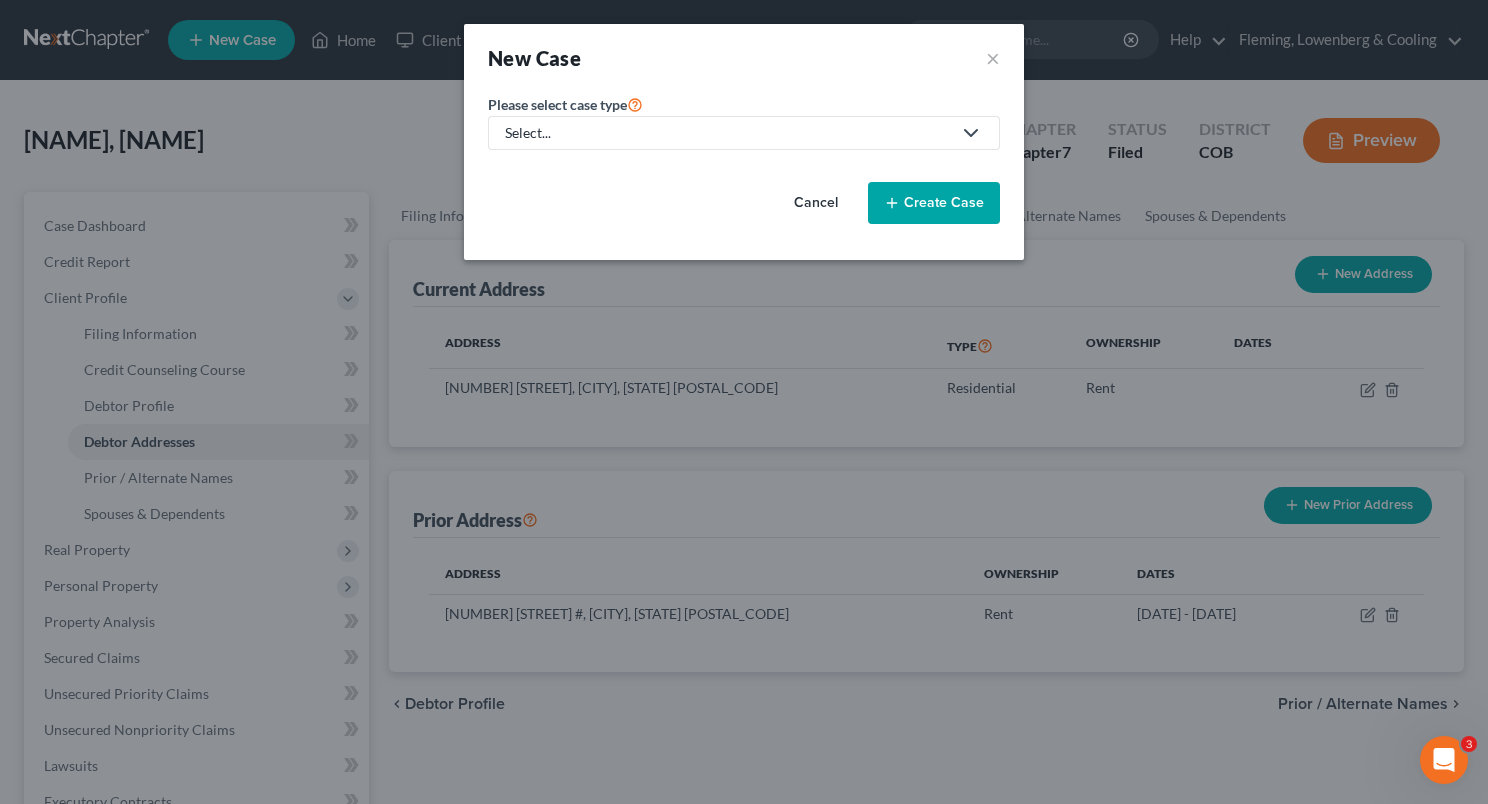 click on "Select..." at bounding box center (728, 133) 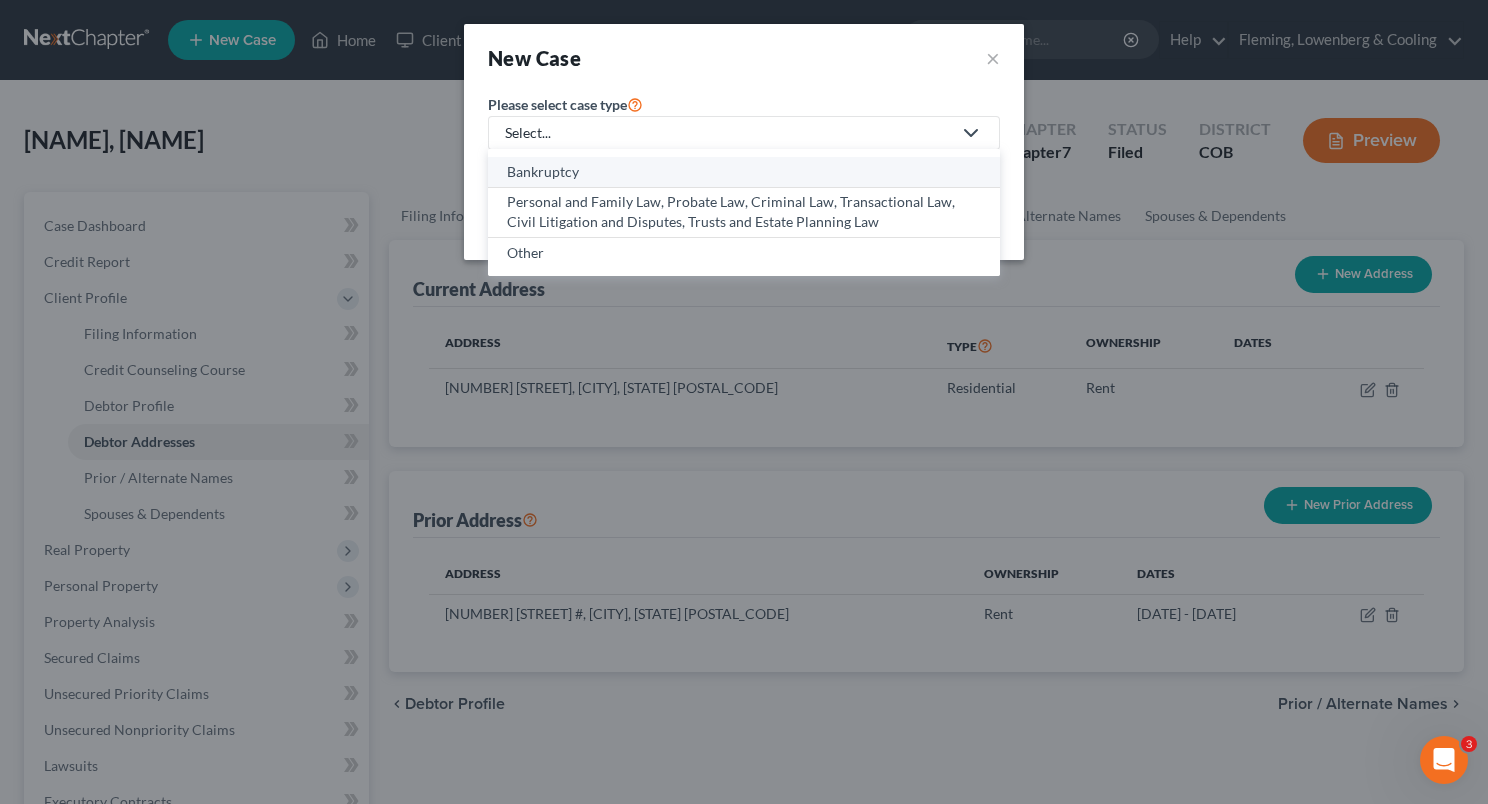 click on "Bankruptcy" at bounding box center (744, 172) 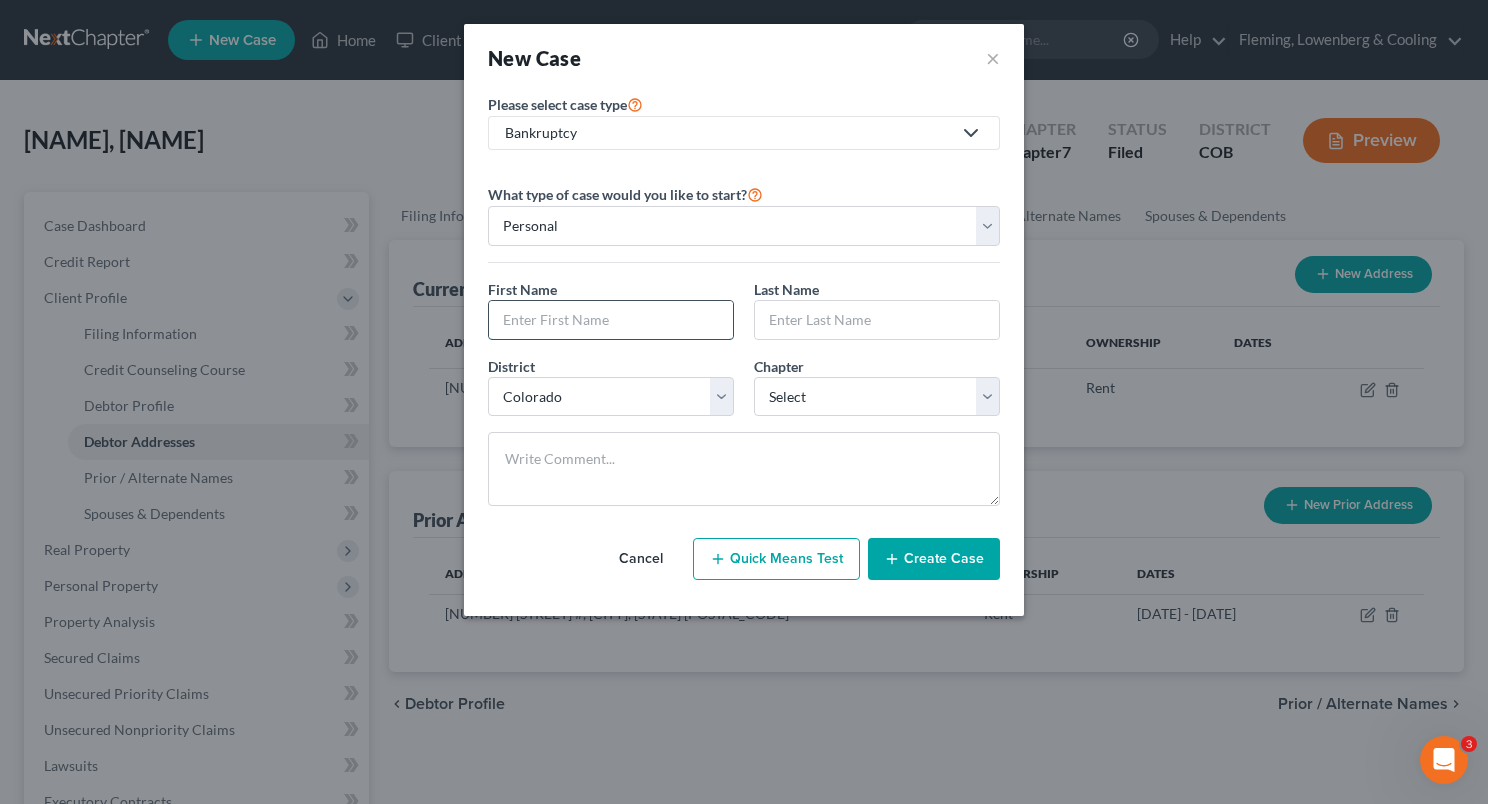 click at bounding box center (611, 320) 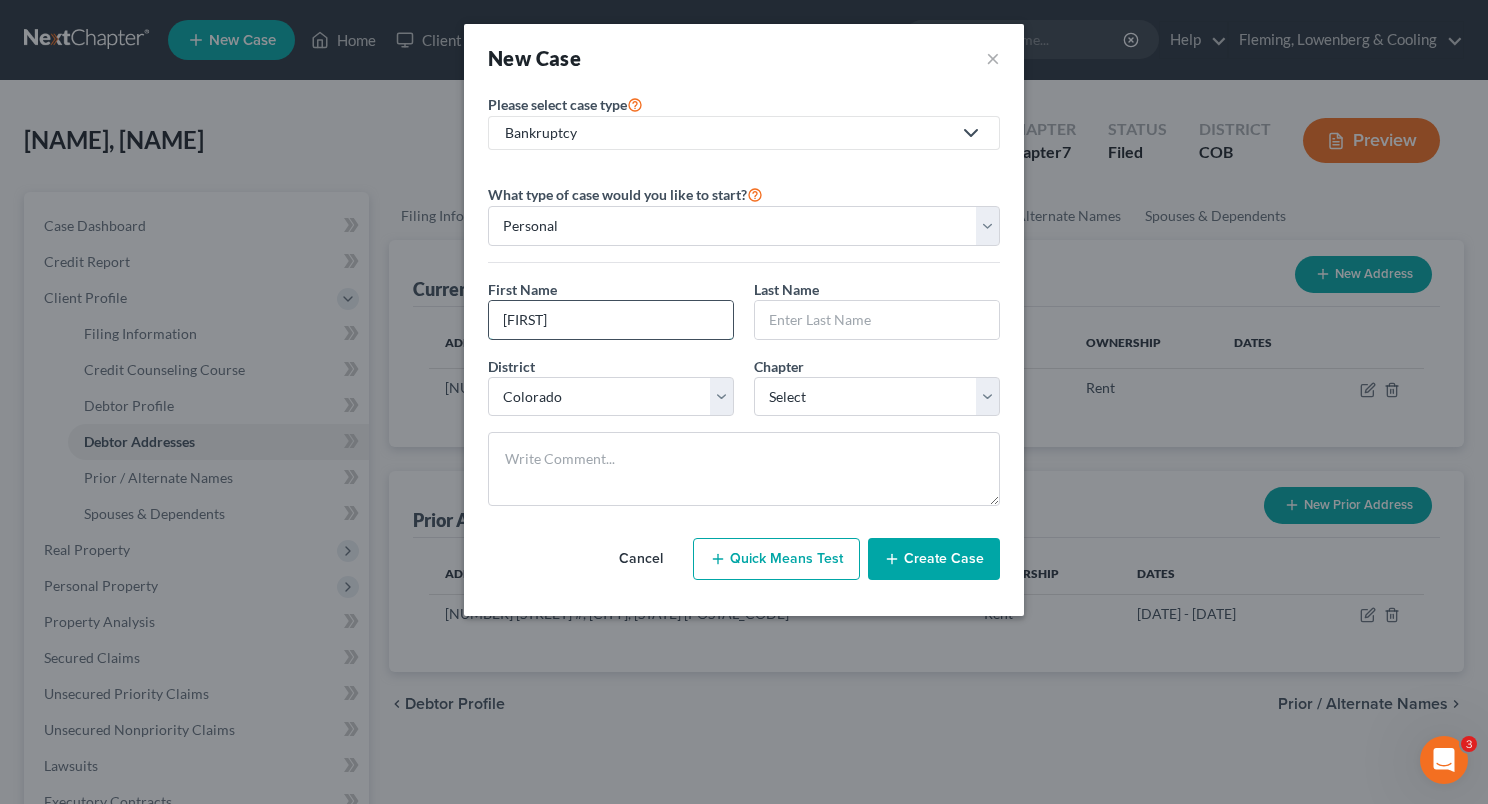 type on "[FIRST]" 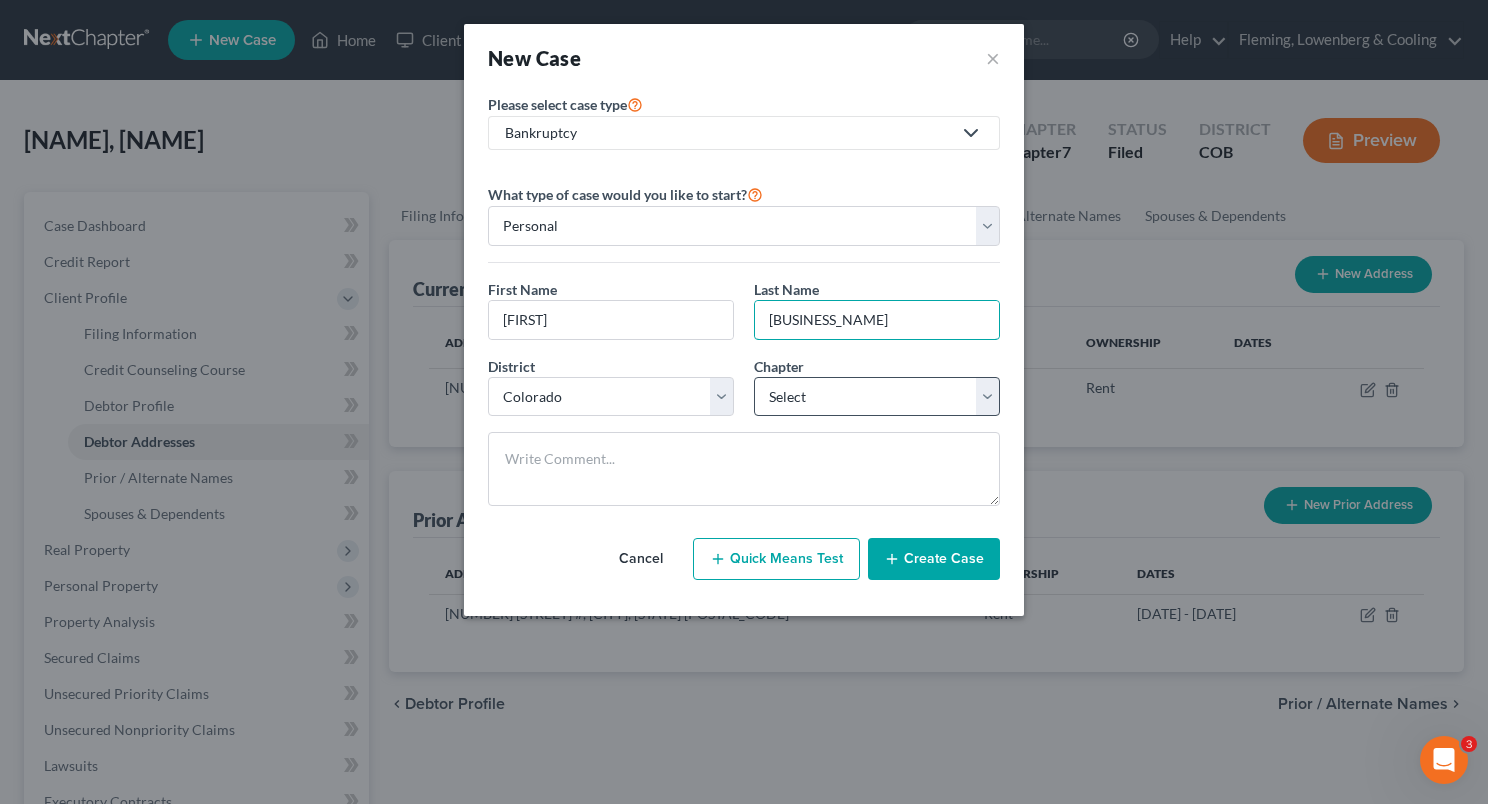 type on "[BUSINESS_NAME]" 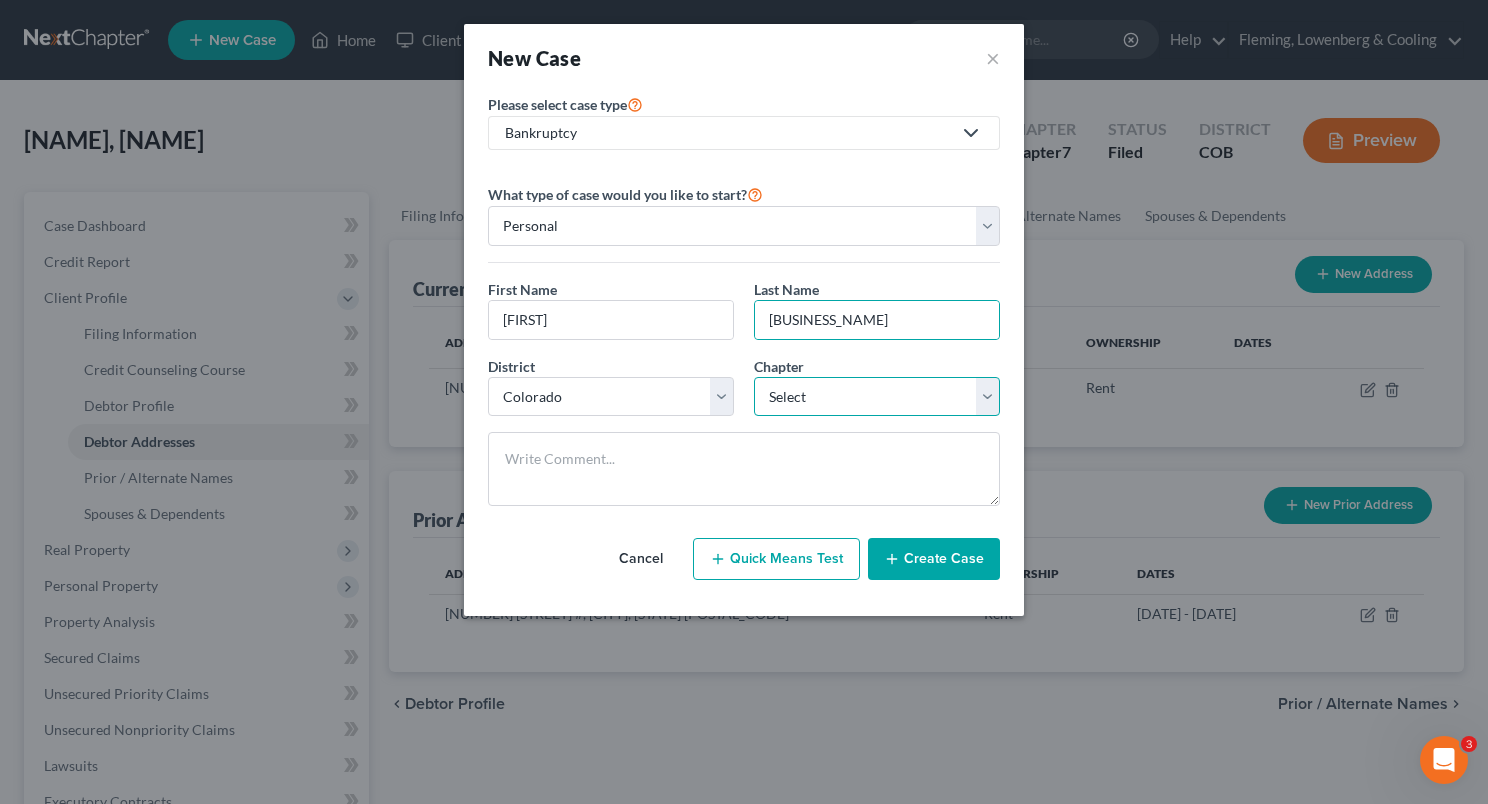 click on "Select 7 11 12 13" at bounding box center (877, 397) 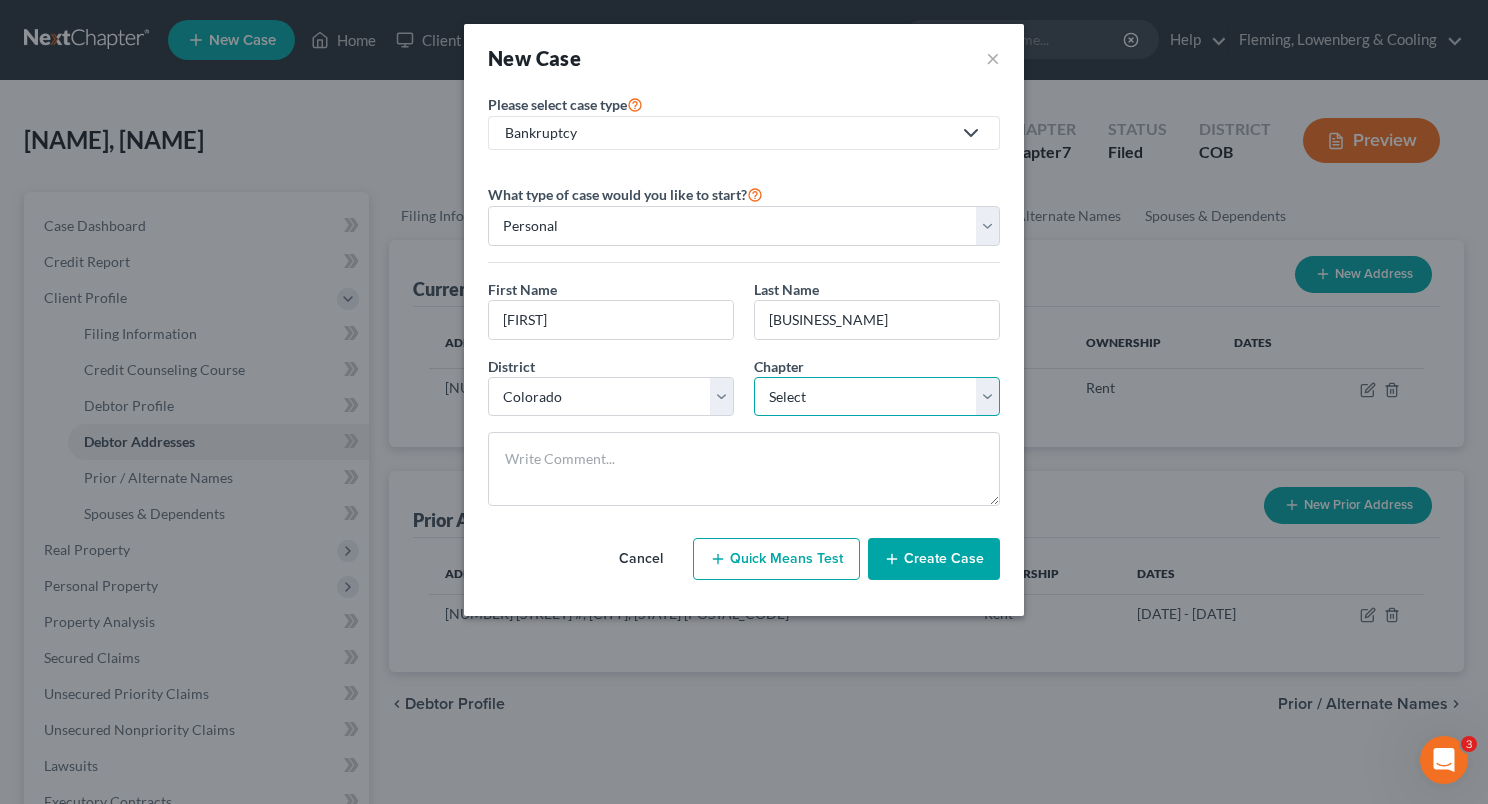 select on "0" 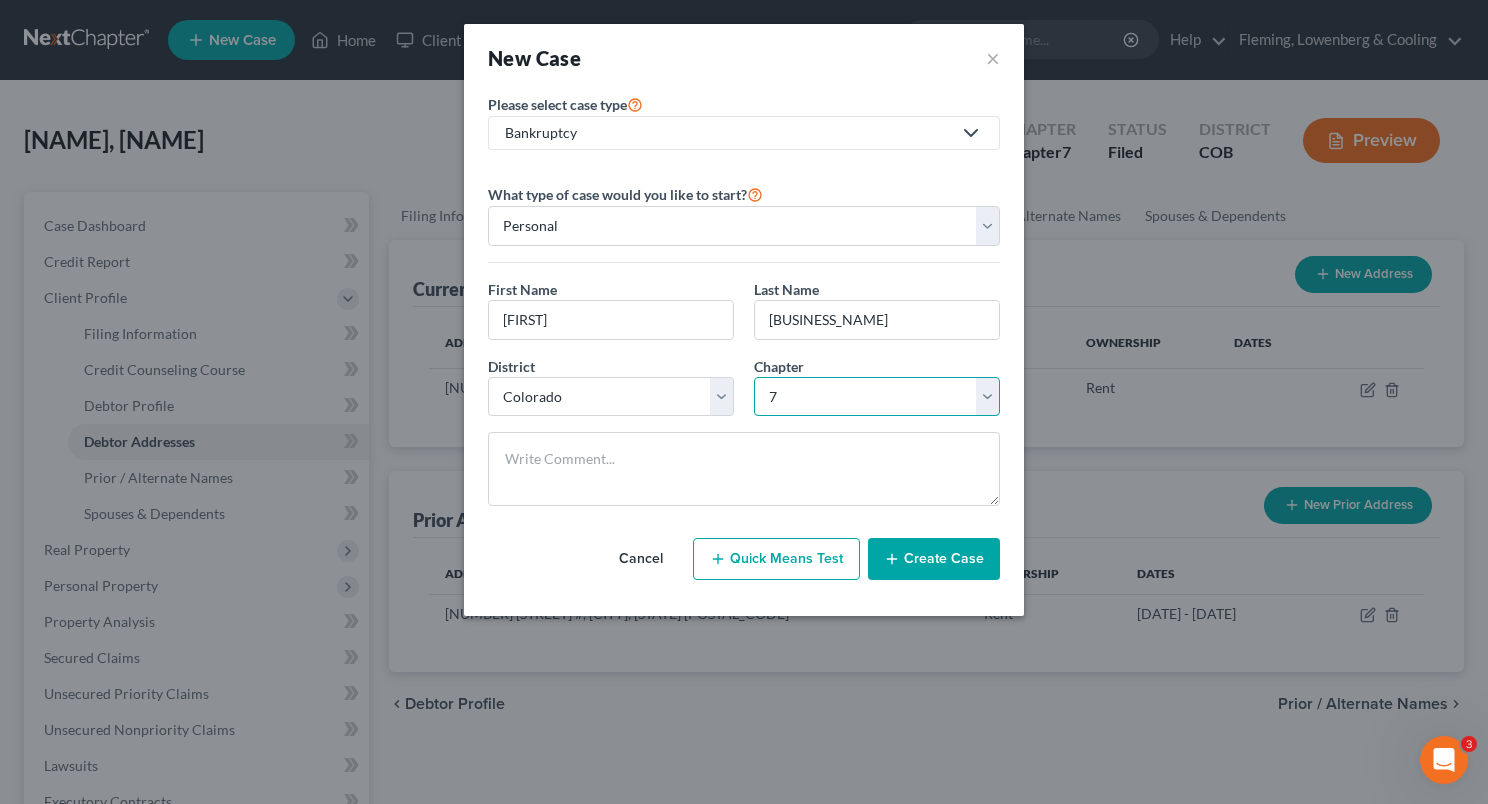 click on "Select 7 11 12 13" at bounding box center (877, 397) 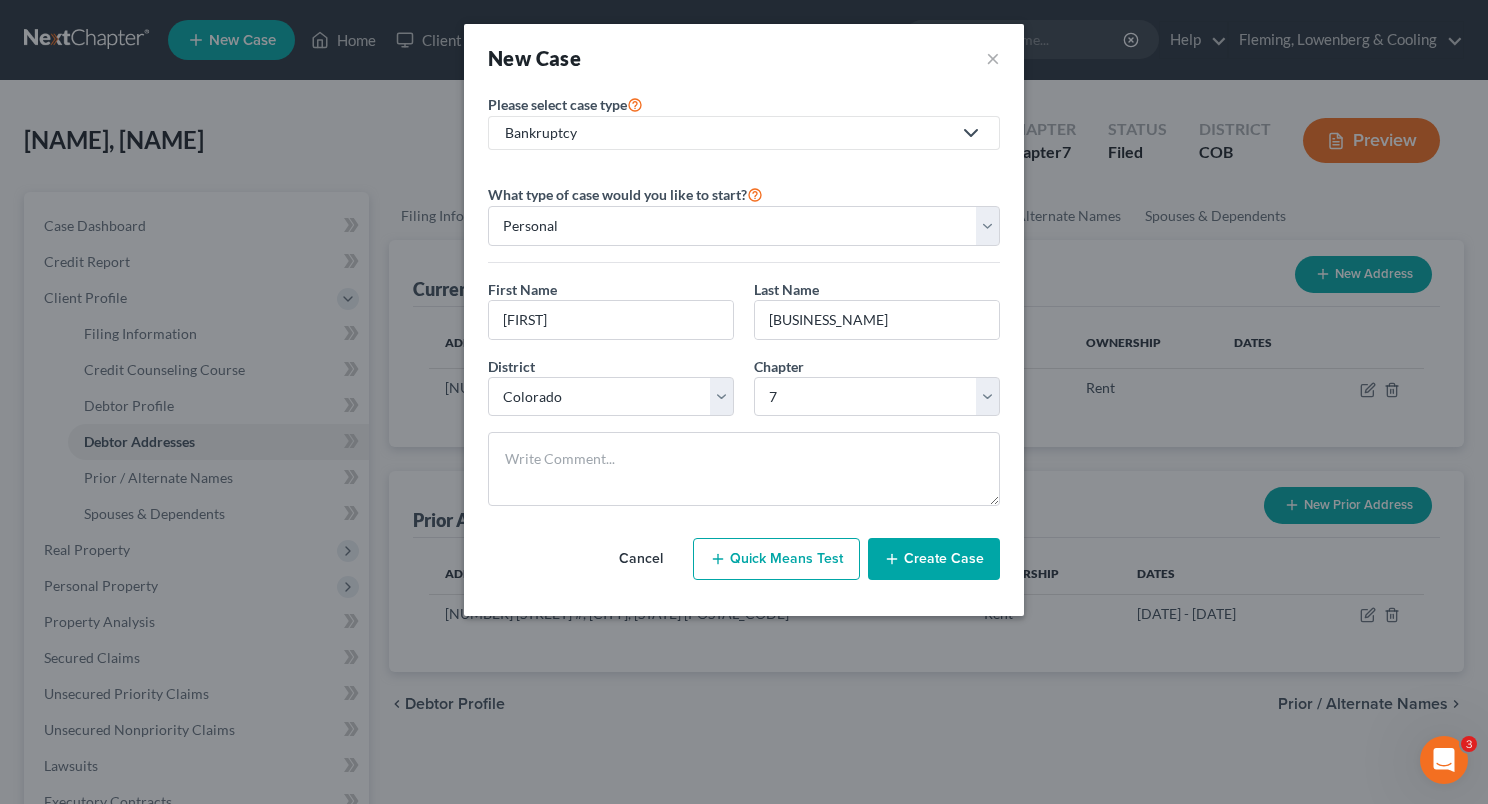 click on "Create Case" at bounding box center (934, 559) 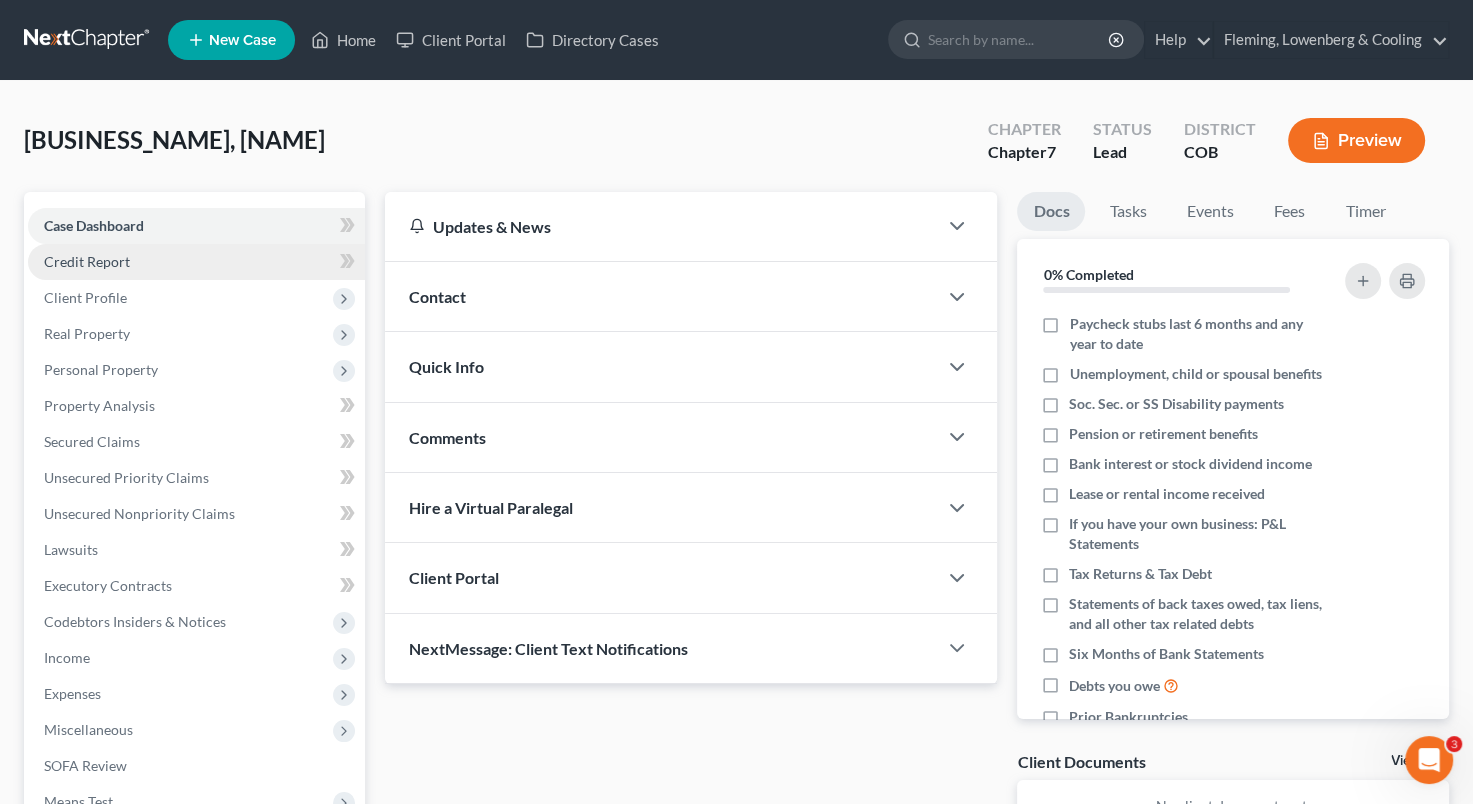 click on "Credit Report" at bounding box center [87, 261] 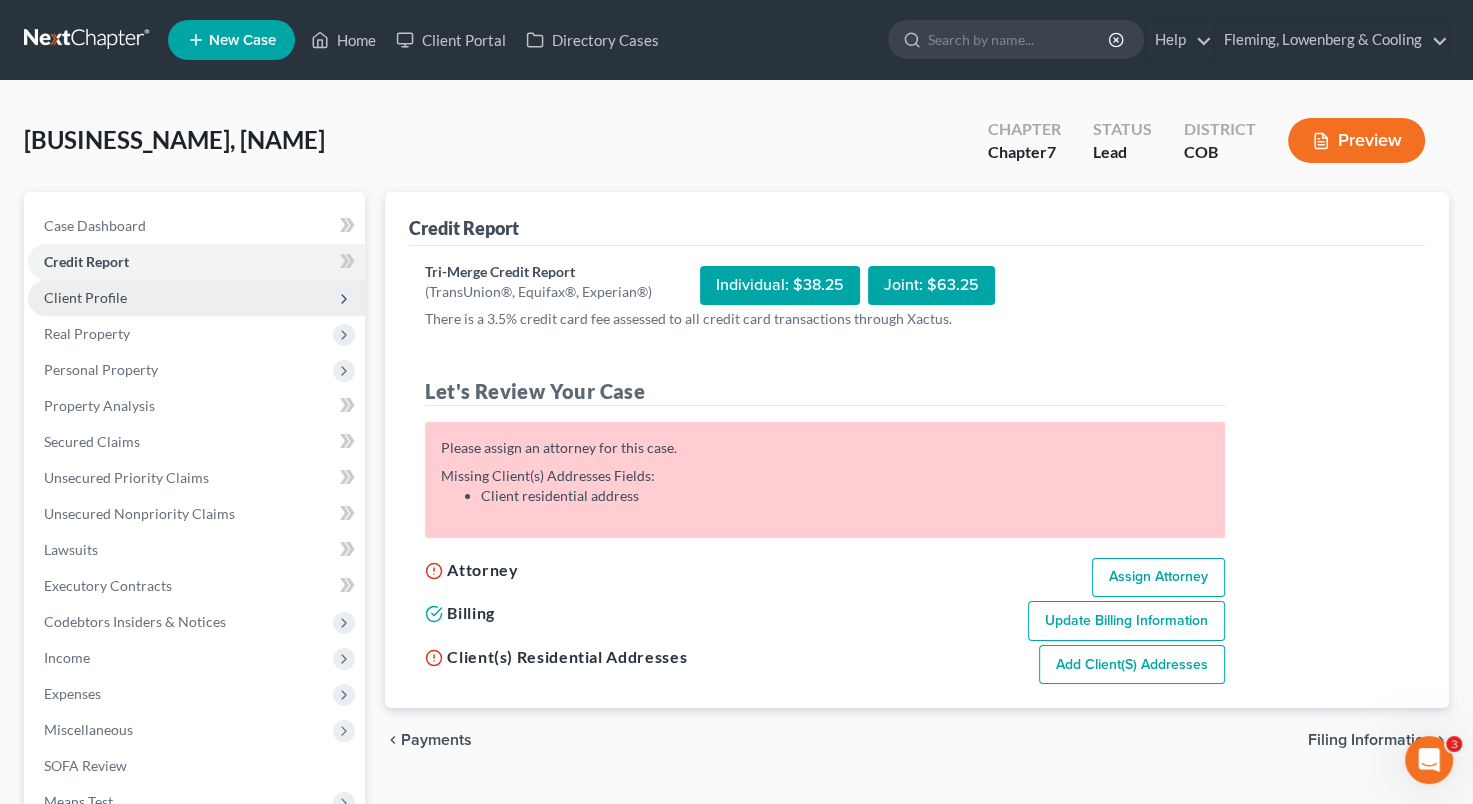 click on "Client Profile" at bounding box center [196, 298] 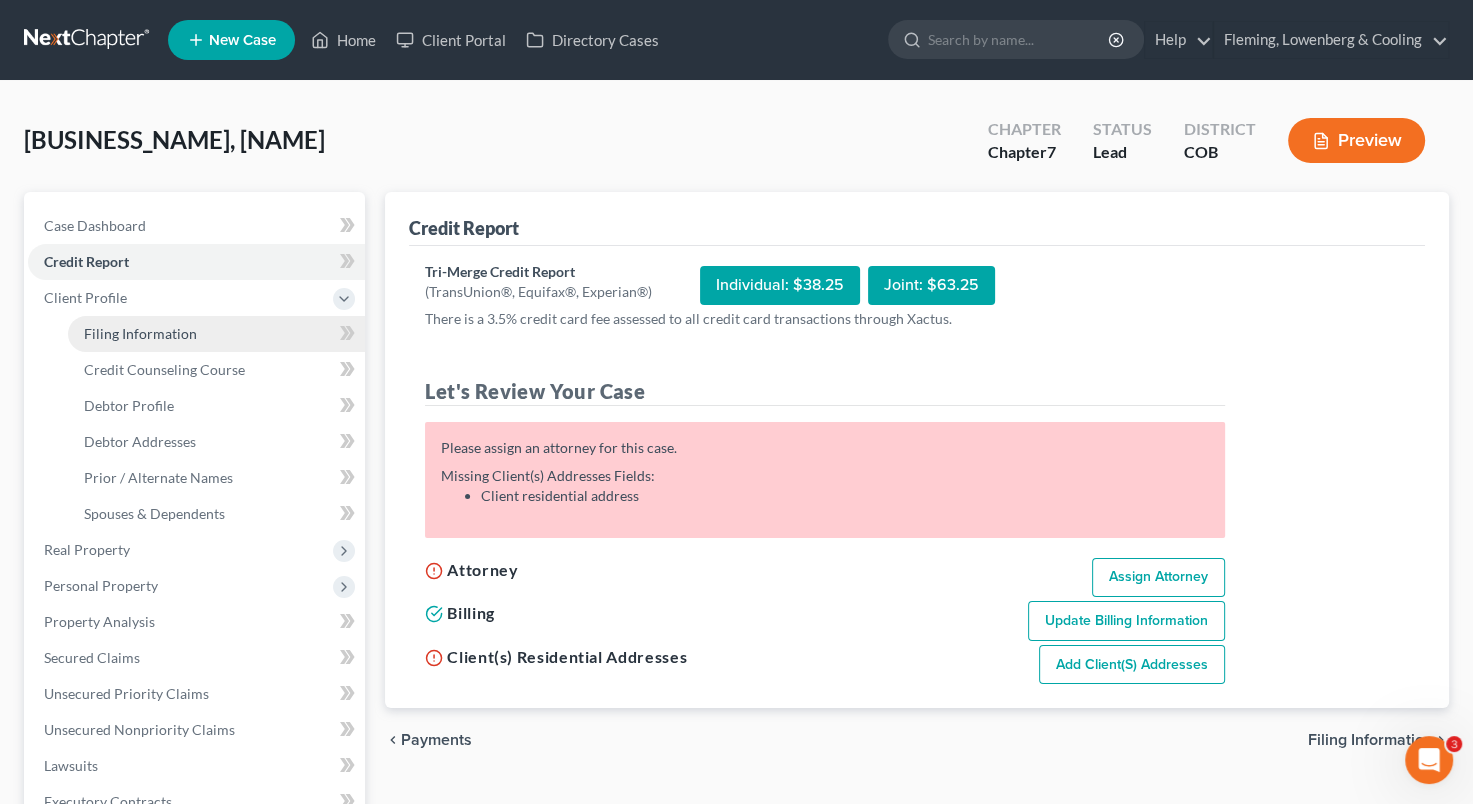 click on "Filing Information" at bounding box center (140, 333) 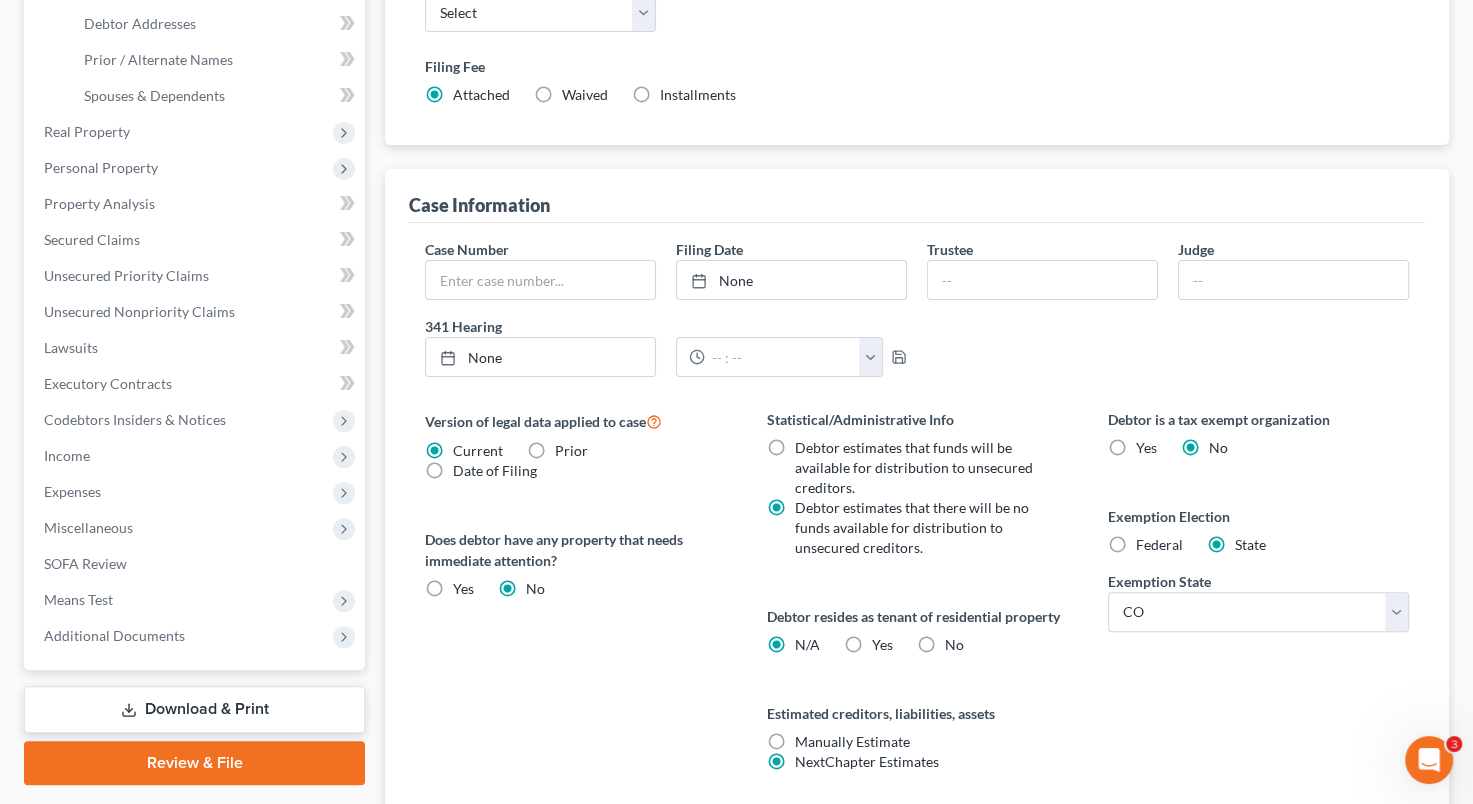 scroll, scrollTop: 428, scrollLeft: 0, axis: vertical 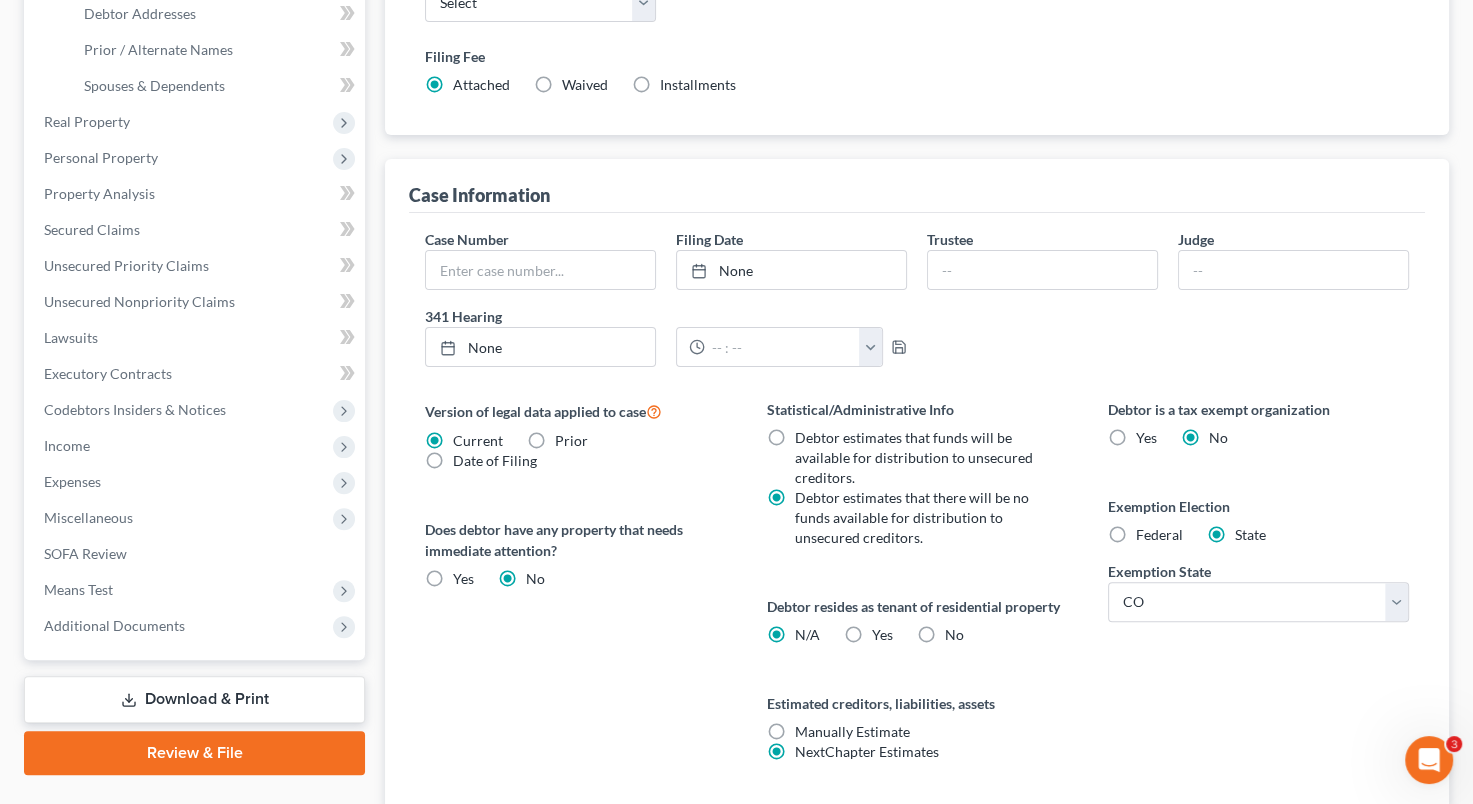 click on "Yes Yes" at bounding box center (882, 635) 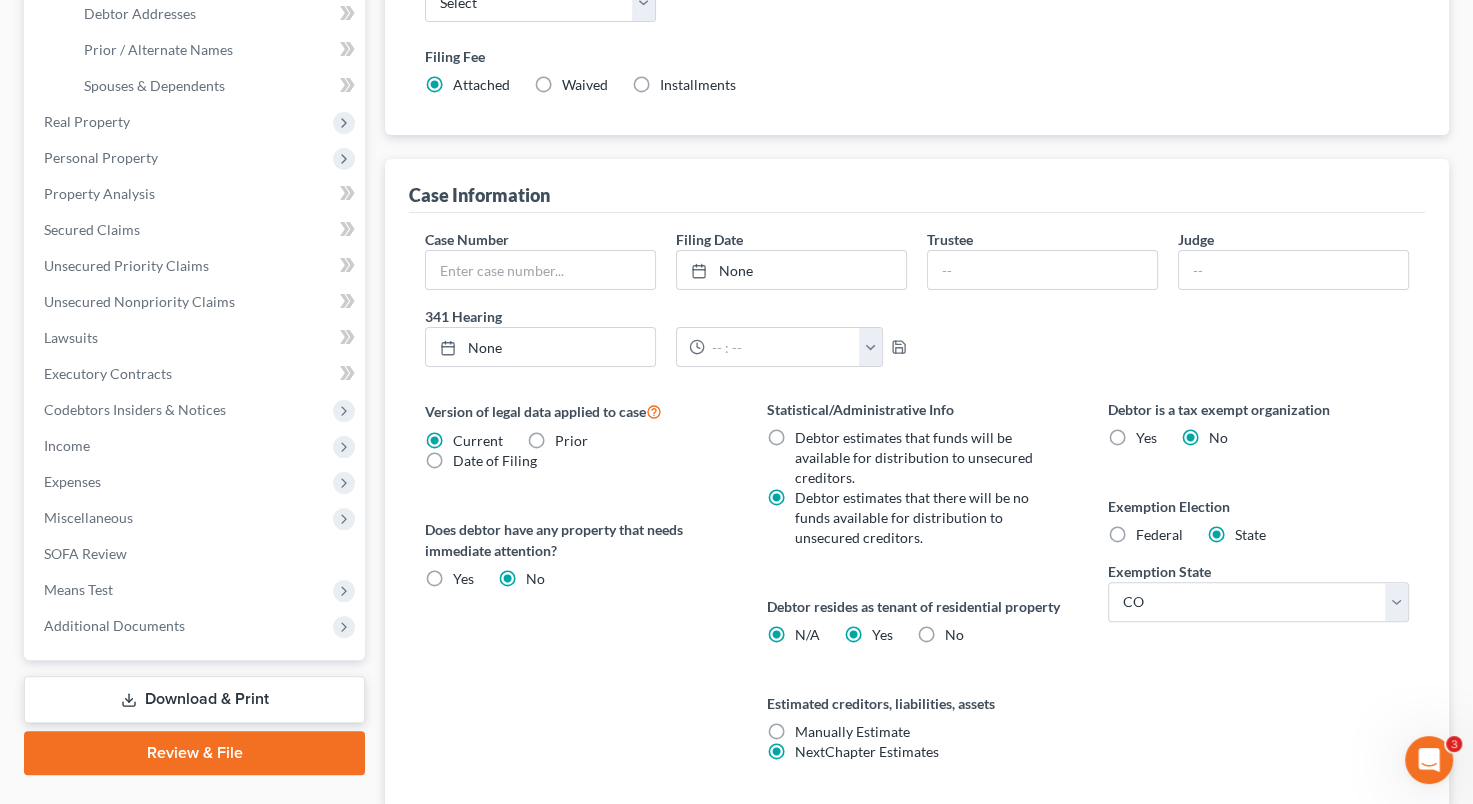 radio on "false" 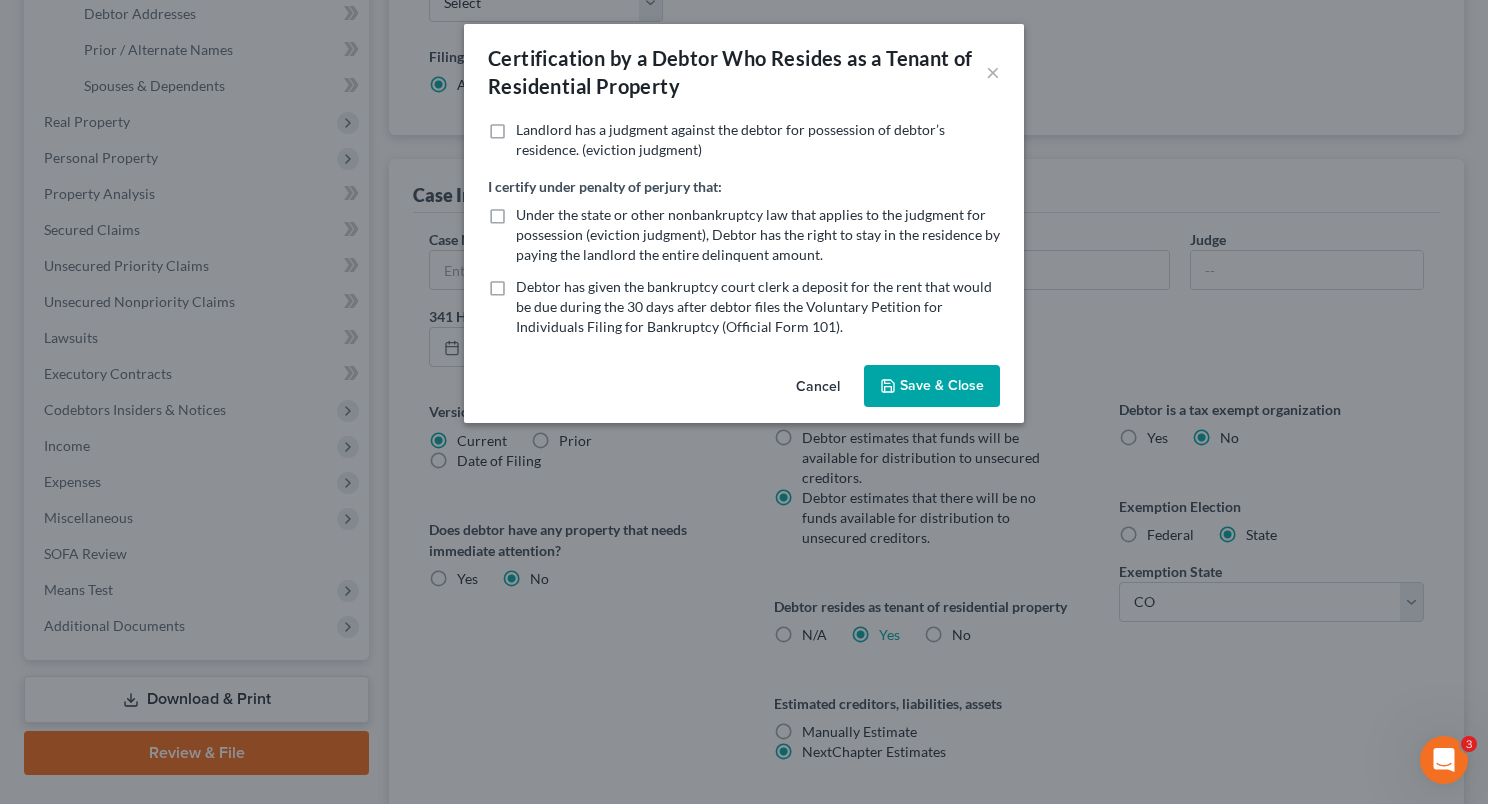 click on "Save & Close" at bounding box center (932, 386) 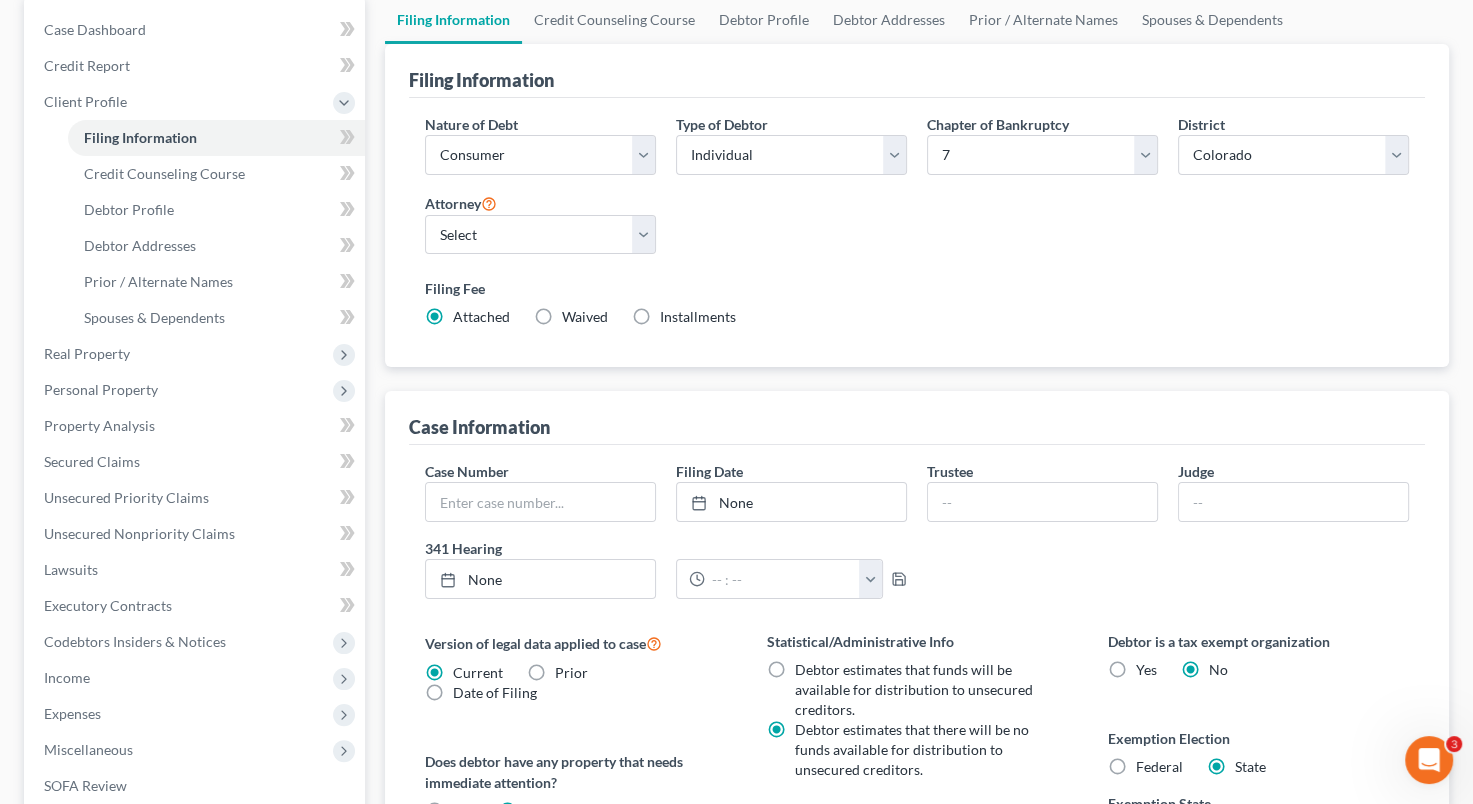 scroll, scrollTop: 148, scrollLeft: 0, axis: vertical 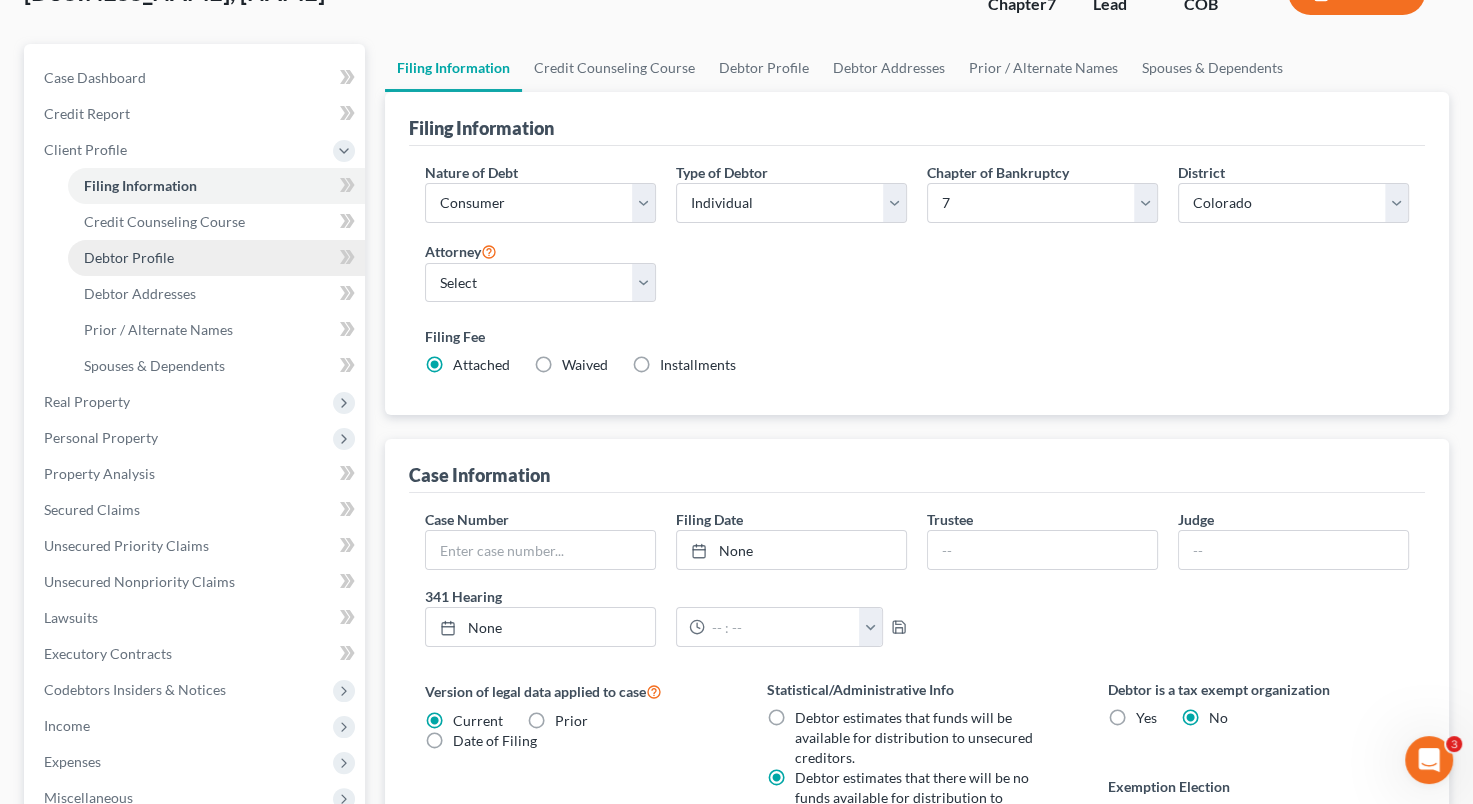 click on "Debtor Profile" at bounding box center [216, 258] 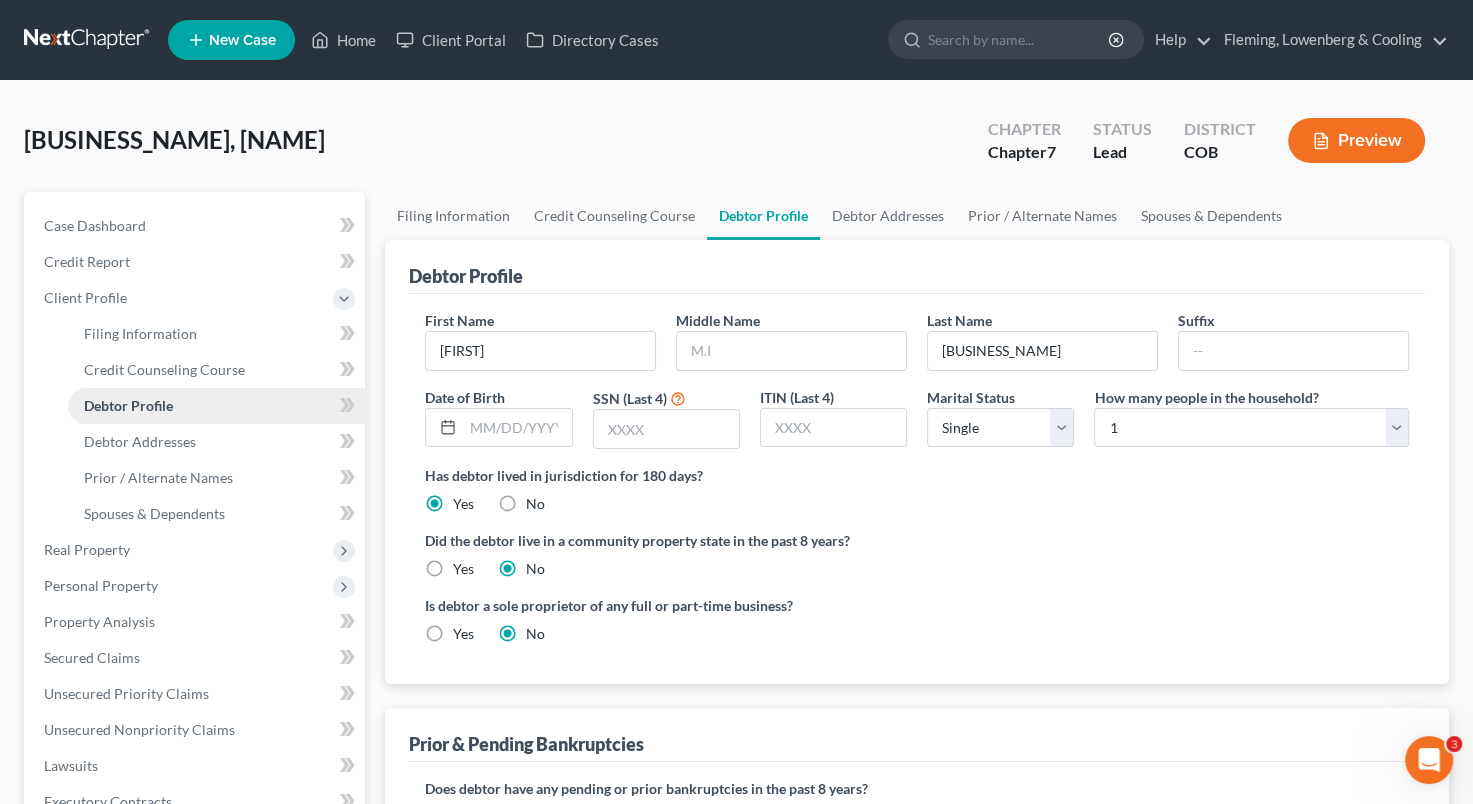 scroll, scrollTop: 0, scrollLeft: 0, axis: both 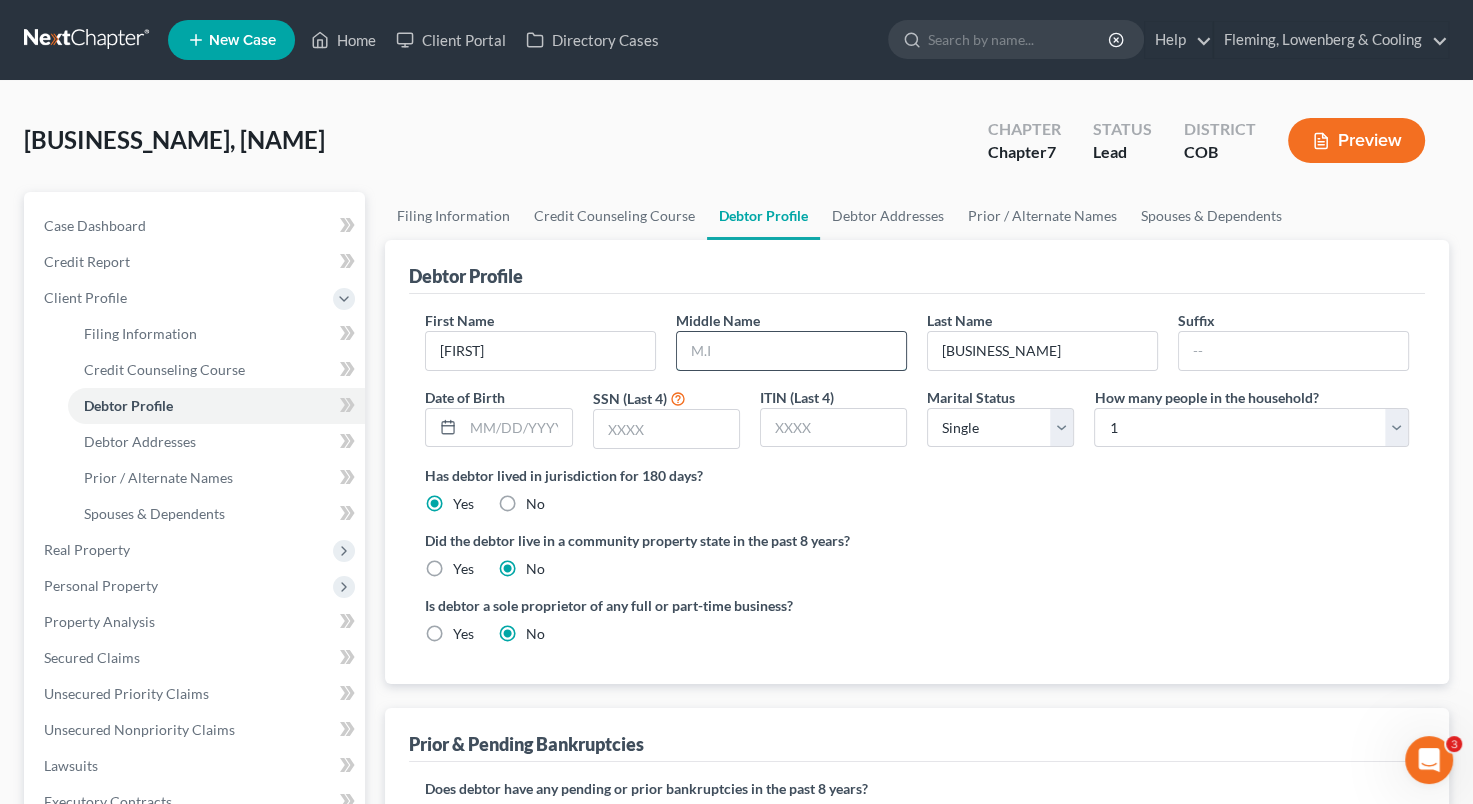 click at bounding box center (791, 351) 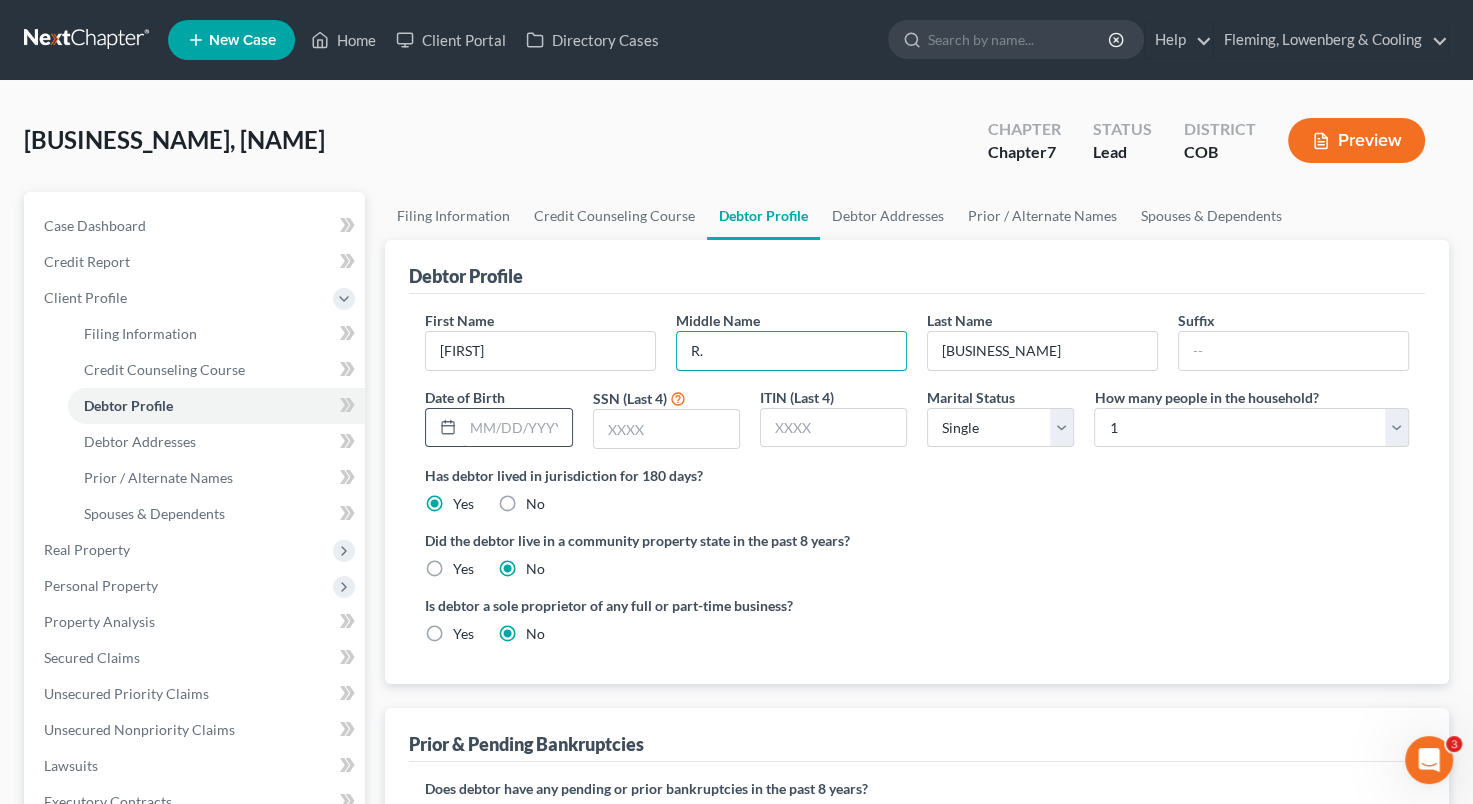 type on "R." 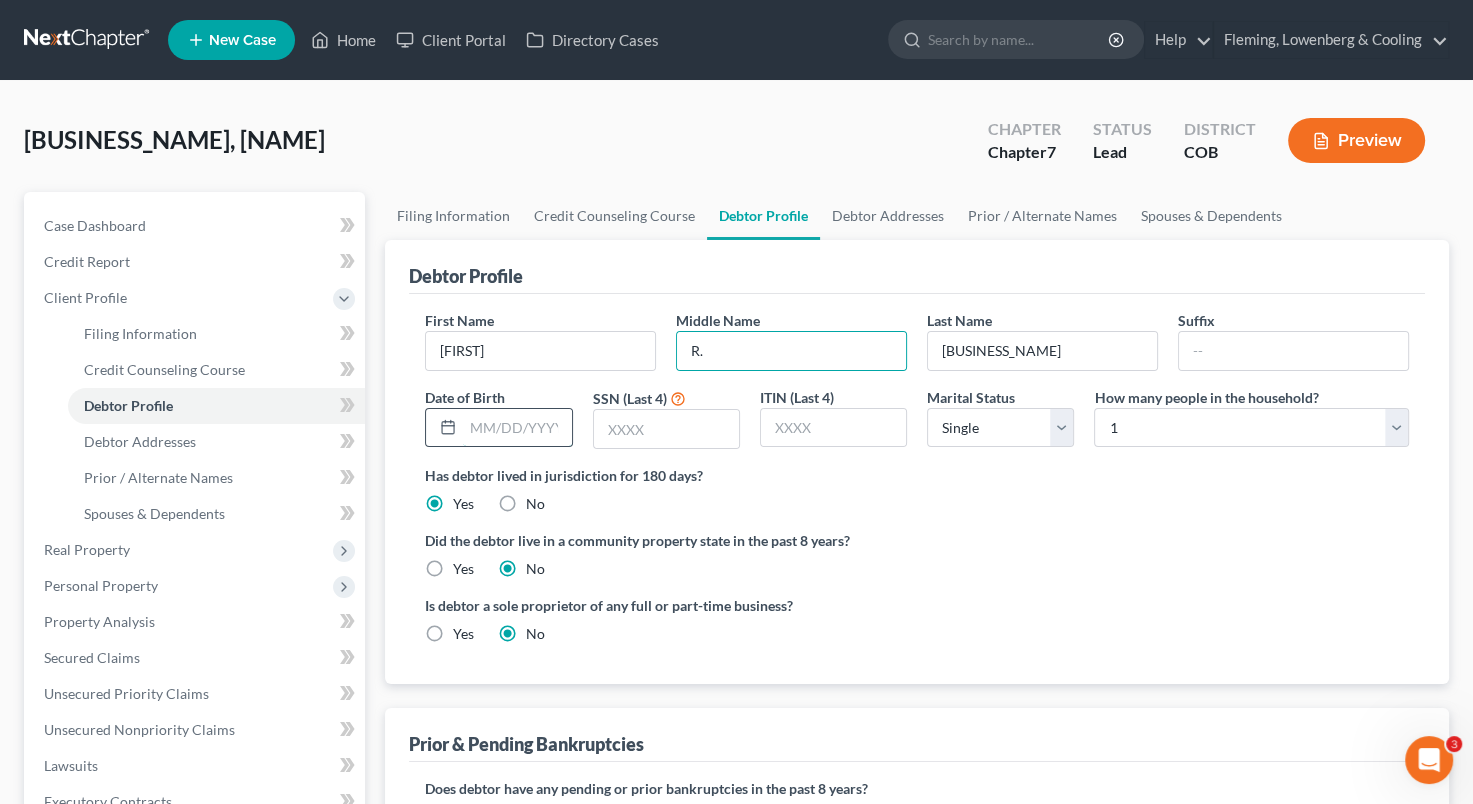 click at bounding box center [517, 428] 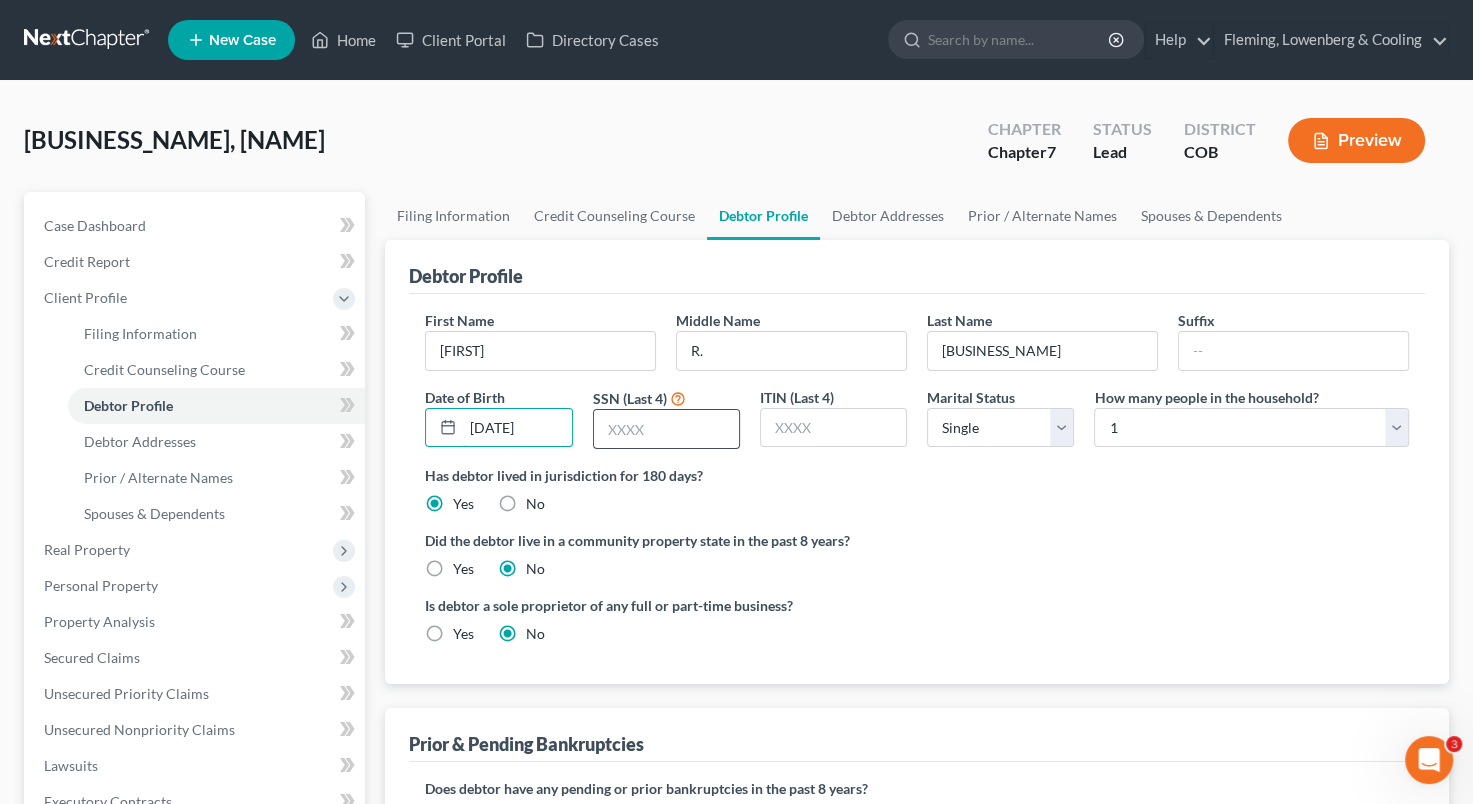 type on "[DATE]" 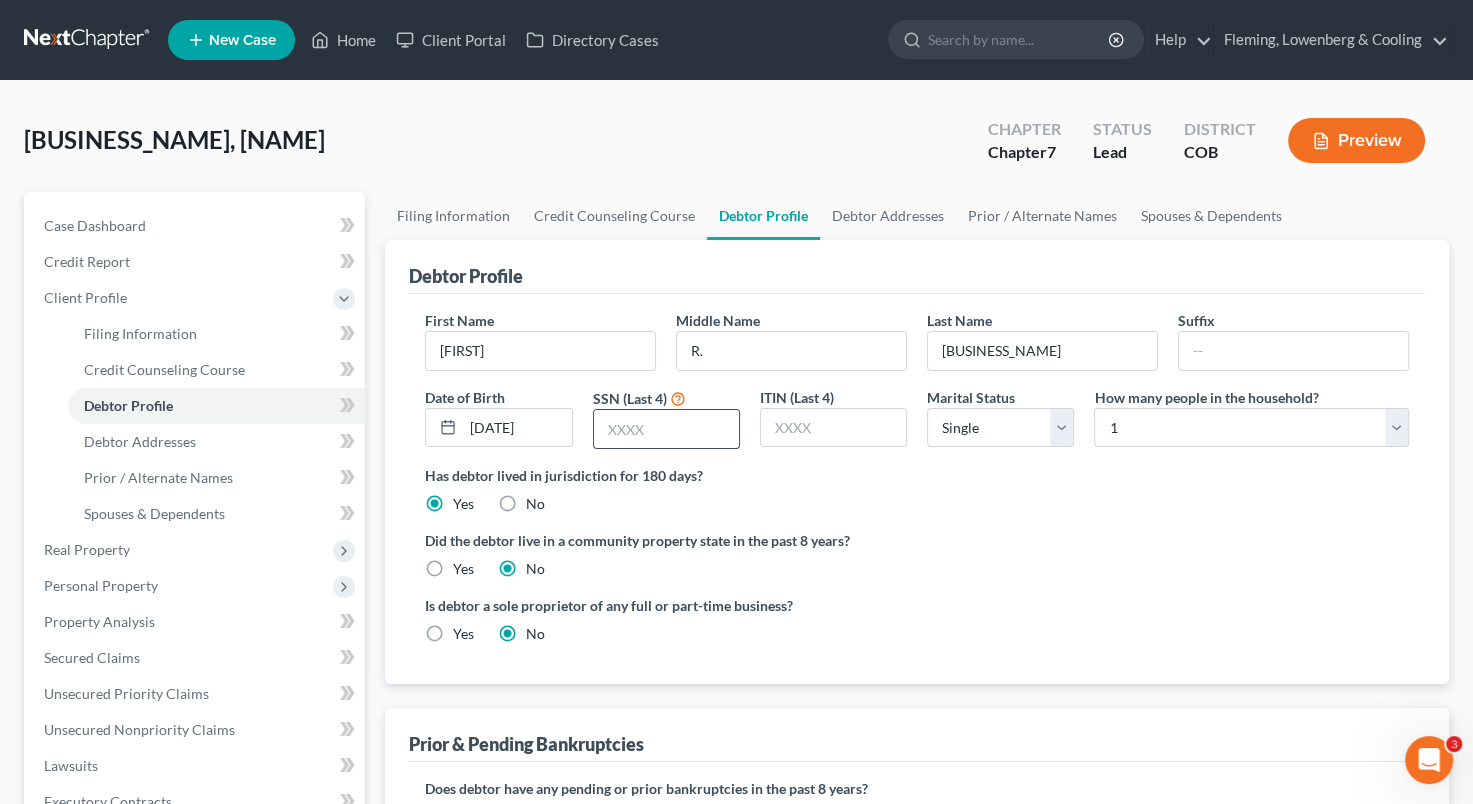 click at bounding box center (666, 429) 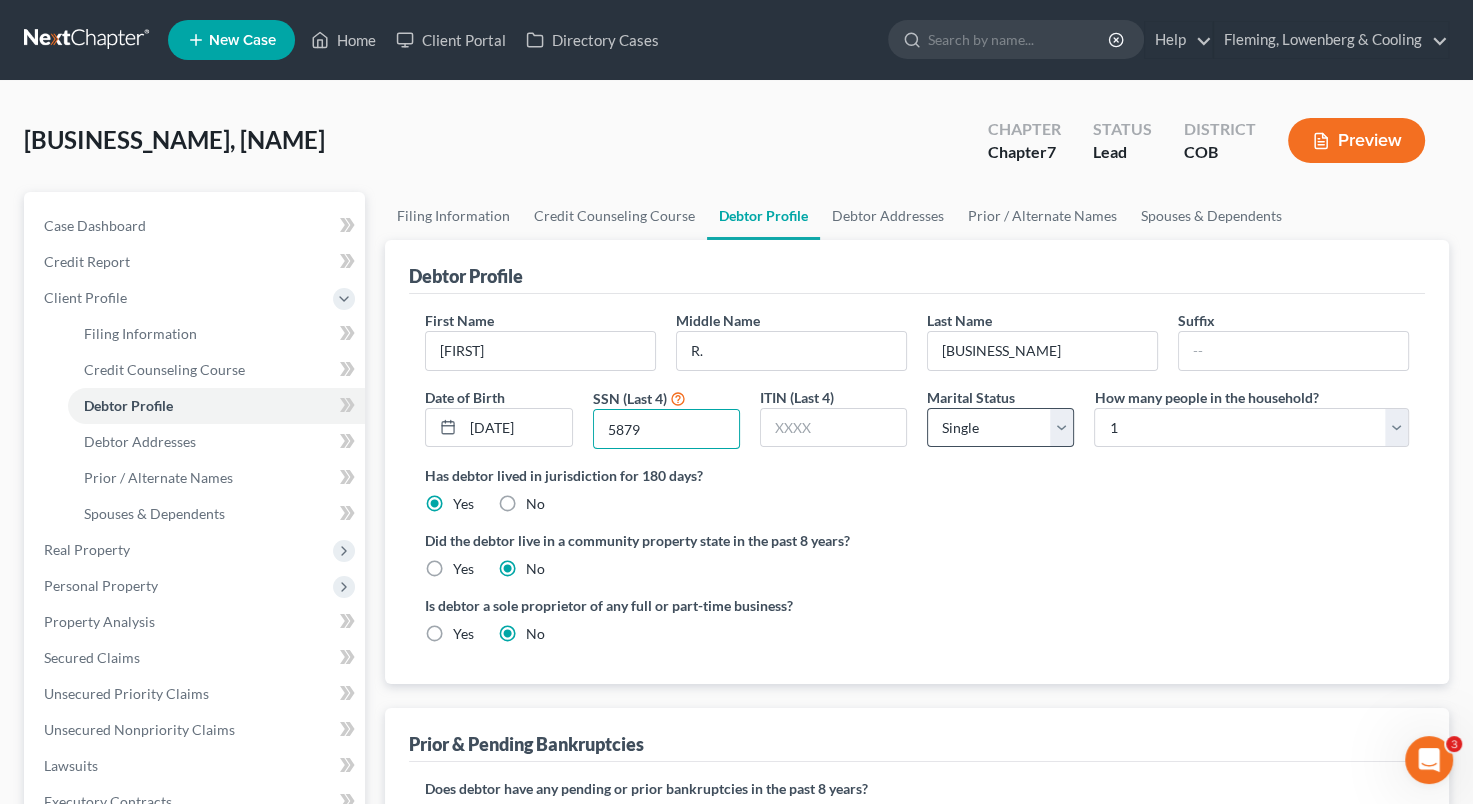 type on "5879" 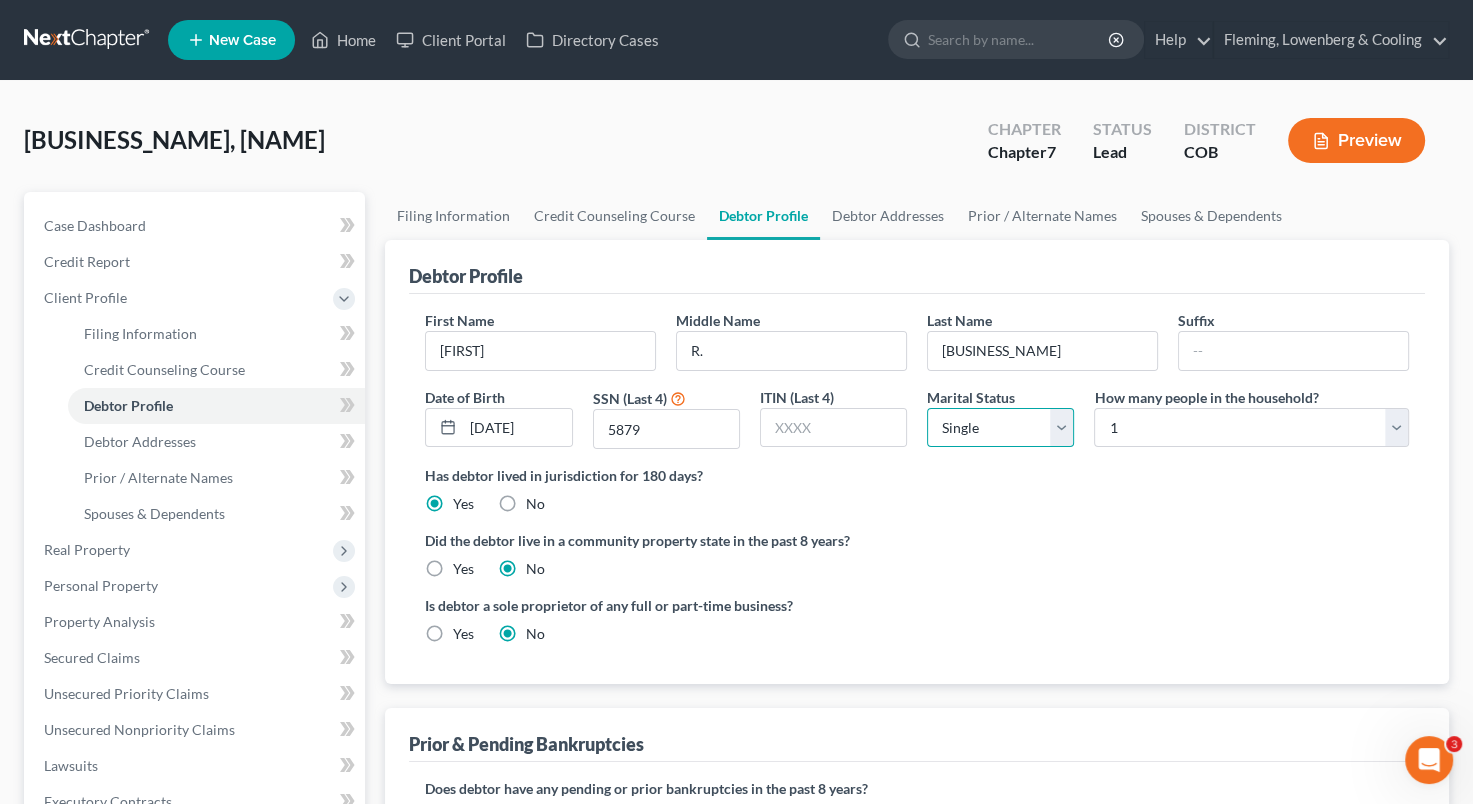 click on "Select Single Married Separated Divorced Widowed" at bounding box center [1000, 428] 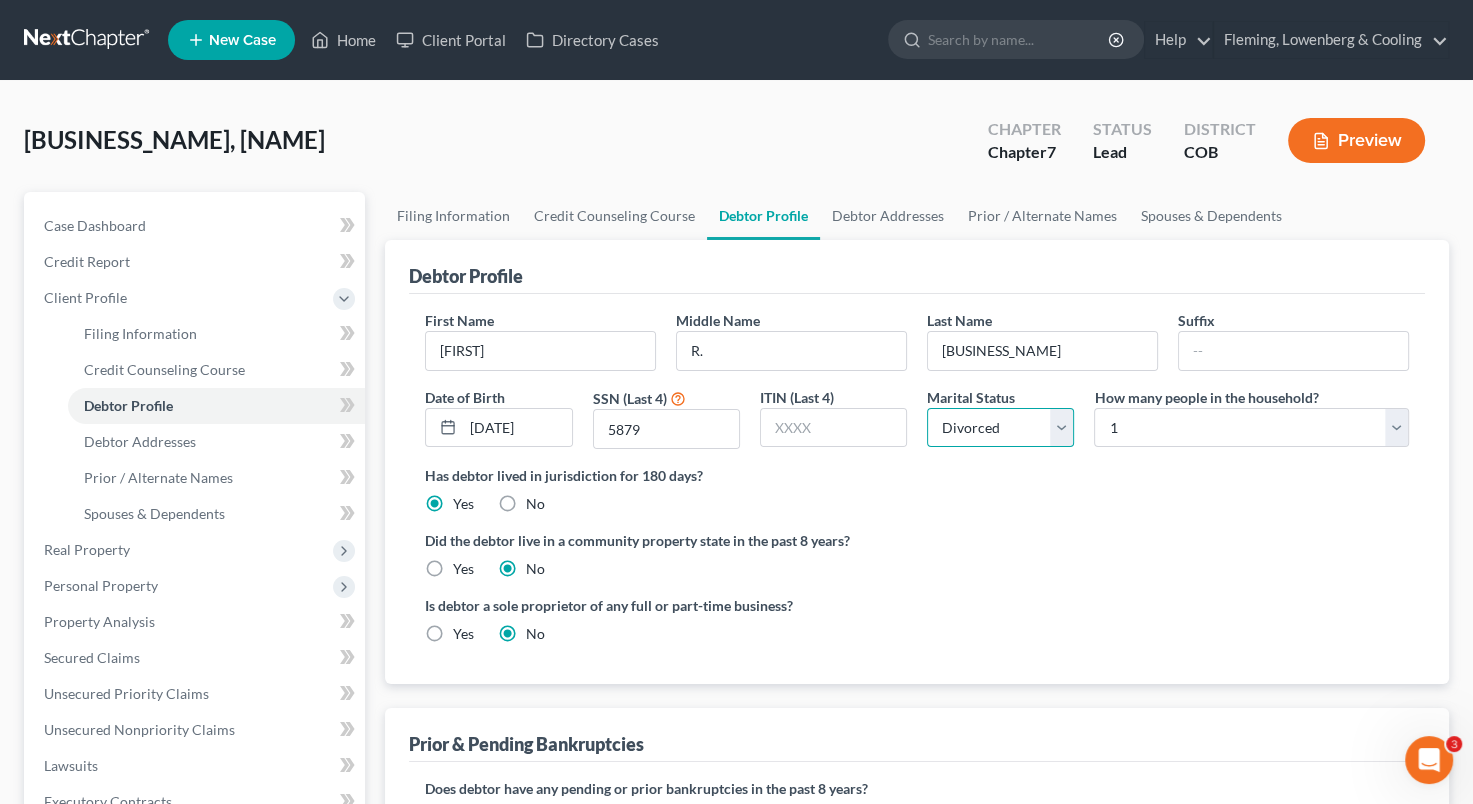 click on "Select Single Married Separated Divorced Widowed" at bounding box center [1000, 428] 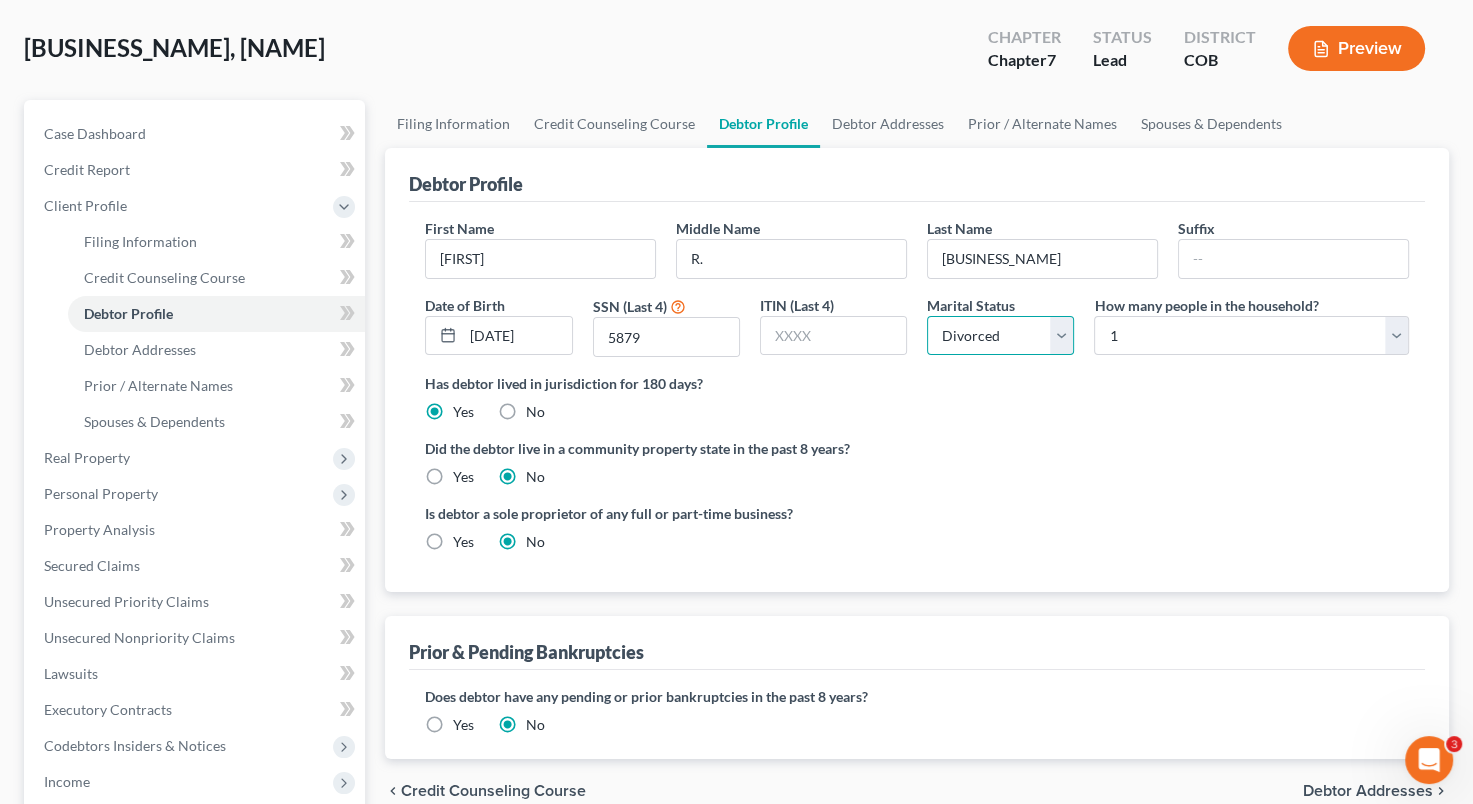 scroll, scrollTop: 37, scrollLeft: 0, axis: vertical 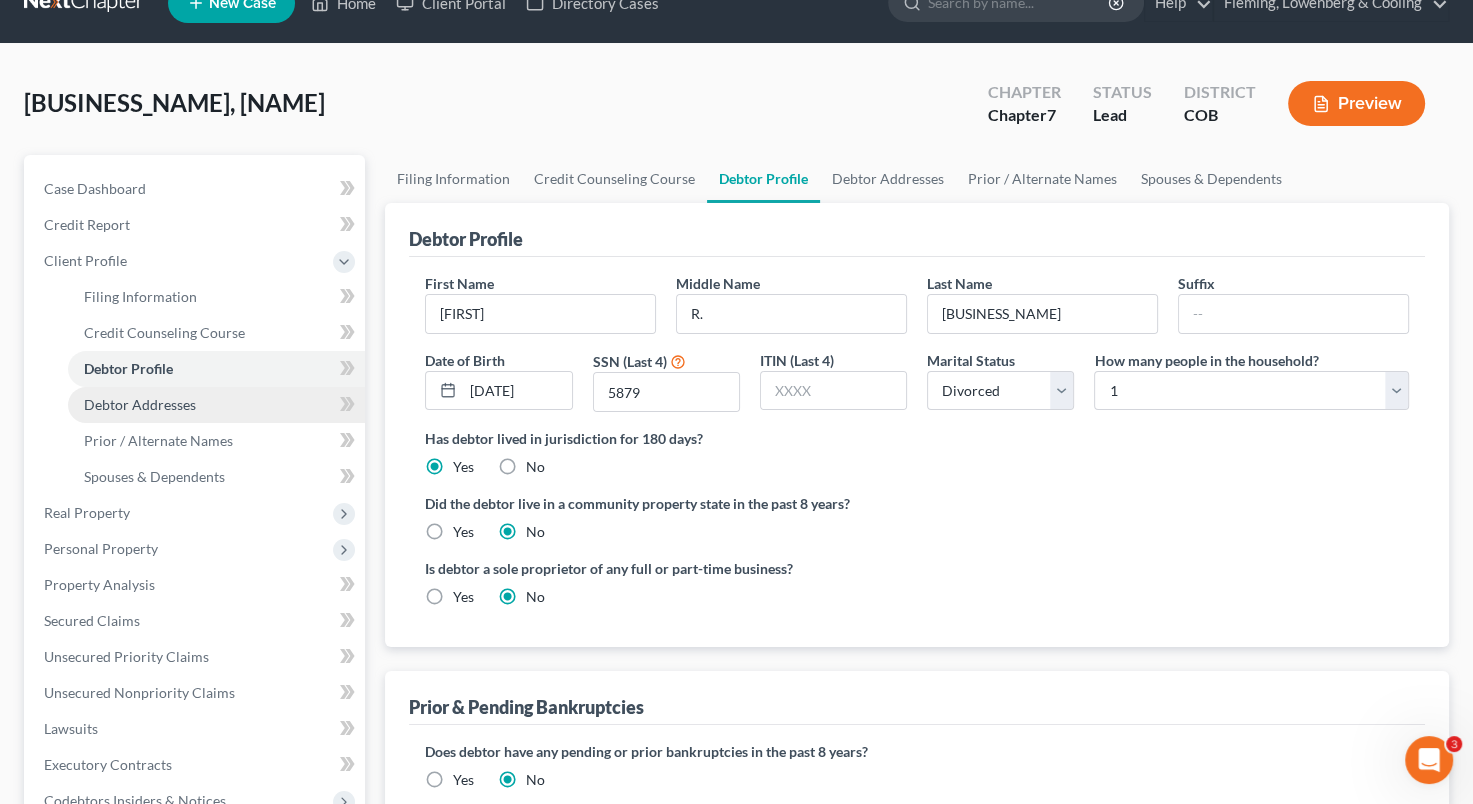 click on "Debtor Addresses" at bounding box center [216, 405] 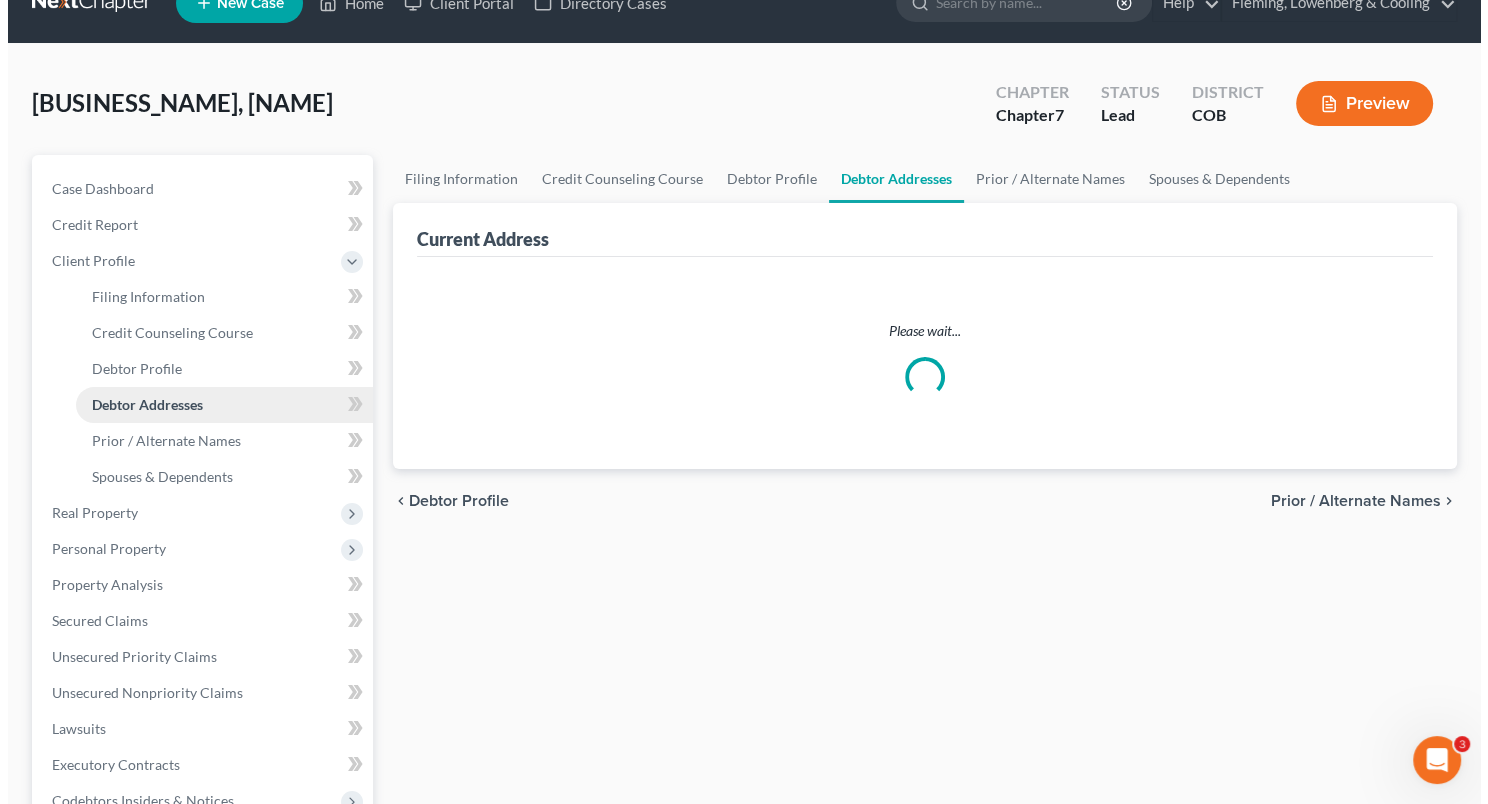 scroll, scrollTop: 0, scrollLeft: 0, axis: both 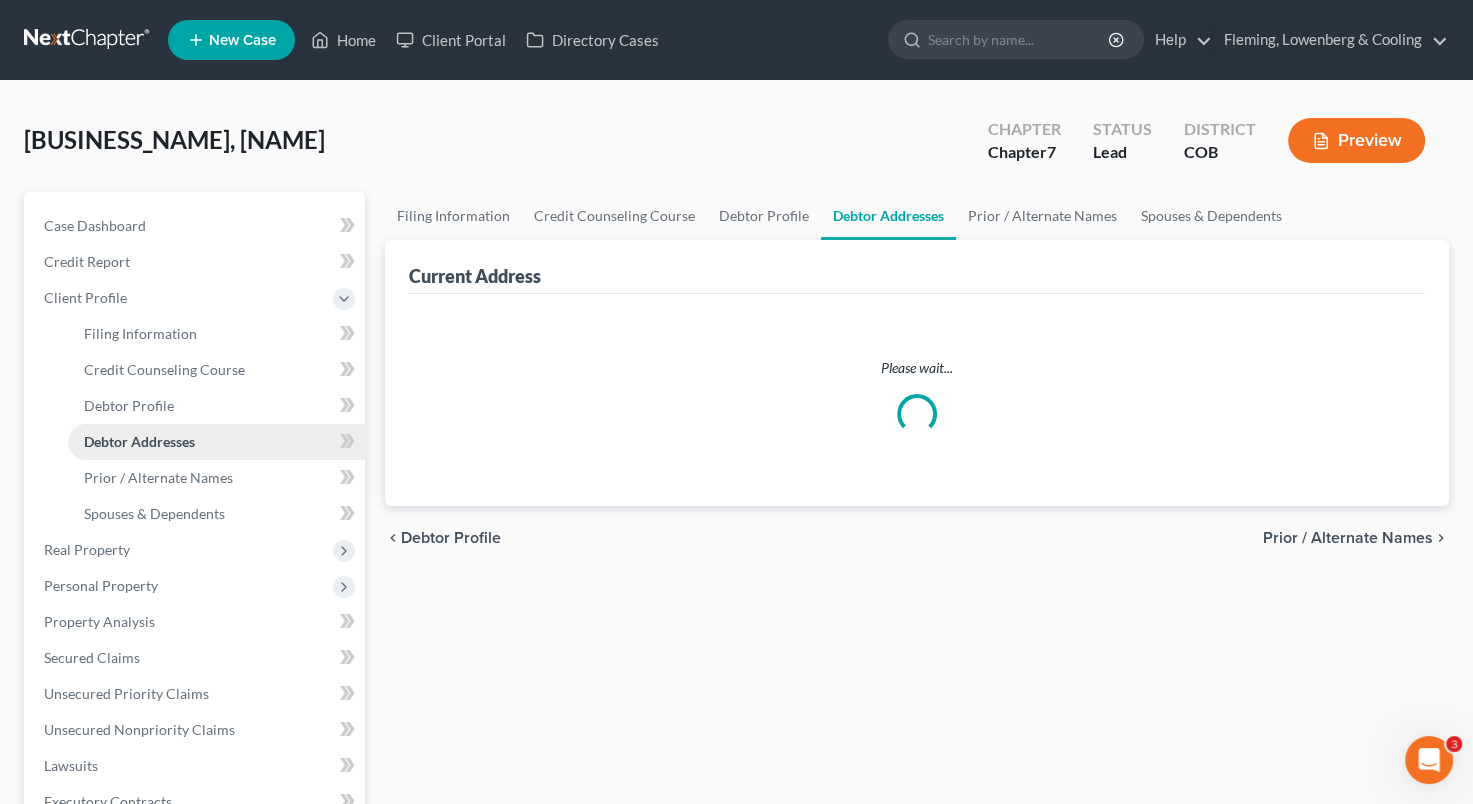 select on "0" 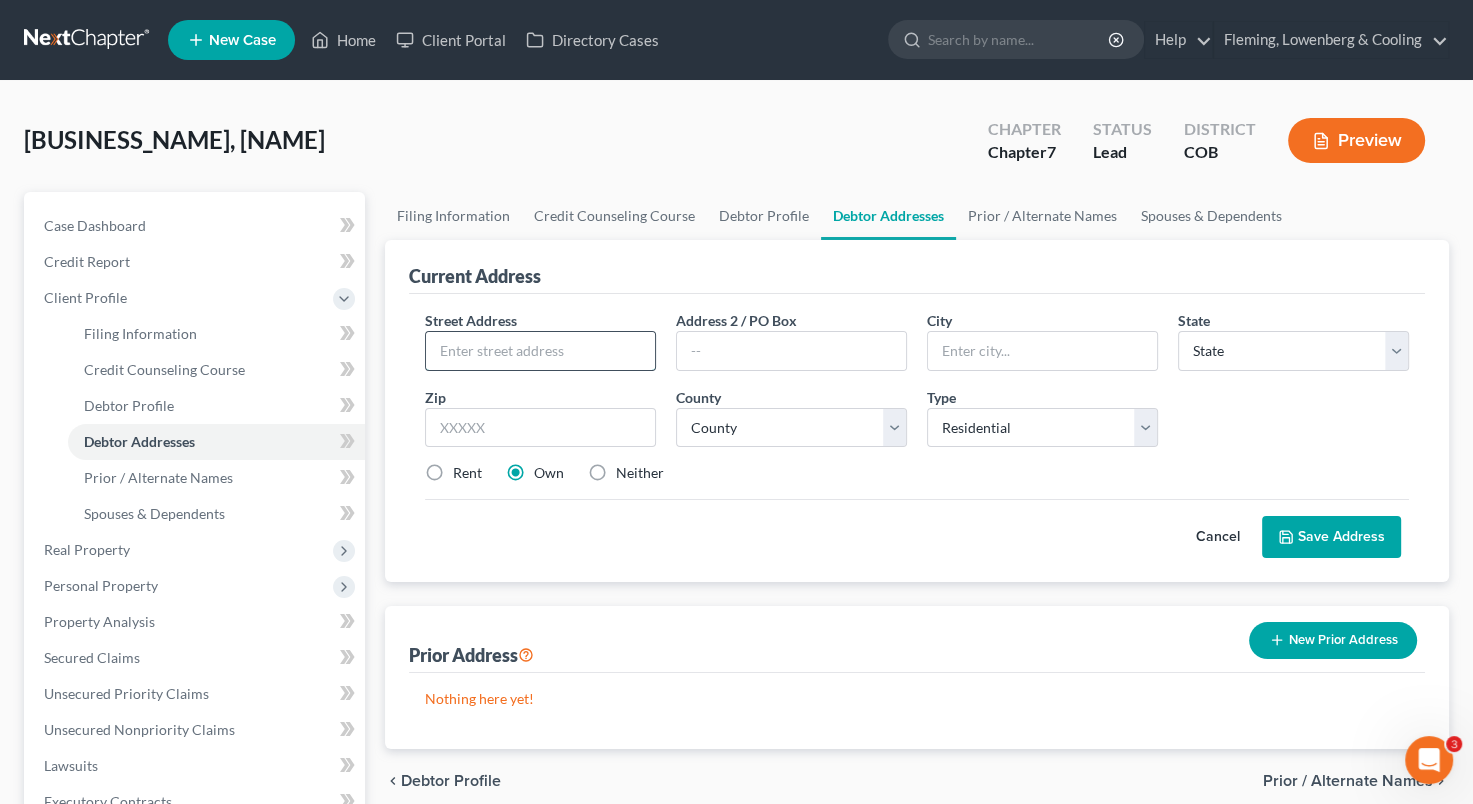 click at bounding box center [540, 351] 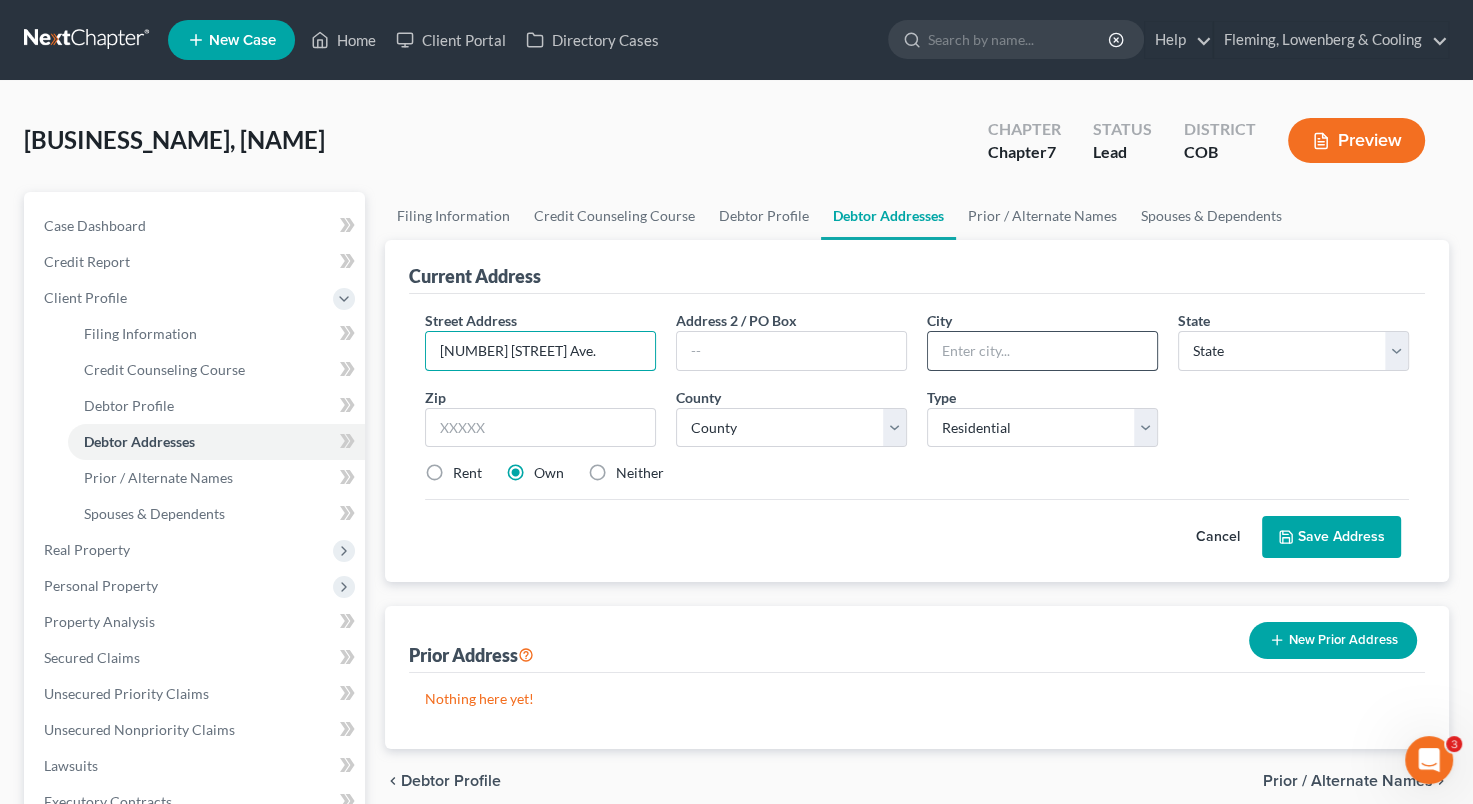 type on "[NUMBER] [STREET] Ave." 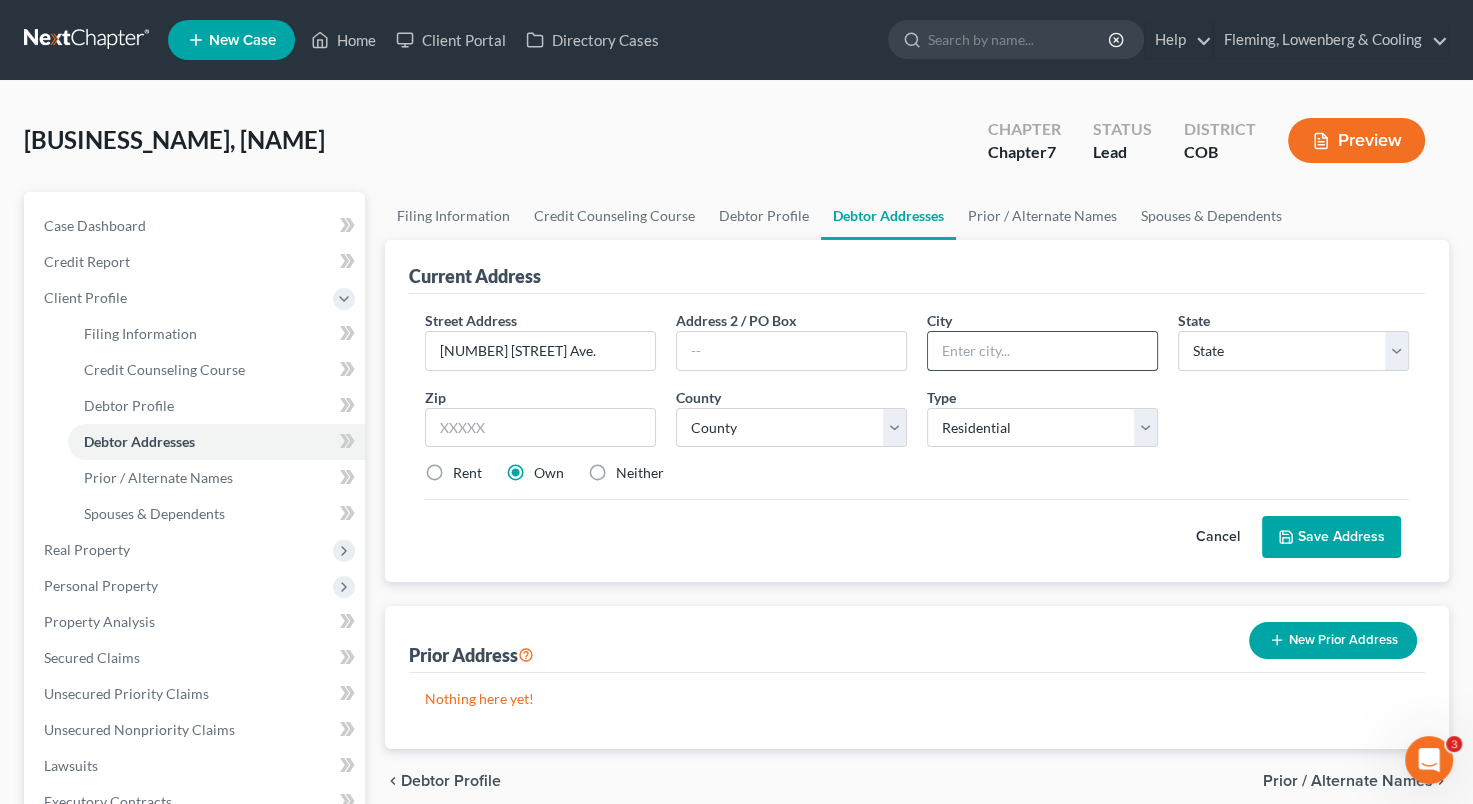 click at bounding box center [1042, 351] 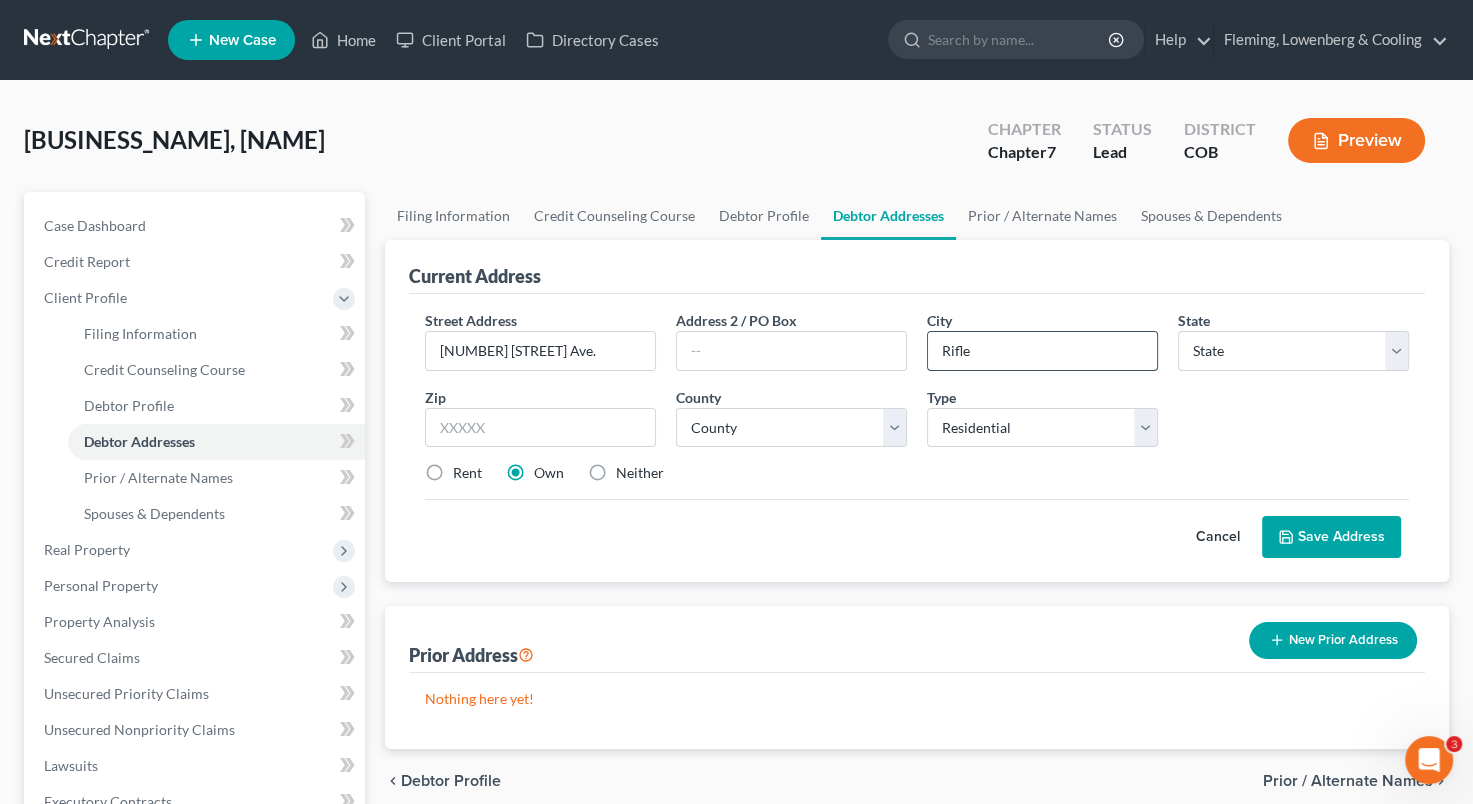 type on "Rifle" 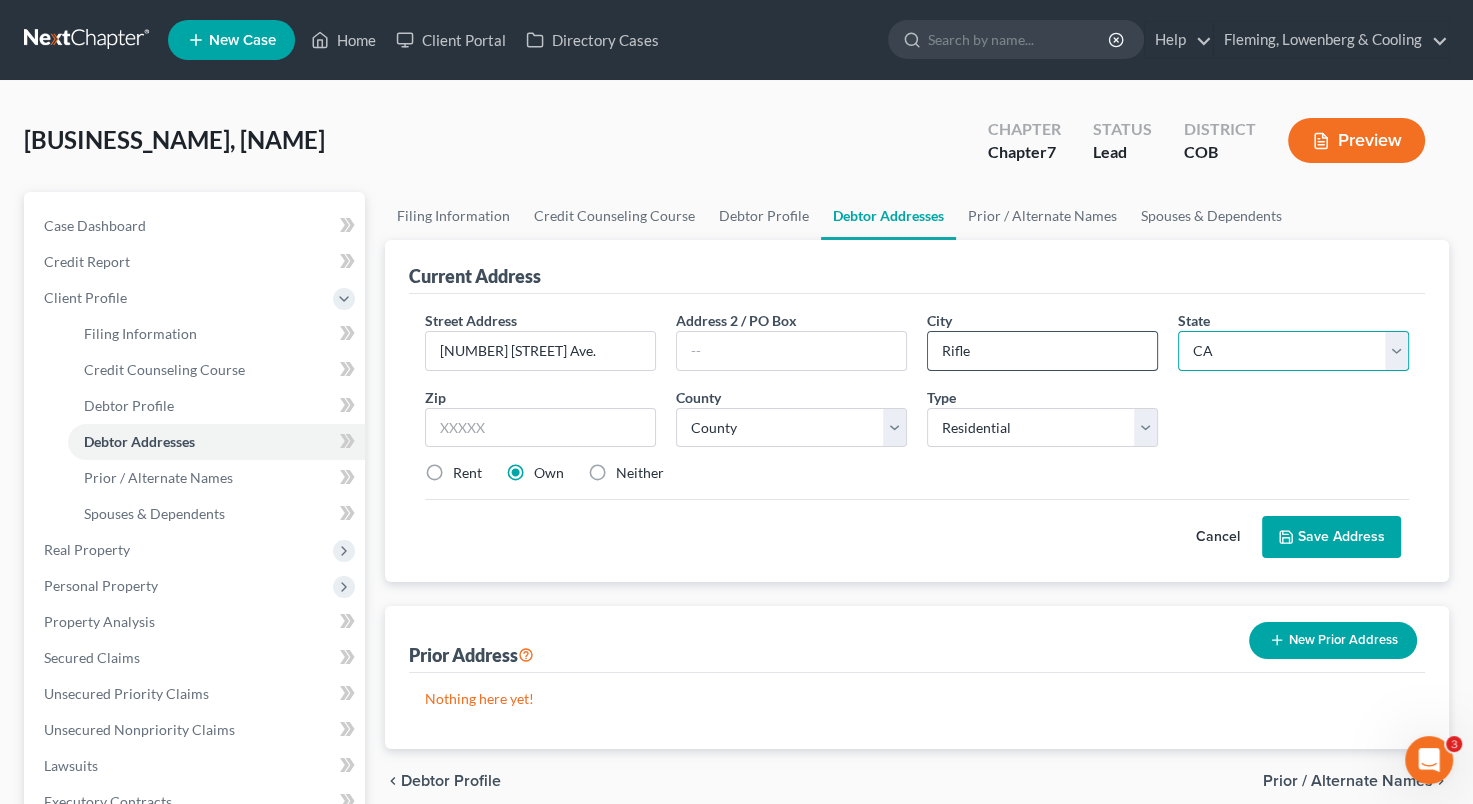 select on "5" 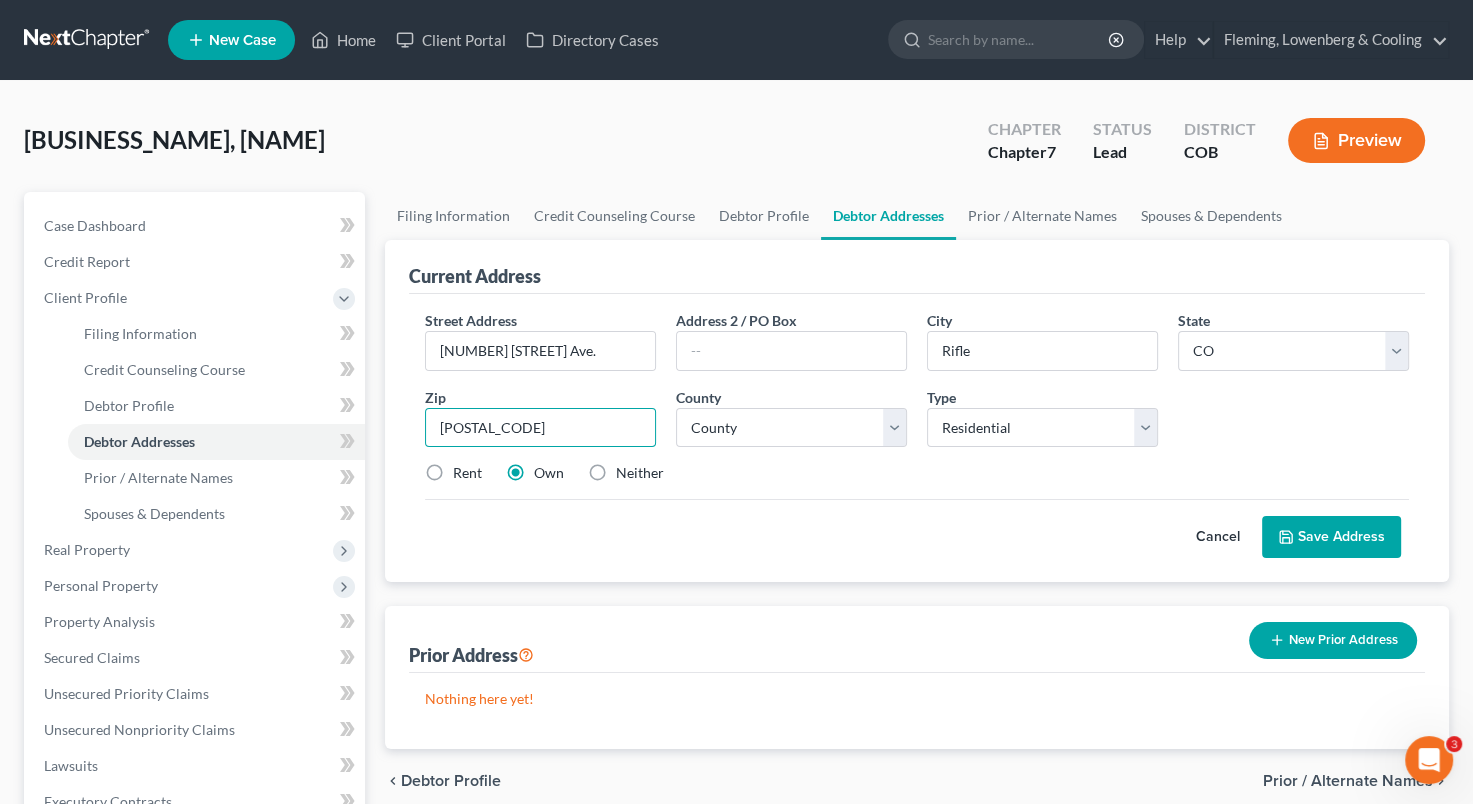 click on "[POSTAL_CODE]" at bounding box center [540, 428] 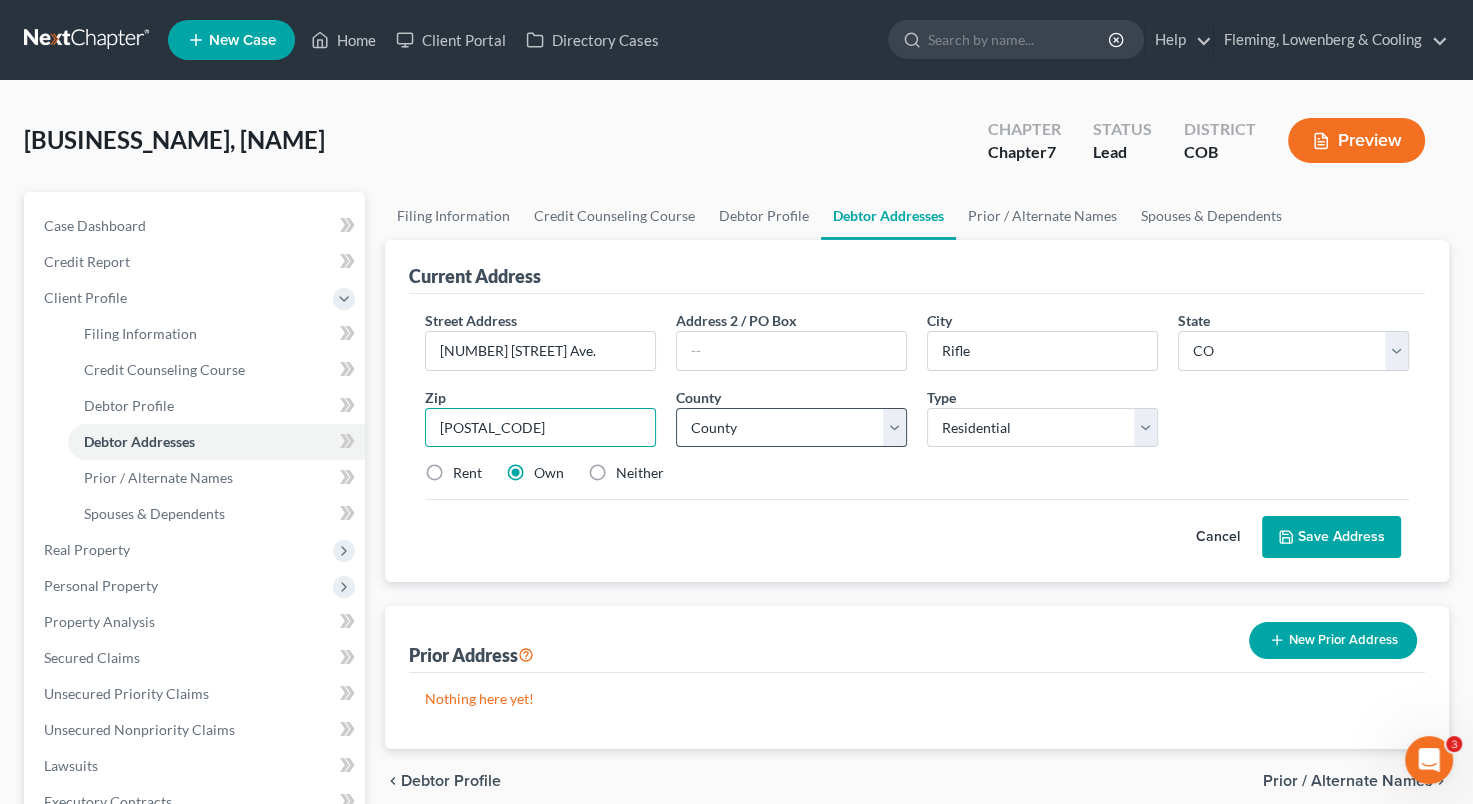 type on "[POSTAL_CODE]" 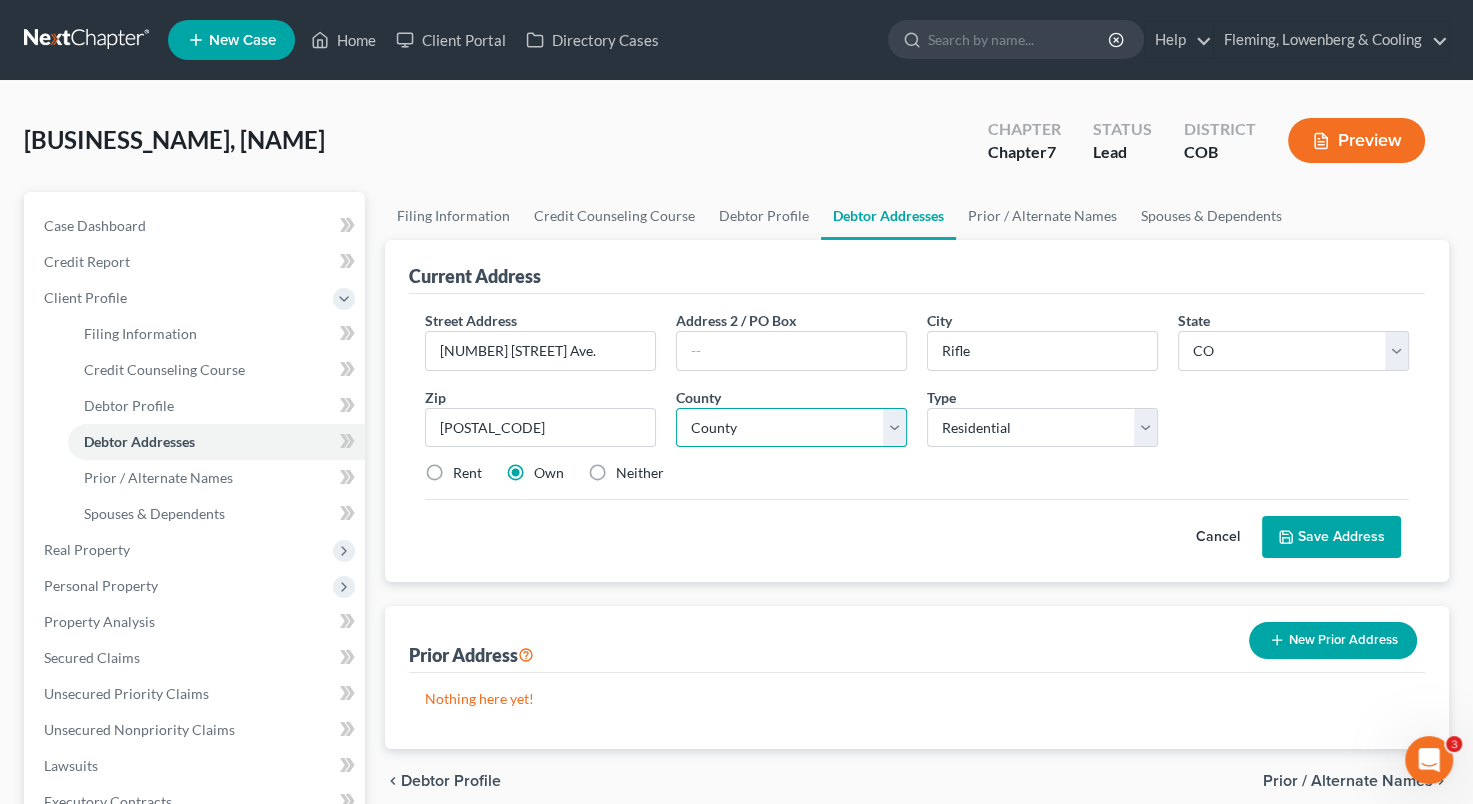 click on "County Adams County Alamosa County Arapahoe County Archuleta County Baca County Bent County Boulder County Broomfield County Chaffee County Cheyenne County Clear Creek County Conejos County Costilla County Crowley County Custer County Delta County Denver County Dolores County Douglas County Eagle County El Paso County Elbert County Fremont County Garfield County Gilpin County Grand County Gunnison County Hinsdale County Huerfano County Jackson County Jefferson County Kiowa County Kit Carson County La Plata County Lake County Larimer County Las Animas County Lincoln County Logan County Mesa County Mineral County Moffat County Montezuma County Montrose County Morgan County Otero County Ouray County Park County Phillips County Pitkin County Prowers County Pueblo County Rio Blanco County Rio Grande County Routt County Saguache County San Juan County San Miguel County Sedgwick County Summit County Teller County Washington County Weld County Yuma County" at bounding box center (791, 428) 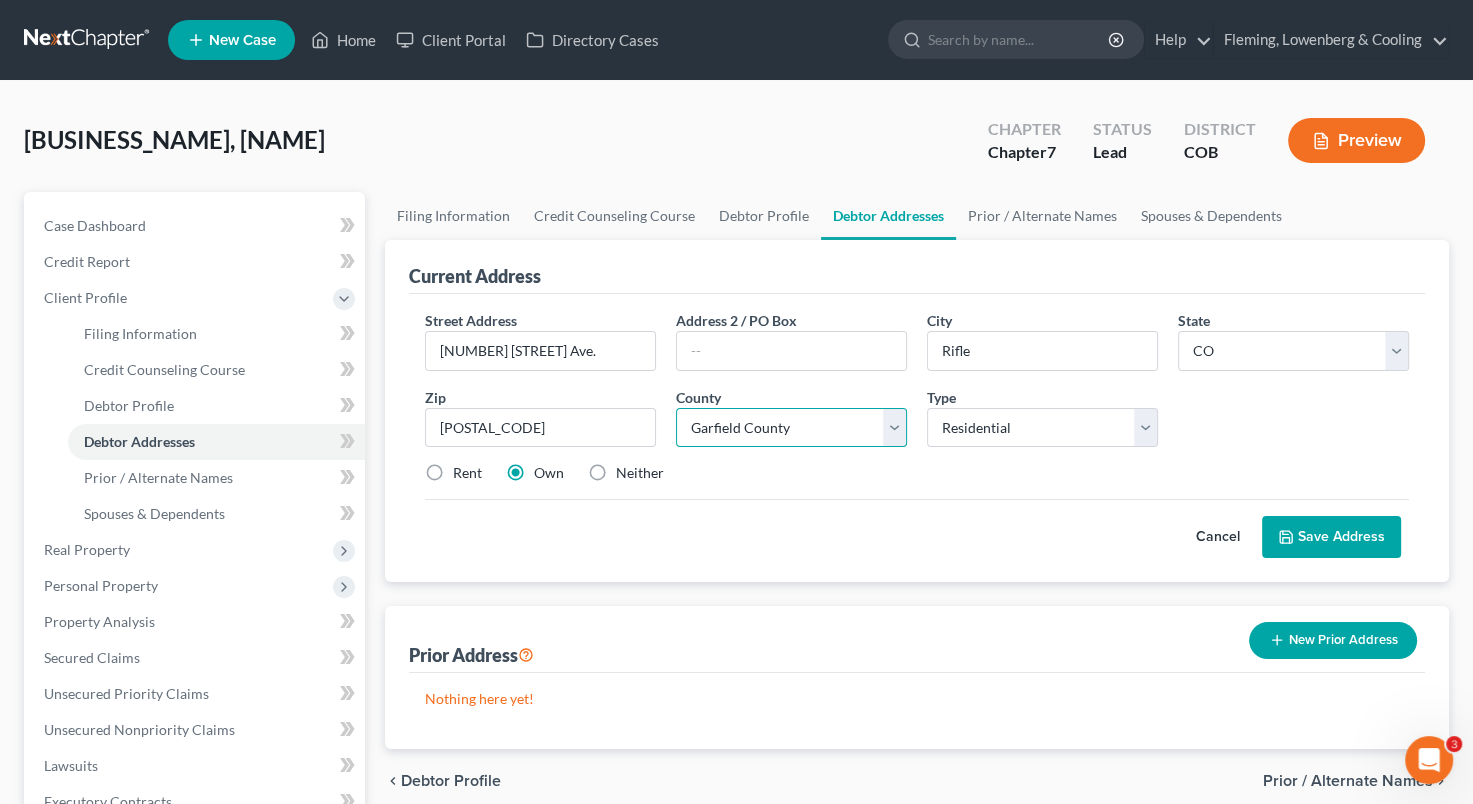 click on "County Adams County Alamosa County Arapahoe County Archuleta County Baca County Bent County Boulder County Broomfield County Chaffee County Cheyenne County Clear Creek County Conejos County Costilla County Crowley County Custer County Delta County Denver County Dolores County Douglas County Eagle County El Paso County Elbert County Fremont County Garfield County Gilpin County Grand County Gunnison County Hinsdale County Huerfano County Jackson County Jefferson County Kiowa County Kit Carson County La Plata County Lake County Larimer County Las Animas County Lincoln County Logan County Mesa County Mineral County Moffat County Montezuma County Montrose County Morgan County Otero County Ouray County Park County Phillips County Pitkin County Prowers County Pueblo County Rio Blanco County Rio Grande County Routt County Saguache County San Juan County San Miguel County Sedgwick County Summit County Teller County Washington County Weld County Yuma County" at bounding box center (791, 428) 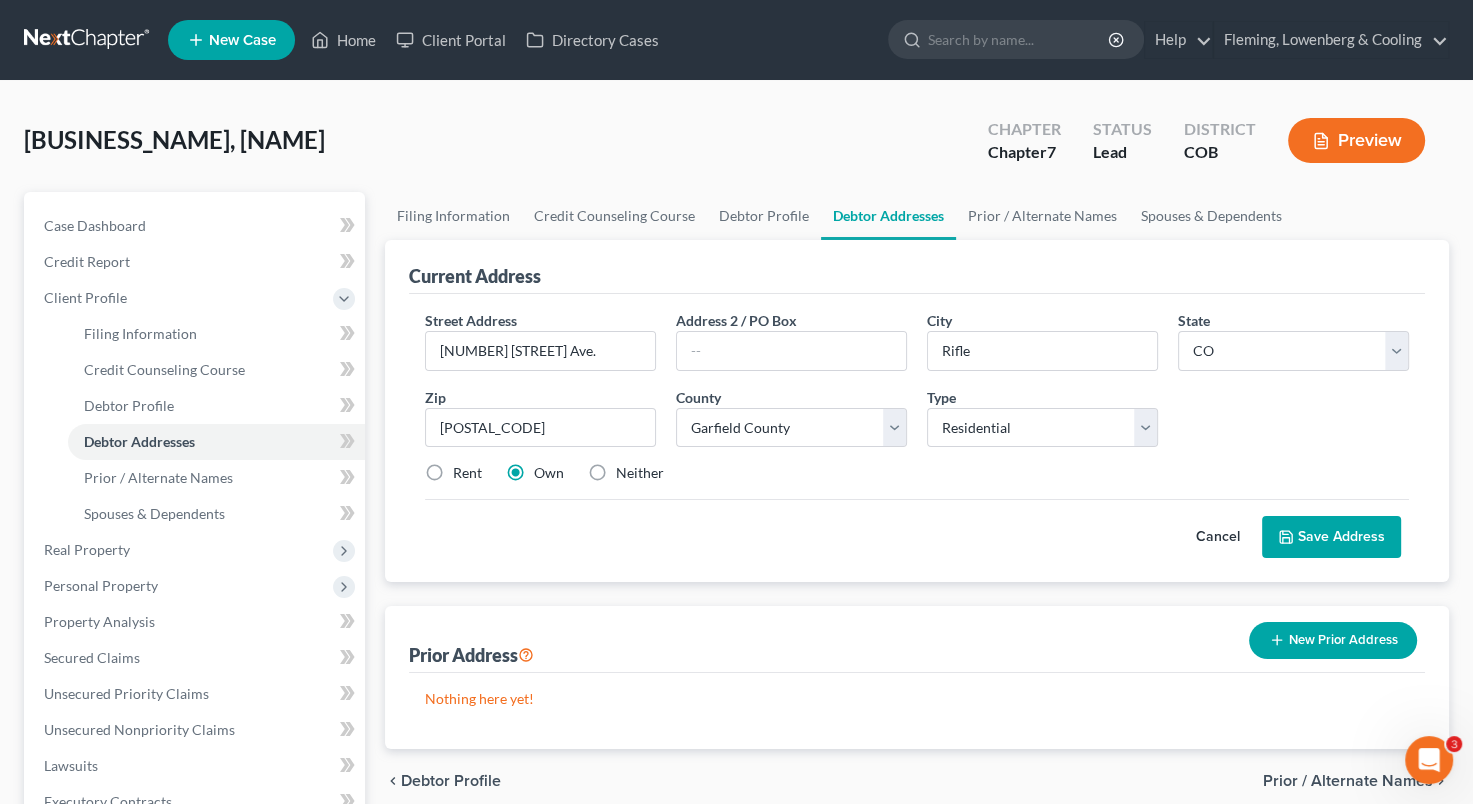 click on "Rent" at bounding box center (467, 473) 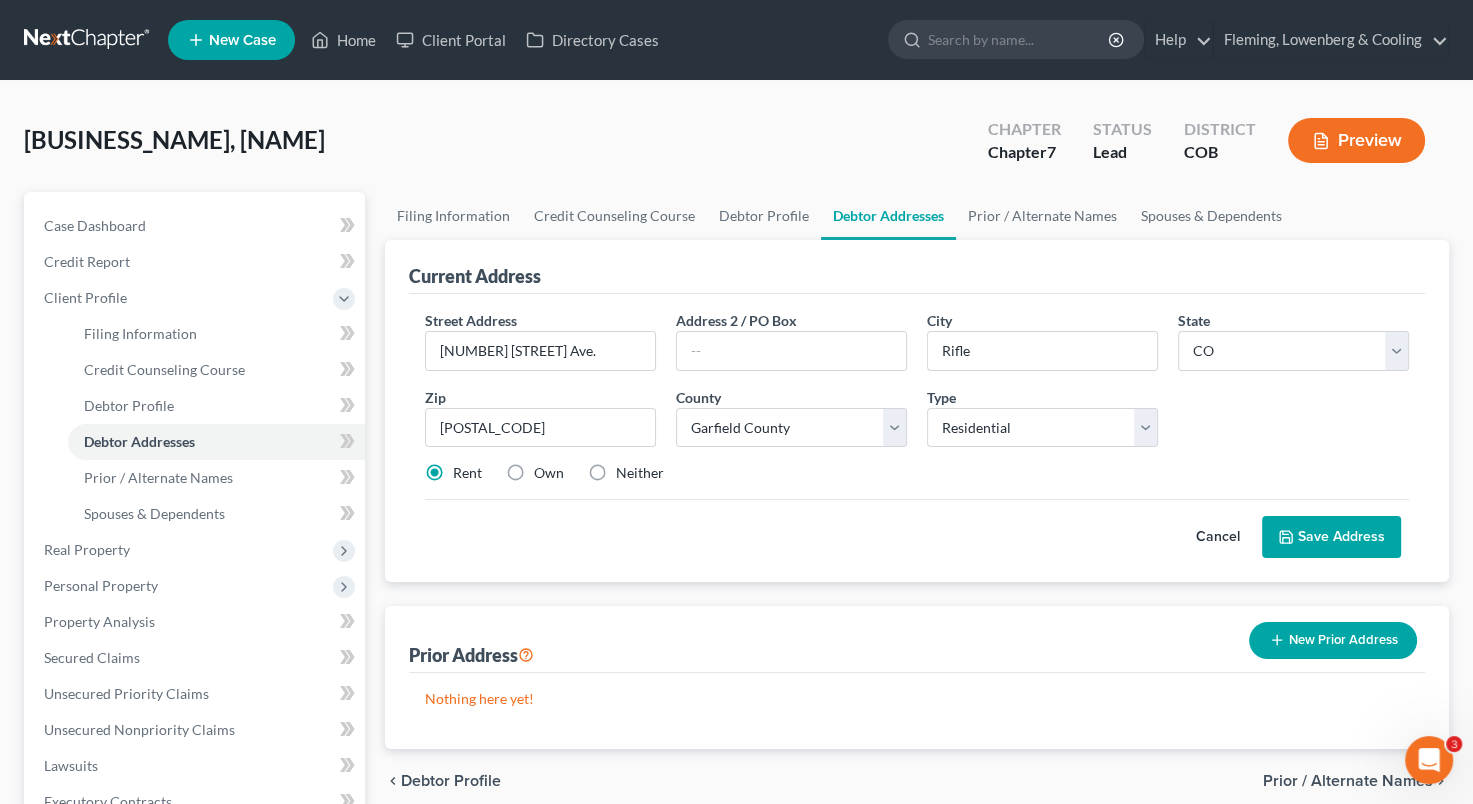 click on "Save Address" at bounding box center [1331, 537] 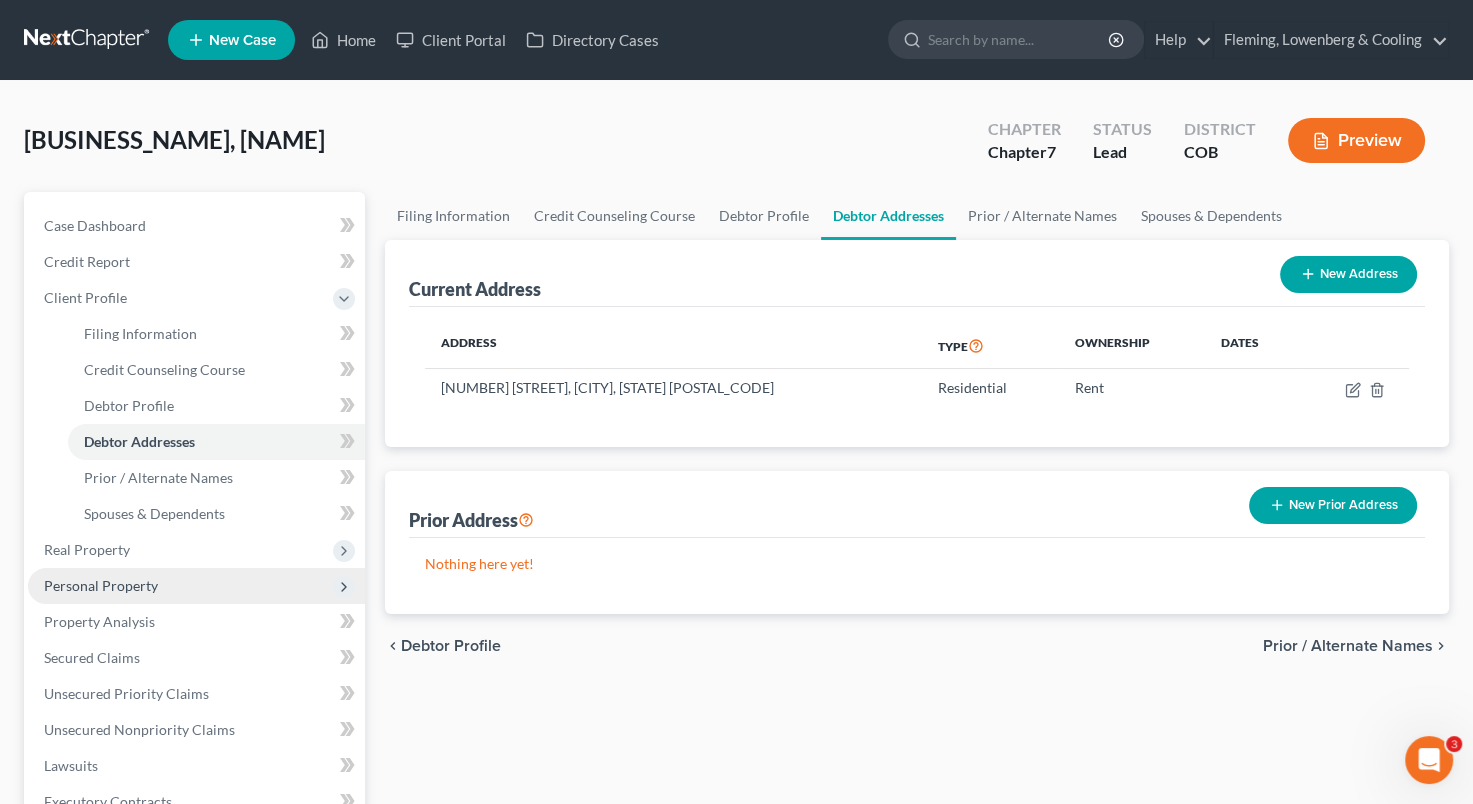 click on "Personal Property" at bounding box center (196, 586) 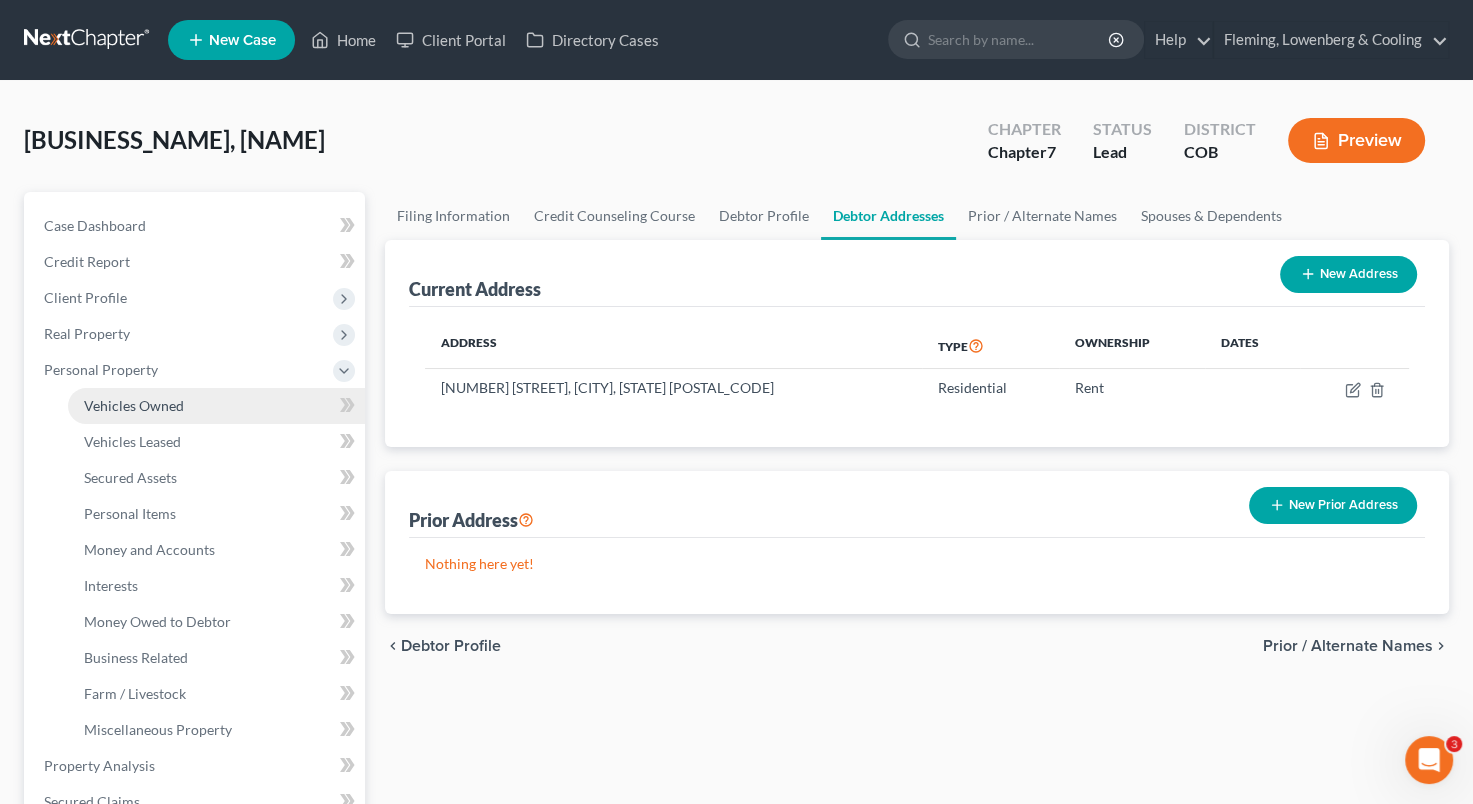click on "Vehicles Owned" at bounding box center [134, 405] 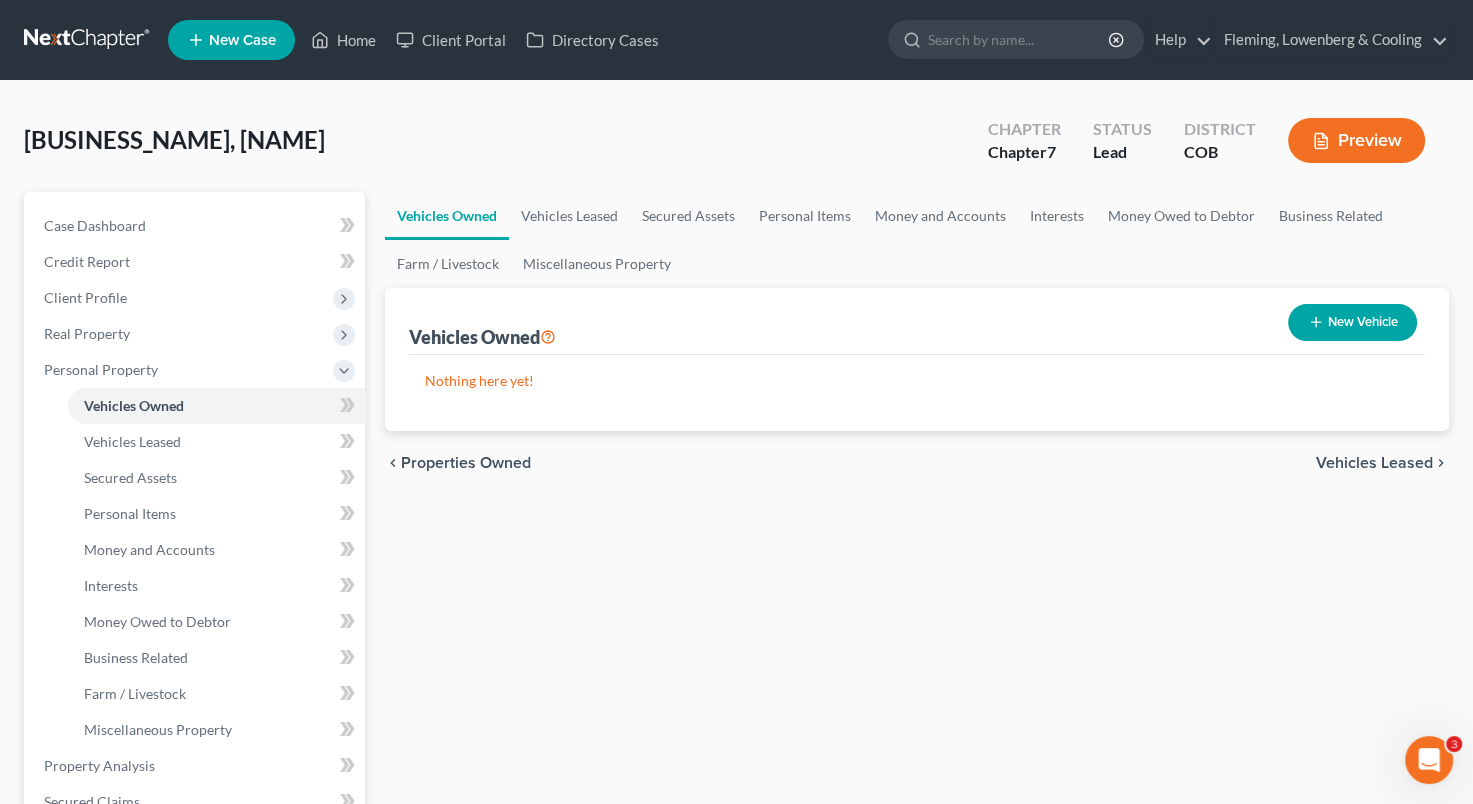 click on "New Vehicle" at bounding box center [1352, 322] 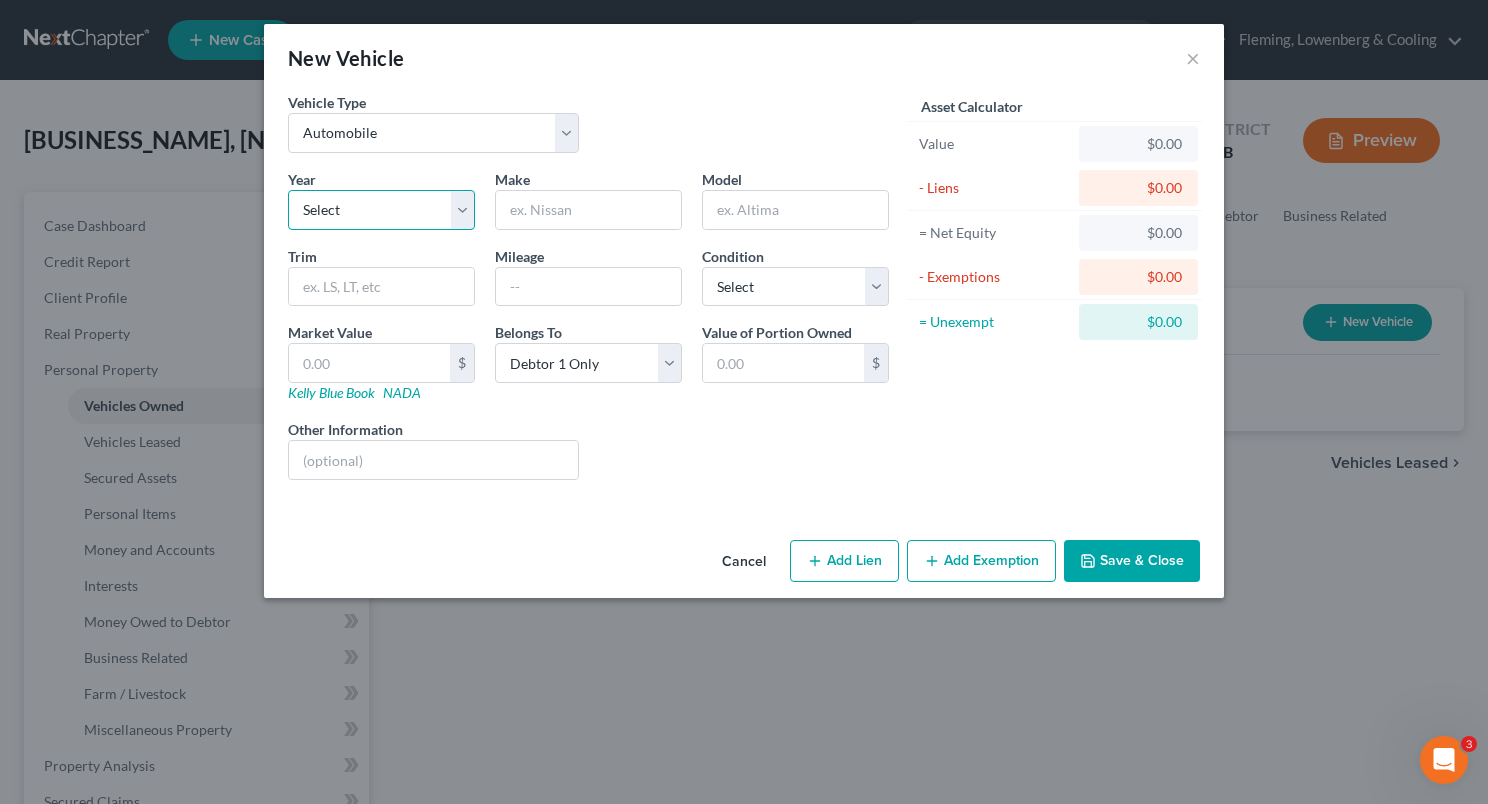 click on "Select 2026 2025 2024 2023 2022 2021 2020 2019 2018 2017 2016 2015 2014 2013 2012 2011 2010 2009 2008 2007 2006 2005 2004 2003 2002 2001 2000 1999 1998 1997 1996 1995 1994 1993 1992 1991 1990 1989 1988 1987 1986 1985 1984 1983 1982 1981 1980 1979 1978 1977 1976 1975 1974 1973 1972 1971 1970 1969 1968 1967 1966 1965 1964 1963 1962 1961 1960 1959 1958 1957 1956 1955 1954 1953 1952 1951 1950 1949 1948 1947 1946 1945 1944 1943 1942 1941 1940 1939 1938 1937 1936 1935 1934 1933 1932 1931 1930 1929 1928 1927 1926 1925 1924 1923 1922 1921 1920 1919 1918 1917 1916 1915 1914 1913 1912 1911 1910 1909 1908 1907 1906 1905 1904 1903 1902 1901" at bounding box center [381, 210] 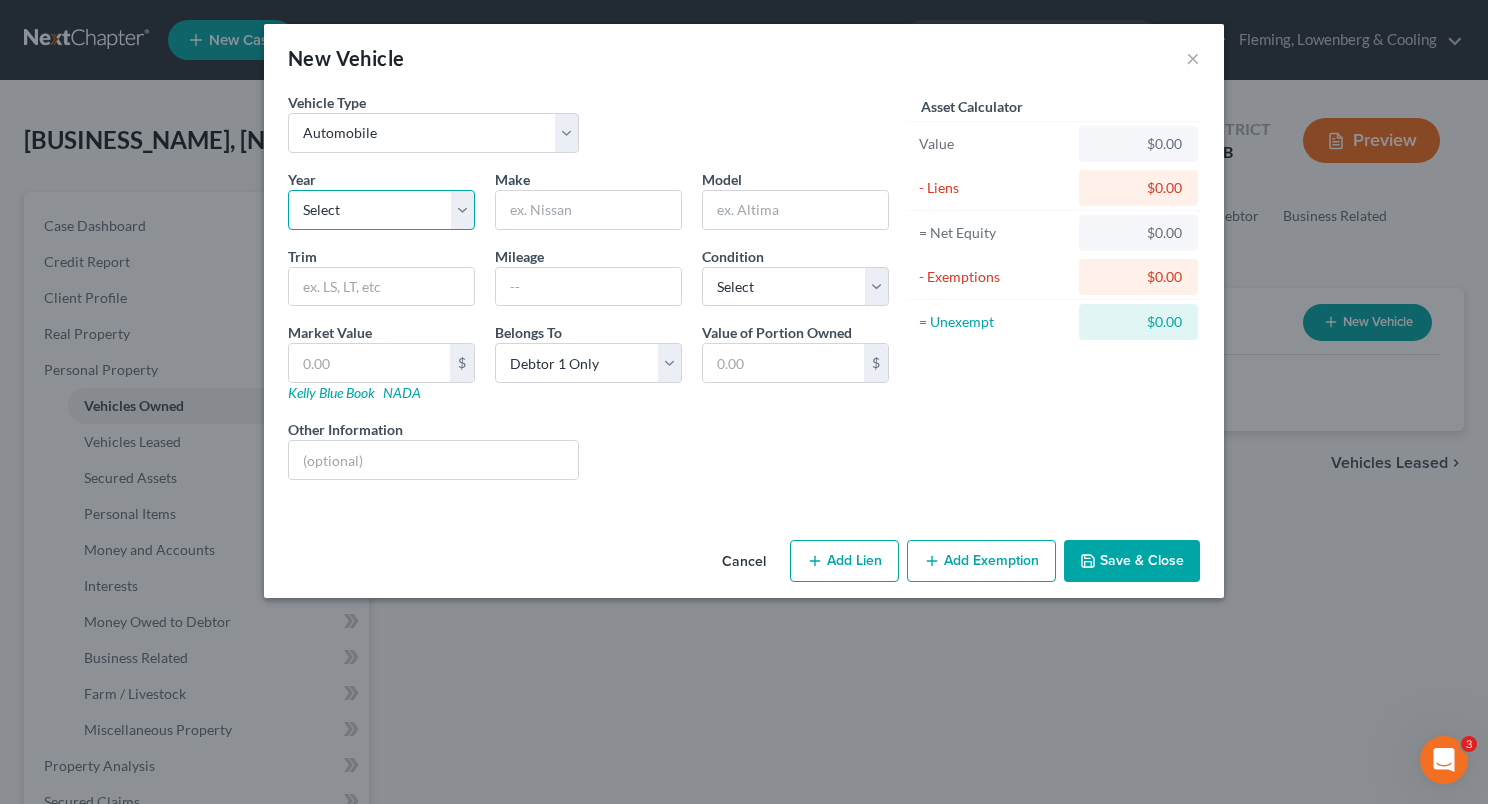 select on "11" 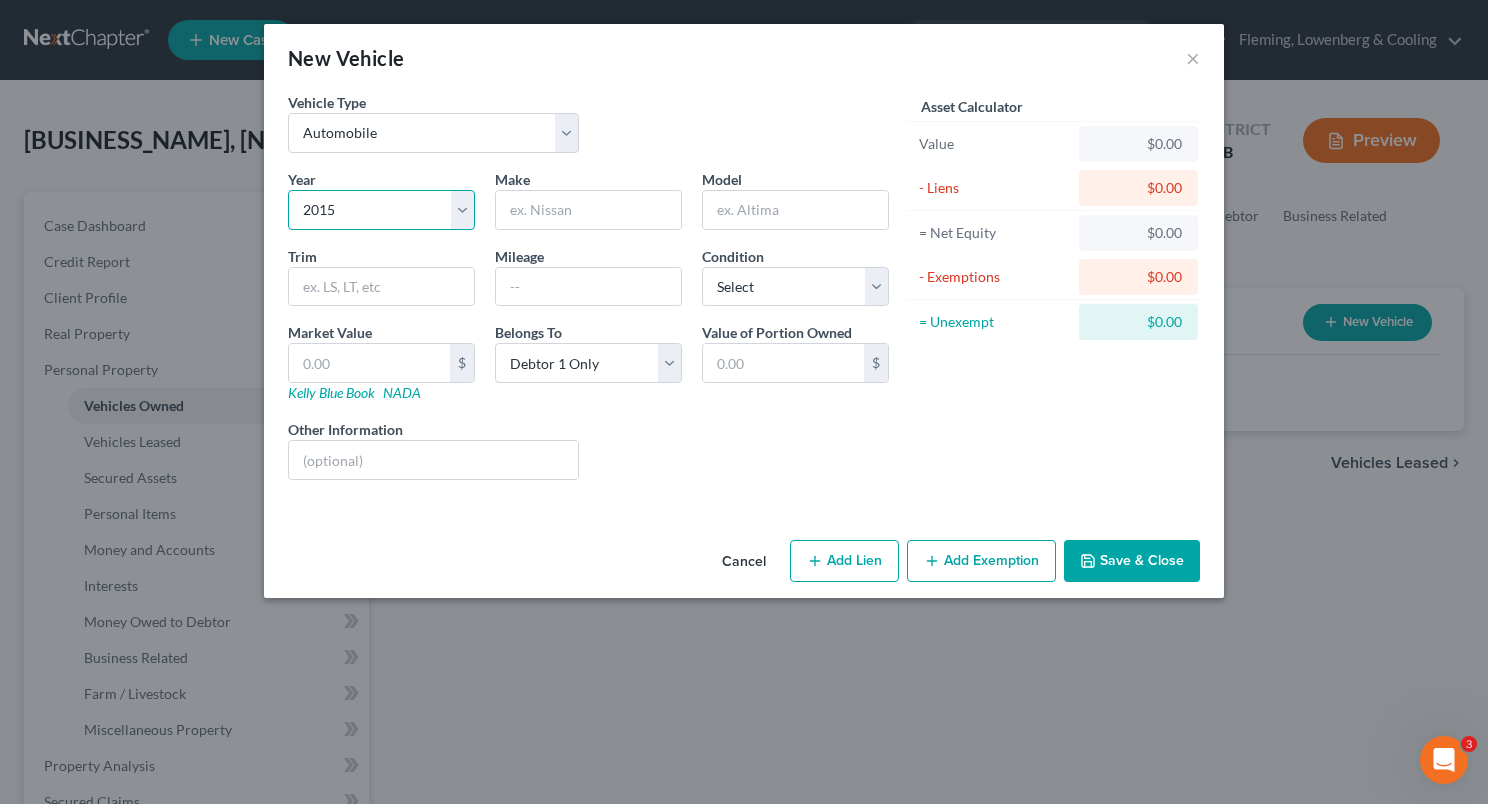 click on "Select 2026 2025 2024 2023 2022 2021 2020 2019 2018 2017 2016 2015 2014 2013 2012 2011 2010 2009 2008 2007 2006 2005 2004 2003 2002 2001 2000 1999 1998 1997 1996 1995 1994 1993 1992 1991 1990 1989 1988 1987 1986 1985 1984 1983 1982 1981 1980 1979 1978 1977 1976 1975 1974 1973 1972 1971 1970 1969 1968 1967 1966 1965 1964 1963 1962 1961 1960 1959 1958 1957 1956 1955 1954 1953 1952 1951 1950 1949 1948 1947 1946 1945 1944 1943 1942 1941 1940 1939 1938 1937 1936 1935 1934 1933 1932 1931 1930 1929 1928 1927 1926 1925 1924 1923 1922 1921 1920 1919 1918 1917 1916 1915 1914 1913 1912 1911 1910 1909 1908 1907 1906 1905 1904 1903 1902 1901" at bounding box center [381, 210] 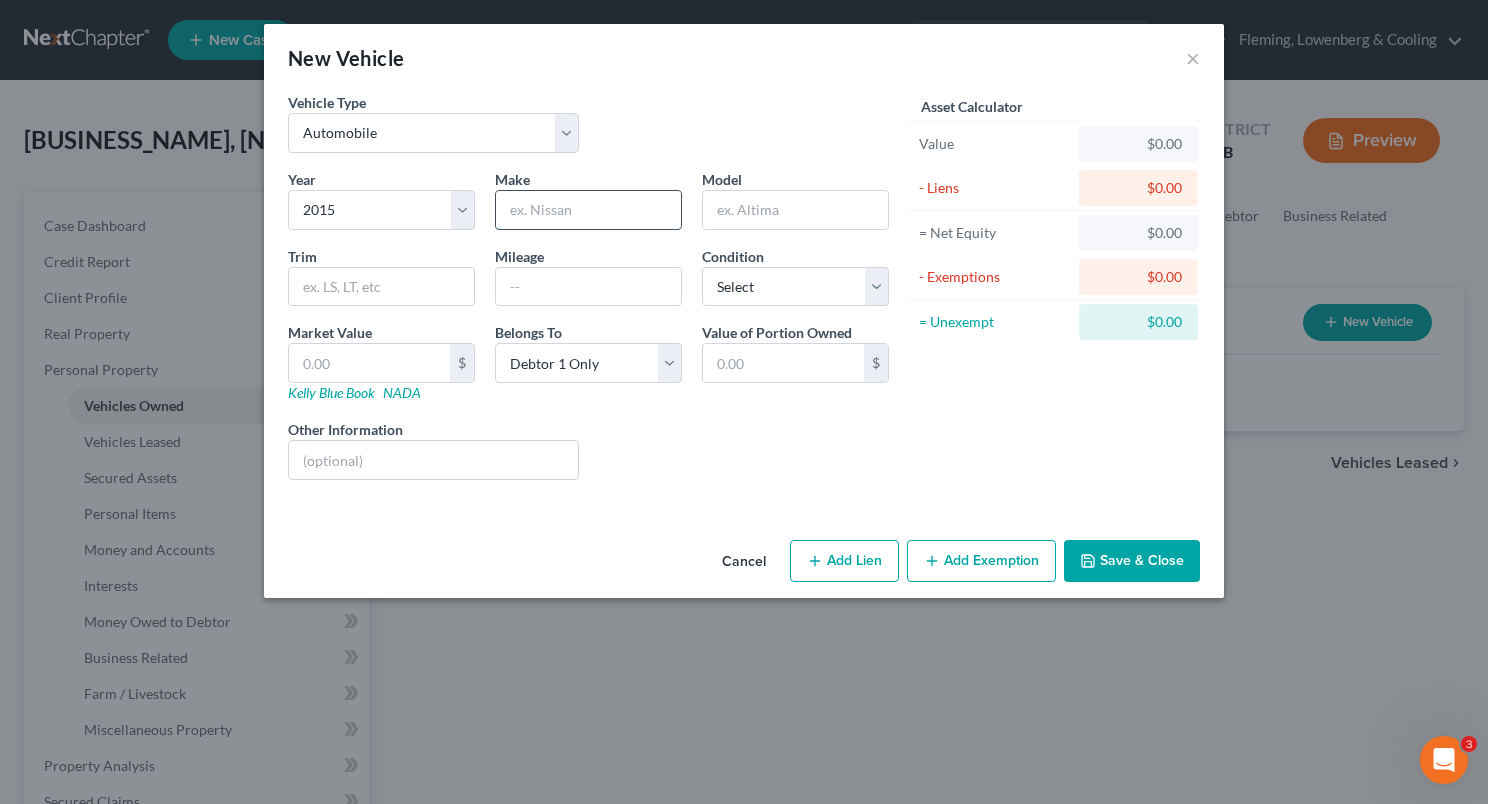 click at bounding box center (588, 210) 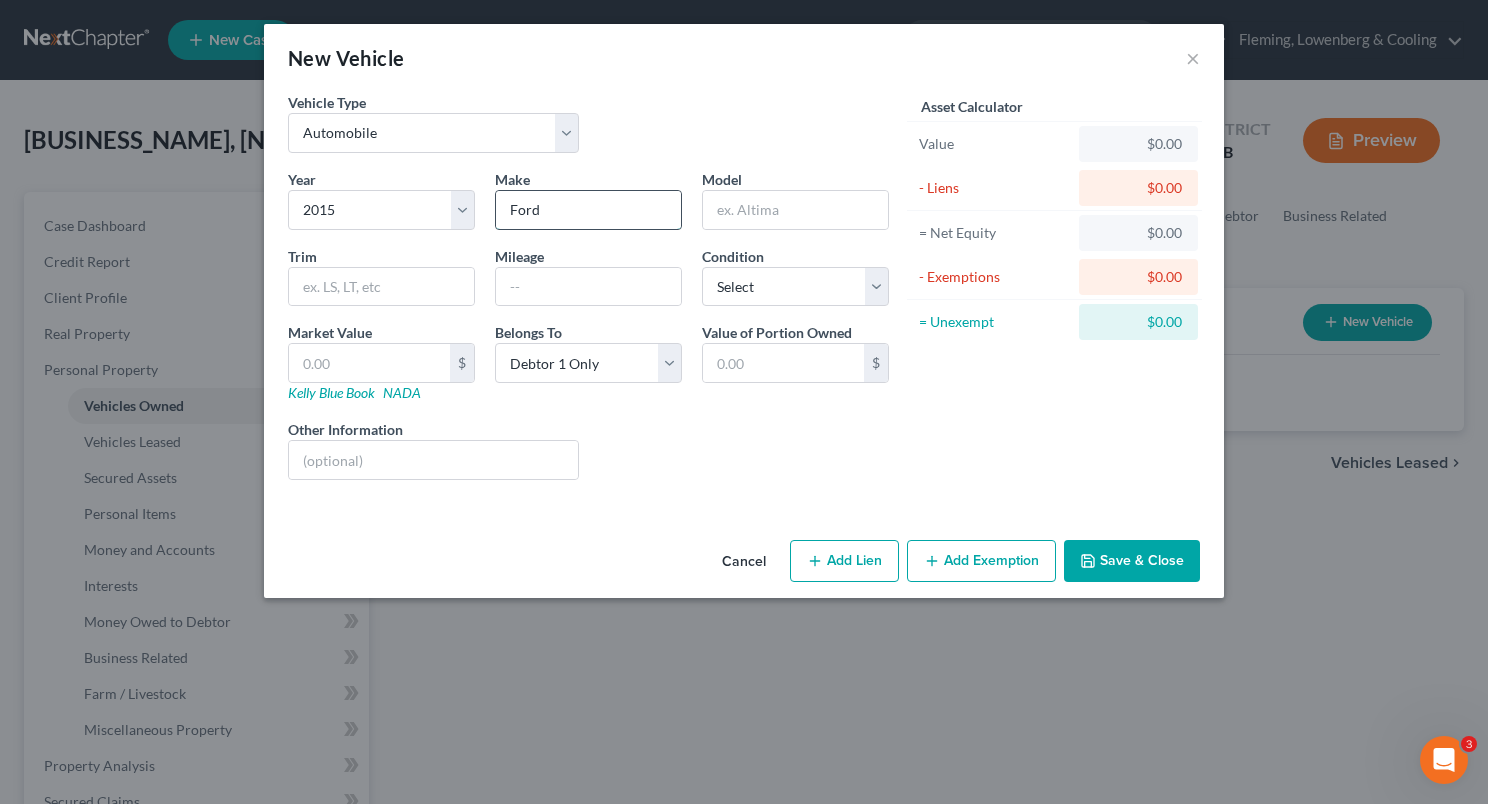 type on "Ford" 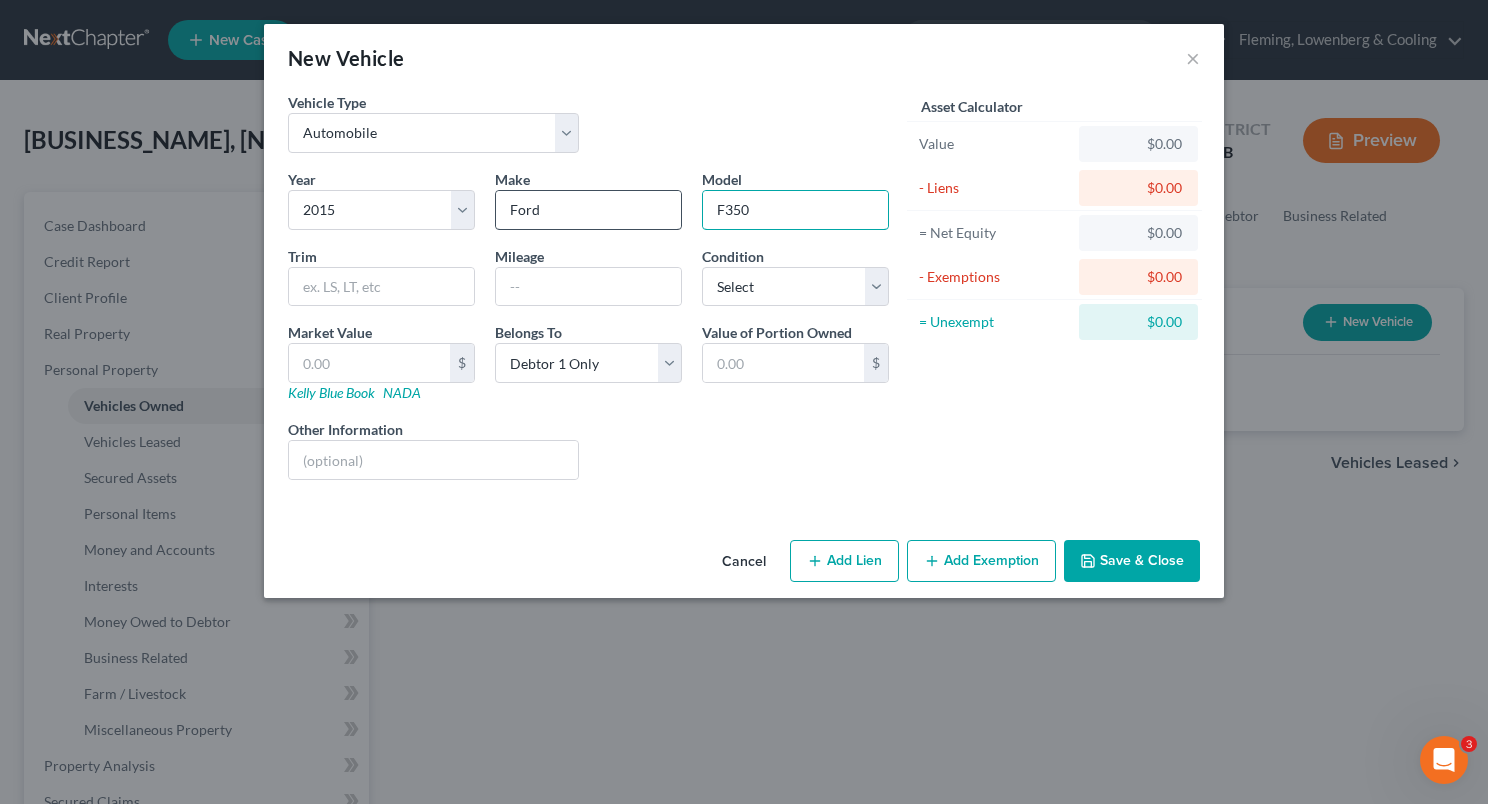 type on "F350 Pickup" 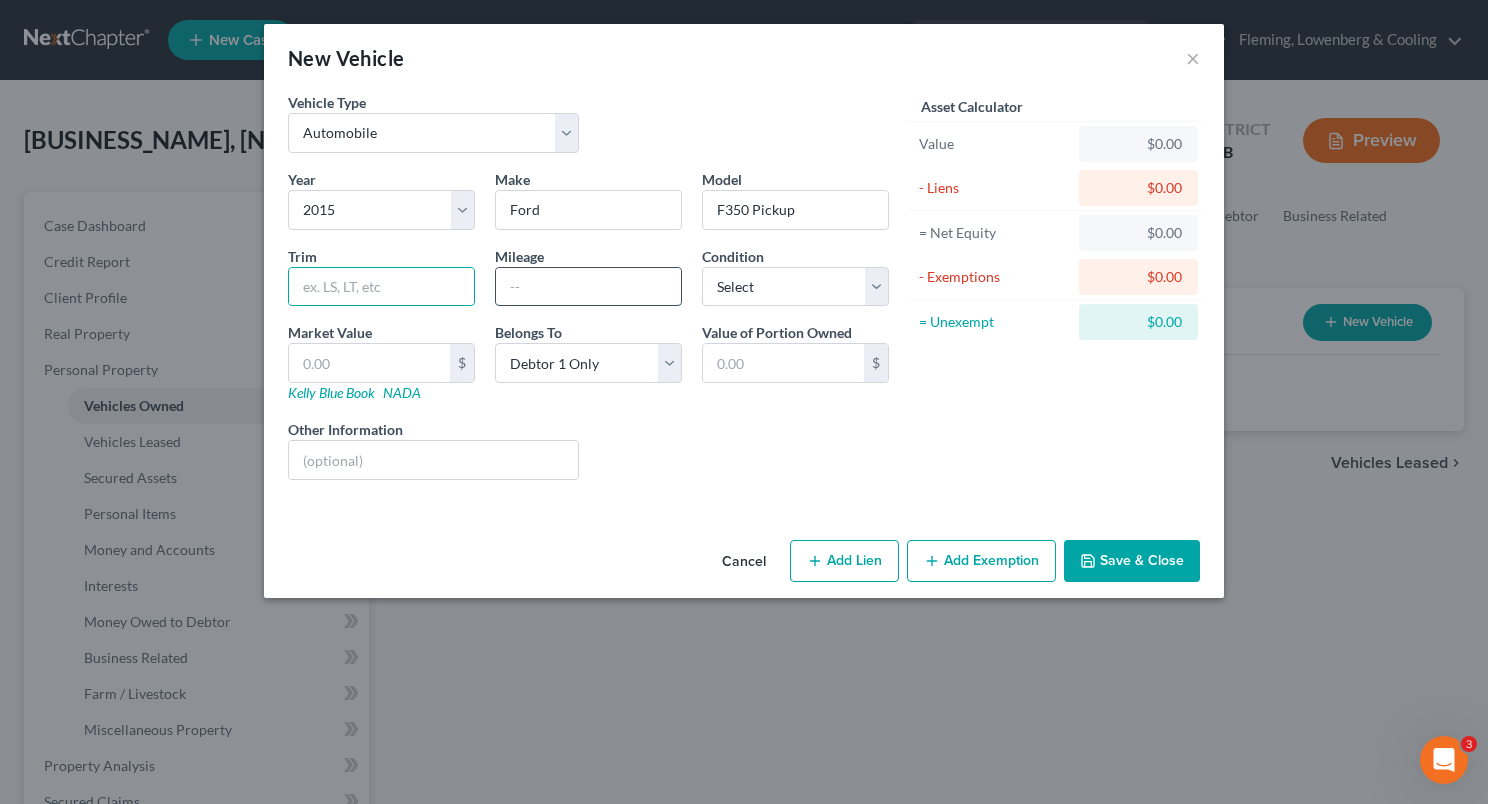 click at bounding box center (588, 287) 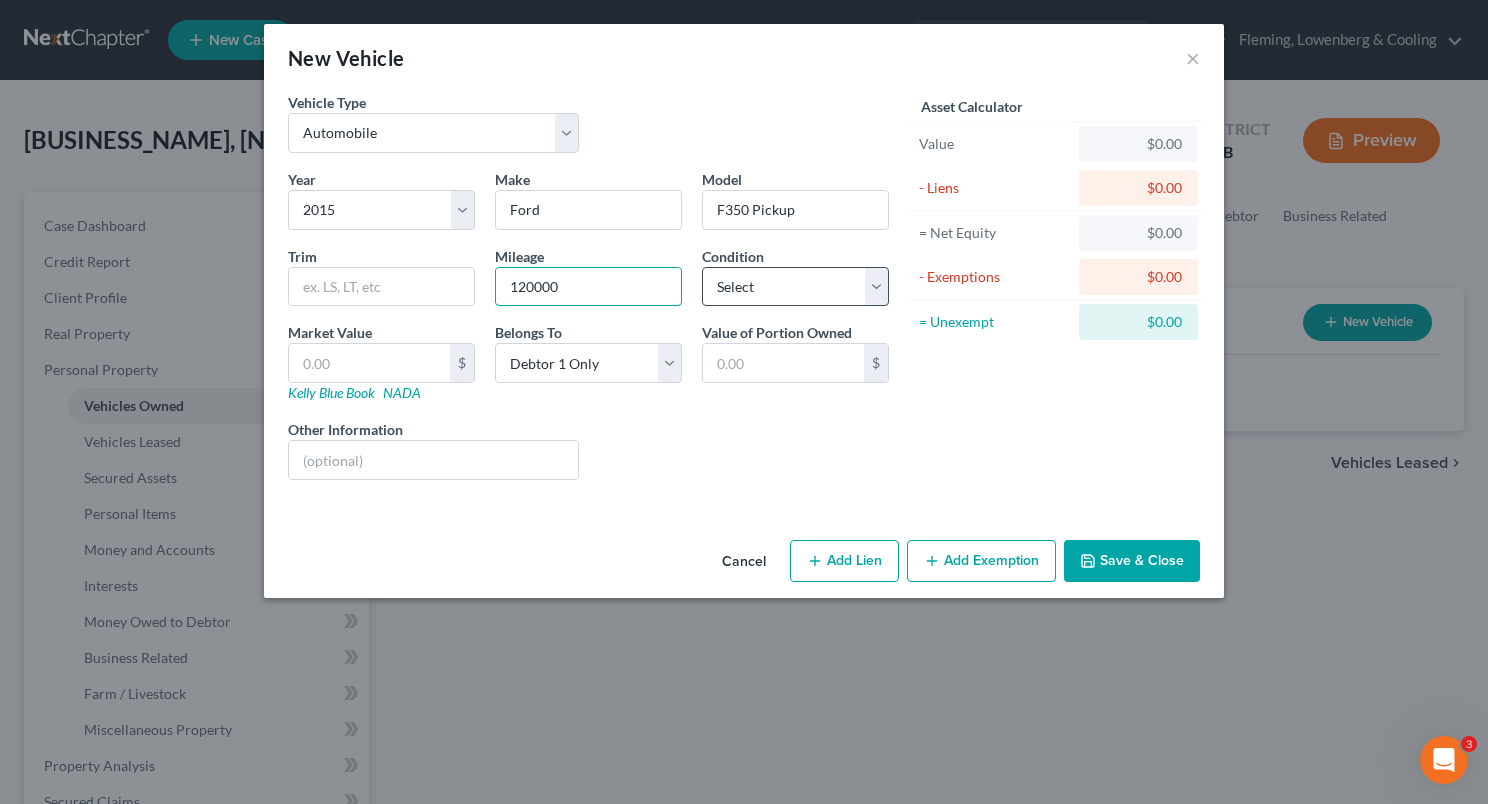 type on "120000" 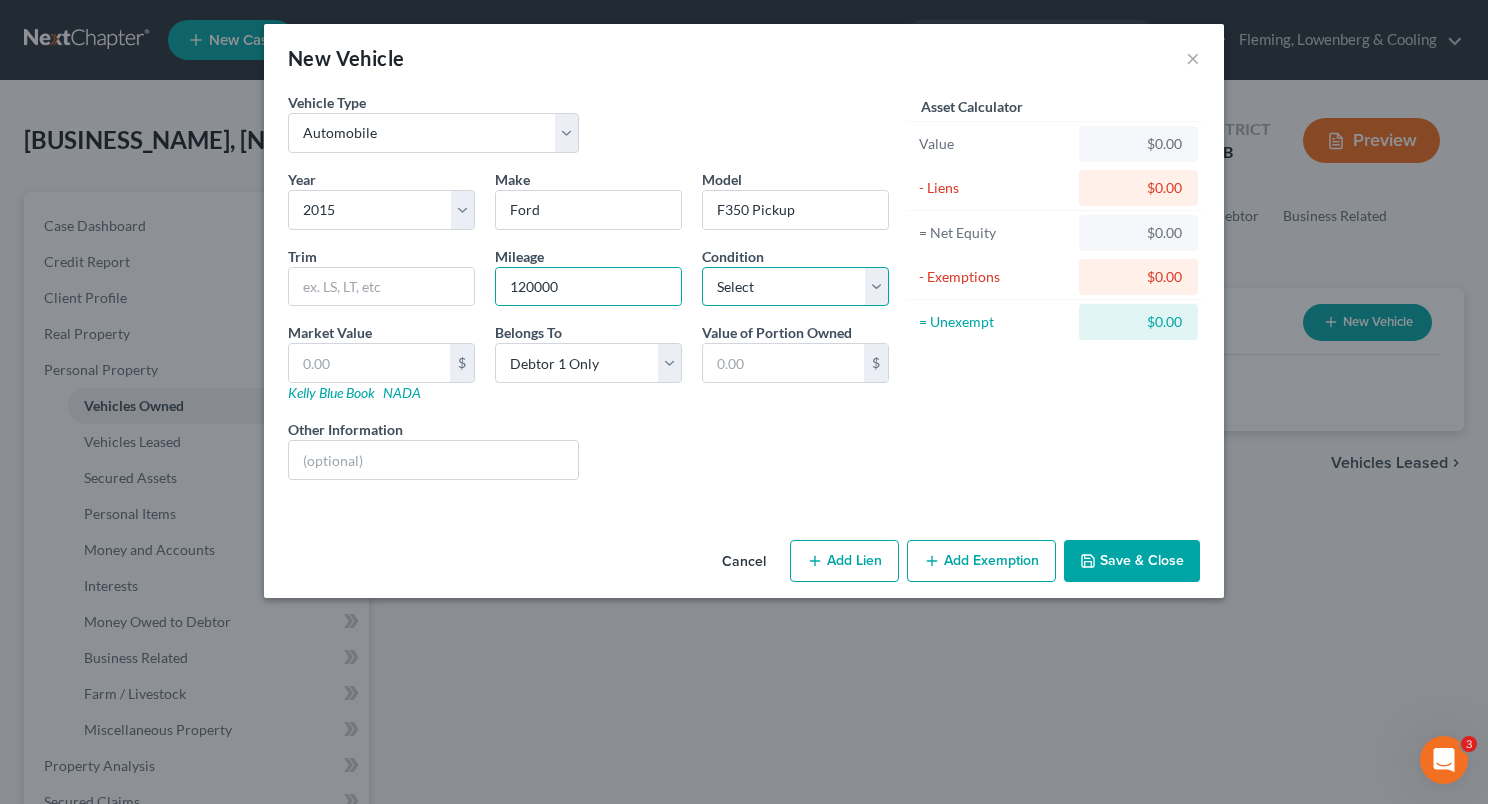 click on "Select Excellent Very Good Good Fair Poor" at bounding box center (795, 287) 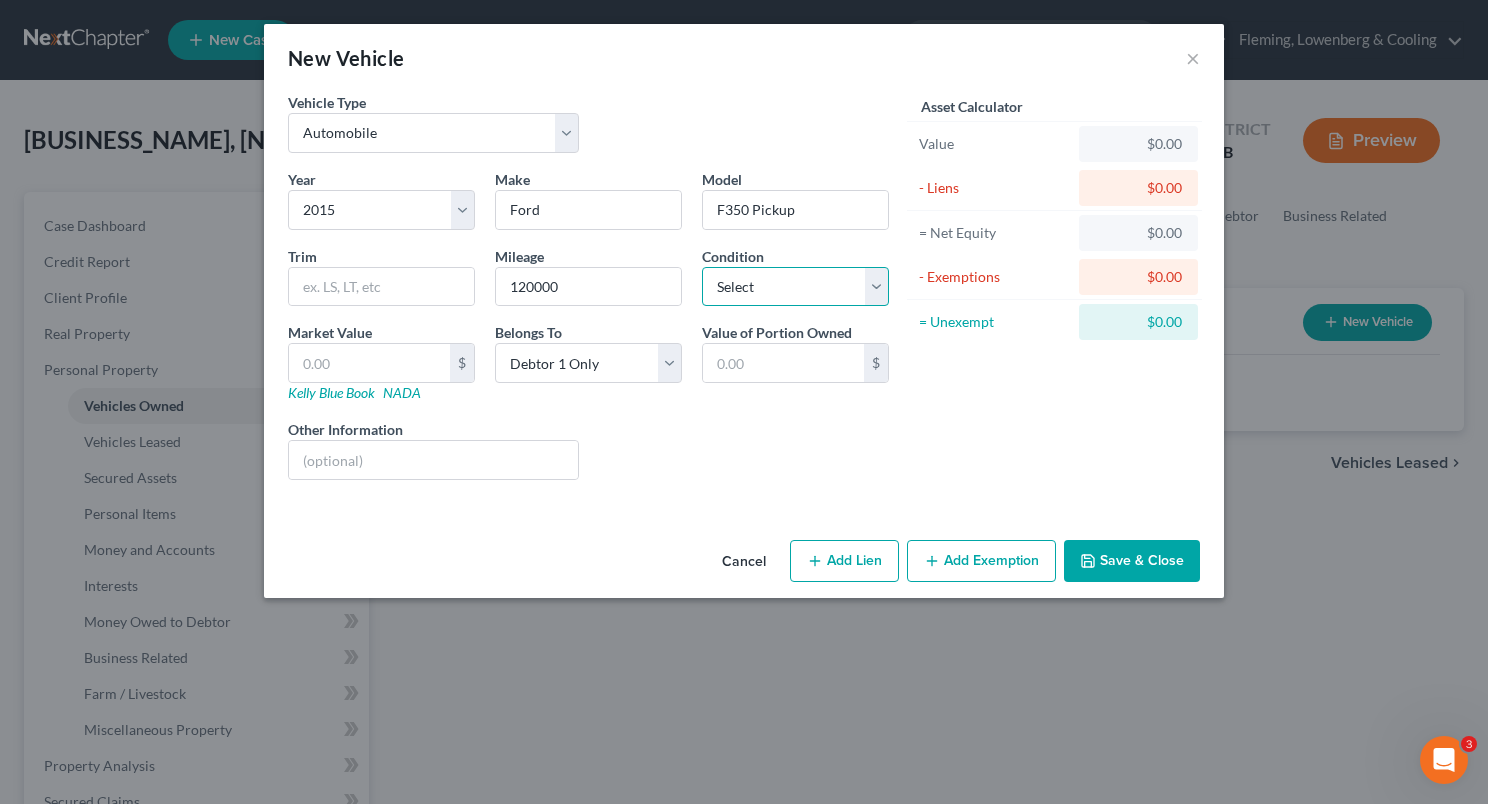 select on "2" 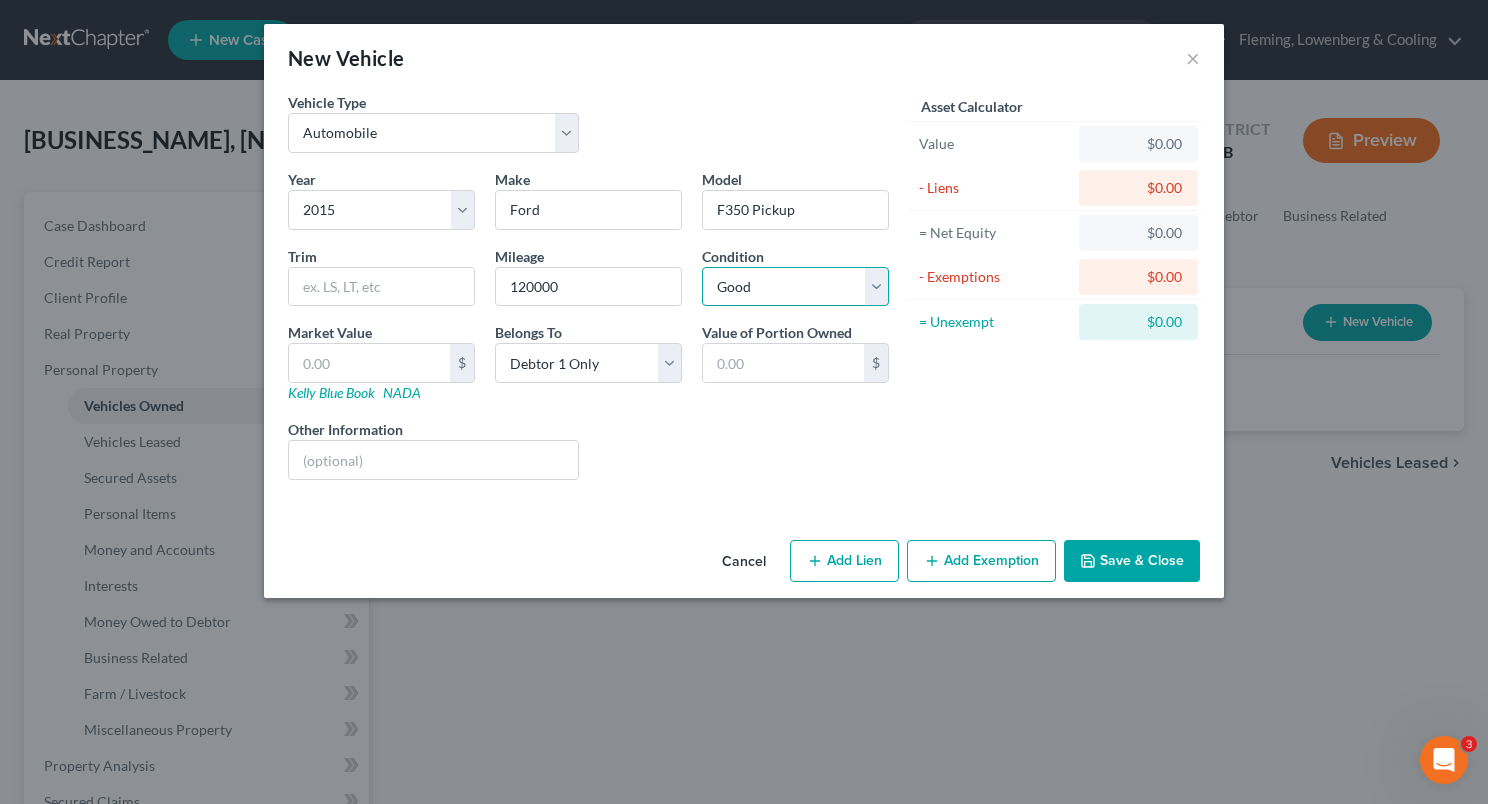 click on "Select Excellent Very Good Good Fair Poor" at bounding box center [795, 287] 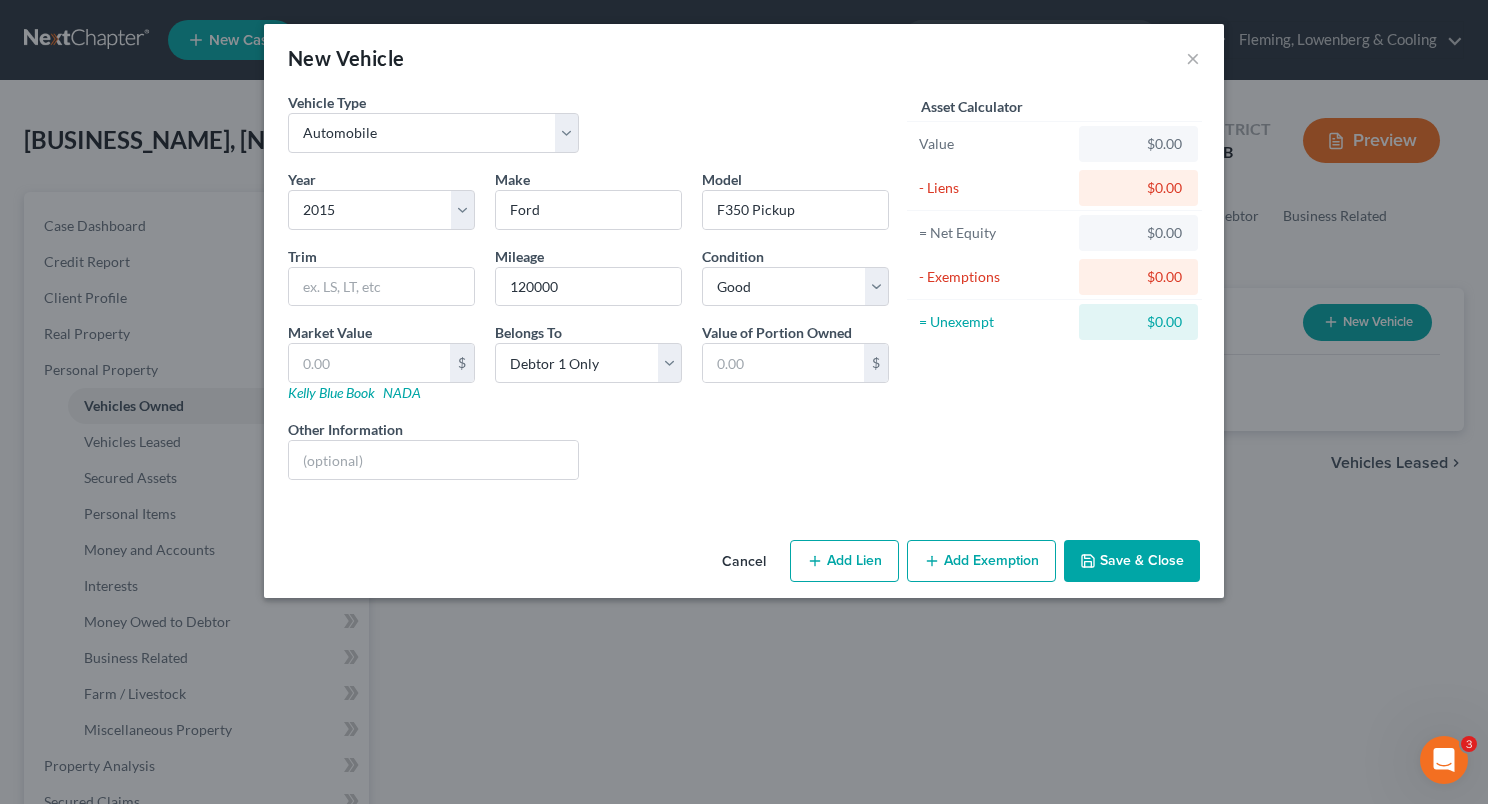 click on "Year Select 2026 2025 2024 2023 2022 2021 2020 2019 2018 2017 2016 2015 2014 2013 2012 2011 2010 2009 2008 2007 2006 2005 2004 2003 2002 2001 2000 1999 1998 1997 1996 1995 1994 1993 1992 1991 1990 1989 1988 1987 1986 1985 1984 1983 1982 1981 1980 1979 1978 1977 1976 1975 1974 1973 1972 1971 1970 1969 1968 1967 1966 1965 1964 1963 1962 1961 1960 1959 1958 1957 1956 1955 1954 1953 1952 1951 1950 1949 1948 1947 1946 1945 1944 1943 1942 1941 1940 1939 1938 1937 1936 1935 1934 1933 1932 1931 1930 1929 1928 1927 1926 1925 1924 1923 1922 1921 1920 1919 1918 1917 1916 1915 1914 1913 1912 1911 1910 1909 1908 1907 1906 1905 1904 1903 1902 1901
Make
*
Ford Model F350 Pickup Trim Mileage 120000 Condition Select Excellent Very Good Good Fair Poor Market Value $ Kelly Blue Book NADA
Belongs To
*
Select Debtor 1 Only Debtor 2 Only Debtor 1 And Debtor 2 Only At Least One Of The Debtors And Another Community Property Value of Portion Owned $ Other Information
Liens
Select" at bounding box center [588, 332] 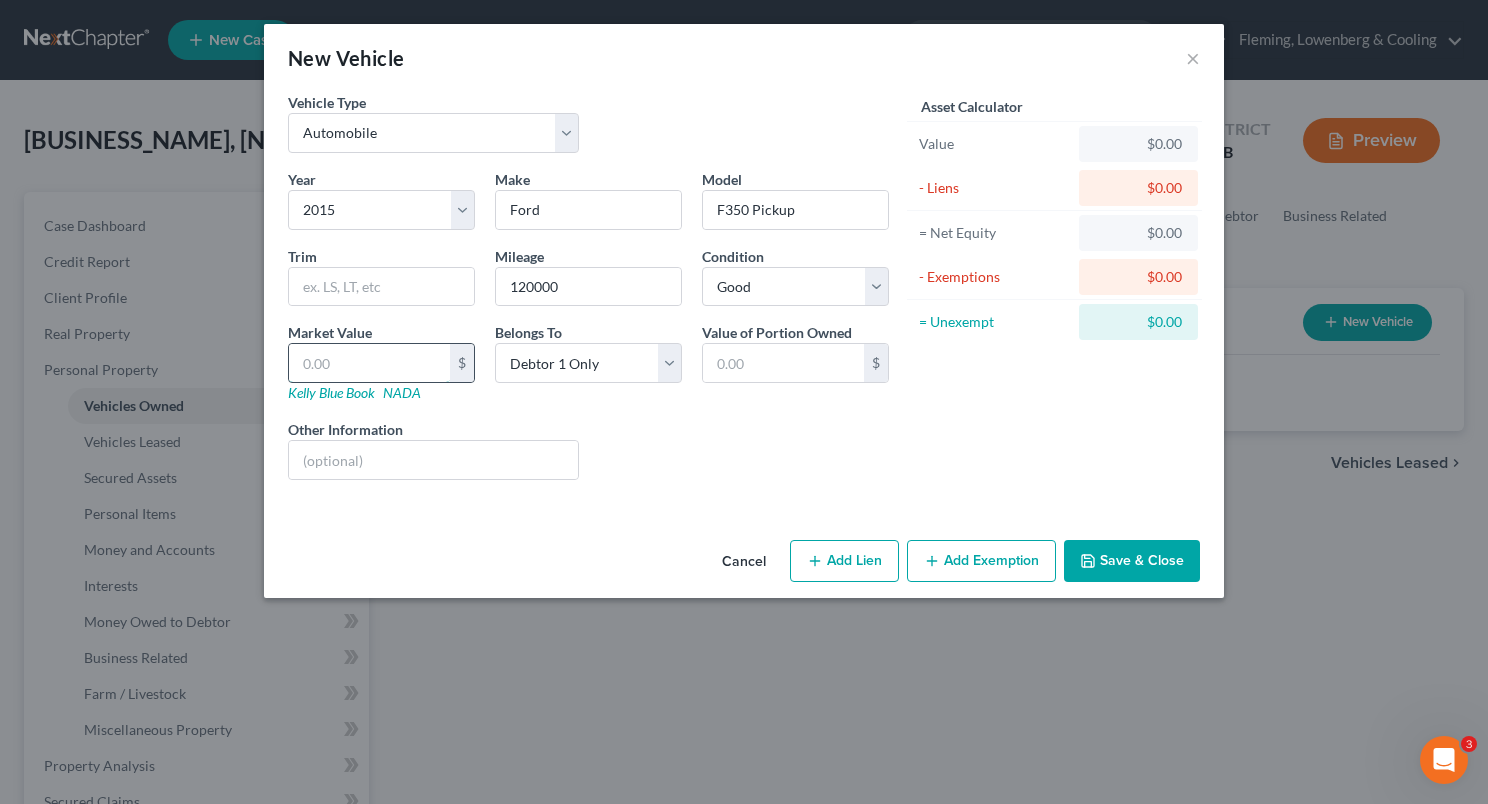 click at bounding box center [369, 363] 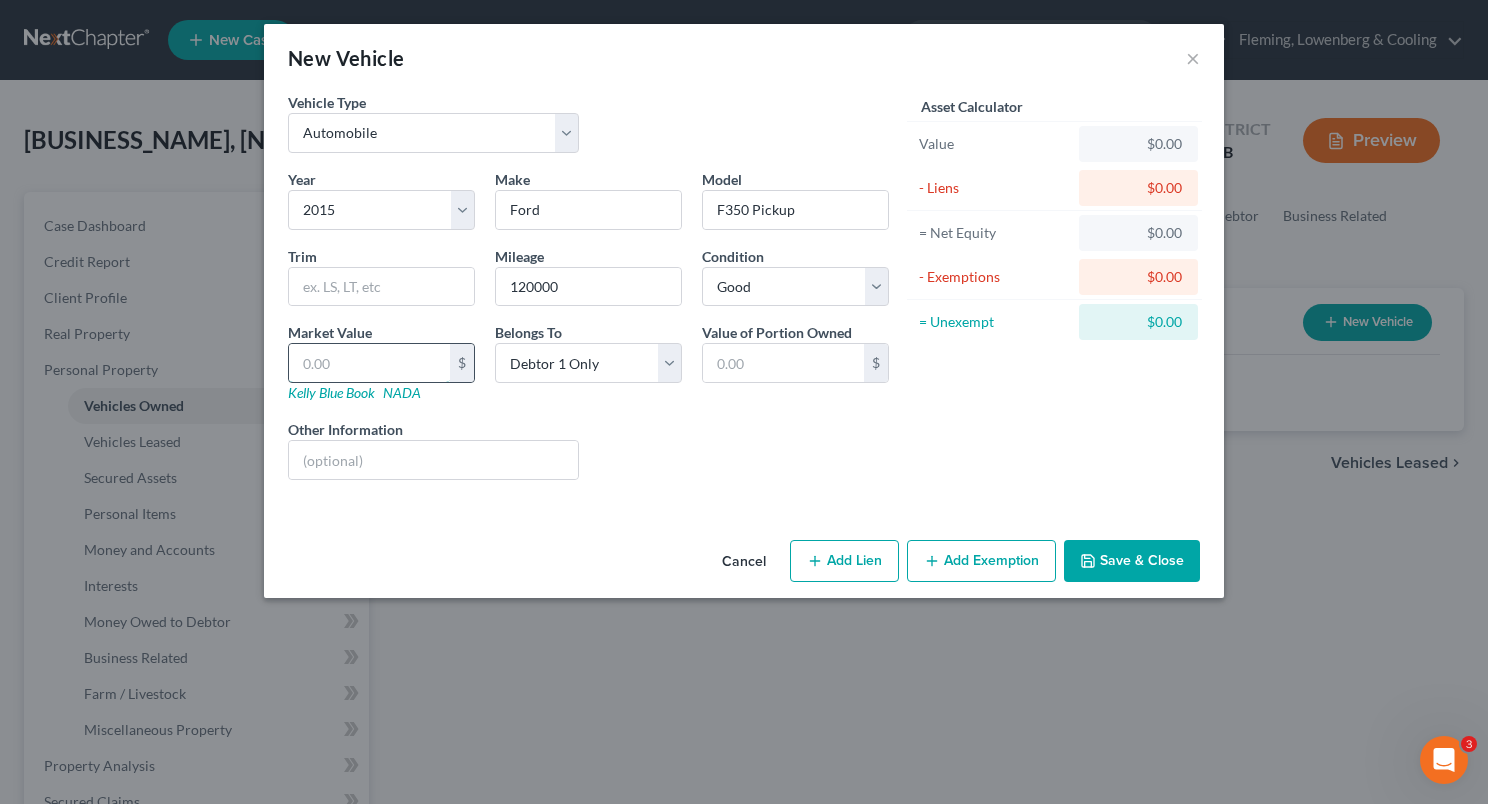 type on "2" 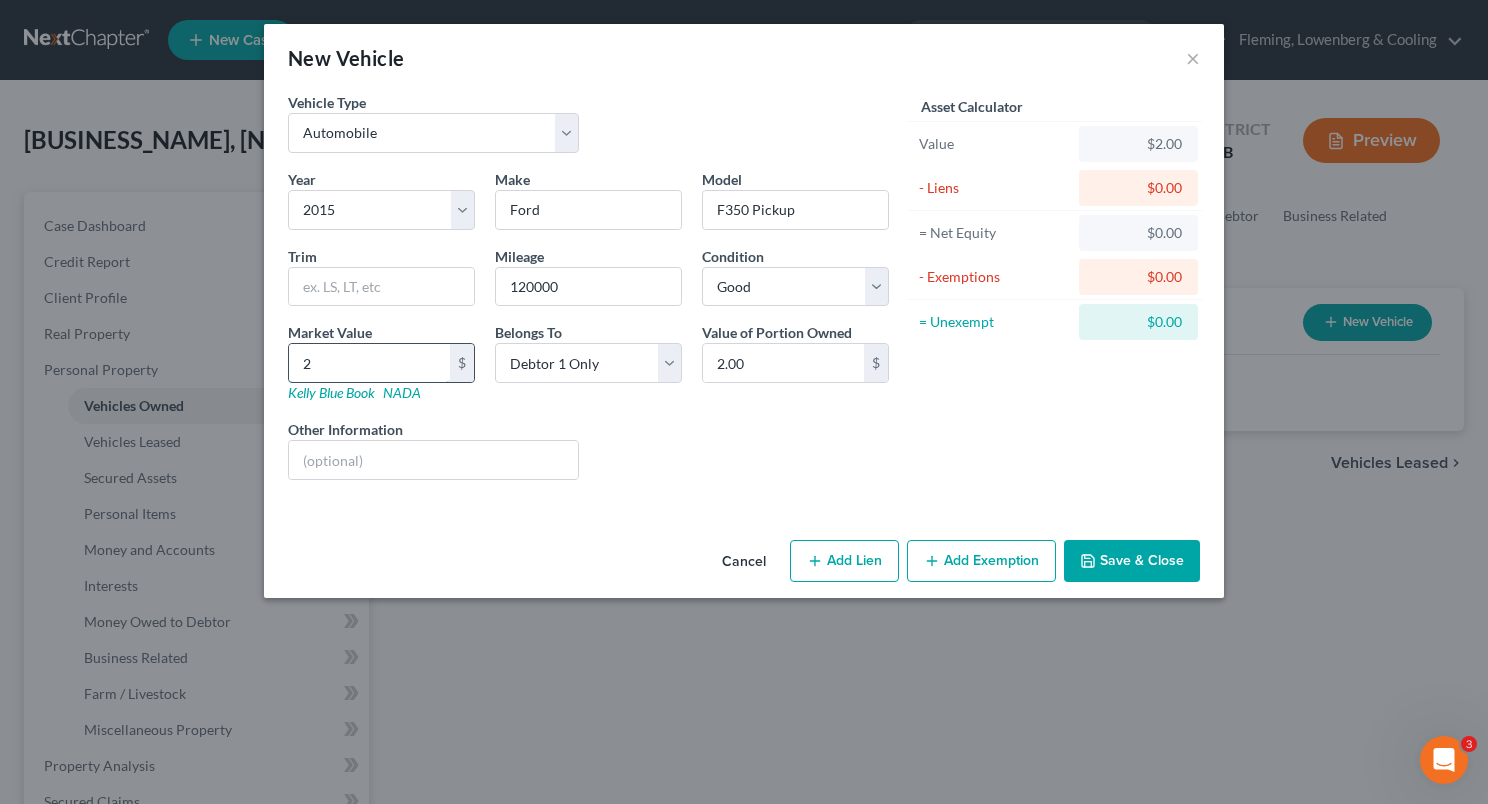 type on "25" 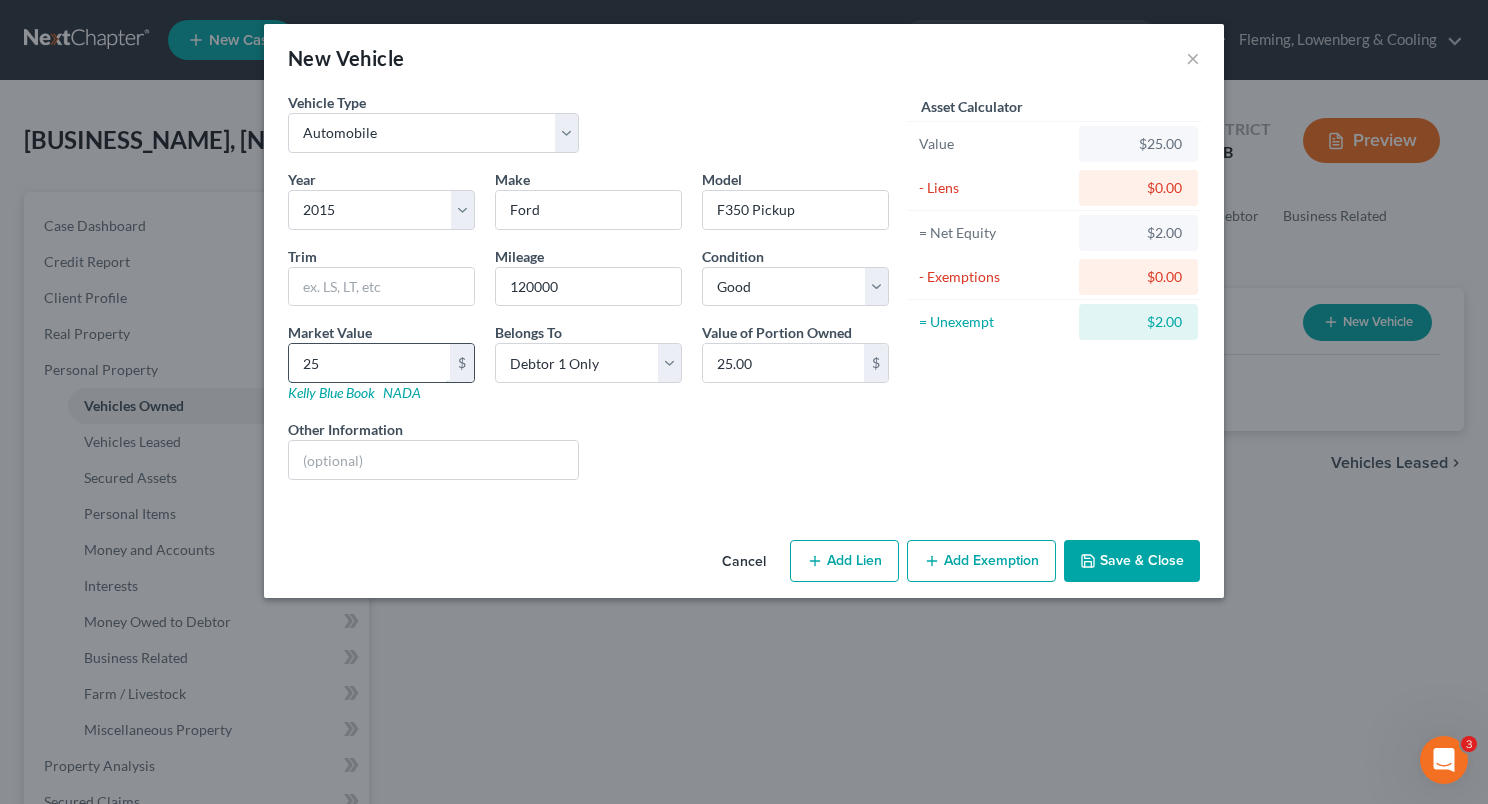 type on "250" 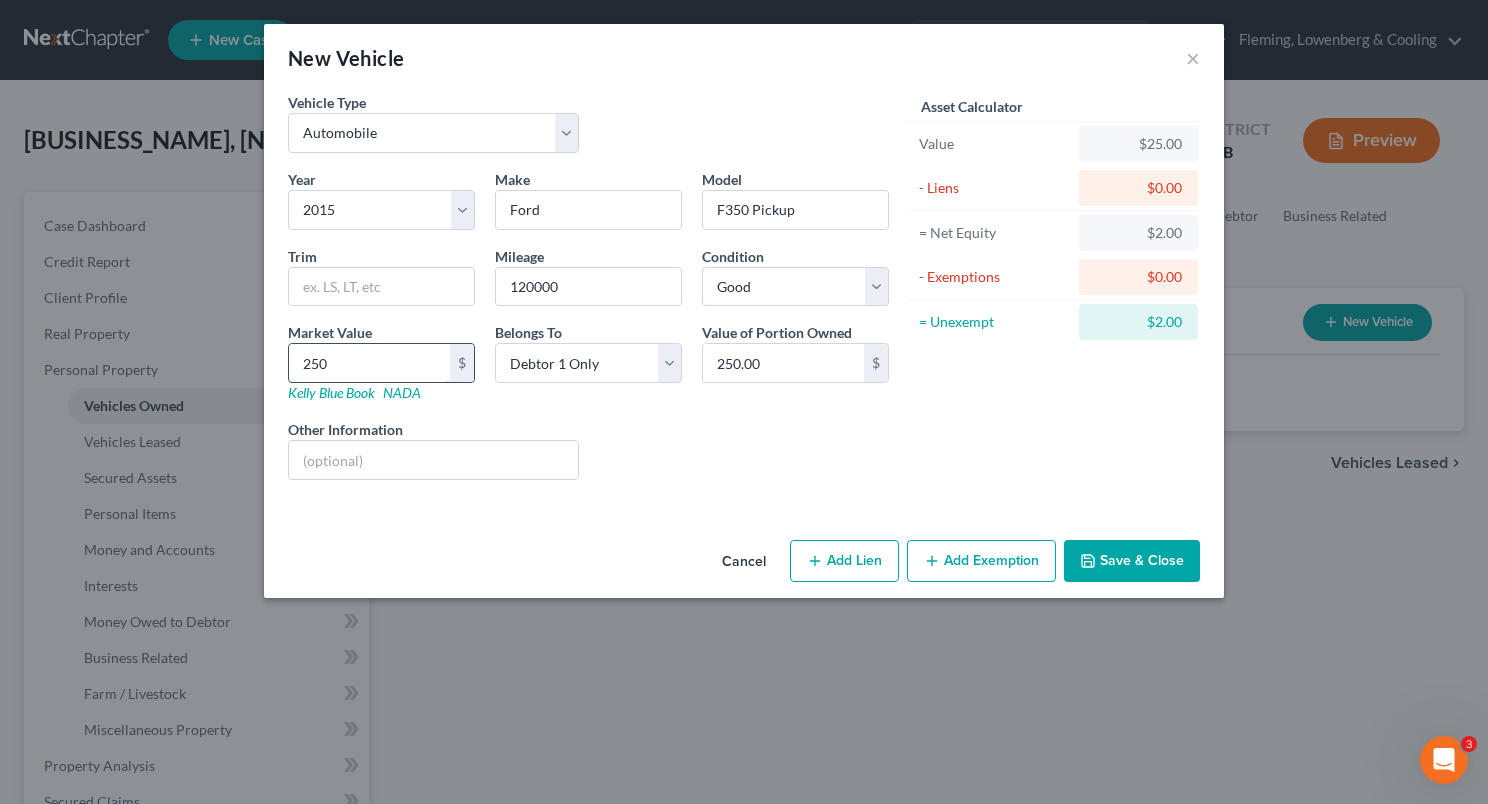 type on "2500" 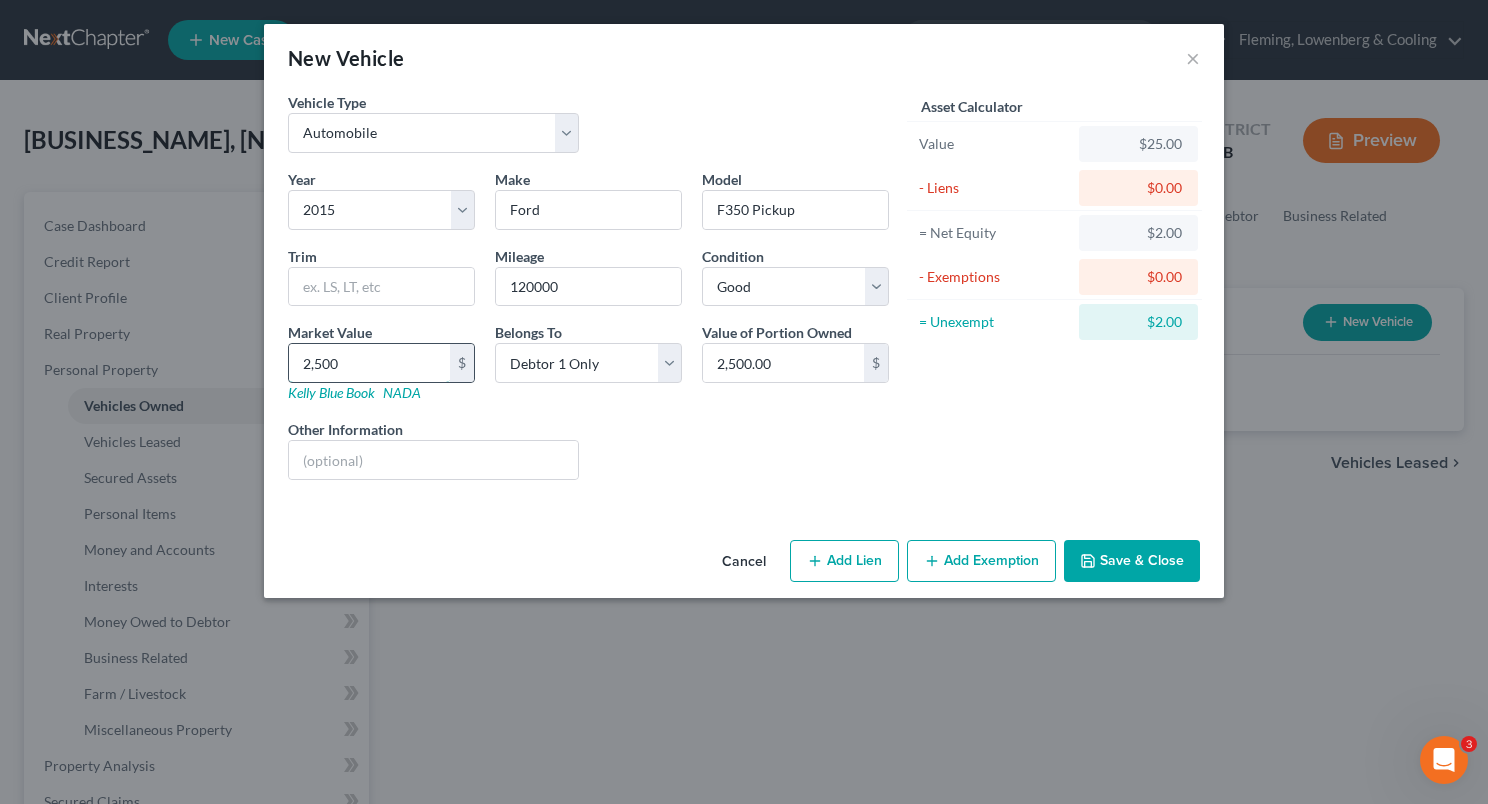 type on "2,5000" 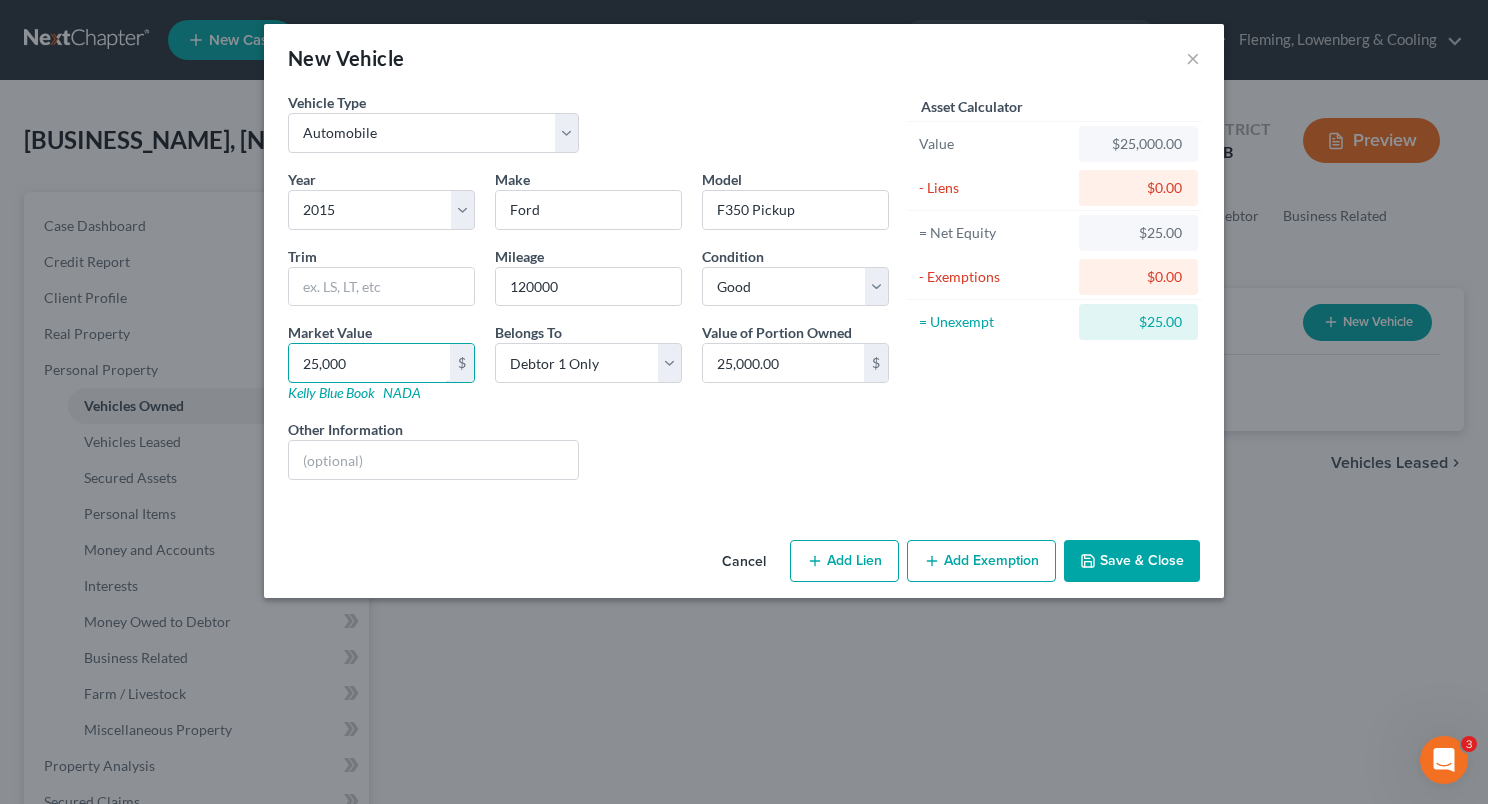 type on "25,000" 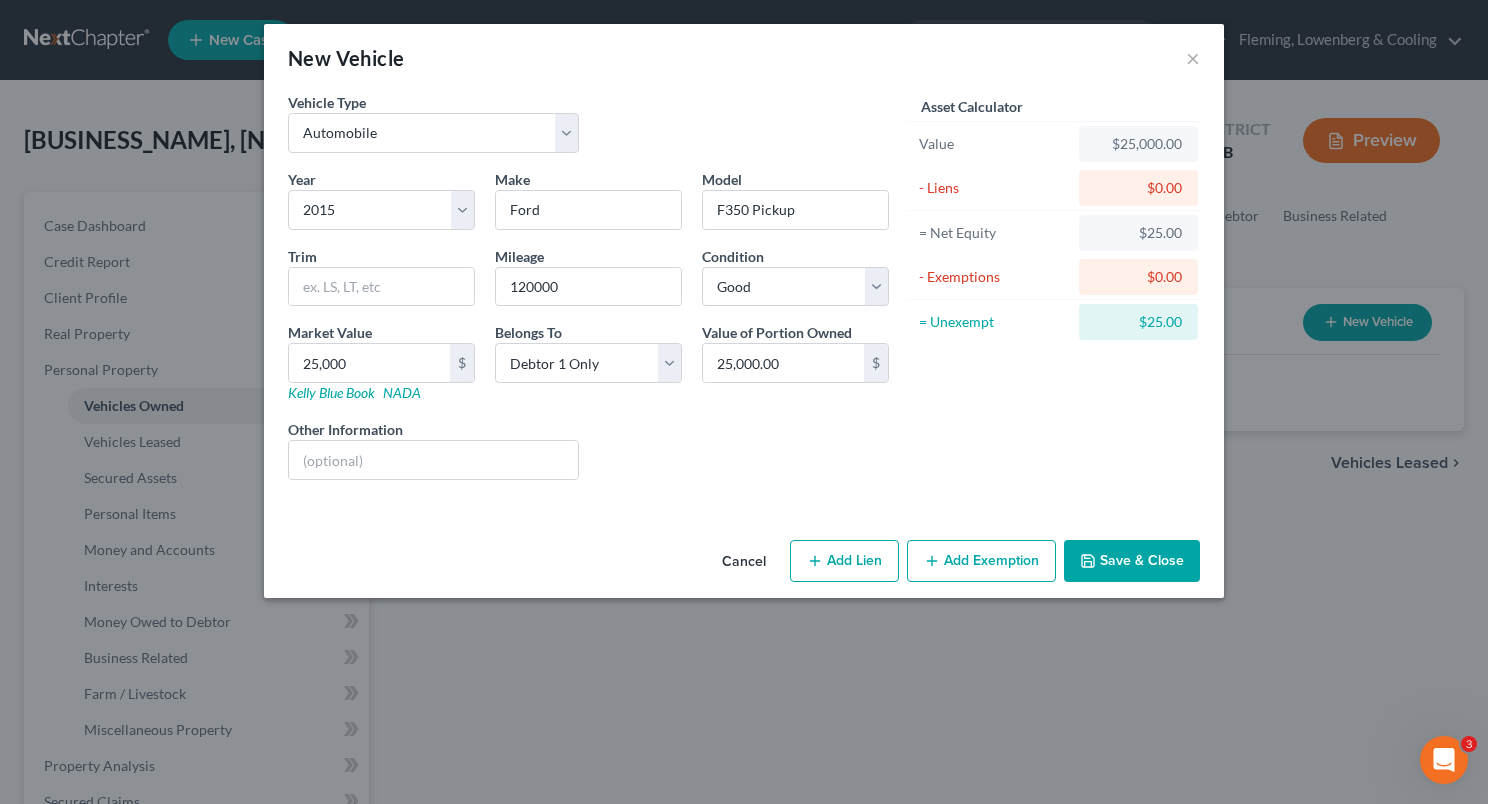 click on "Save & Close" at bounding box center [1132, 561] 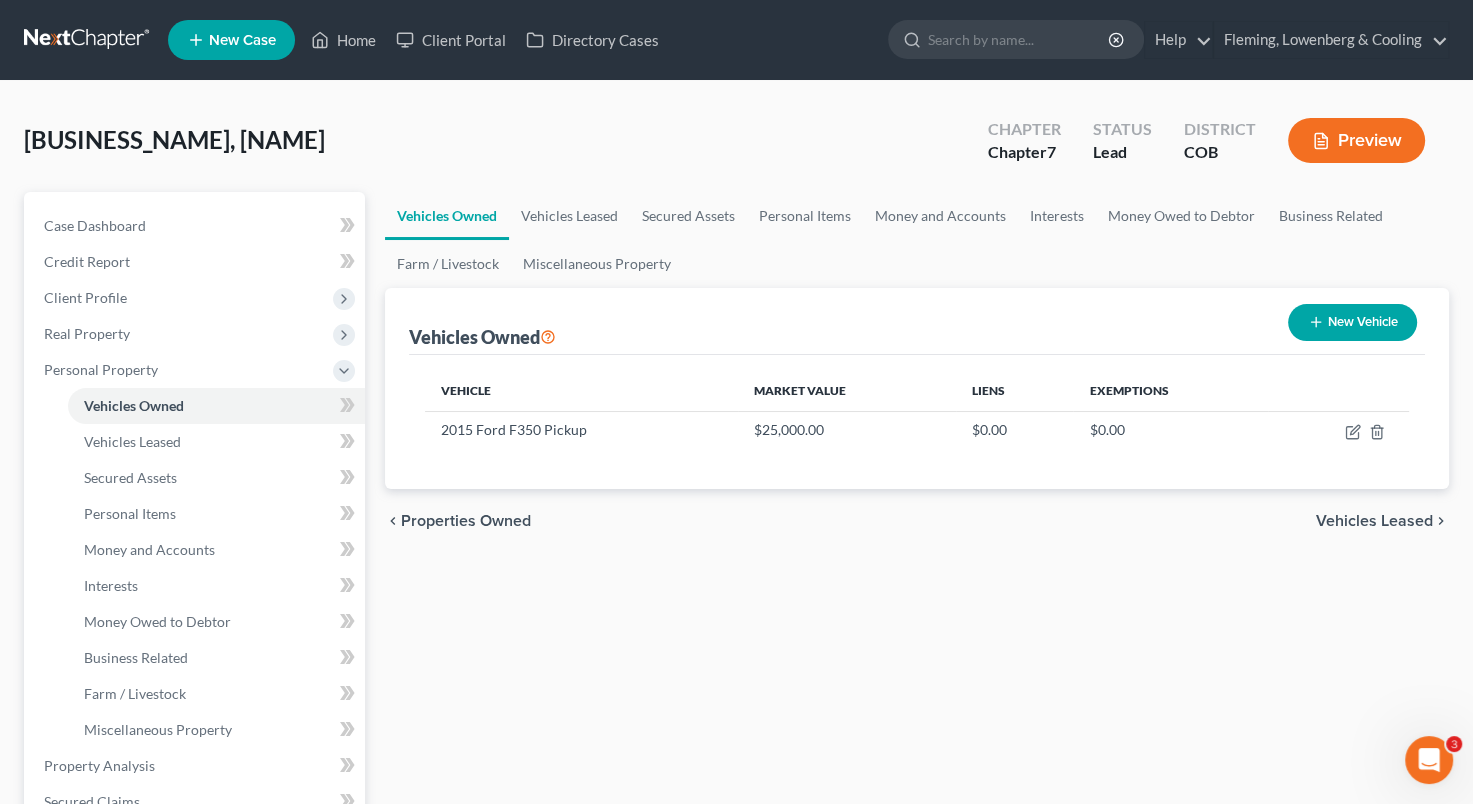 click on "New Vehicle" at bounding box center [1352, 322] 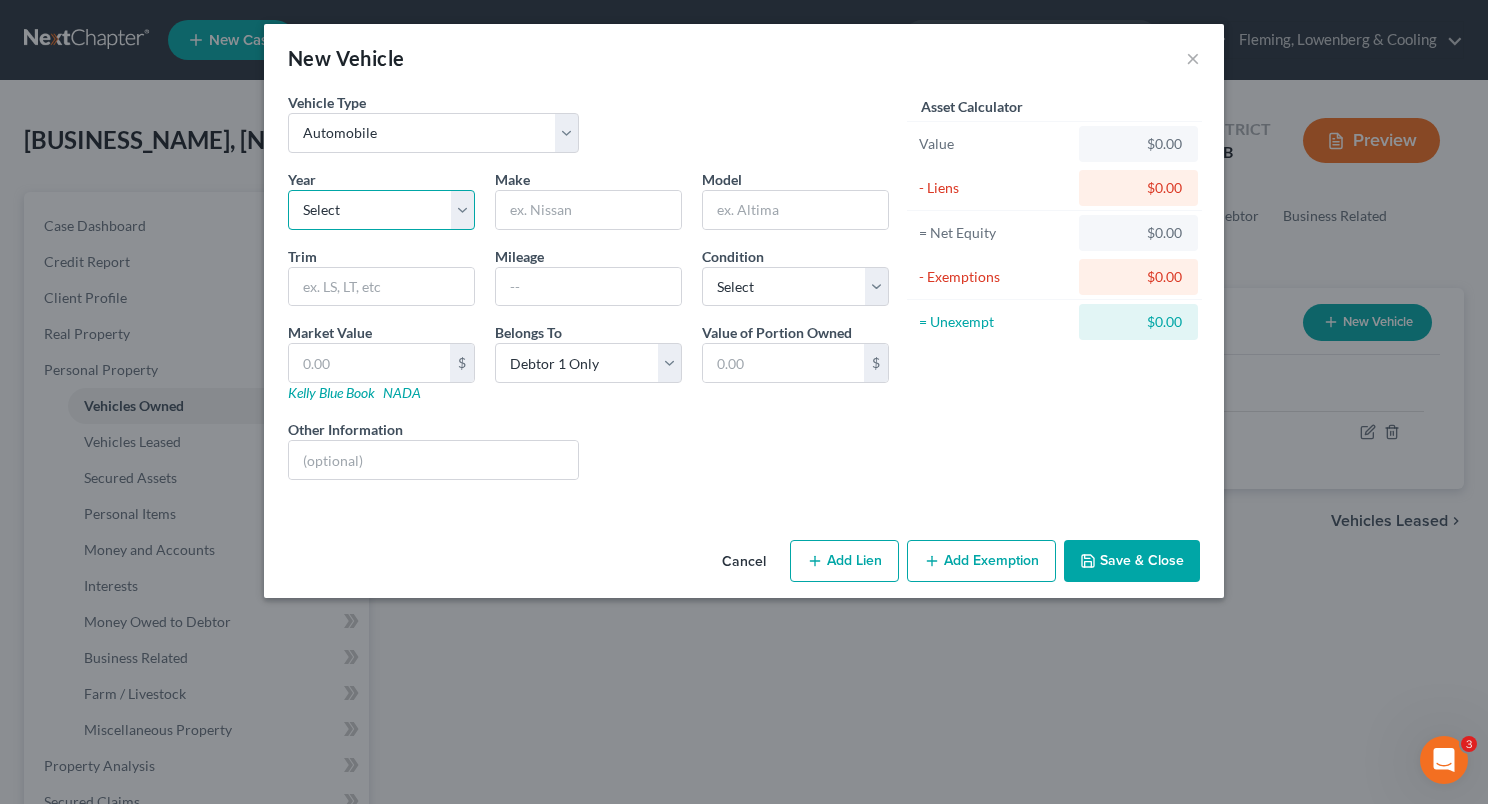drag, startPoint x: 462, startPoint y: 208, endPoint x: 435, endPoint y: 208, distance: 27 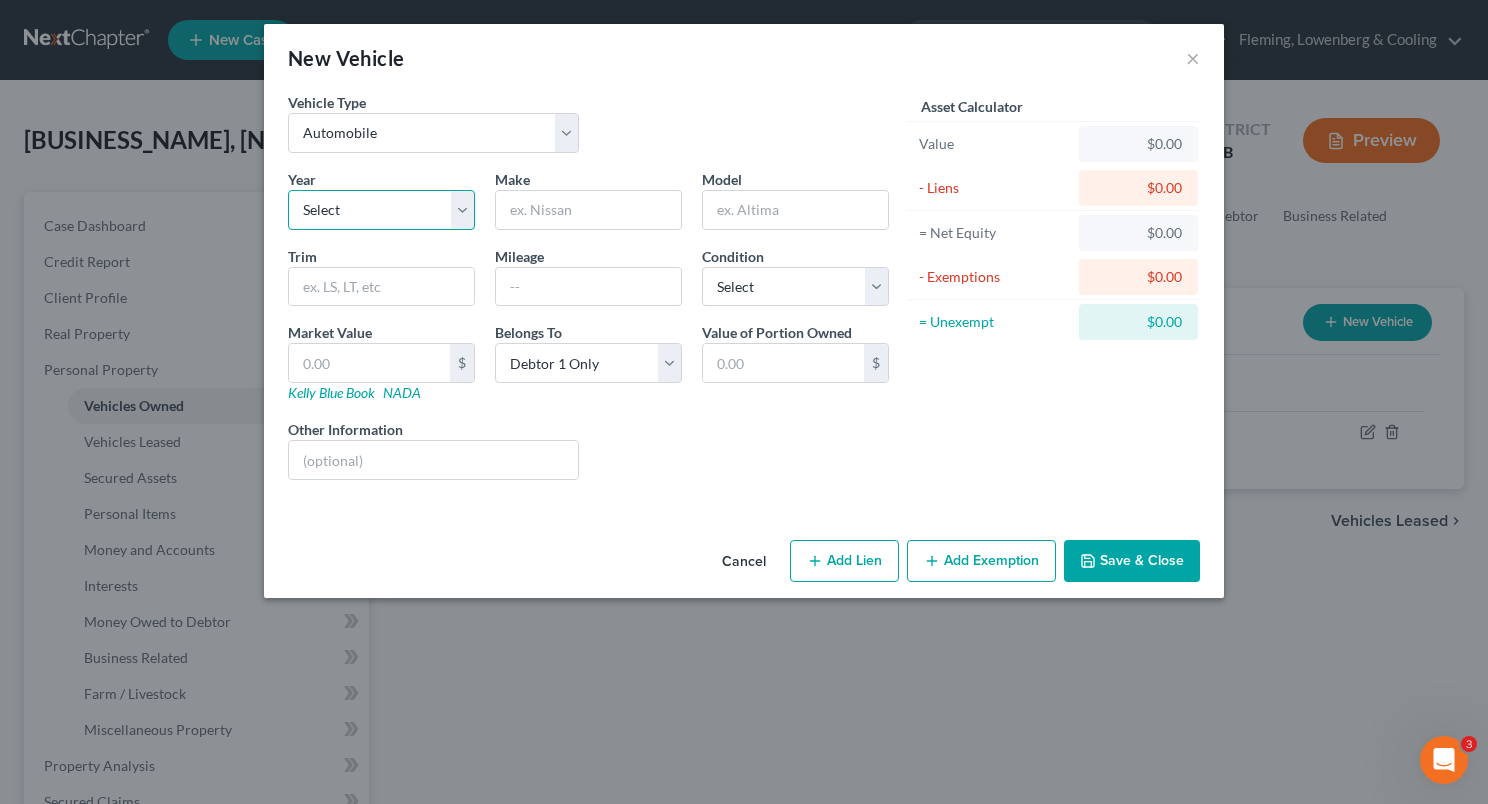 select on "27" 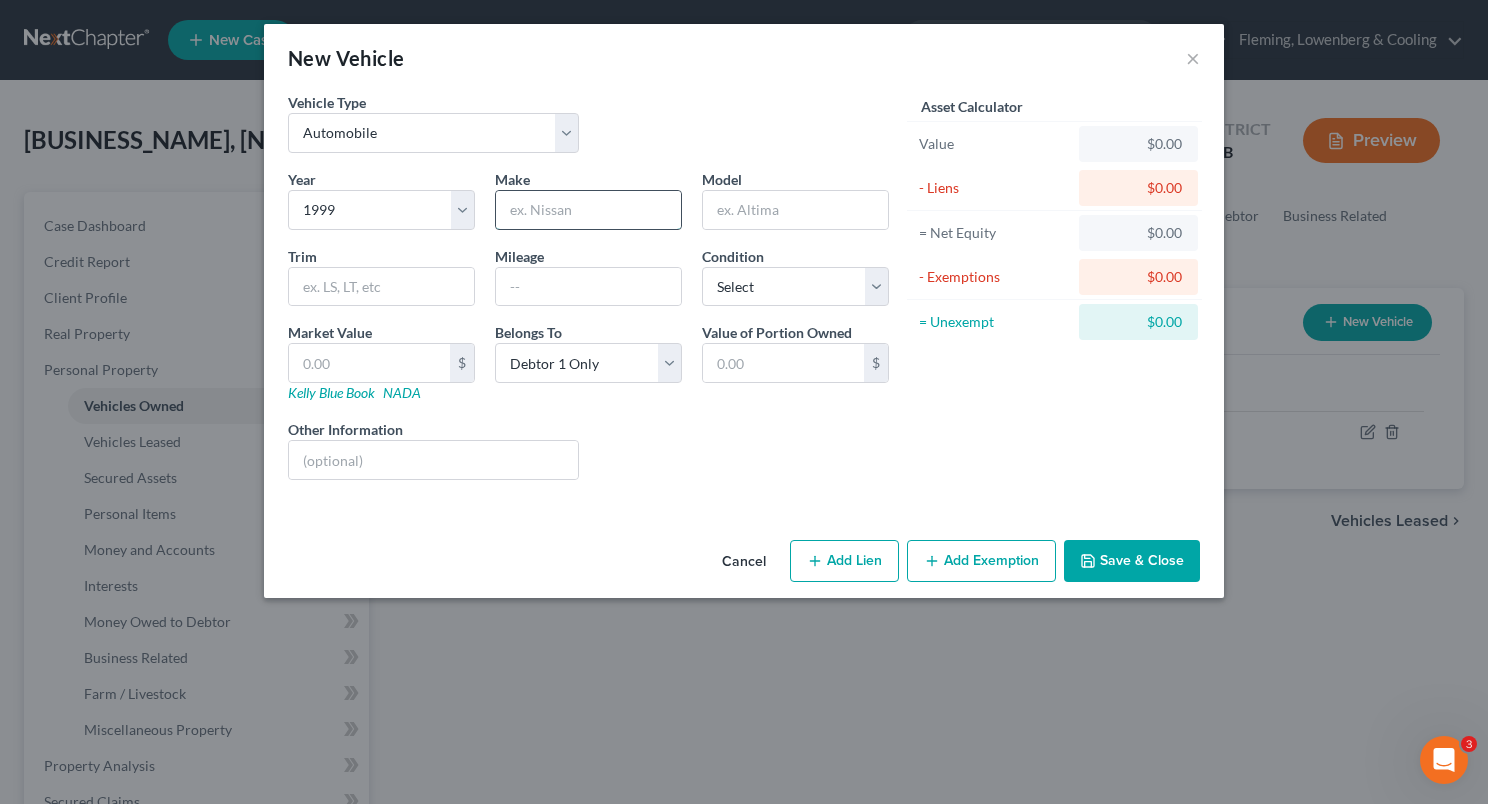 click at bounding box center (588, 210) 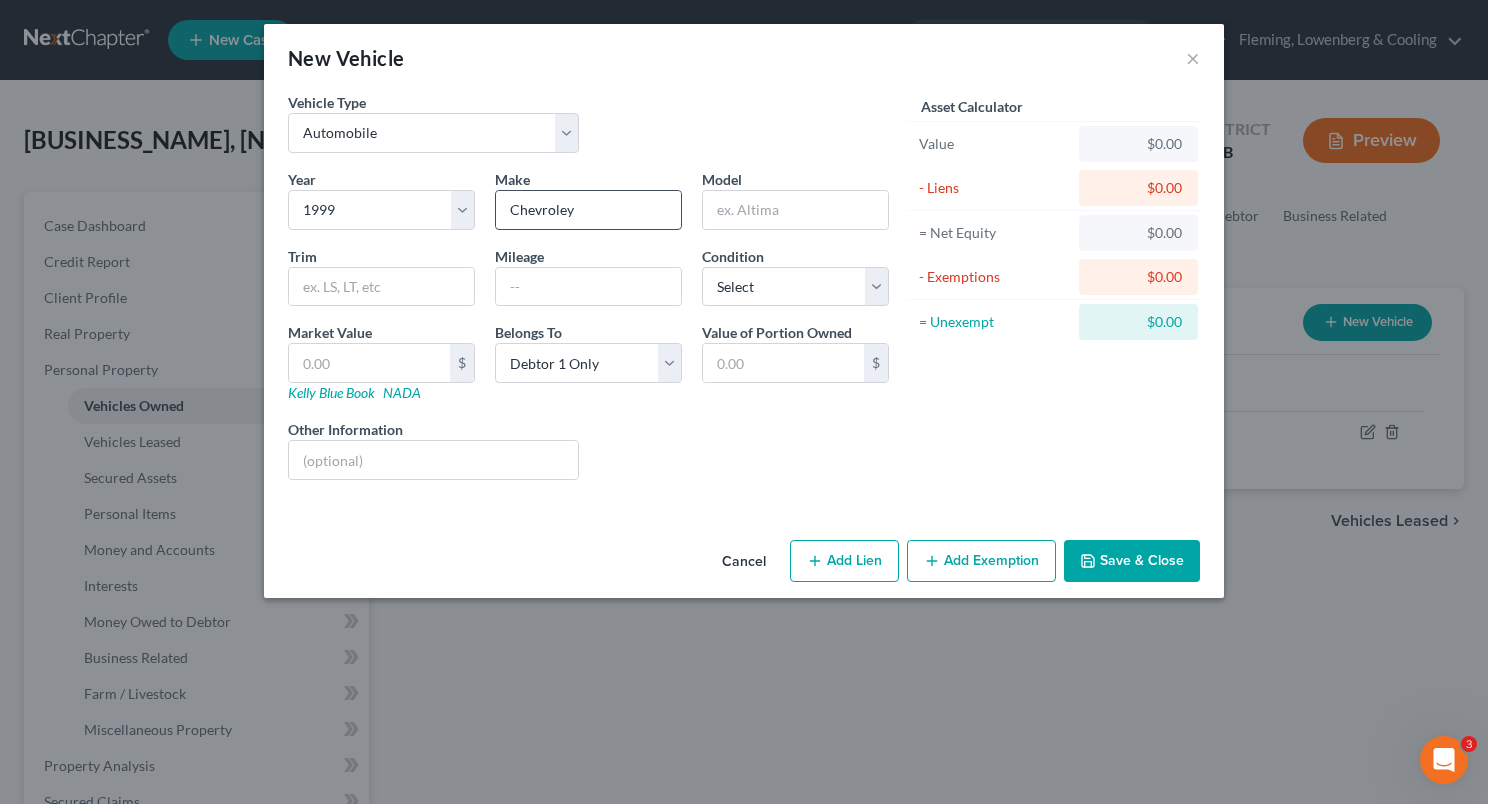 type on "Chevroley" 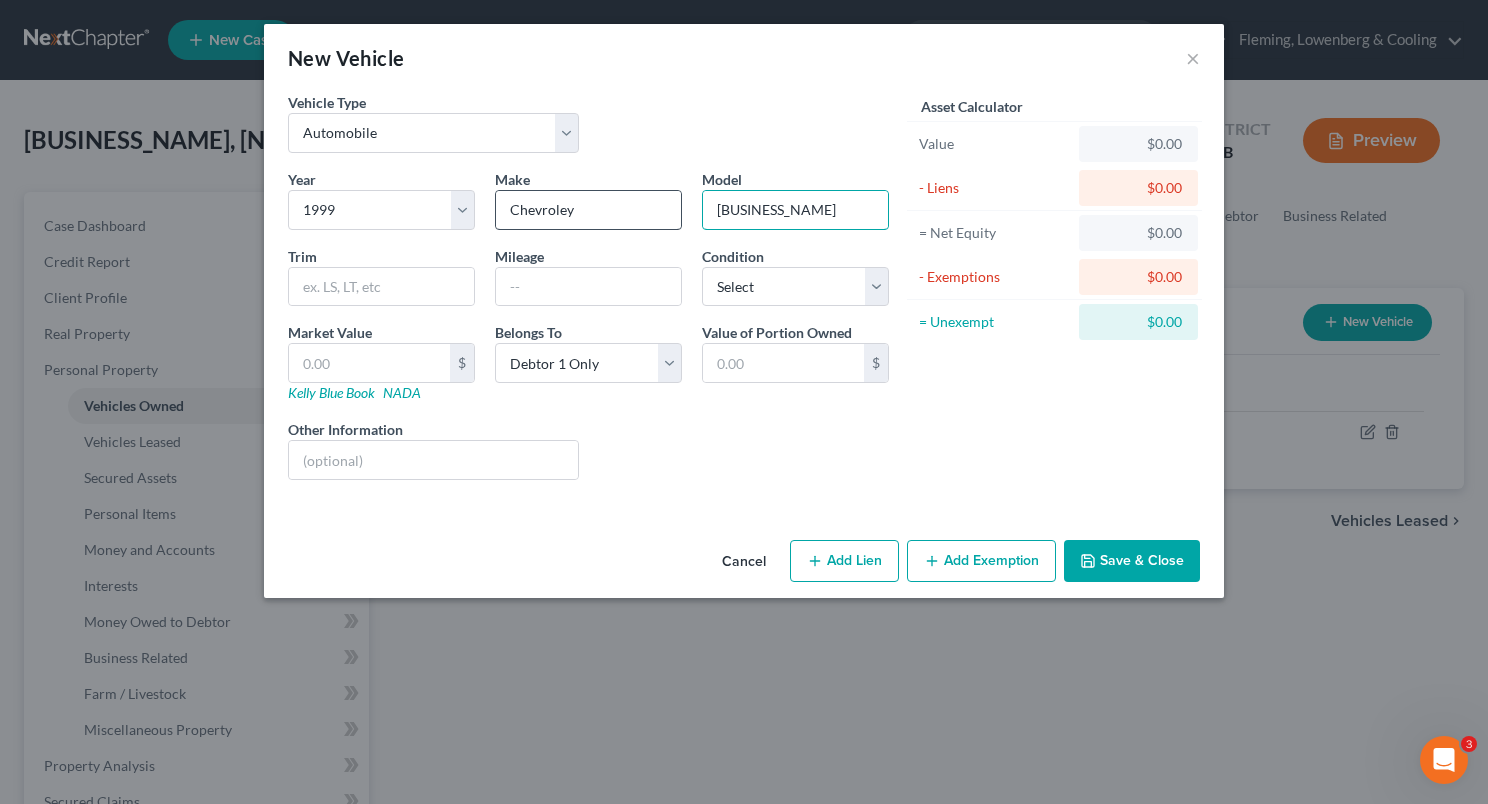 type on "[BUSINESS_NAME]" 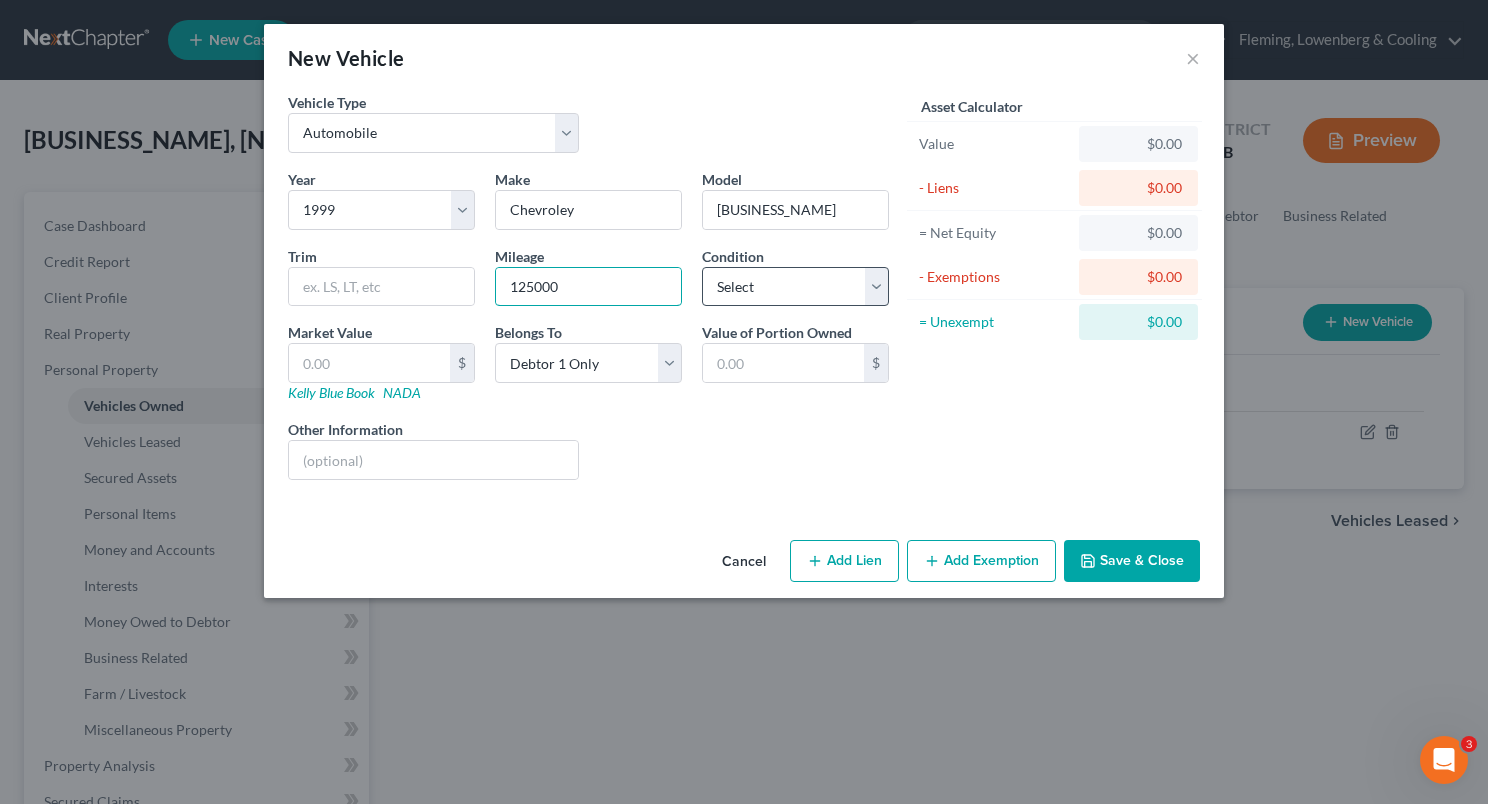 type on "125000" 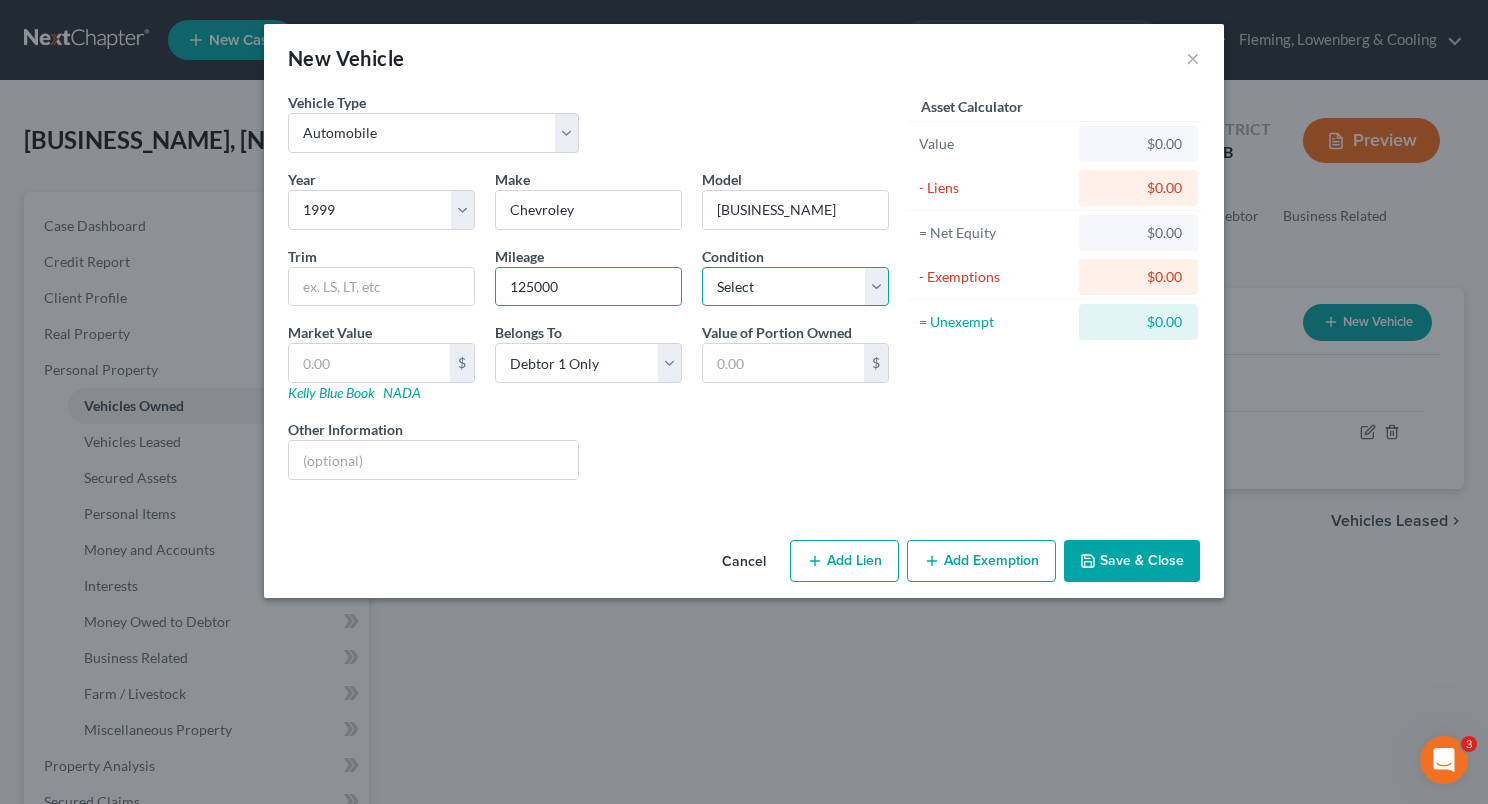 click on "Select Excellent Very Good Good Fair Poor" at bounding box center (795, 287) 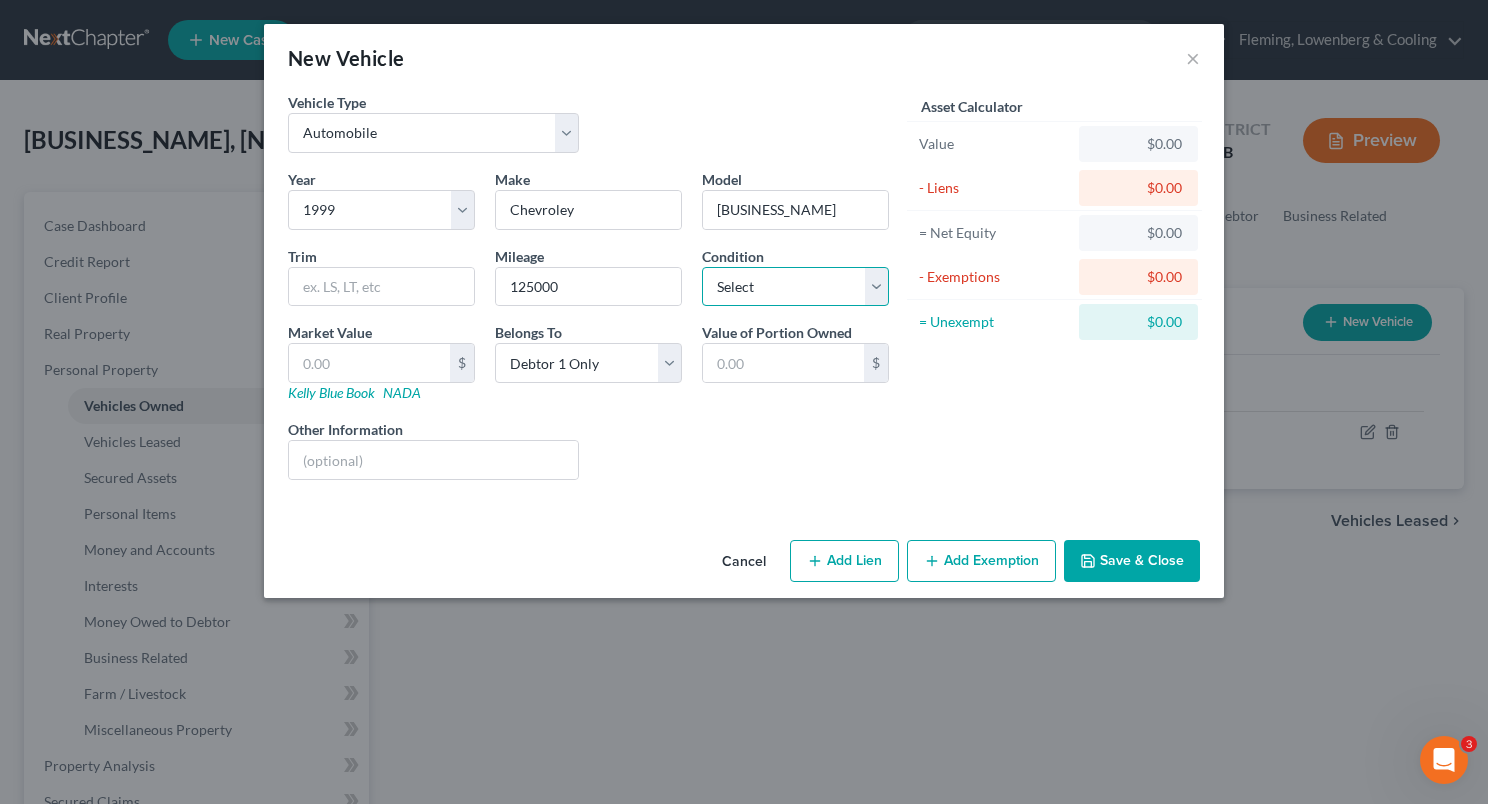 select on "3" 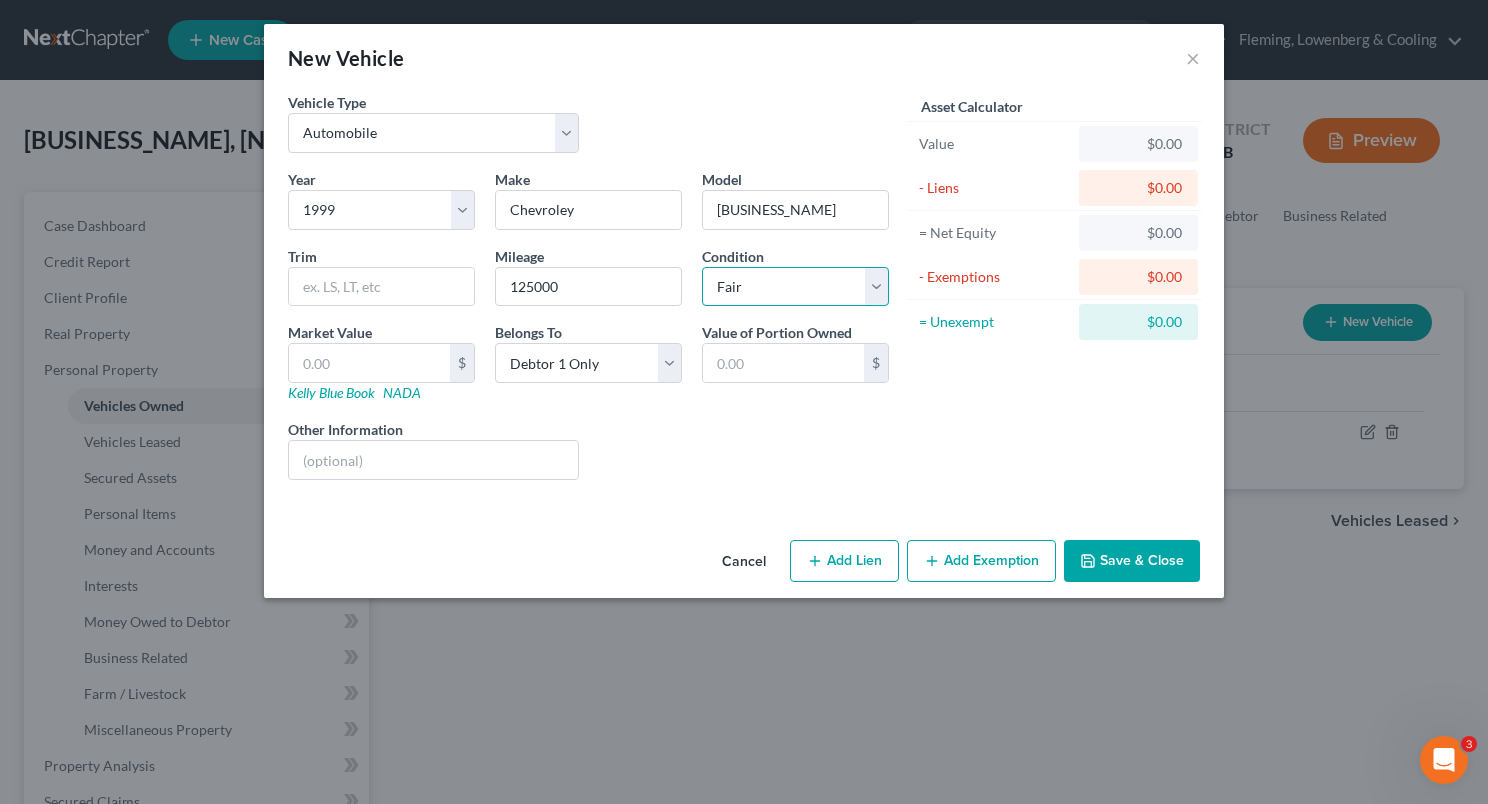 click on "Select Excellent Very Good Good Fair Poor" at bounding box center (795, 287) 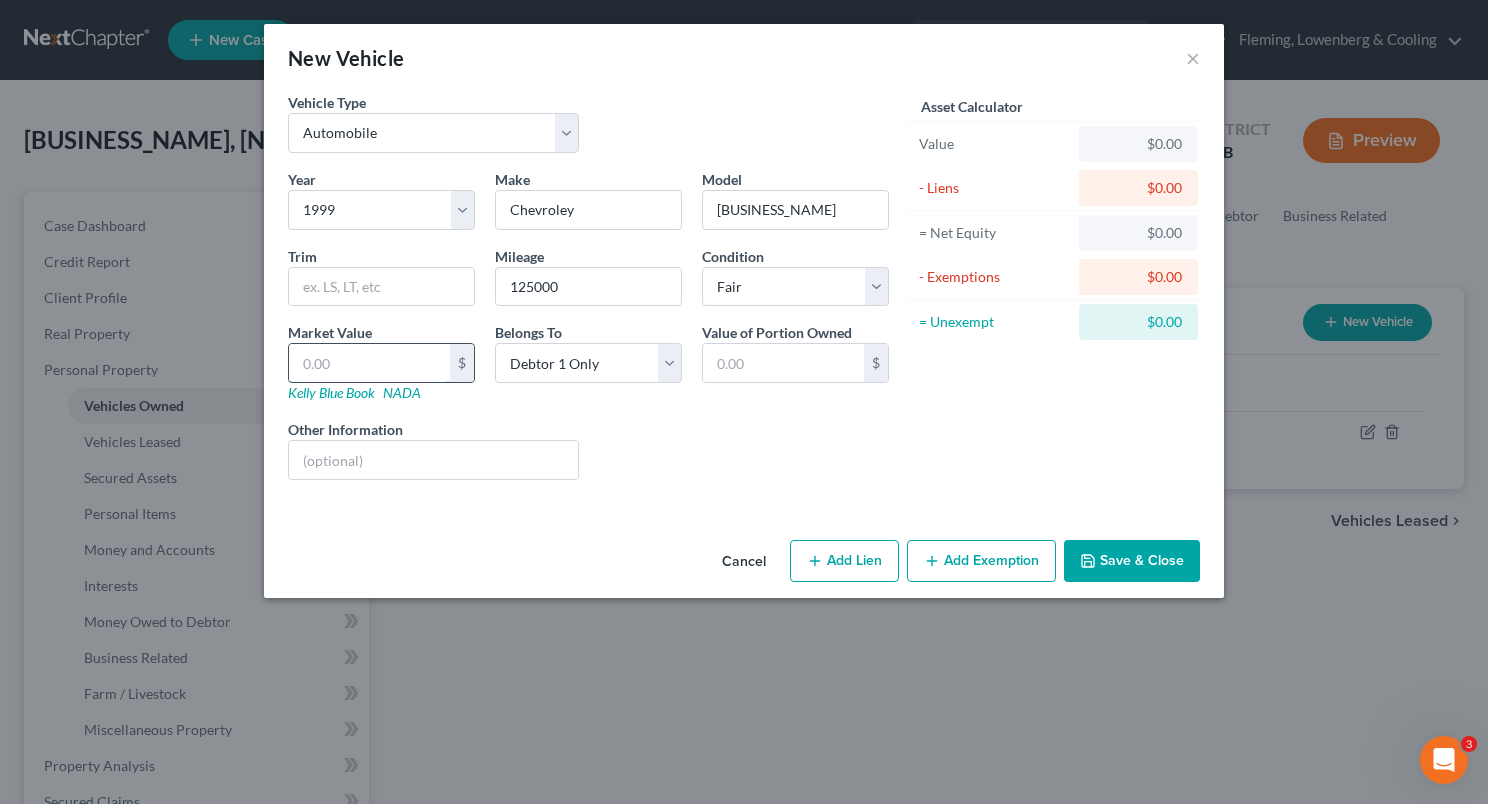 click at bounding box center [369, 363] 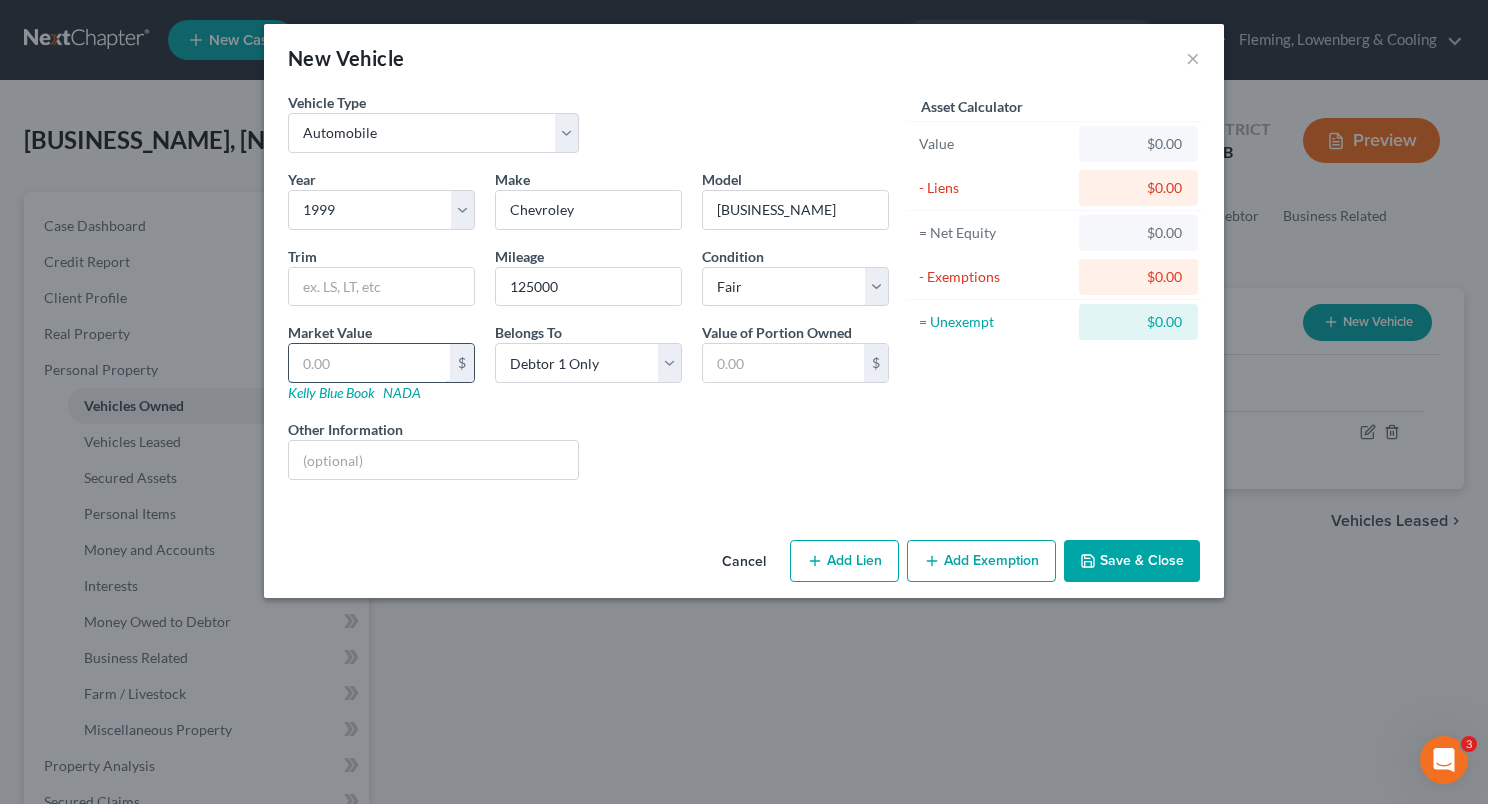 type on "2" 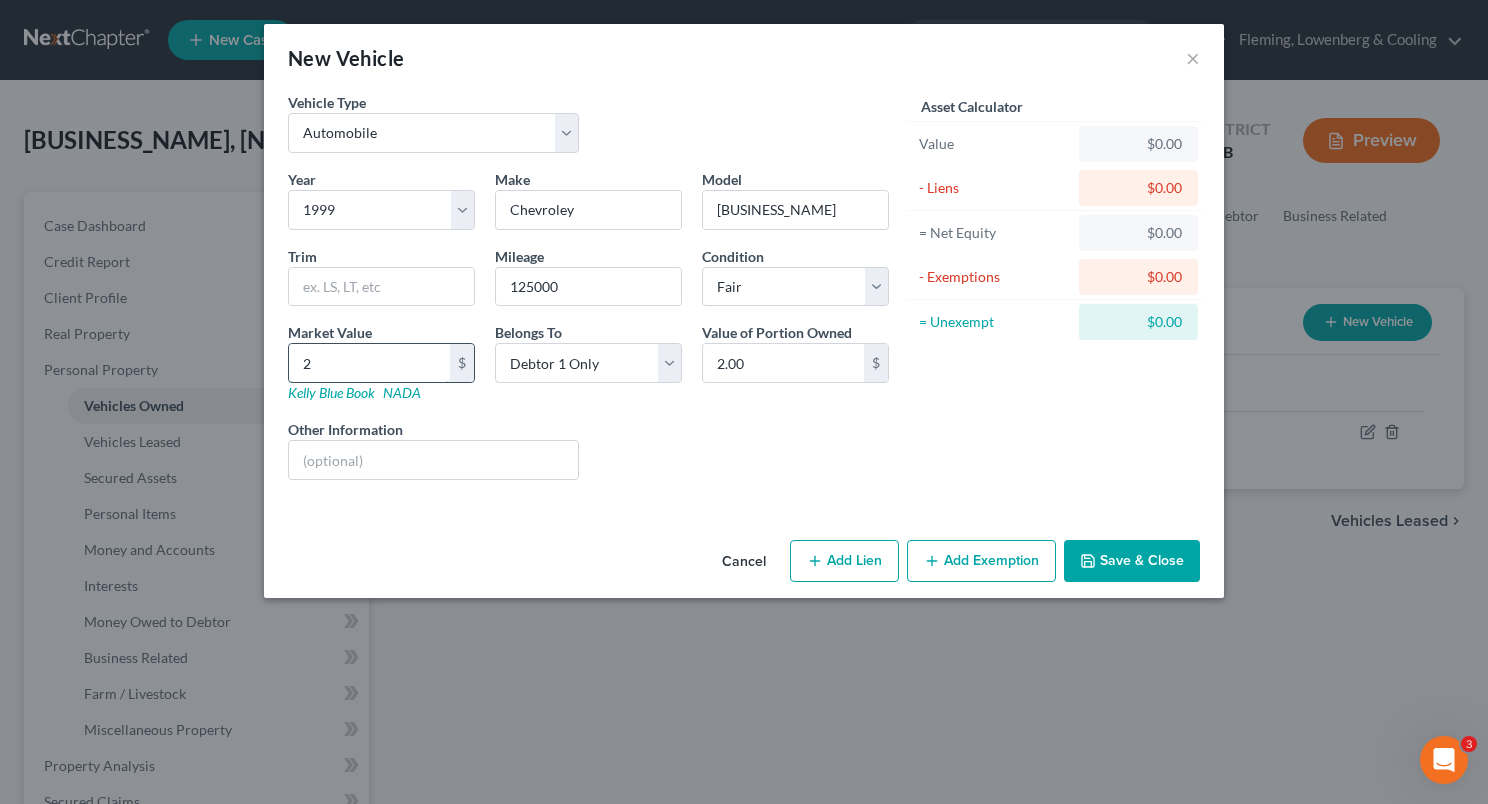 type on "20" 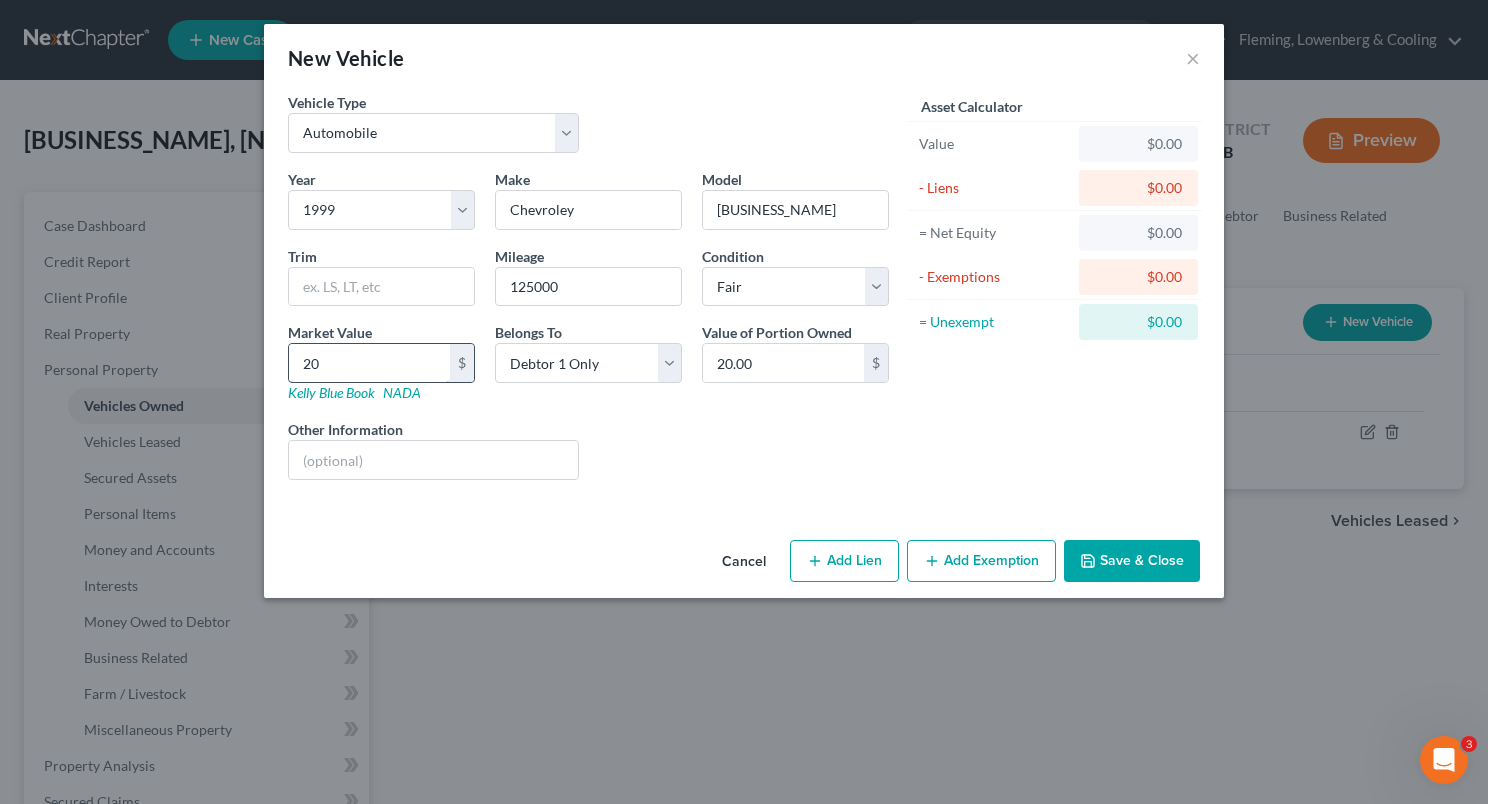 type on "200" 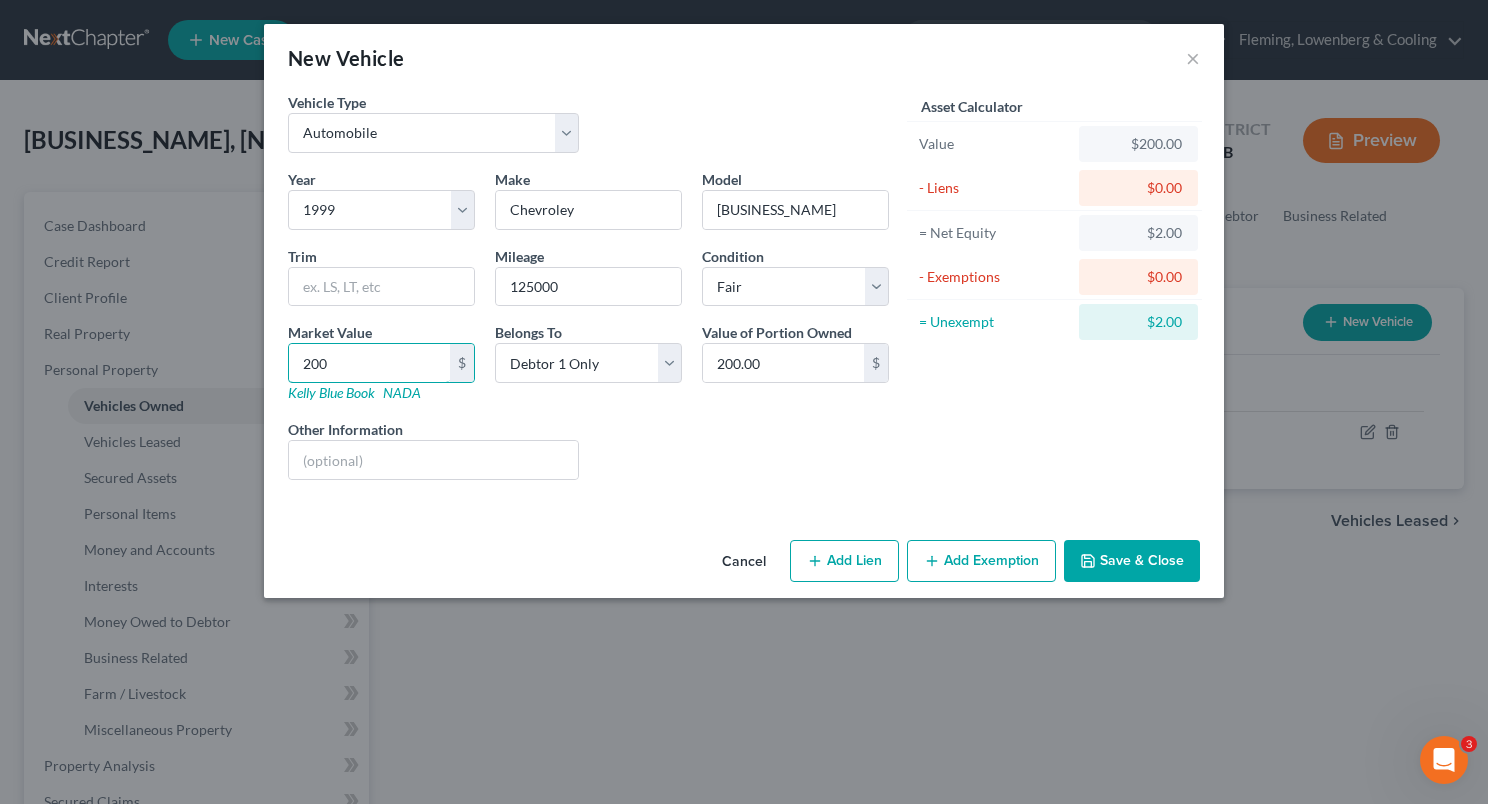 type on "200" 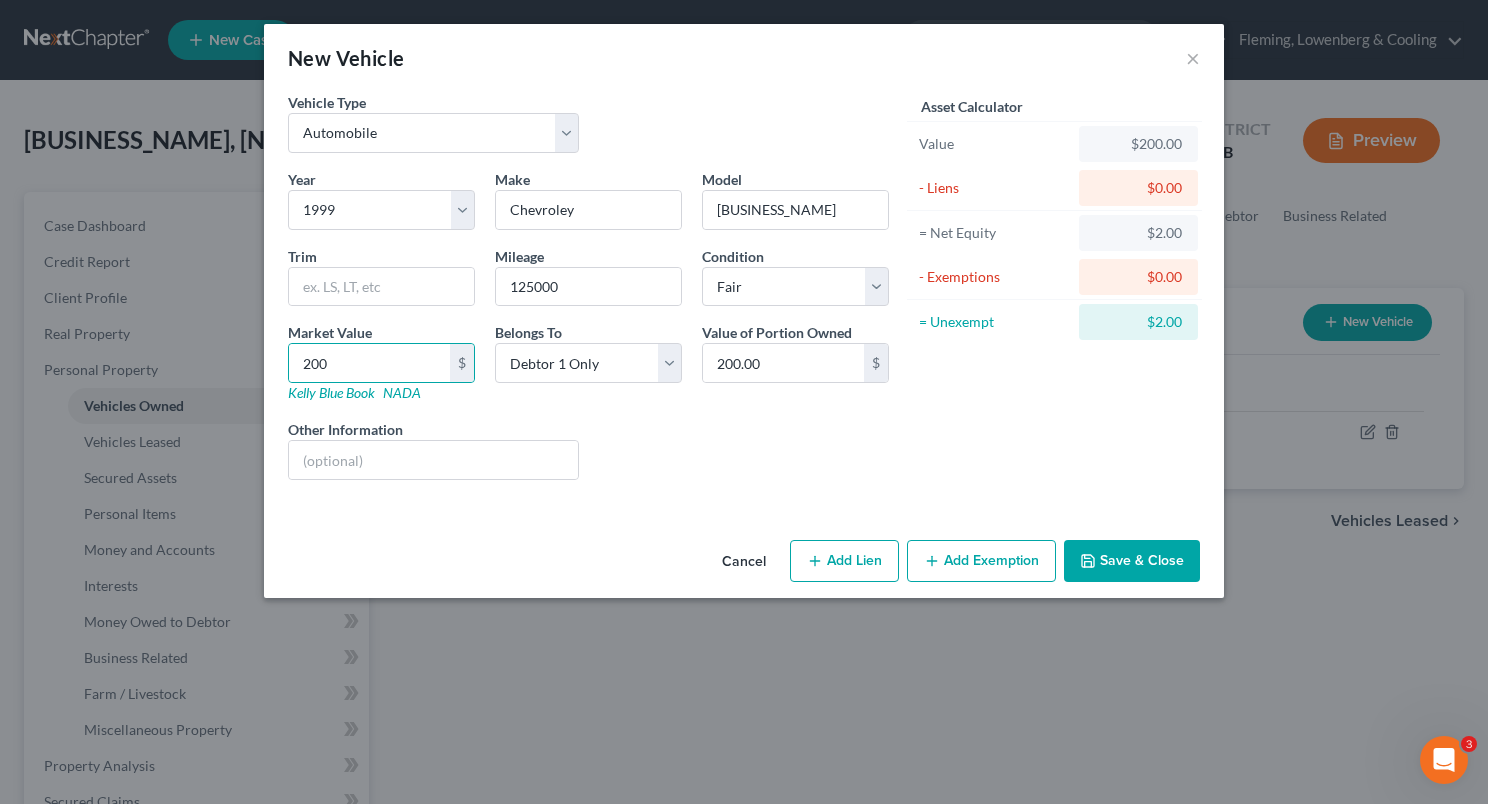 click on "Liens
Select" at bounding box center (744, 449) 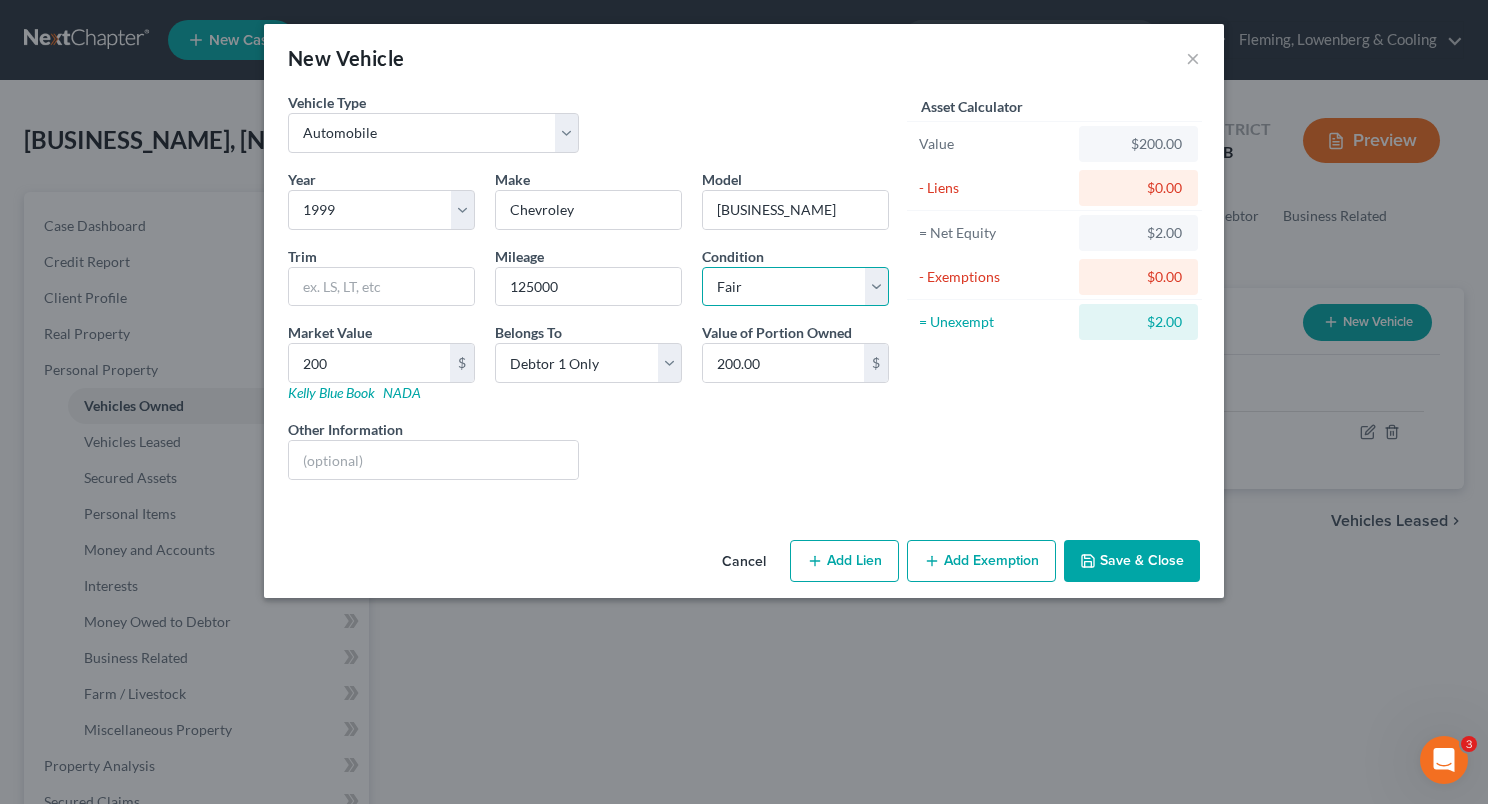 click on "Select Excellent Very Good Good Fair Poor" at bounding box center [795, 287] 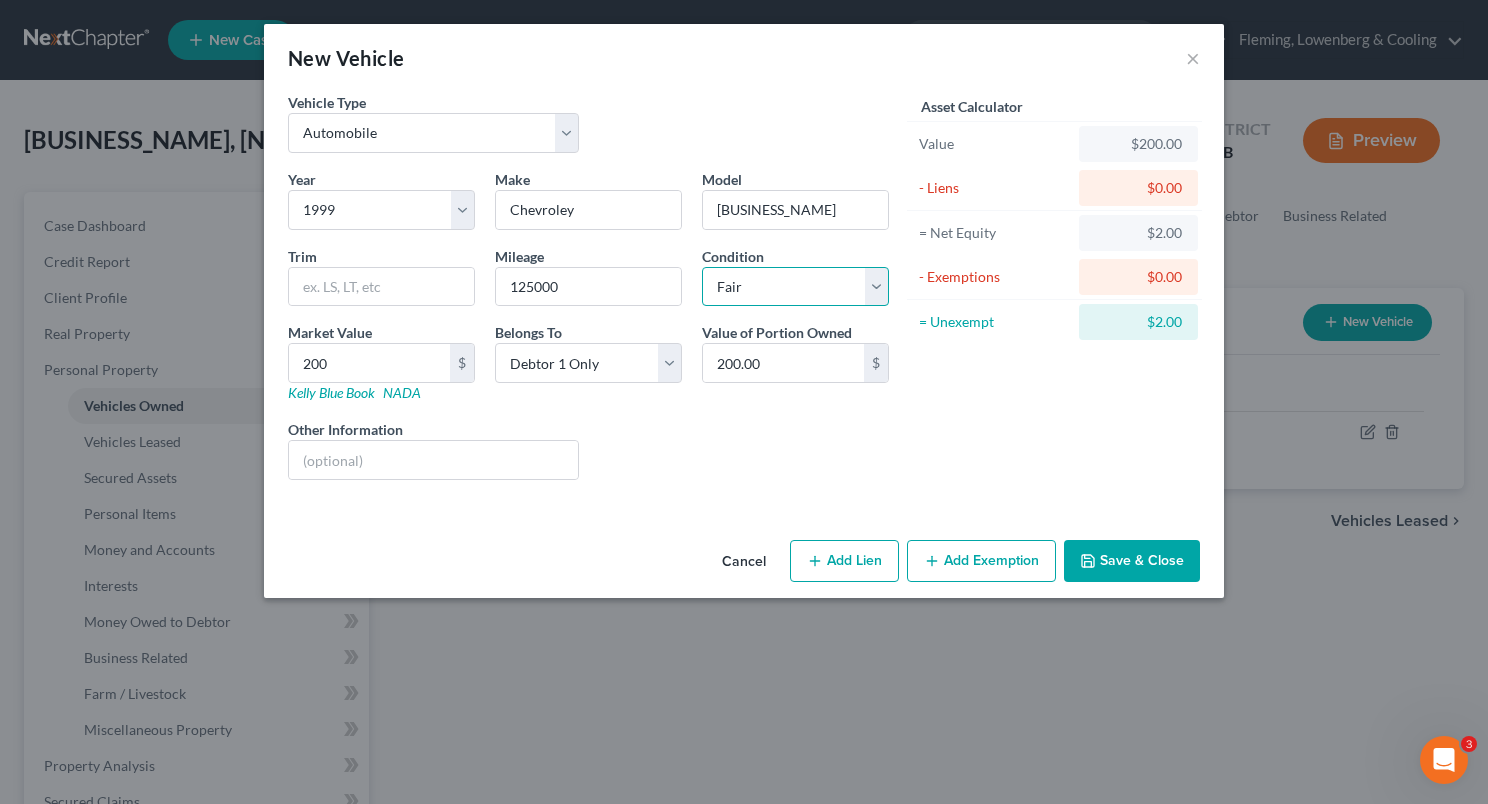 select on "4" 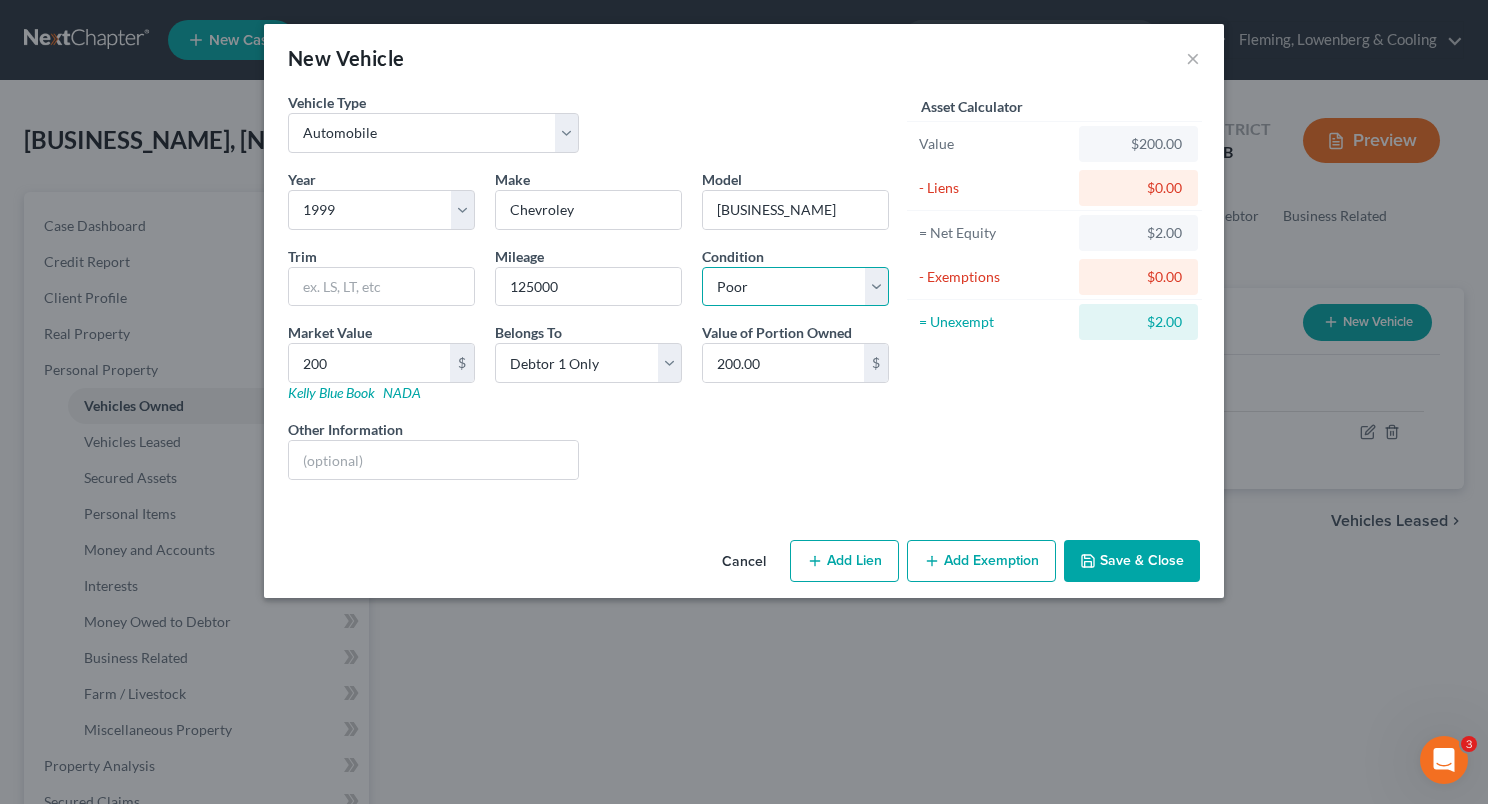 click on "Select Excellent Very Good Good Fair Poor" at bounding box center [795, 287] 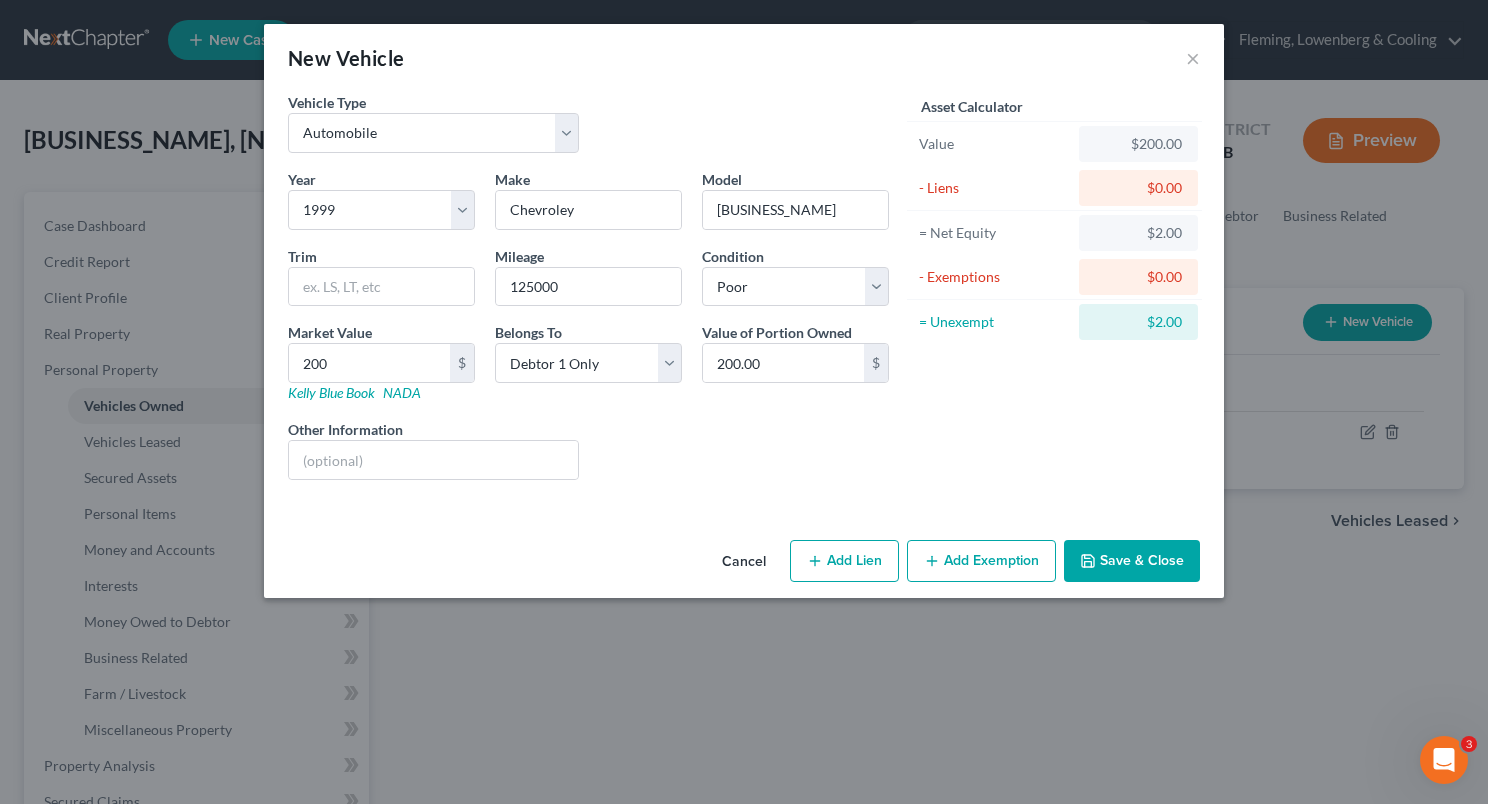 click on "Asset Calculator Value $200.00 - Liens $0.00 = Net Equity $2.00 - Exemptions $0.00 = Unexempt $2.00" at bounding box center [1054, 294] 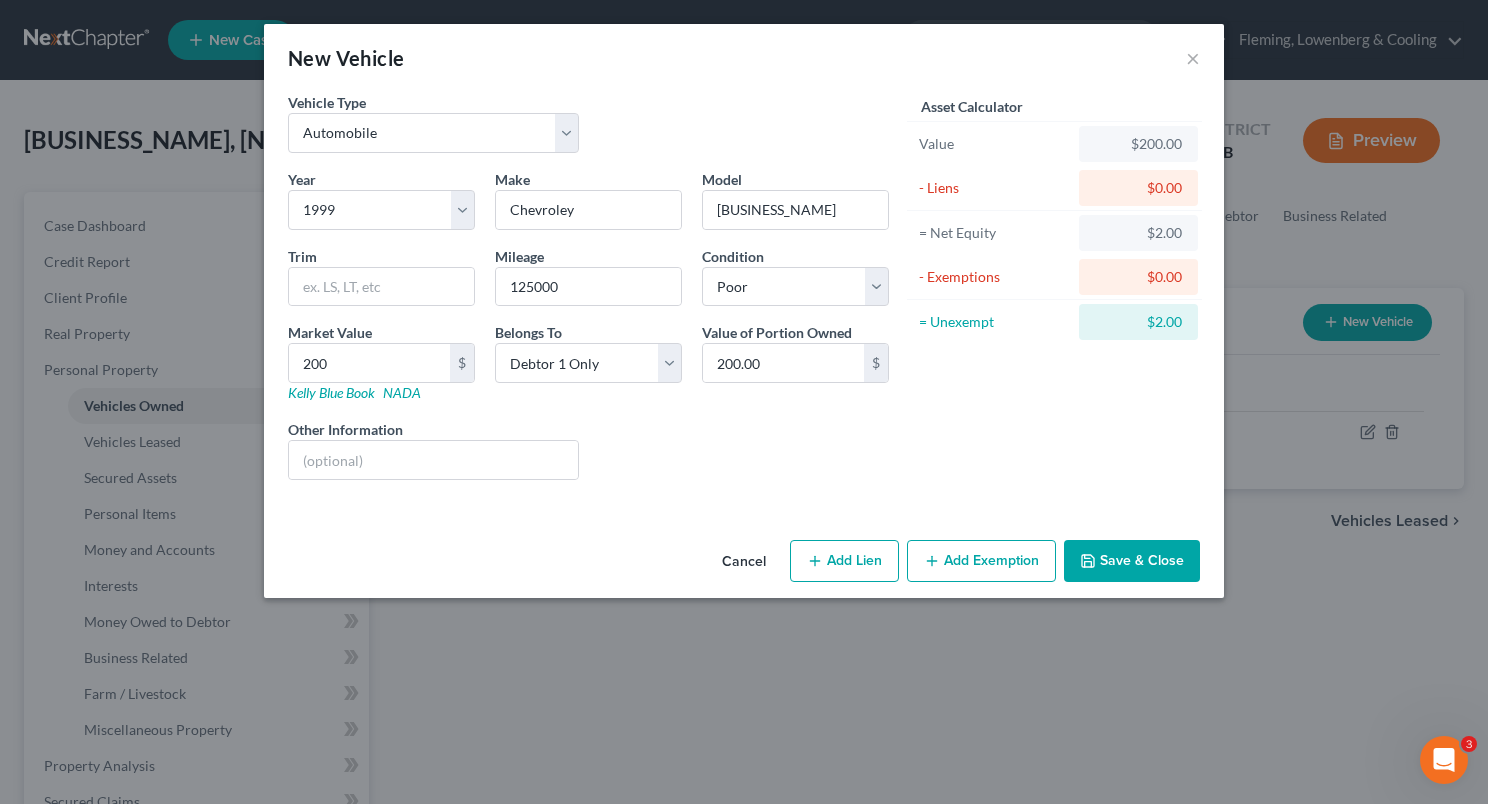 click on "Add Exemption" at bounding box center (981, 561) 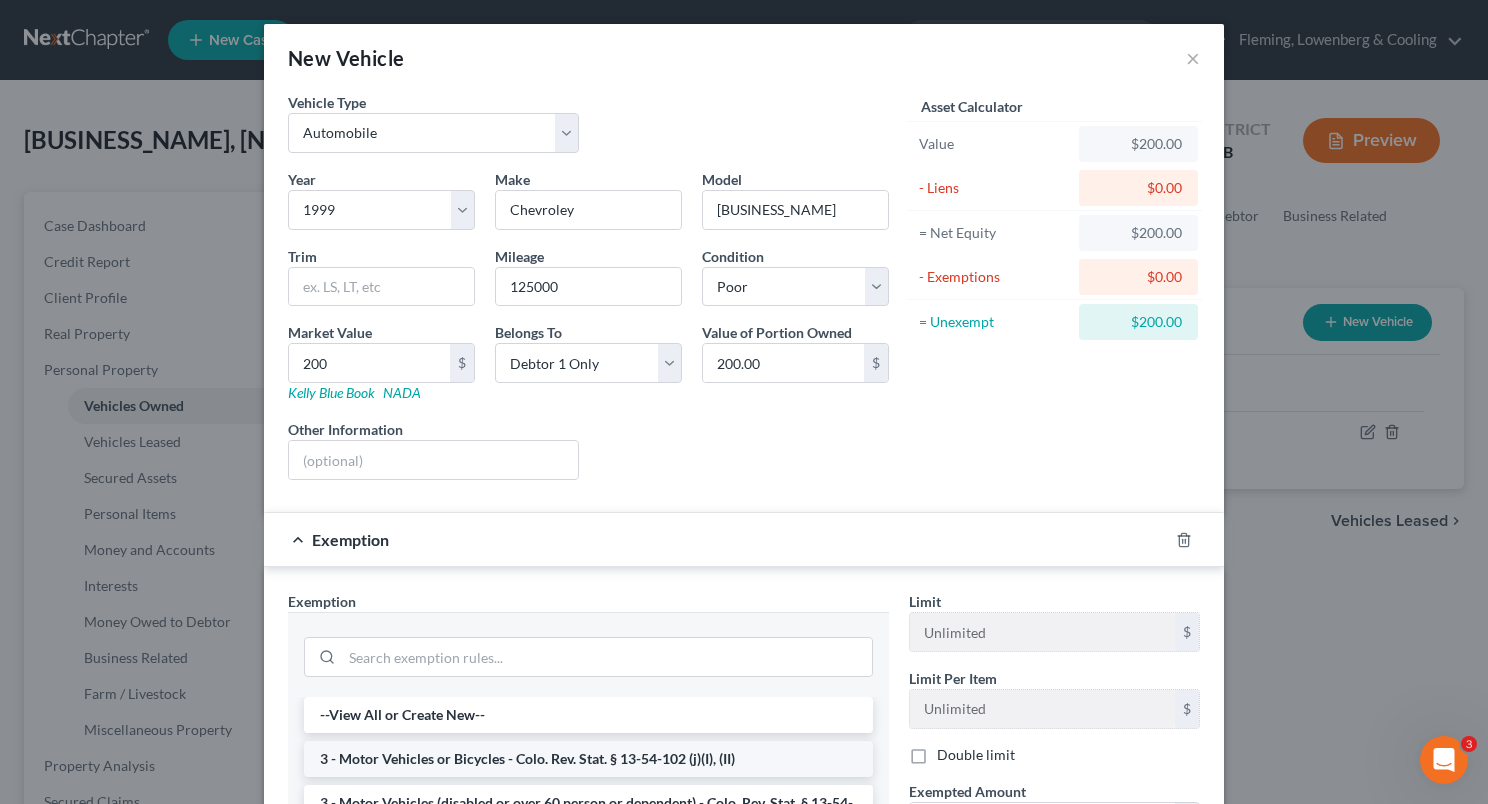 click on "3 - Motor Vehicles or Bicycles  - Colo. Rev. Stat. § 13-54-102 (j)(I), (II)" at bounding box center [588, 759] 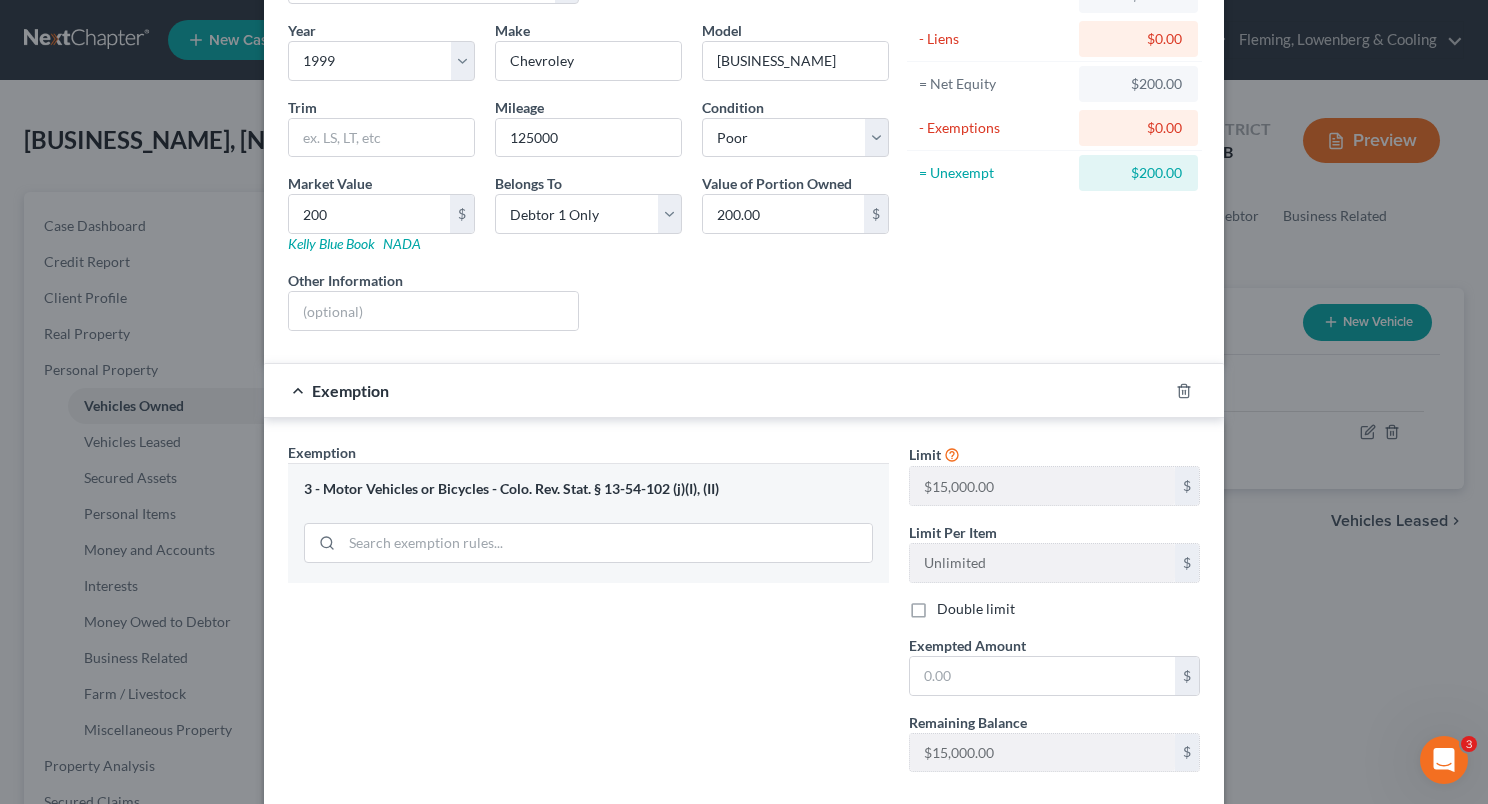 scroll, scrollTop: 256, scrollLeft: 0, axis: vertical 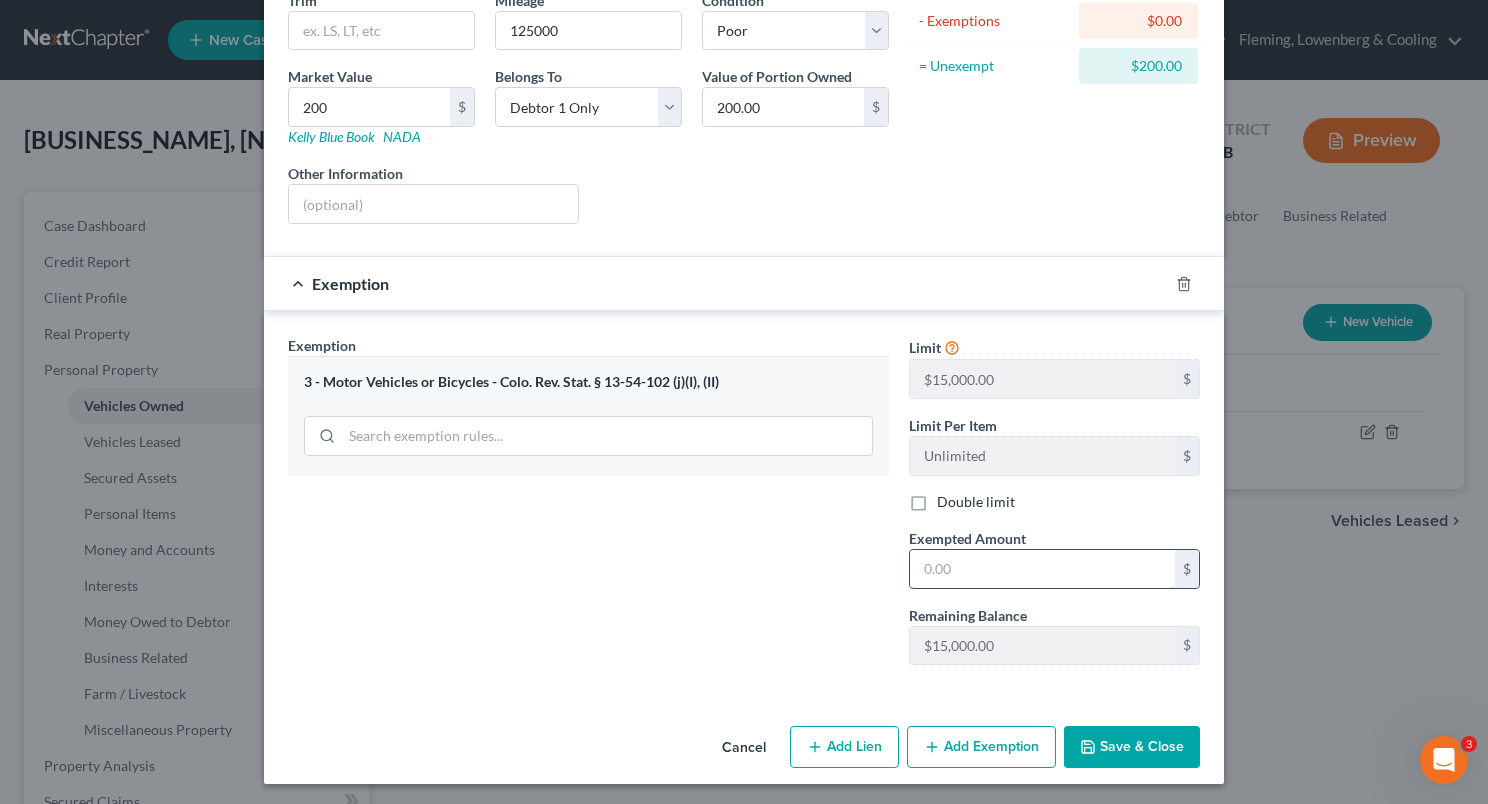 click at bounding box center [1042, 569] 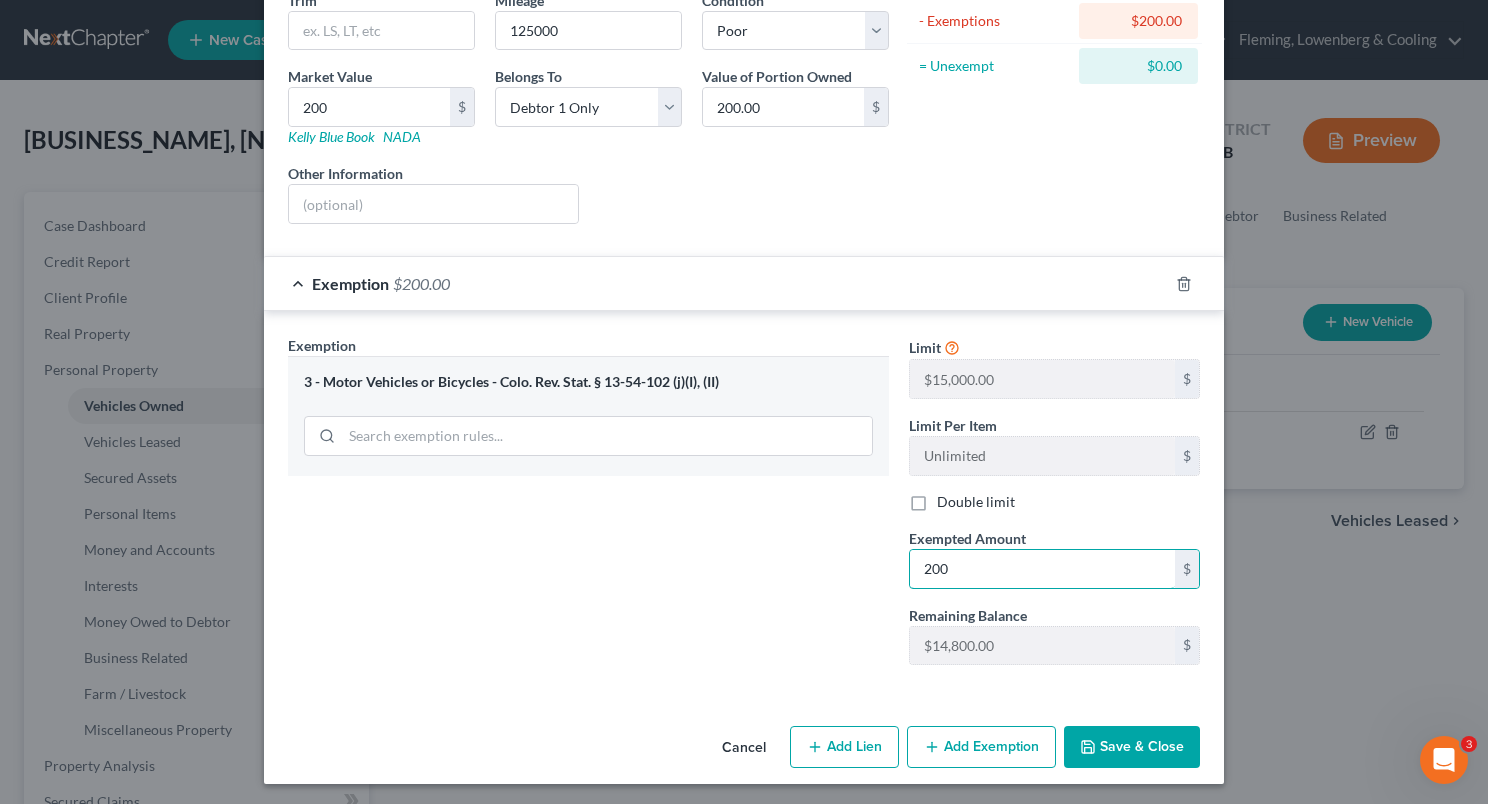 type on "200" 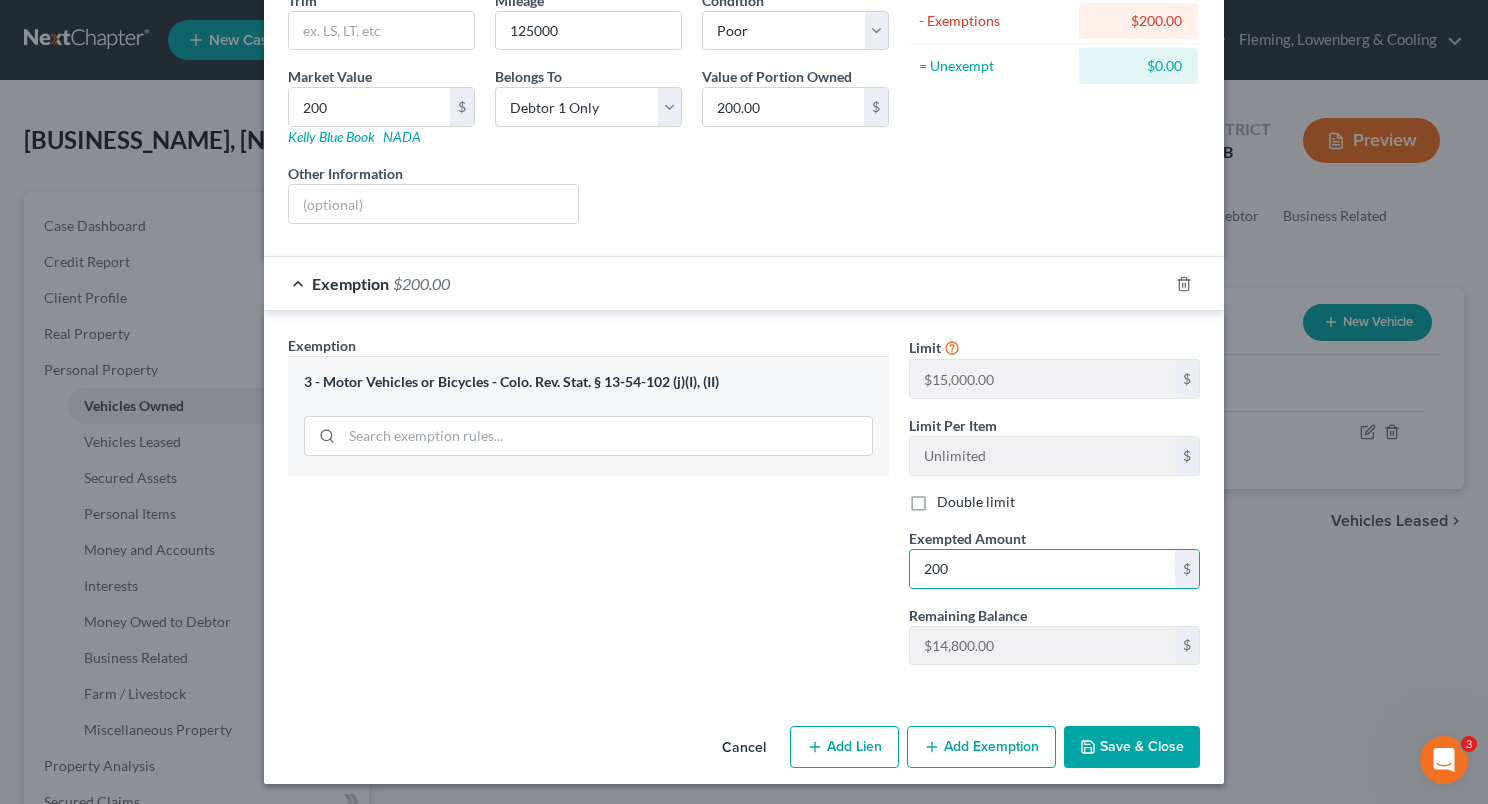 click on "Exemption Set must be selected for CA.
Exemption
*
3 - Motor Vehicles or Bicycles  - Colo. Rev. Stat. § 13-54-102 (j)(I), (II)" at bounding box center [588, 508] 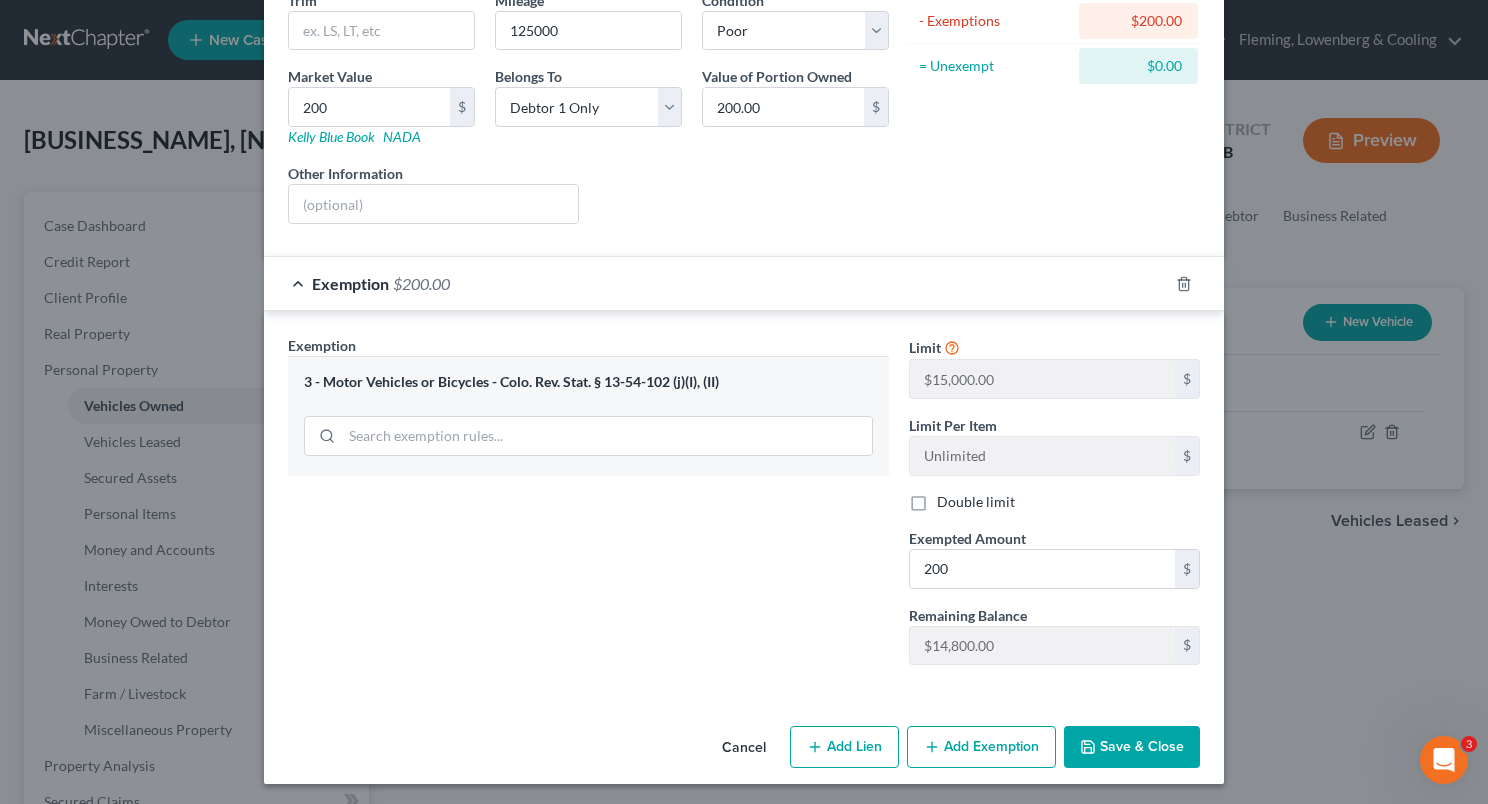 click on "Save & Close" at bounding box center (1132, 747) 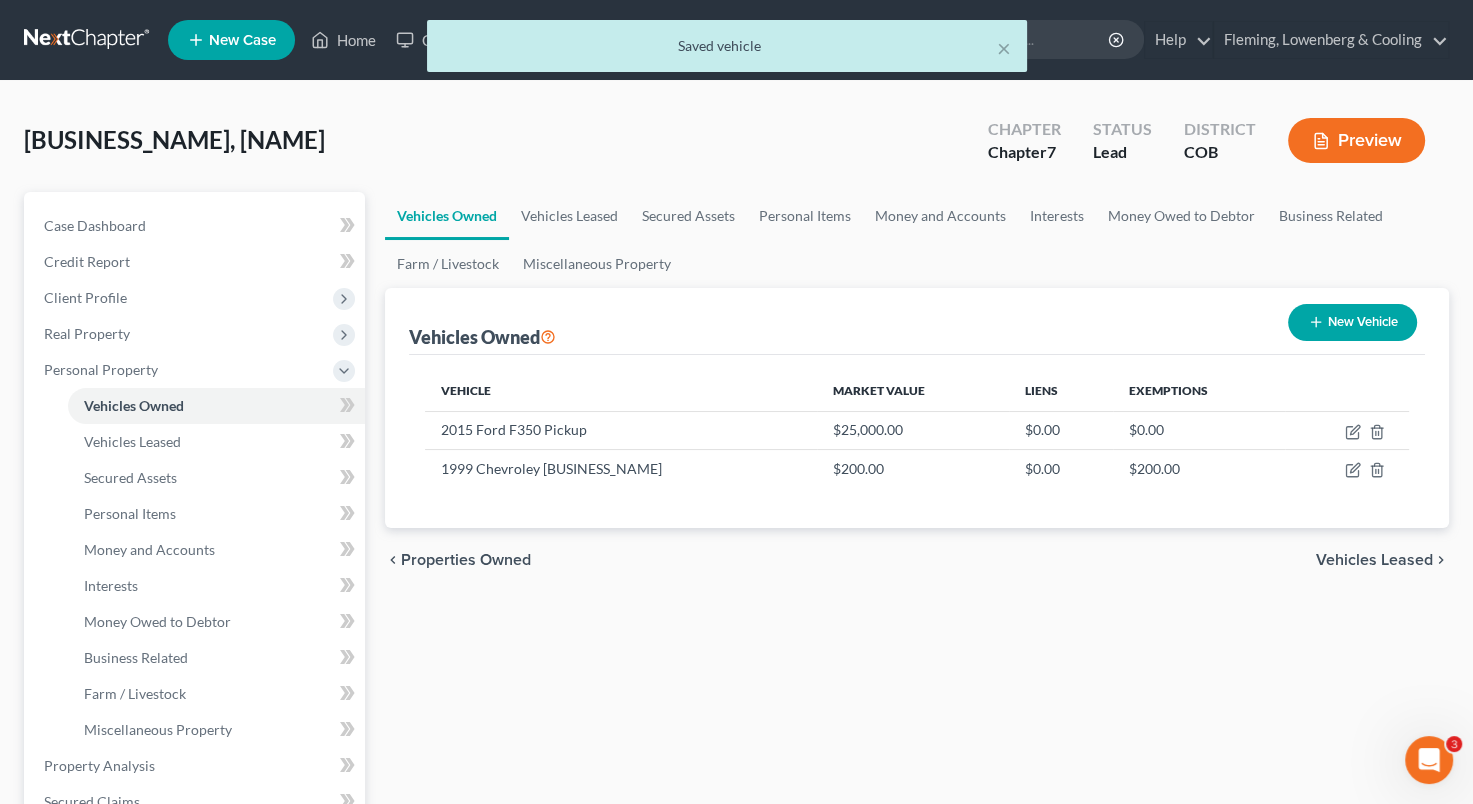 click on "New Vehicle" at bounding box center (1352, 322) 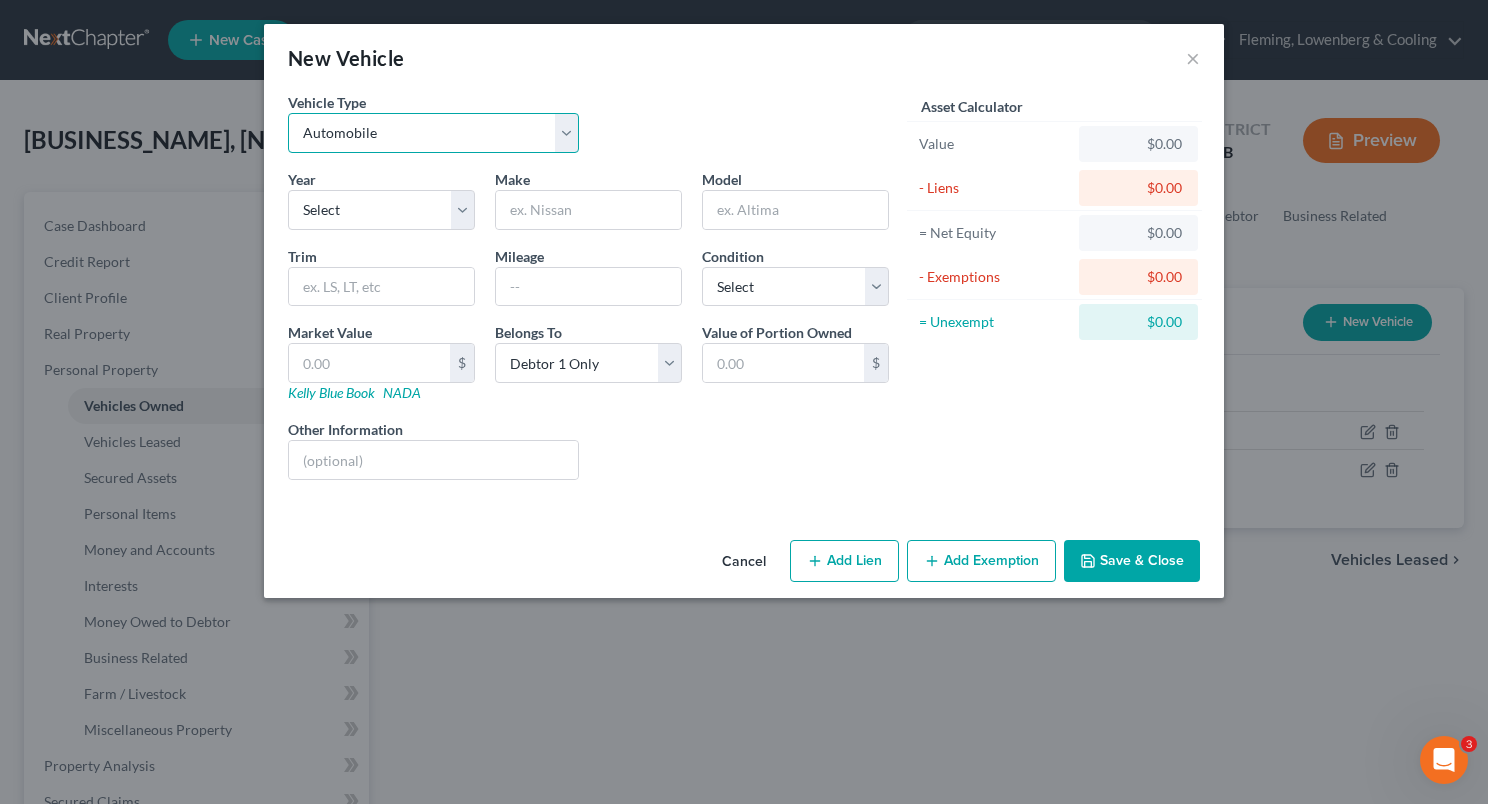 click on "Select Automobile Truck Trailer Watercraft Aircraft Motor Home Atv Other Vehicle" at bounding box center [433, 133] 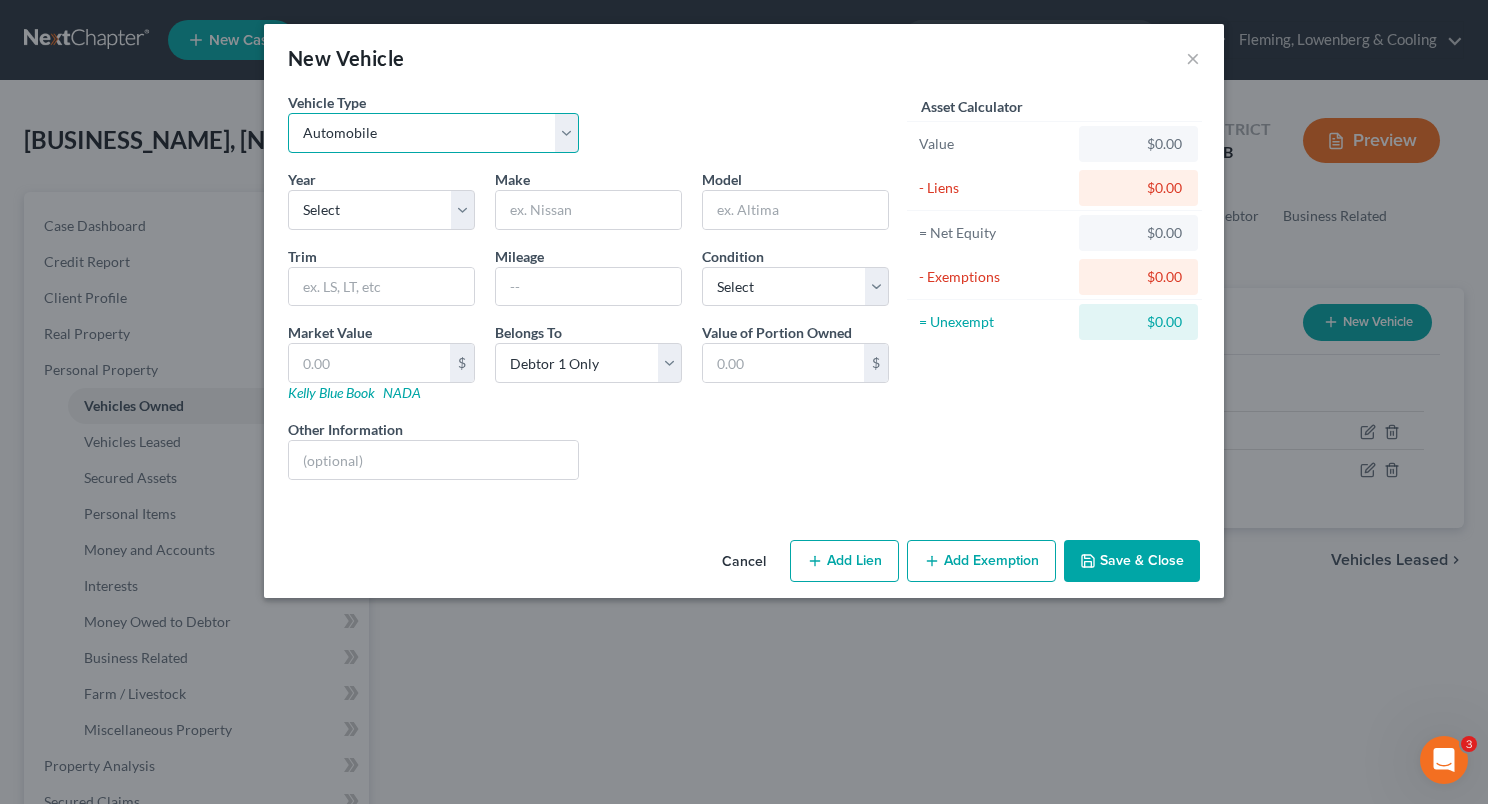 select on "2" 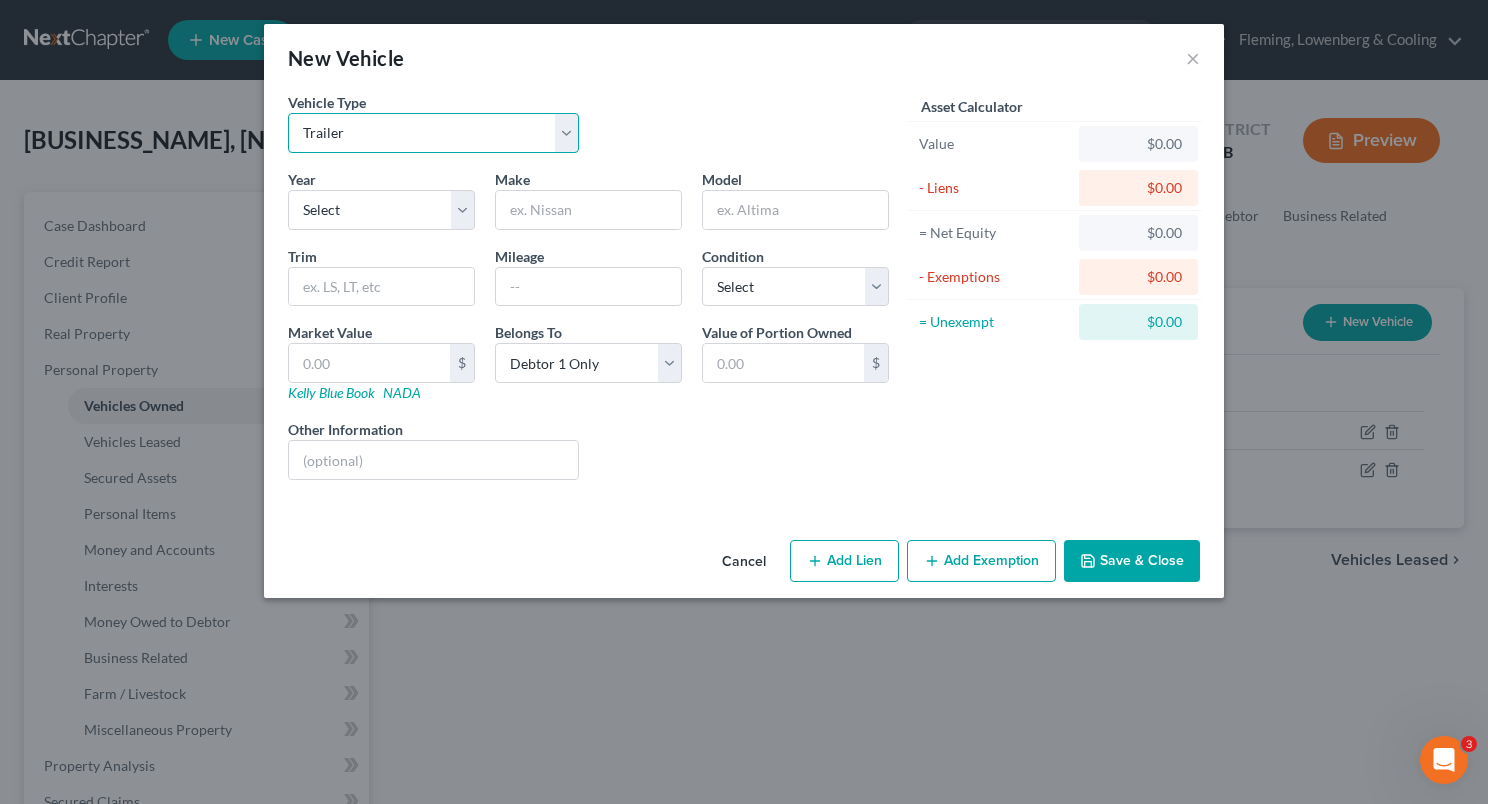 click on "Select Automobile Truck Trailer Watercraft Aircraft Motor Home Atv Other Vehicle" at bounding box center (433, 133) 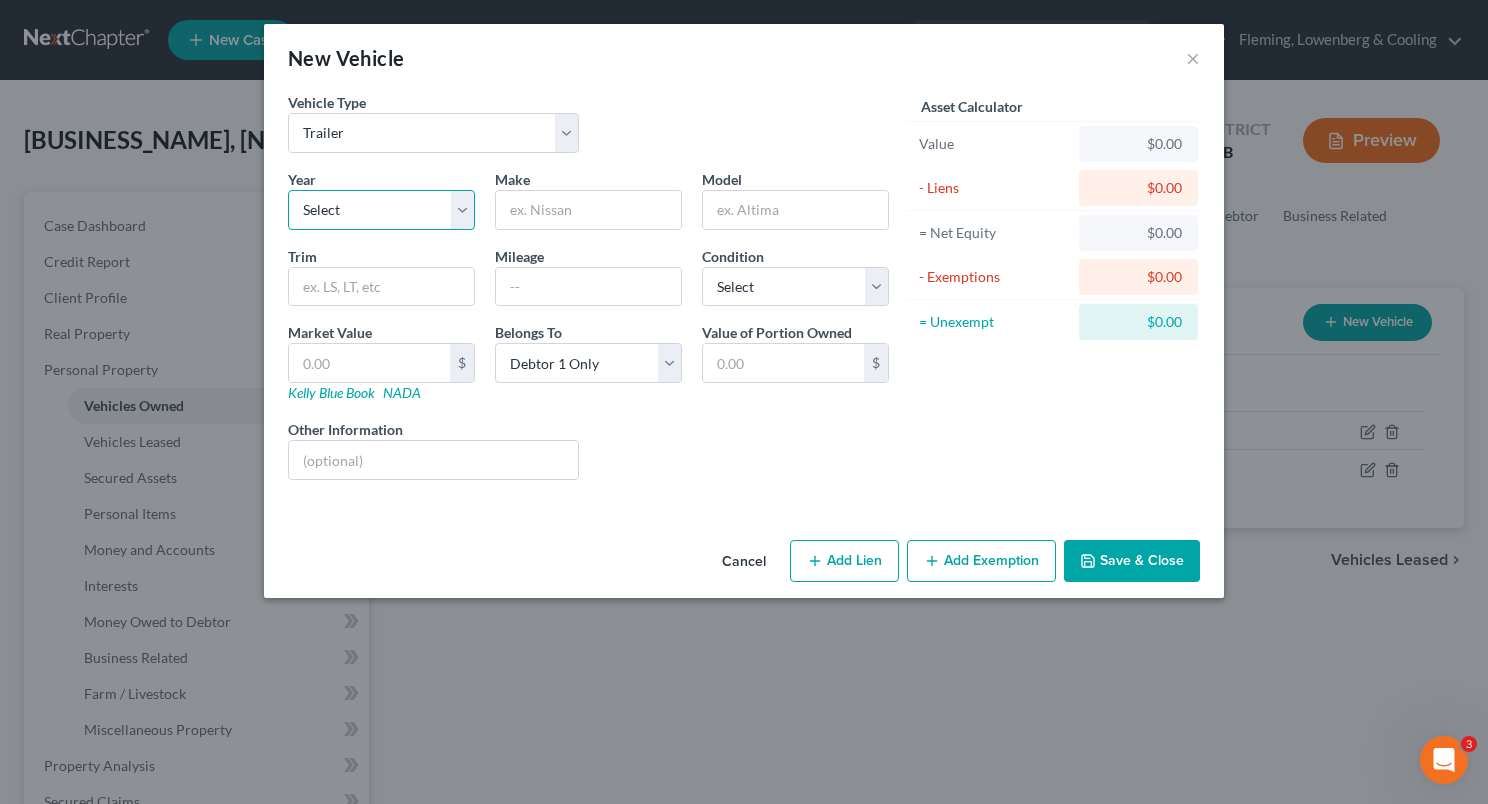 click on "Select 2026 2025 2024 2023 2022 2021 2020 2019 2018 2017 2016 2015 2014 2013 2012 2011 2010 2009 2008 2007 2006 2005 2004 2003 2002 2001 2000 1999 1998 1997 1996 1995 1994 1993 1992 1991 1990 1989 1988 1987 1986 1985 1984 1983 1982 1981 1980 1979 1978 1977 1976 1975 1974 1973 1972 1971 1970 1969 1968 1967 1966 1965 1964 1963 1962 1961 1960 1959 1958 1957 1956 1955 1954 1953 1952 1951 1950 1949 1948 1947 1946 1945 1944 1943 1942 1941 1940 1939 1938 1937 1936 1935 1934 1933 1932 1931 1930 1929 1928 1927 1926 1925 1924 1923 1922 1921 1920 1919 1918 1917 1916 1915 1914 1913 1912 1911 1910 1909 1908 1907 1906 1905 1904 1903 1902 1901" at bounding box center [381, 210] 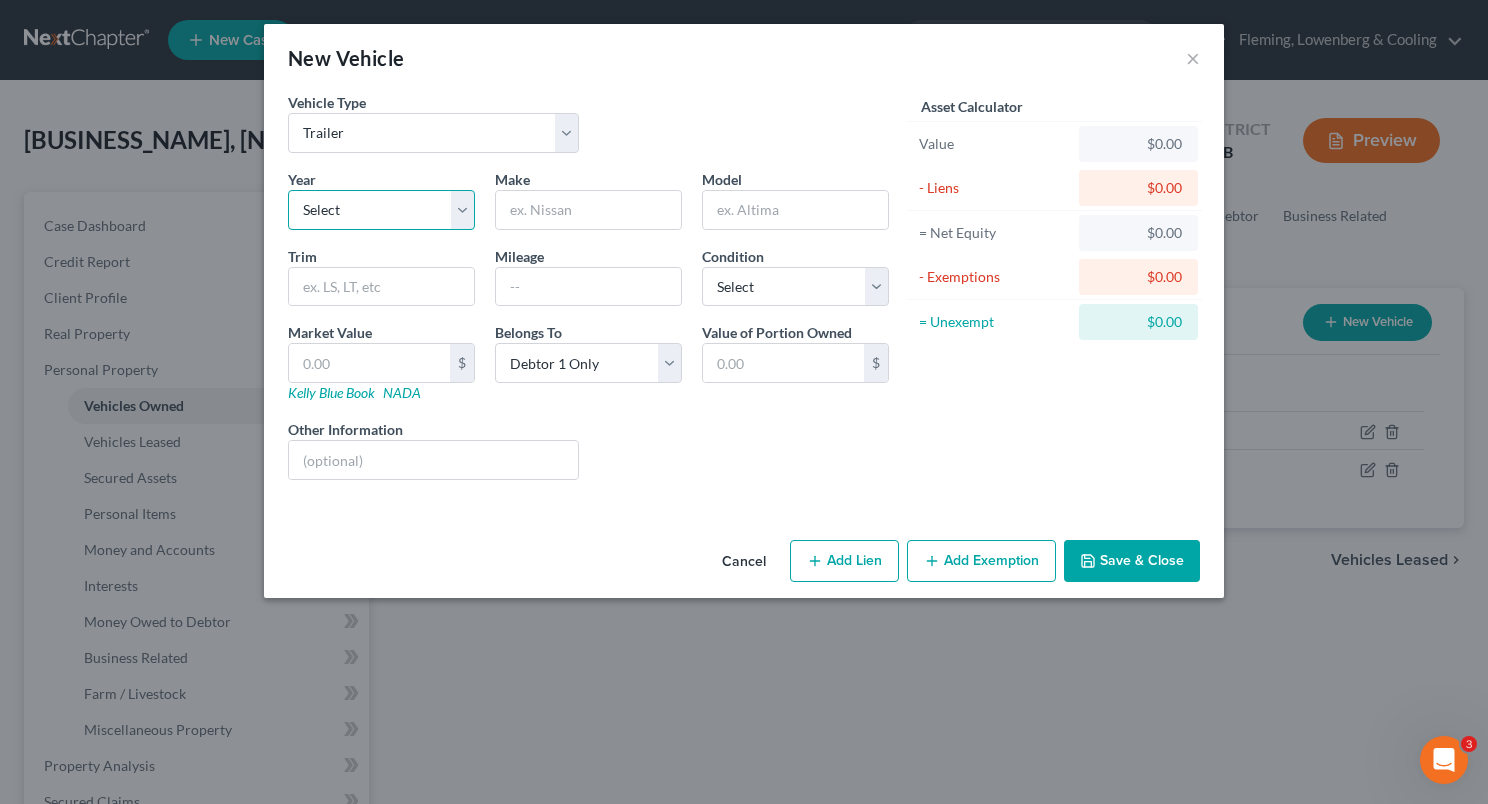 select on "37" 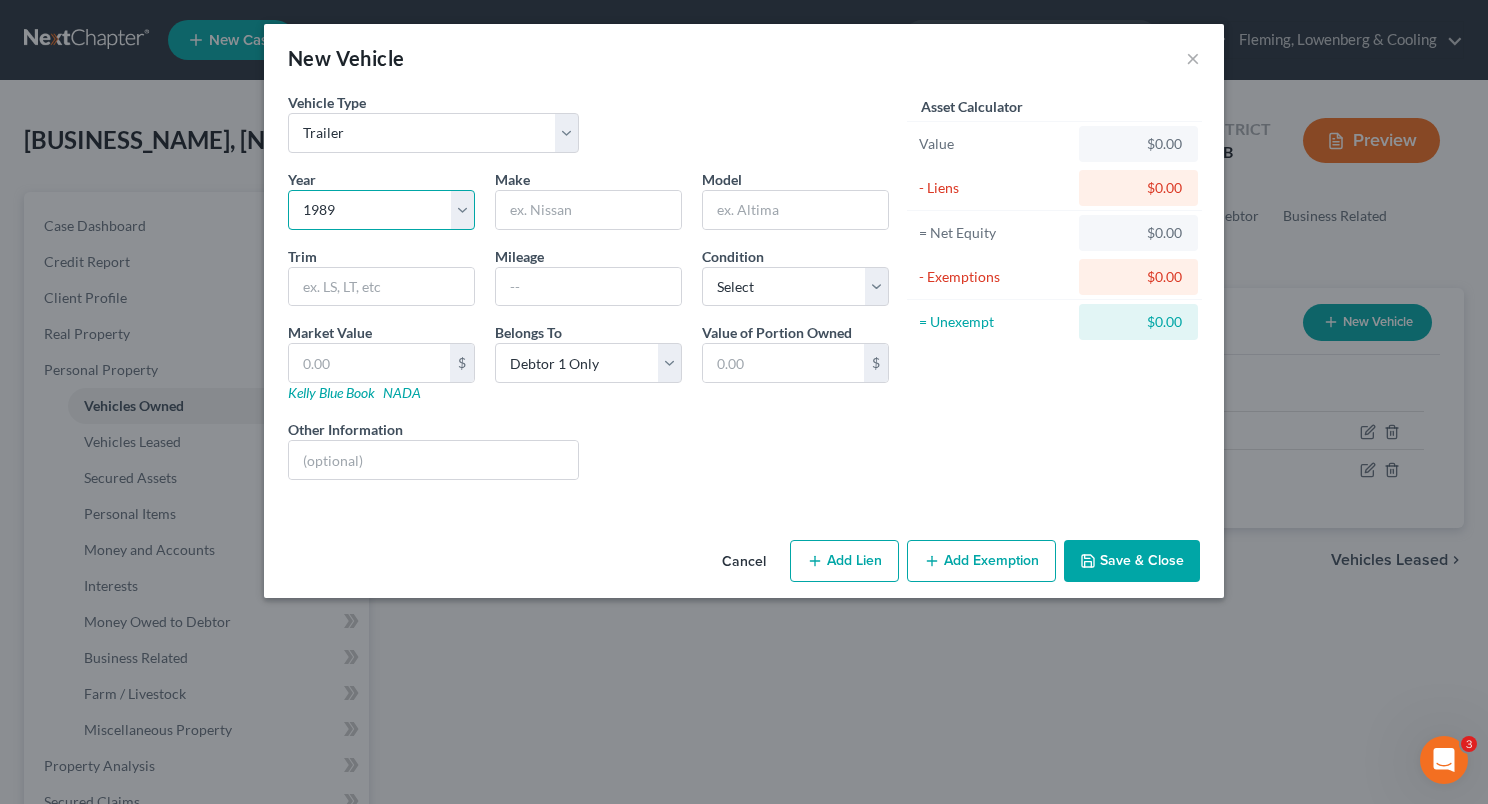 click on "Select 2026 2025 2024 2023 2022 2021 2020 2019 2018 2017 2016 2015 2014 2013 2012 2011 2010 2009 2008 2007 2006 2005 2004 2003 2002 2001 2000 1999 1998 1997 1996 1995 1994 1993 1992 1991 1990 1989 1988 1987 1986 1985 1984 1983 1982 1981 1980 1979 1978 1977 1976 1975 1974 1973 1972 1971 1970 1969 1968 1967 1966 1965 1964 1963 1962 1961 1960 1959 1958 1957 1956 1955 1954 1953 1952 1951 1950 1949 1948 1947 1946 1945 1944 1943 1942 1941 1940 1939 1938 1937 1936 1935 1934 1933 1932 1931 1930 1929 1928 1927 1926 1925 1924 1923 1922 1921 1920 1919 1918 1917 1916 1915 1914 1913 1912 1911 1910 1909 1908 1907 1906 1905 1904 1903 1902 1901" at bounding box center [381, 210] 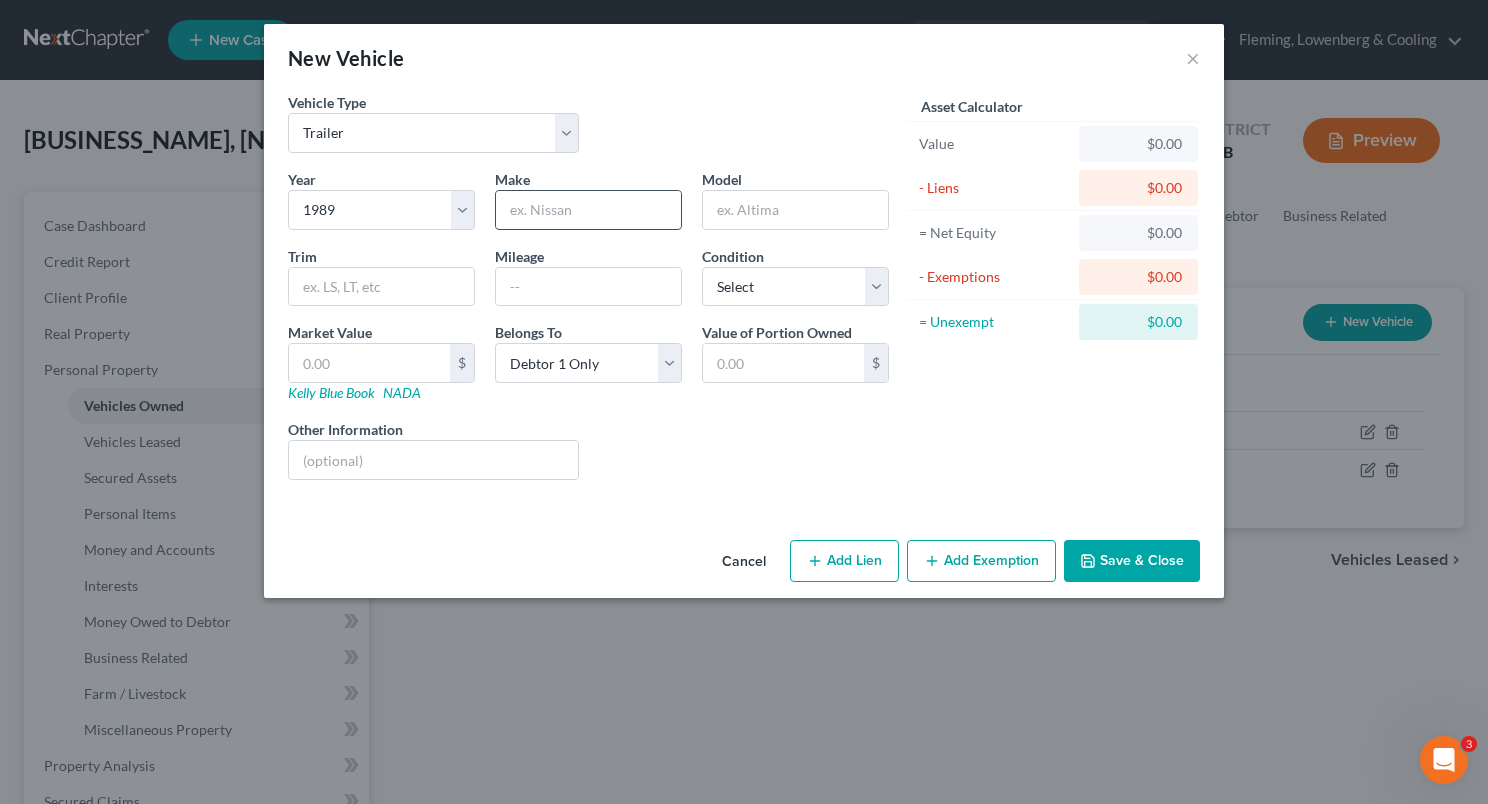 click at bounding box center (588, 210) 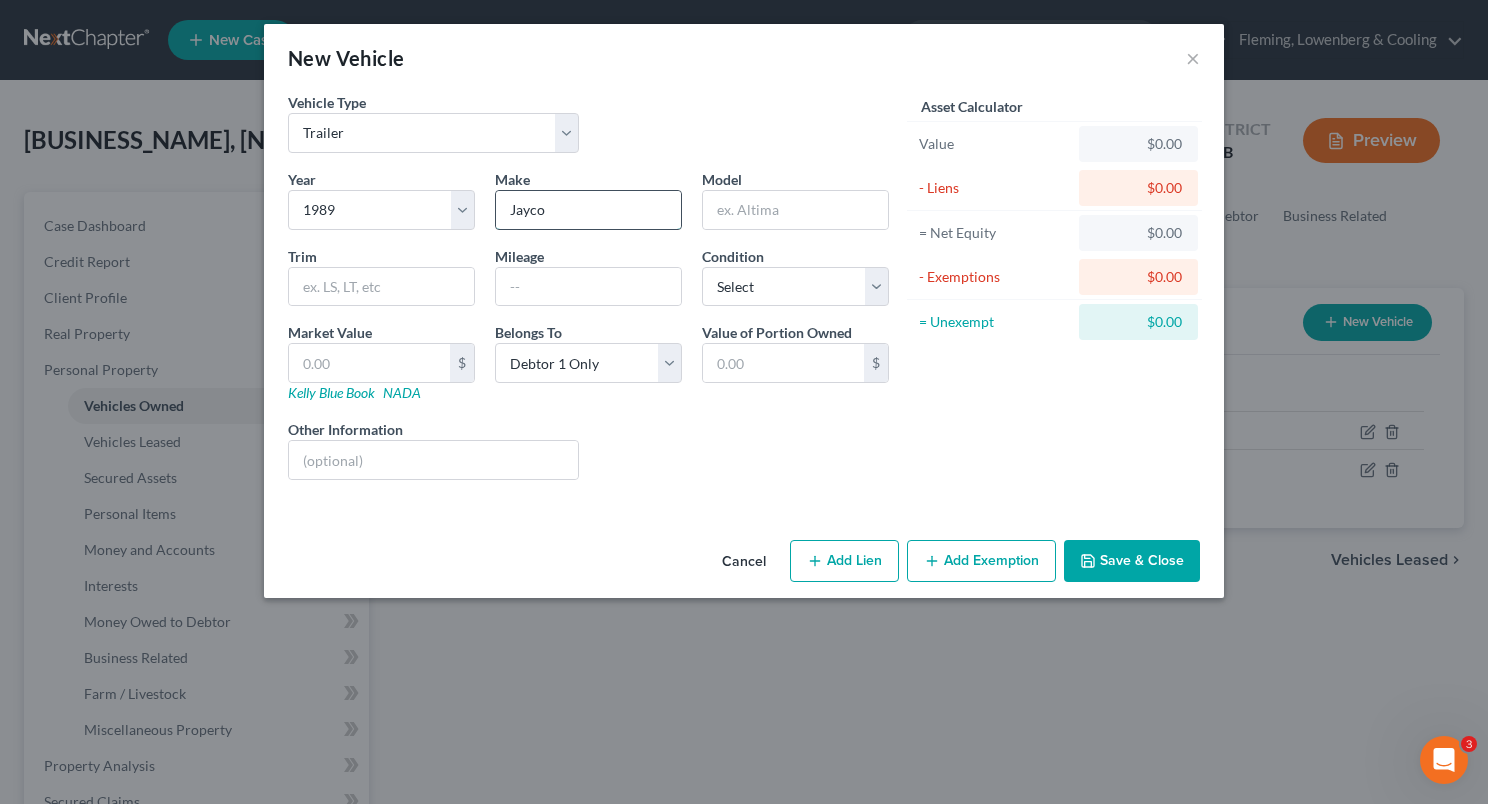 type on "Jayco" 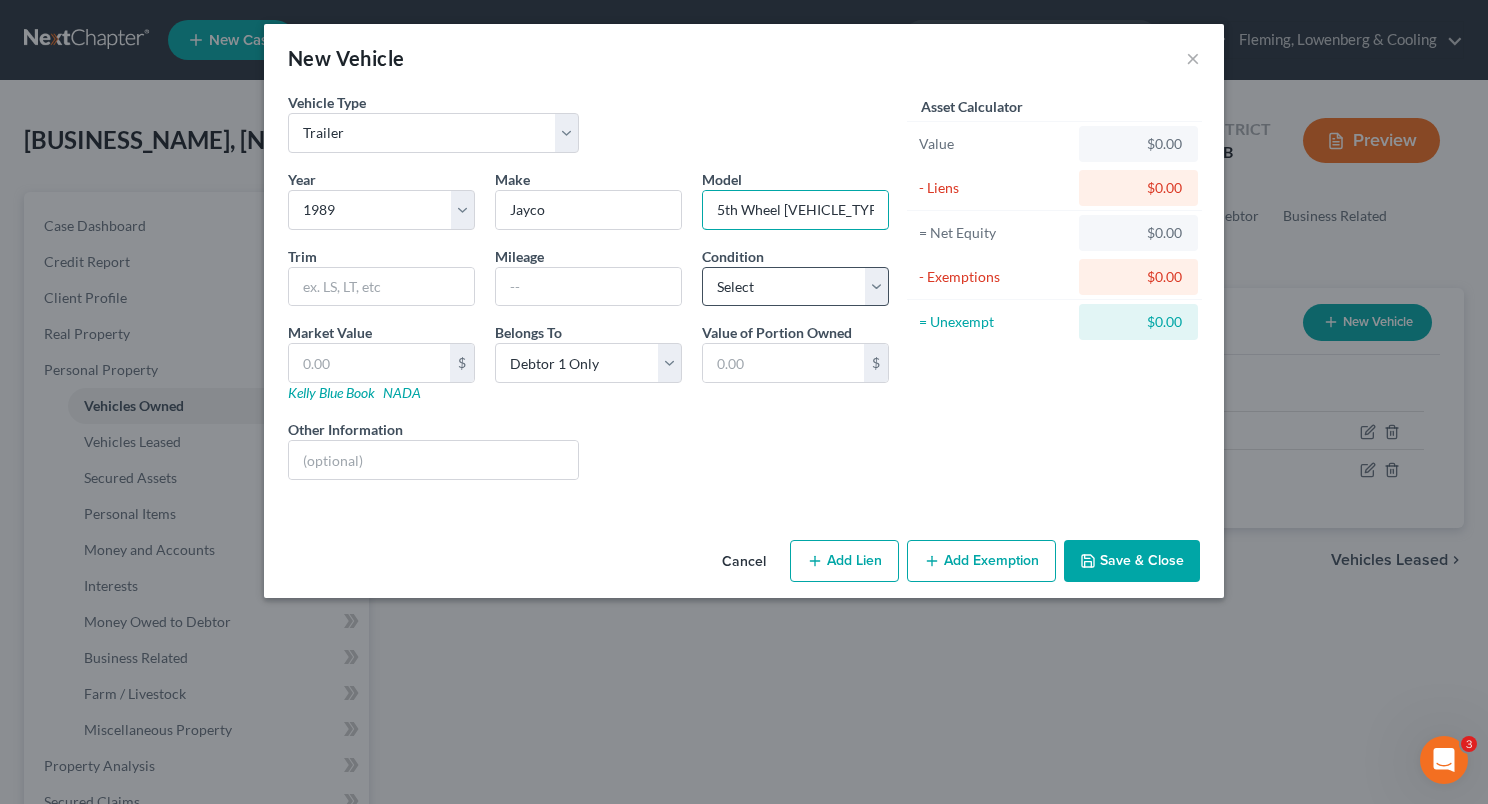 type on "5th Wheel [VEHICLE_TYPE]" 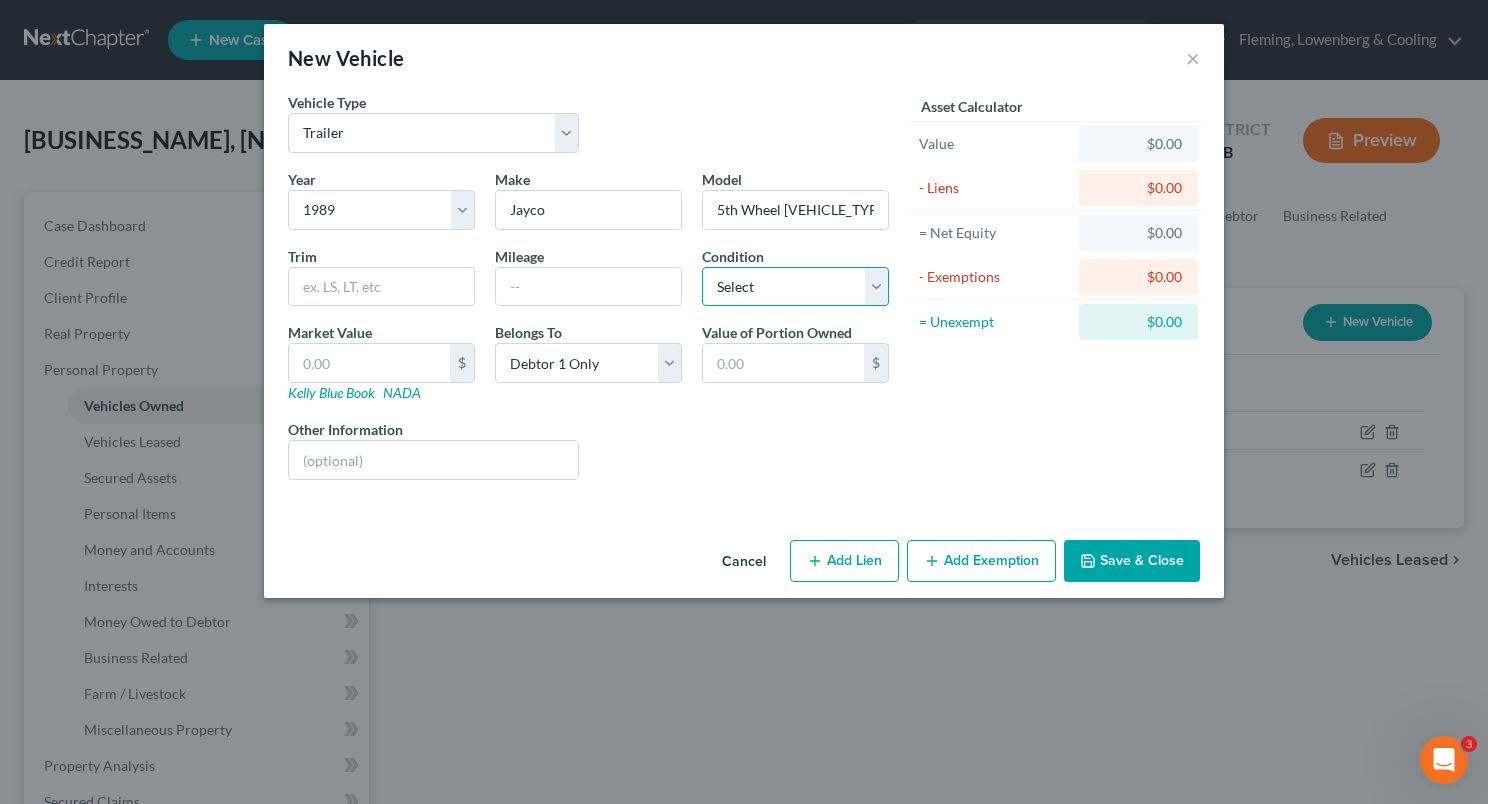 click on "Select Excellent Very Good Good Fair Poor" at bounding box center (795, 287) 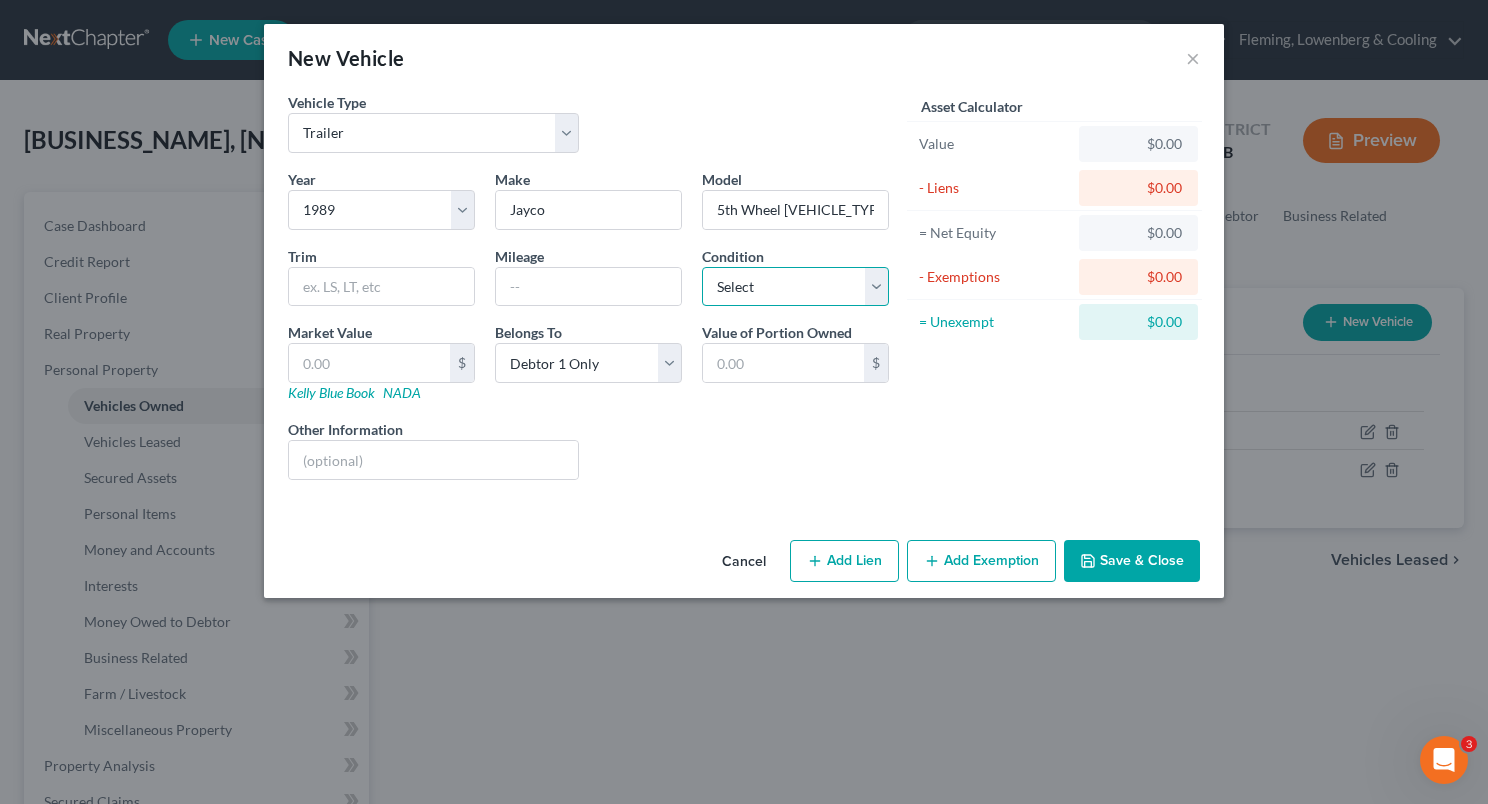 select on "3" 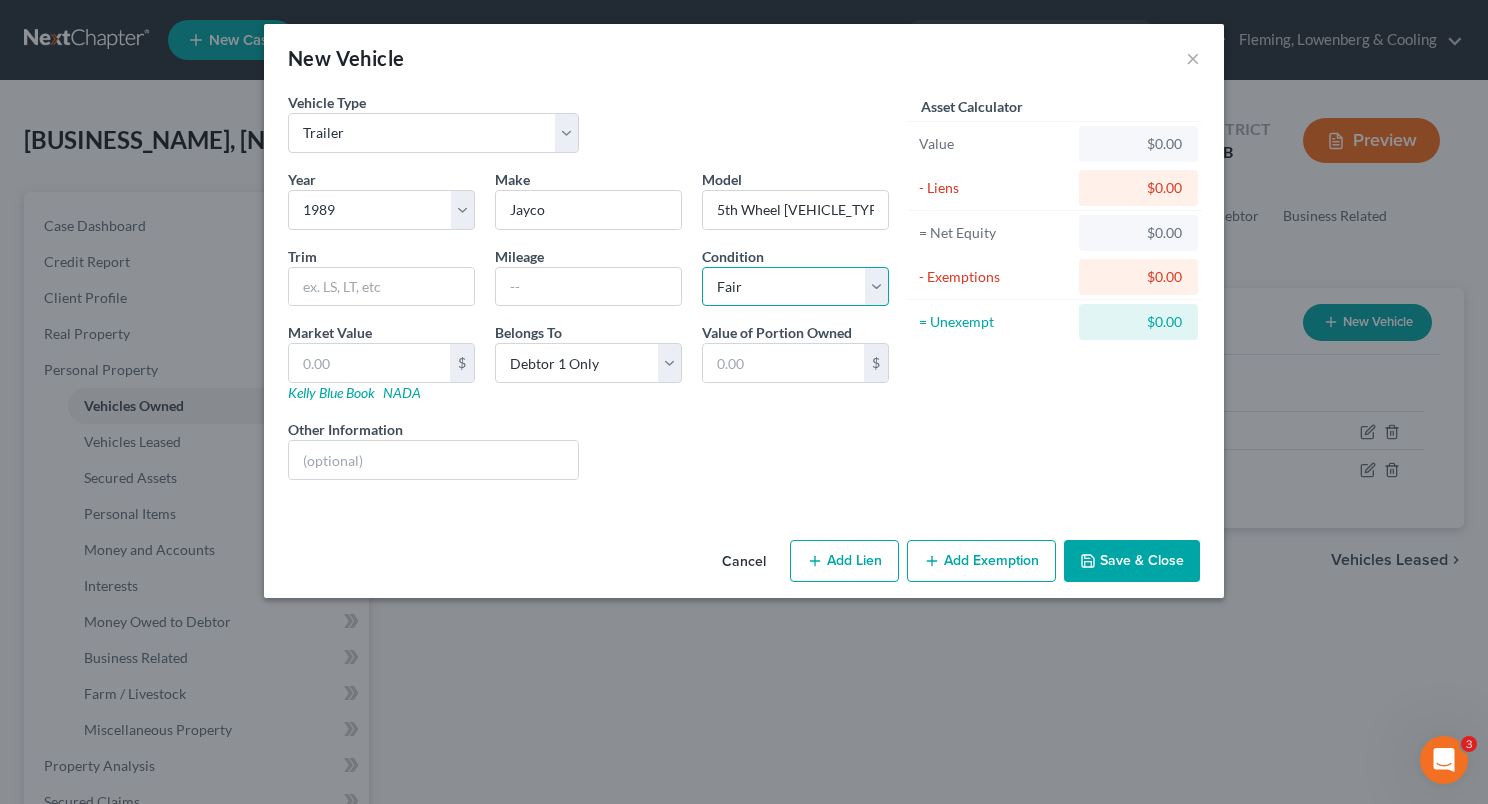 click on "Select Excellent Very Good Good Fair Poor" at bounding box center [795, 287] 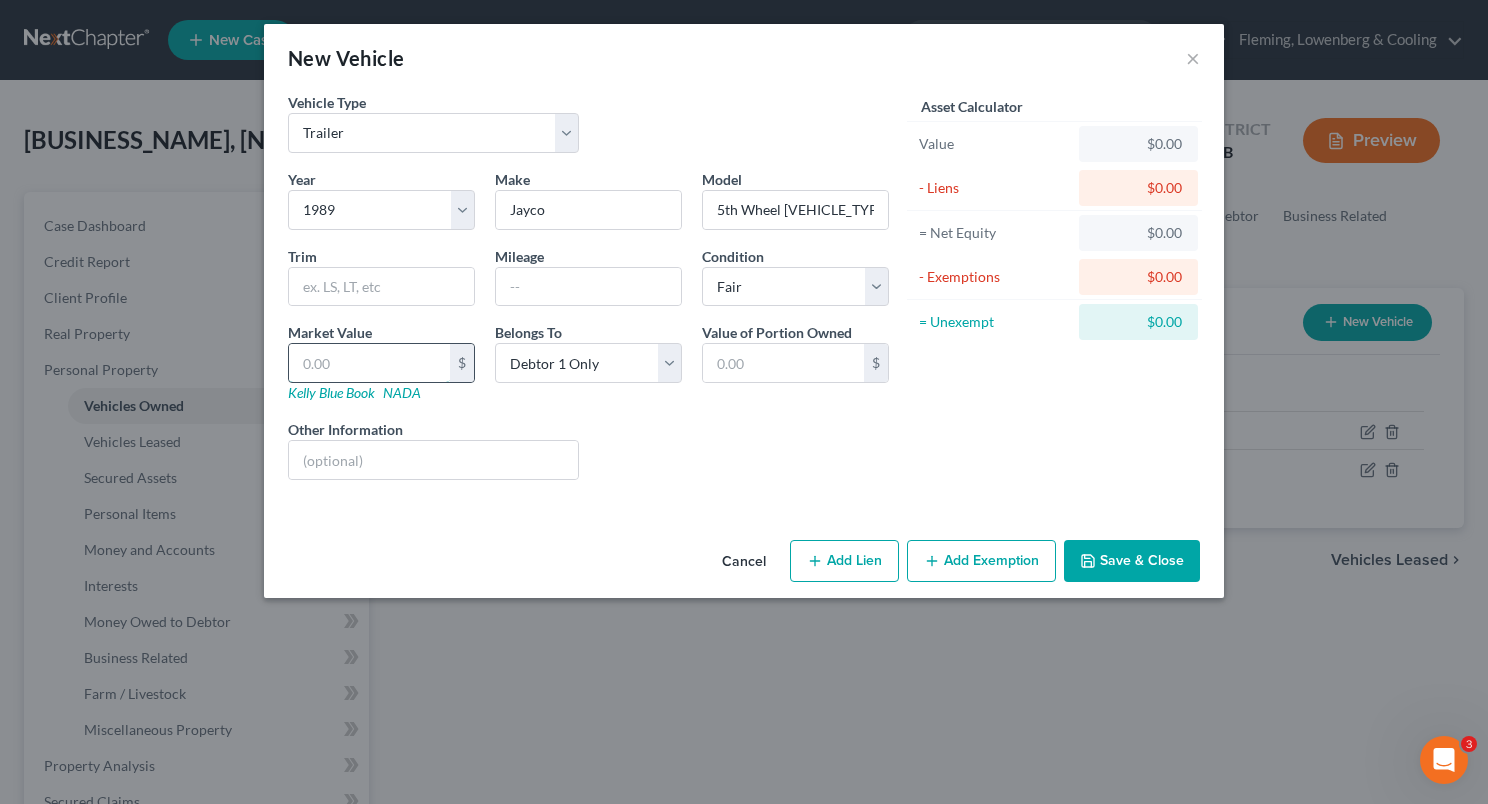 click at bounding box center [369, 363] 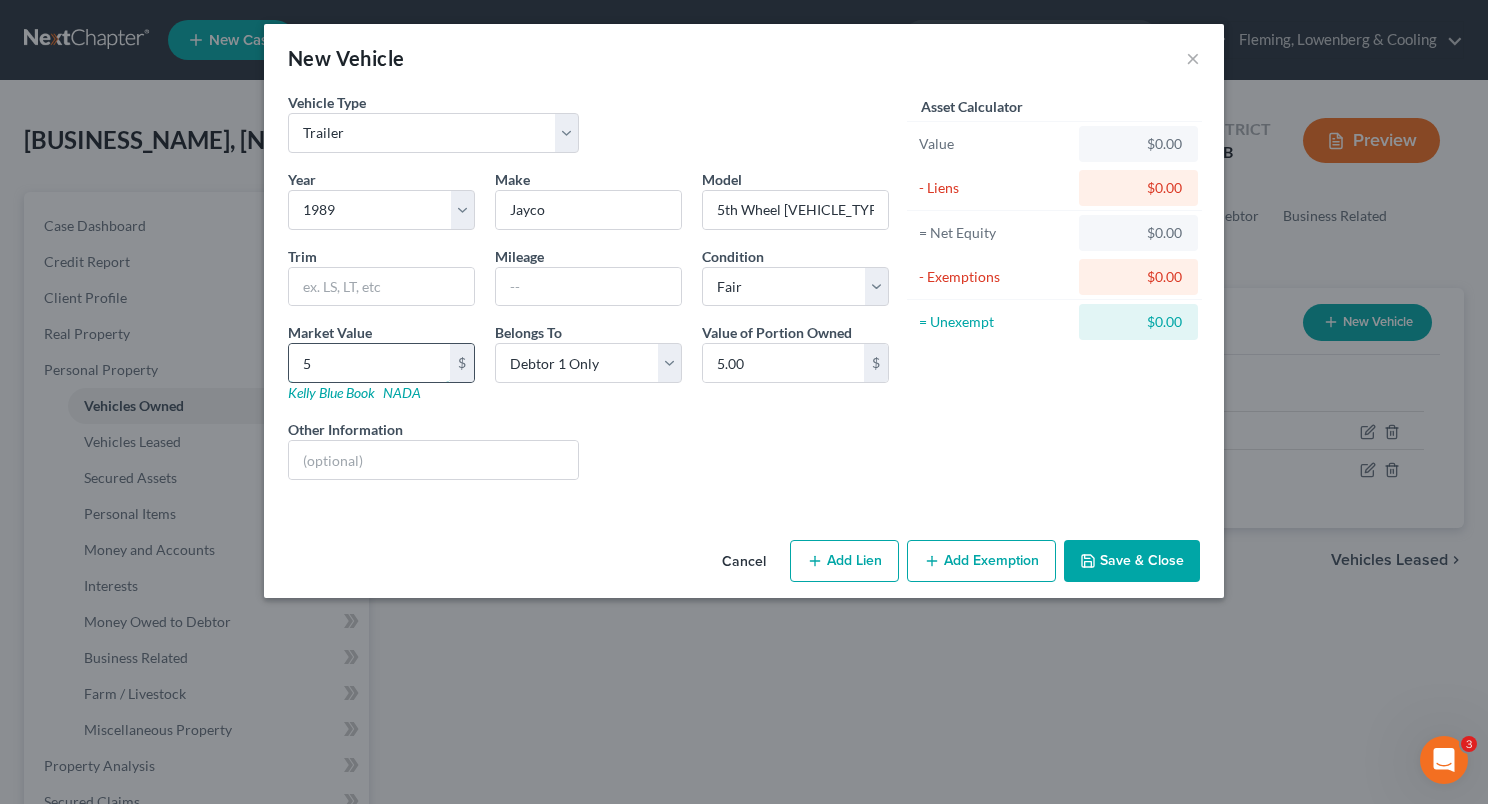 type on "50" 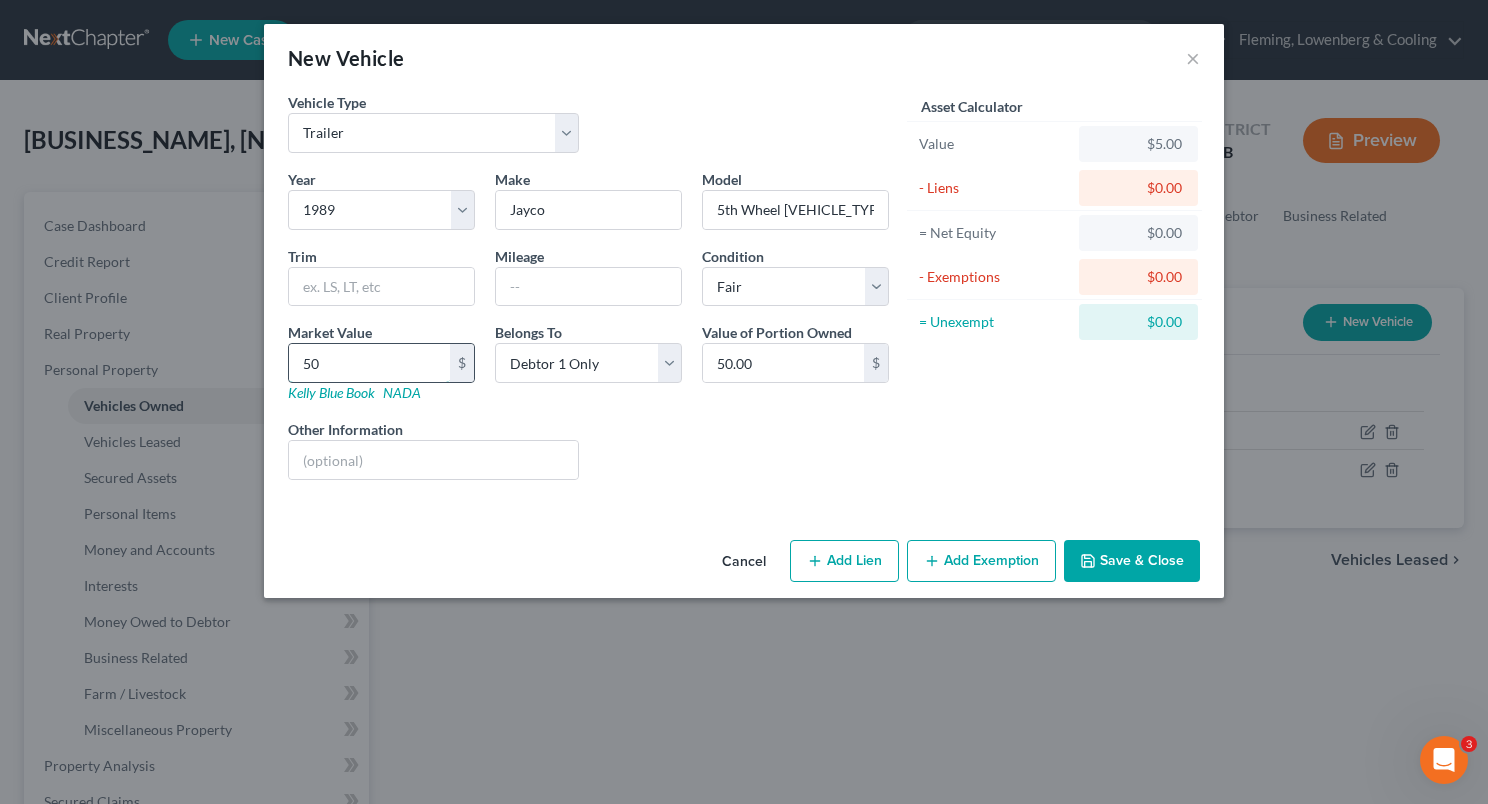 type on "500" 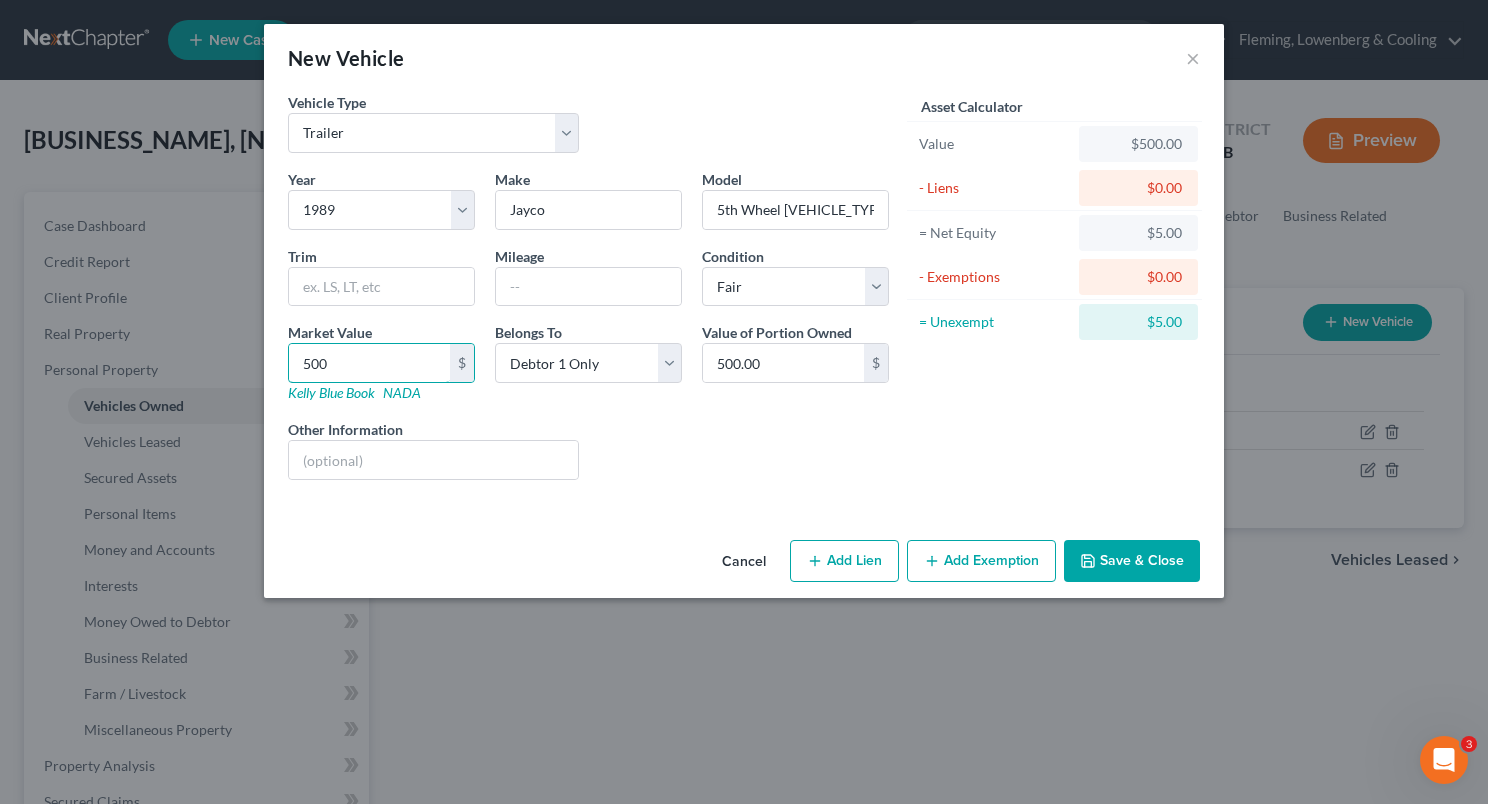type on "500" 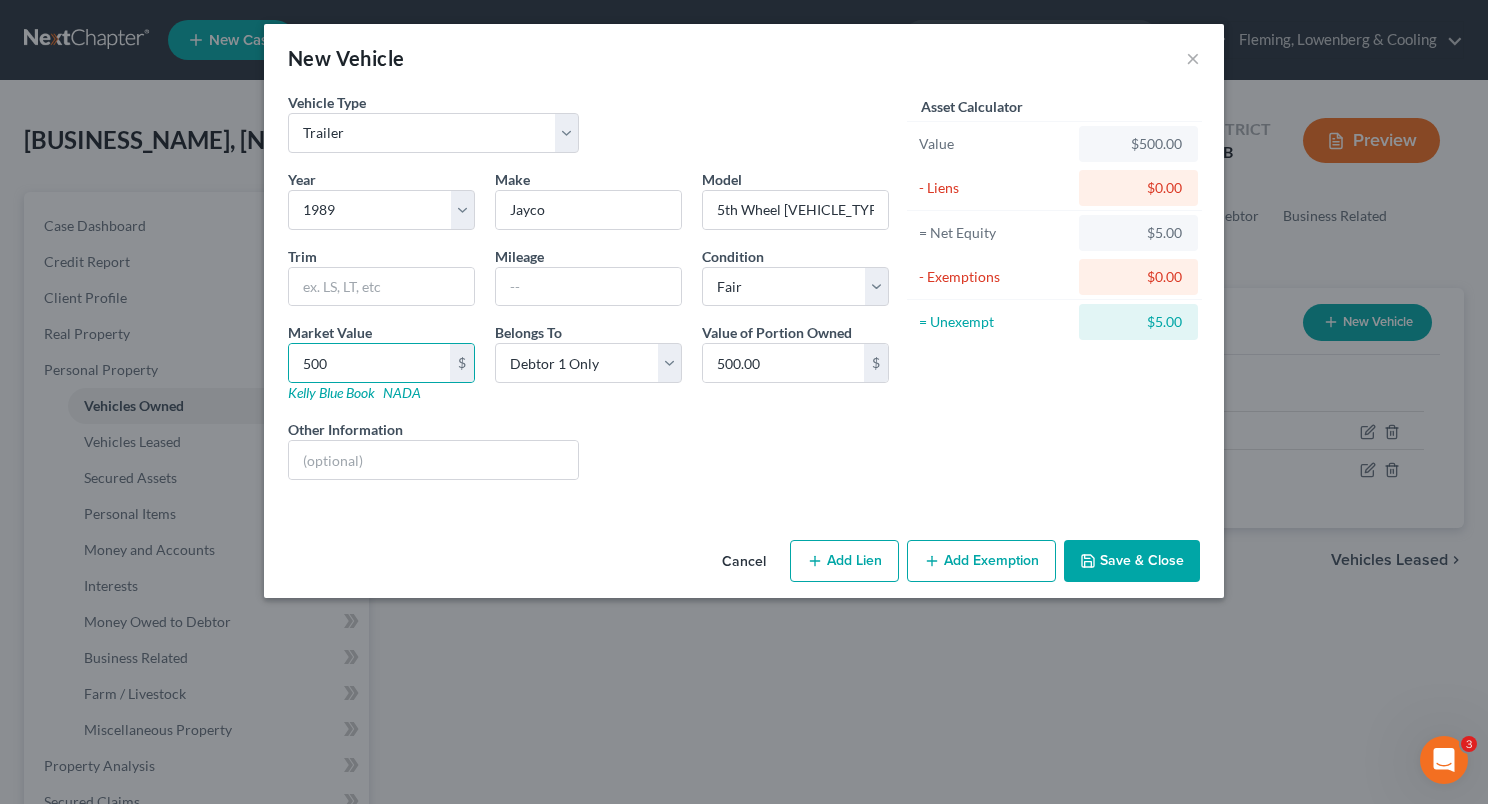 click on "Liens
Select" at bounding box center [744, 449] 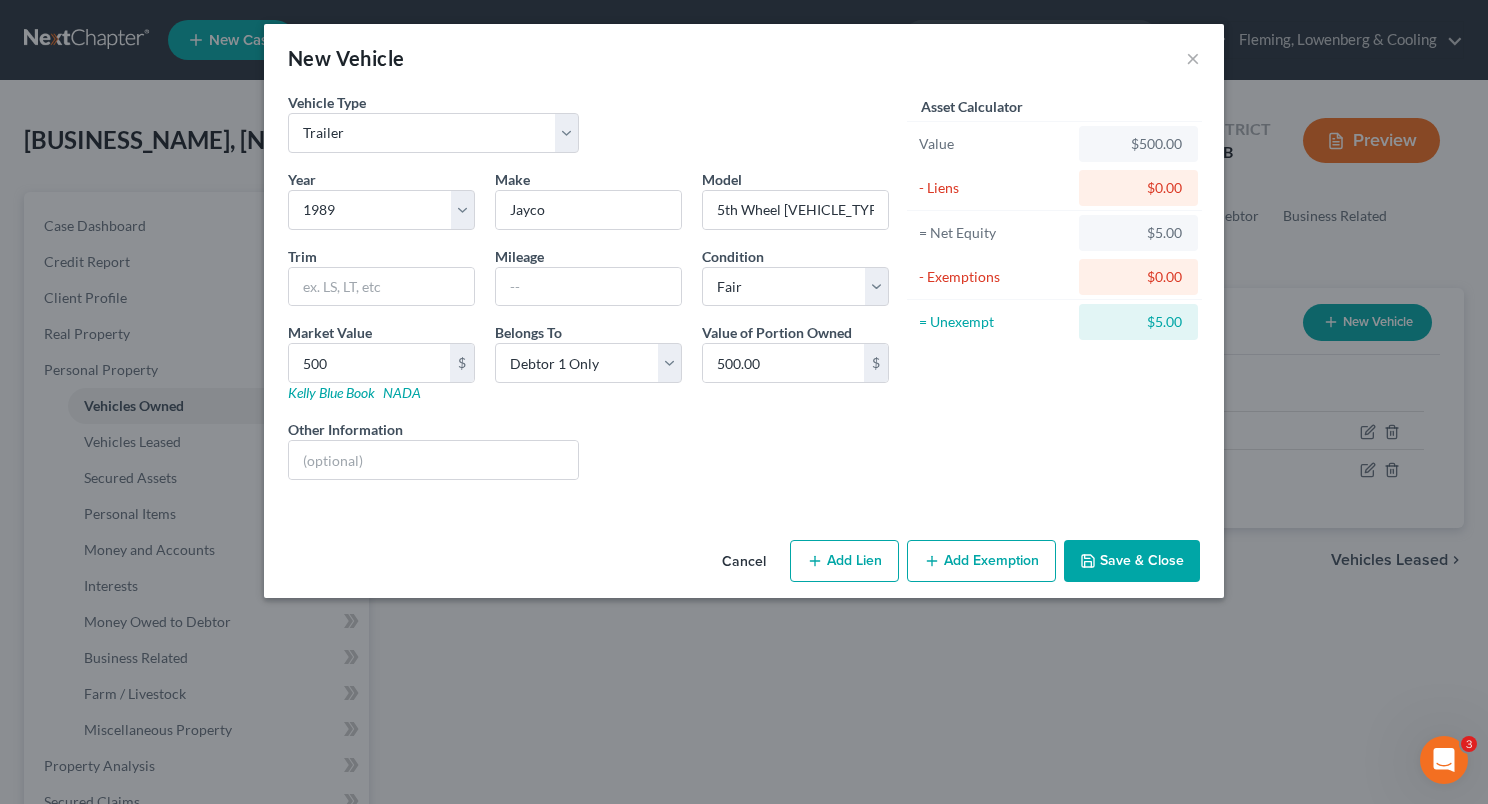 click on "Add Exemption" at bounding box center [981, 561] 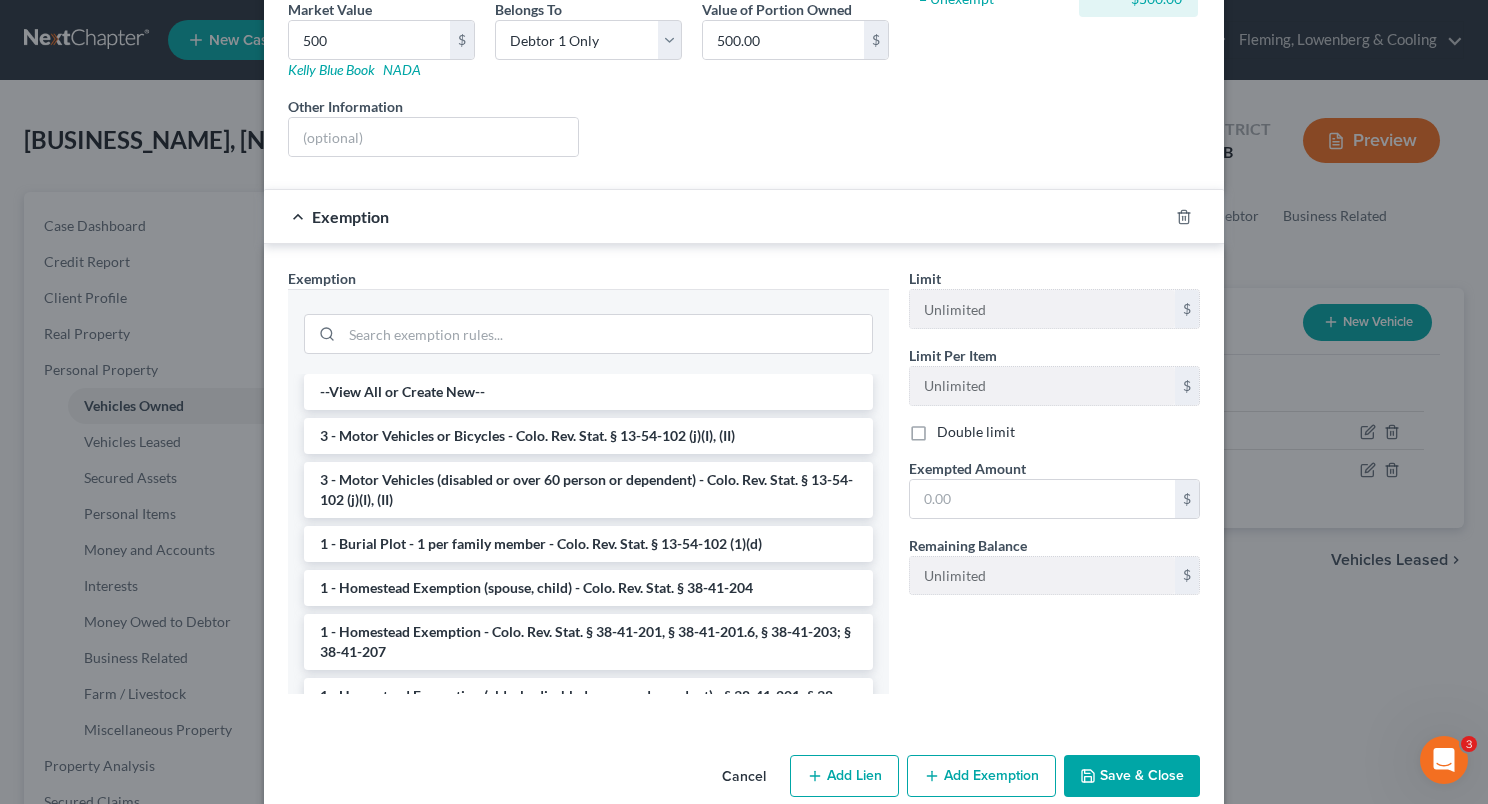scroll, scrollTop: 324, scrollLeft: 0, axis: vertical 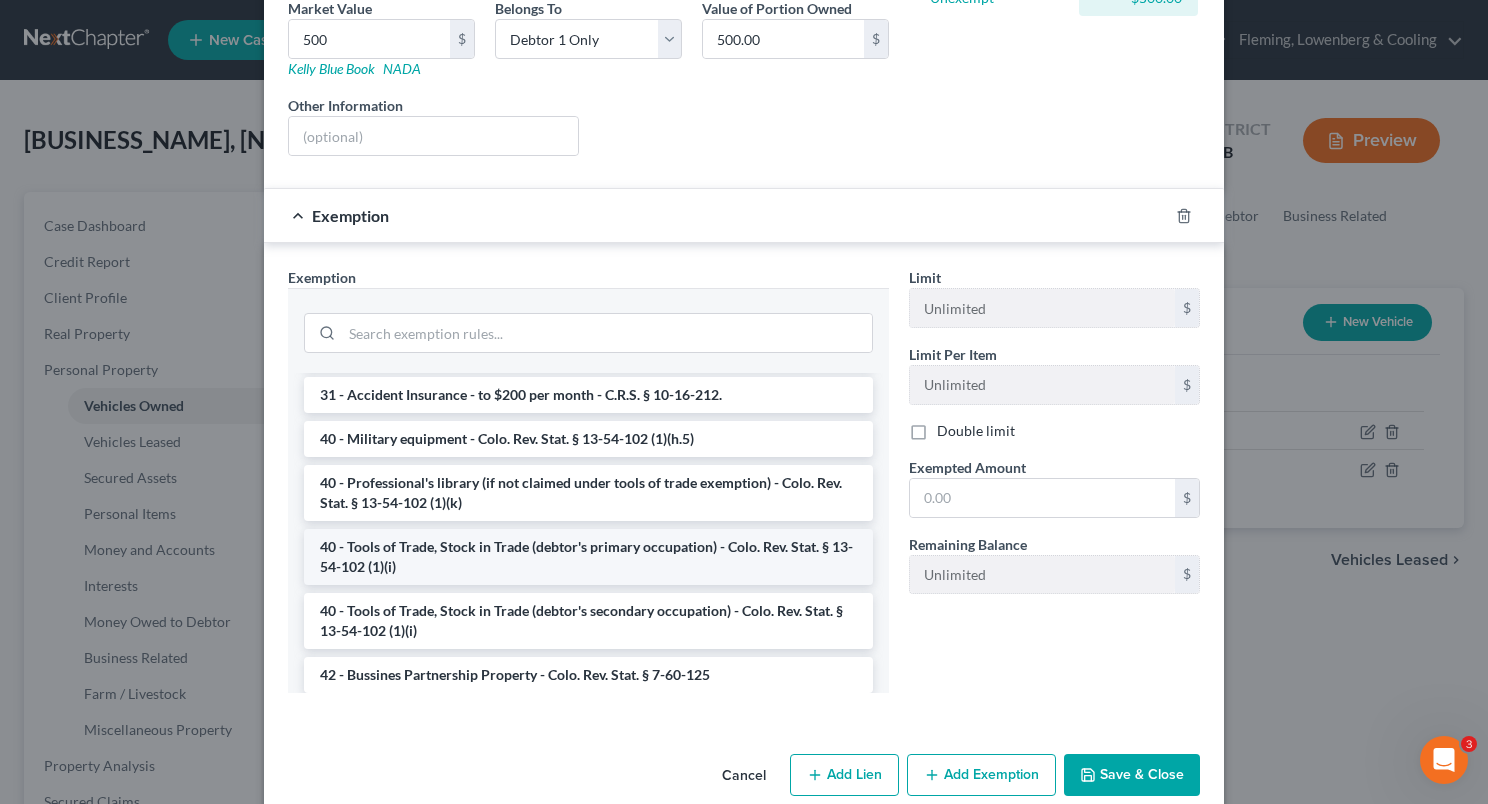 click on "40 - Tools of Trade, Stock in Trade (debtor's primary occupation)  - Colo. Rev. Stat. § 13-54-102 (1)(i)" at bounding box center [588, 557] 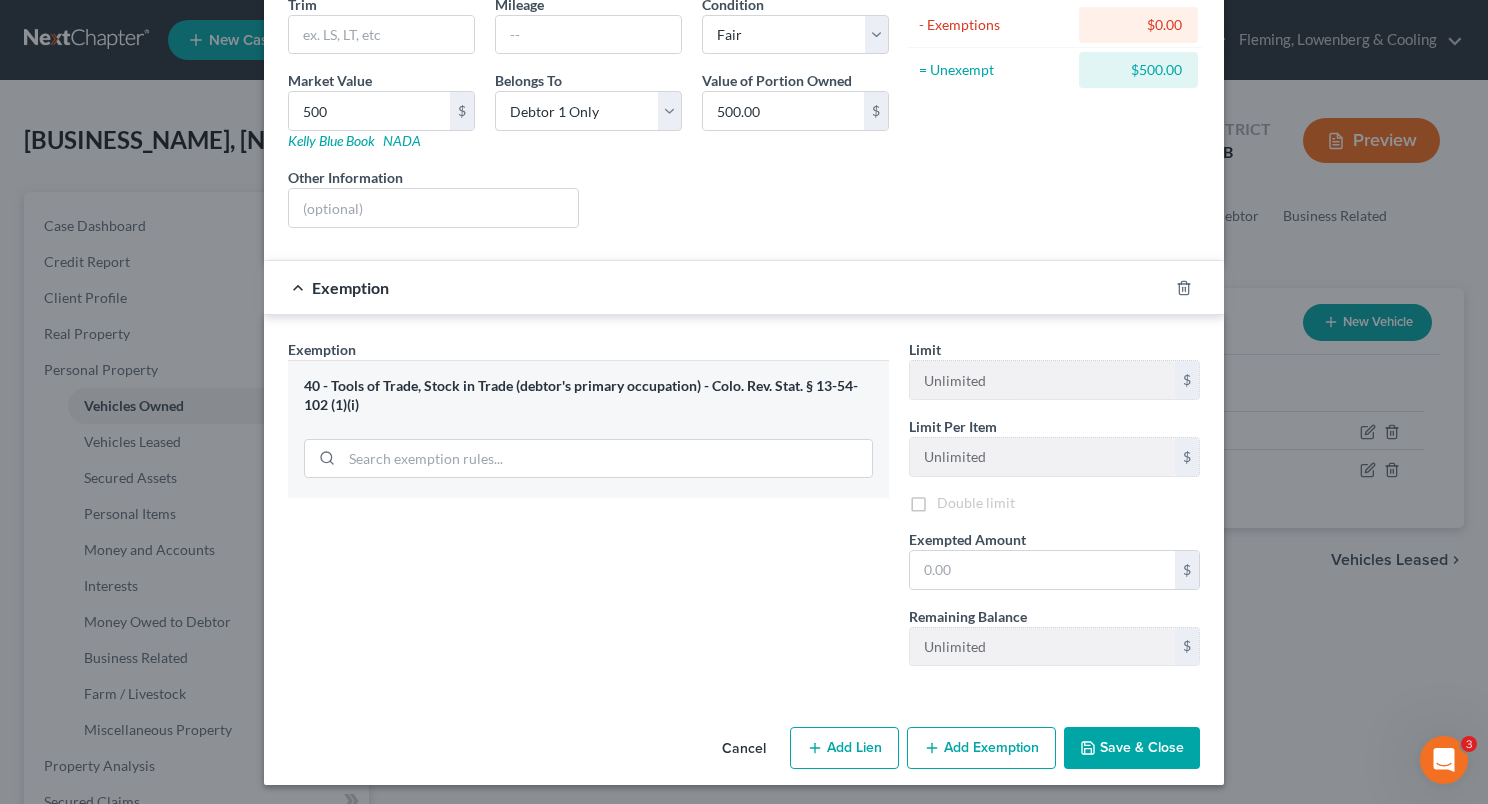 scroll, scrollTop: 256, scrollLeft: 0, axis: vertical 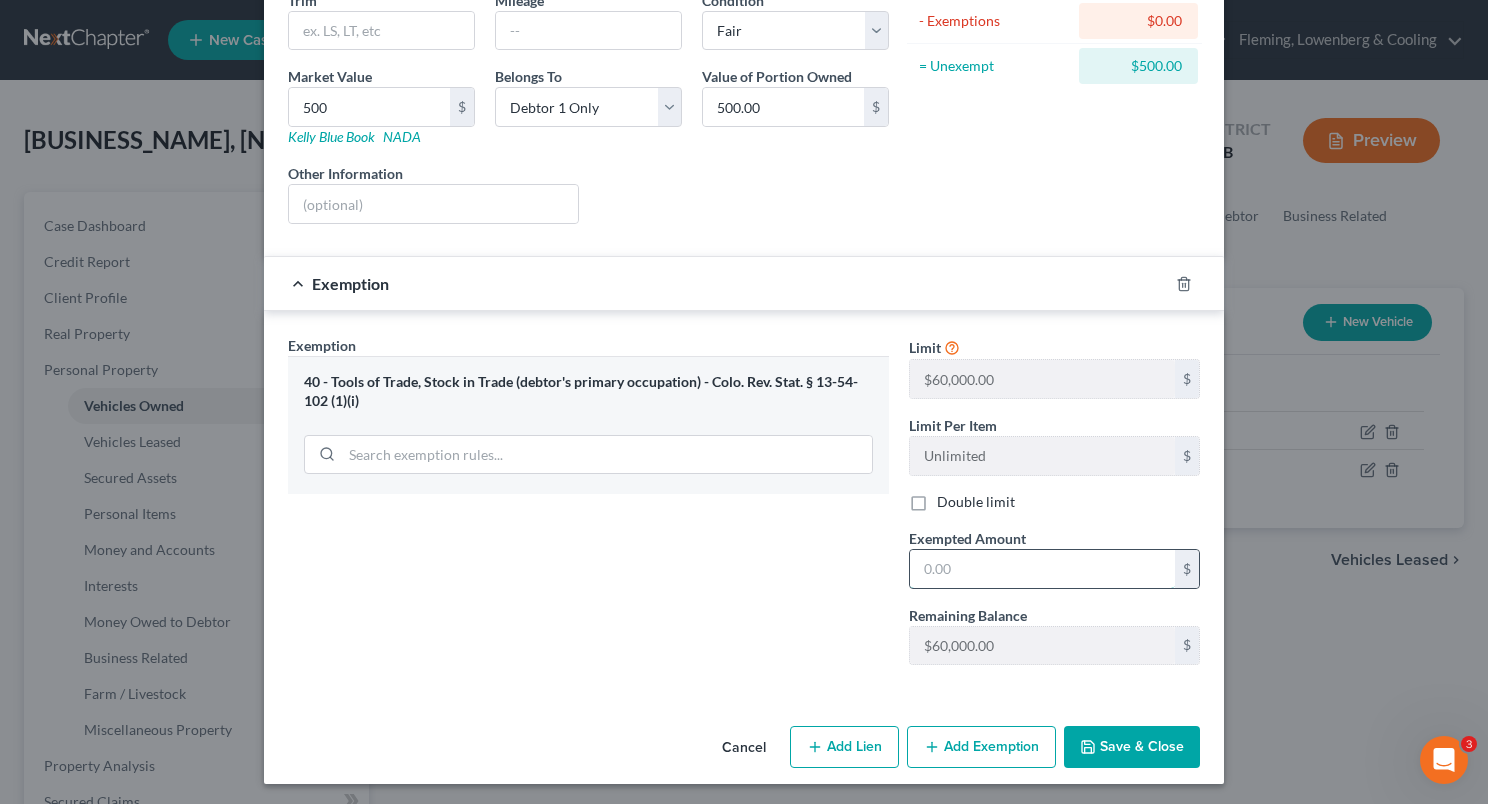 click at bounding box center (1042, 569) 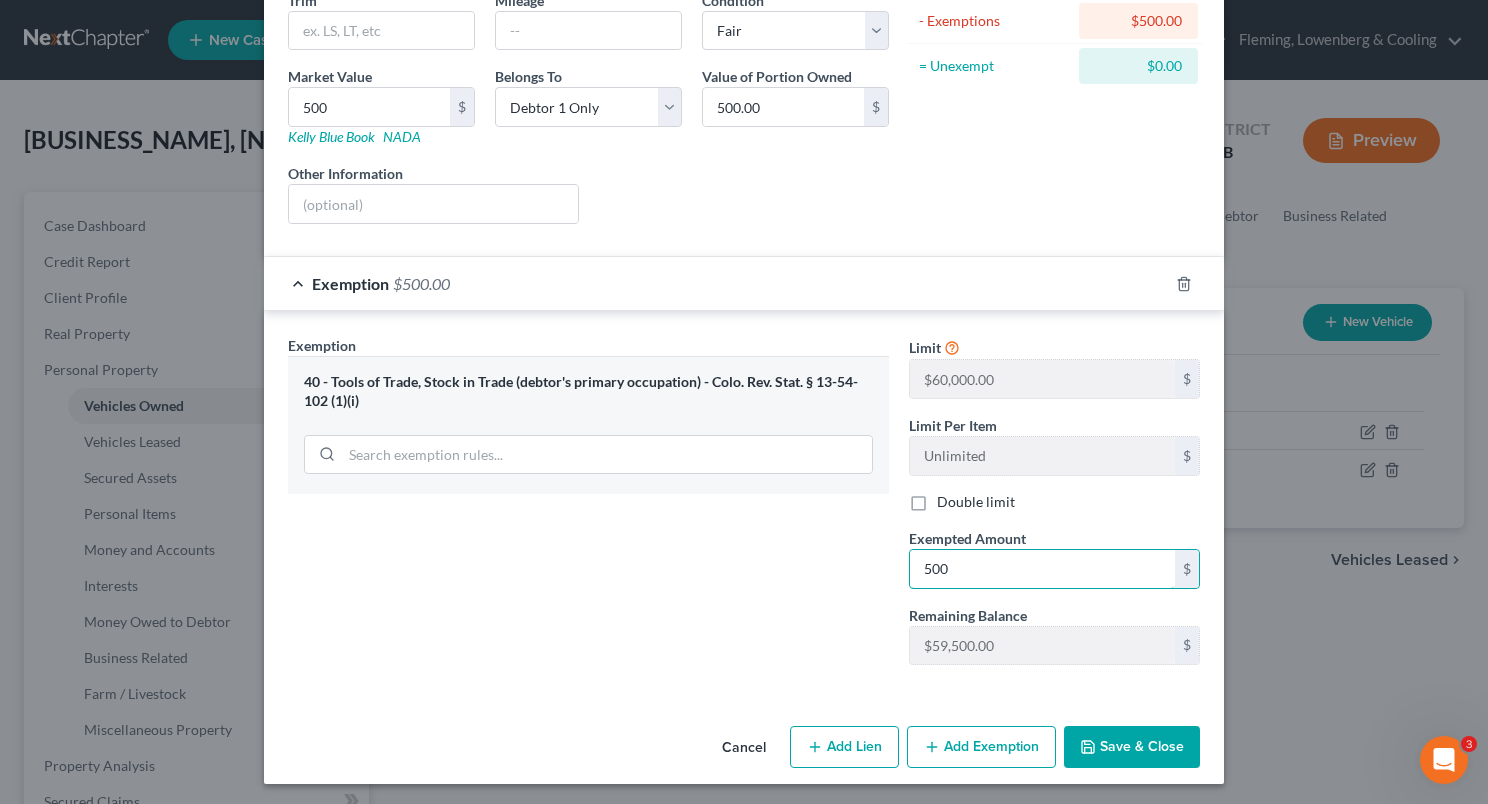 type on "500" 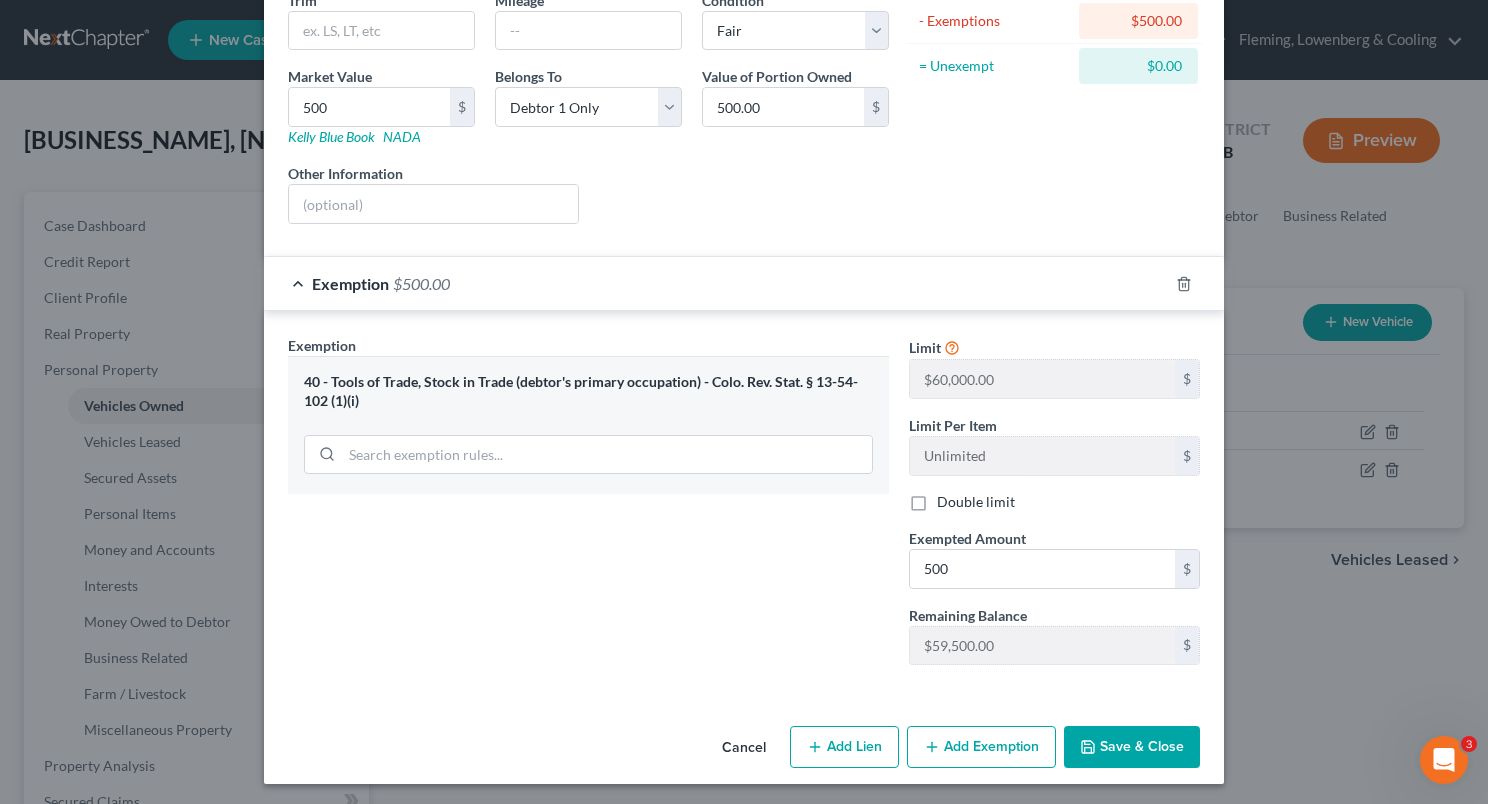 click on "Exemption Set must be selected for CA.
Exemption
*
40 - Tools of Trade, Stock in Trade (debtor's primary occupation)  -Colo. Rev. Stat. § 13-54-102 (1)(i)" at bounding box center [588, 508] 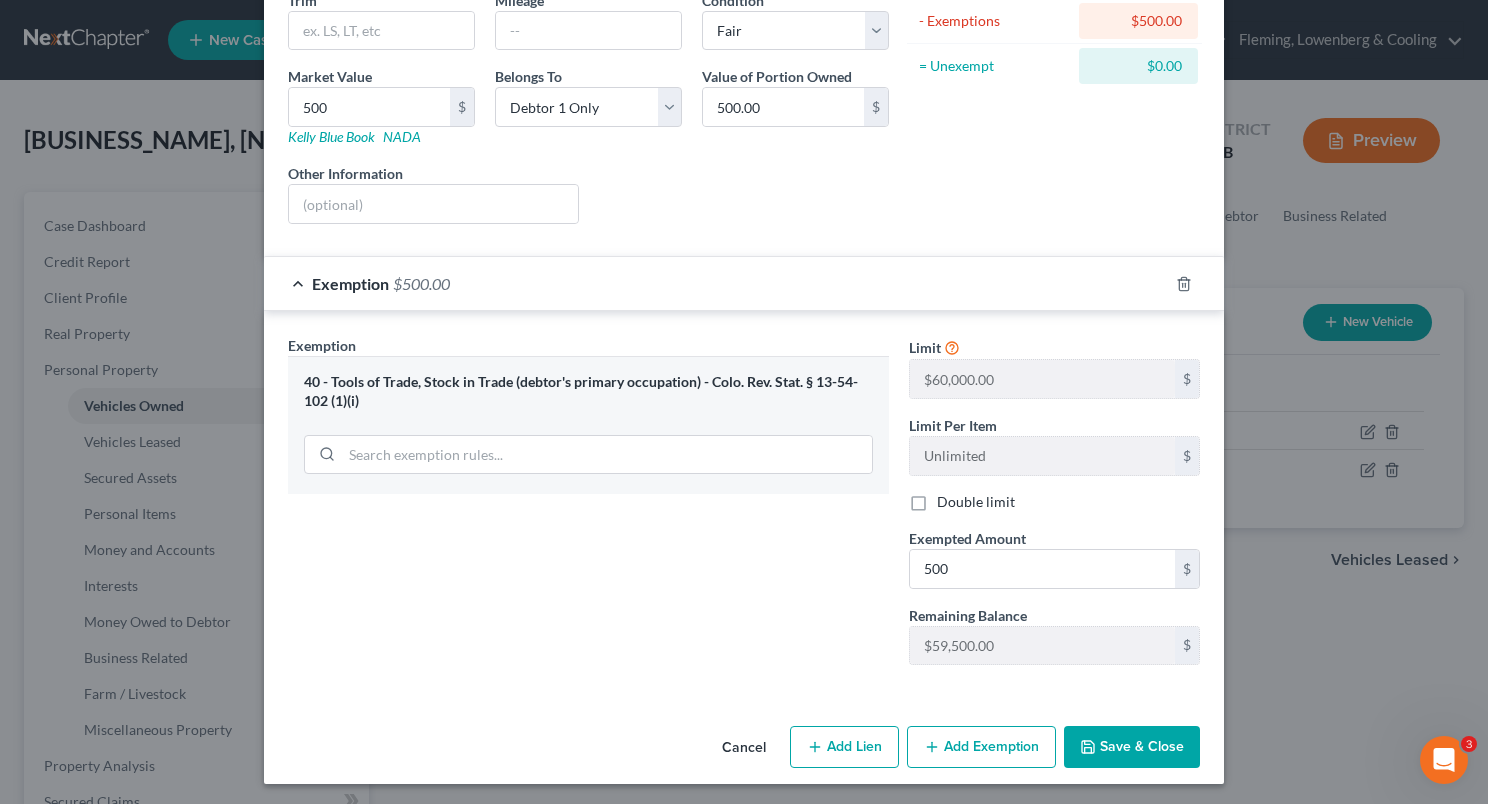 click on "Save & Close" at bounding box center (1132, 747) 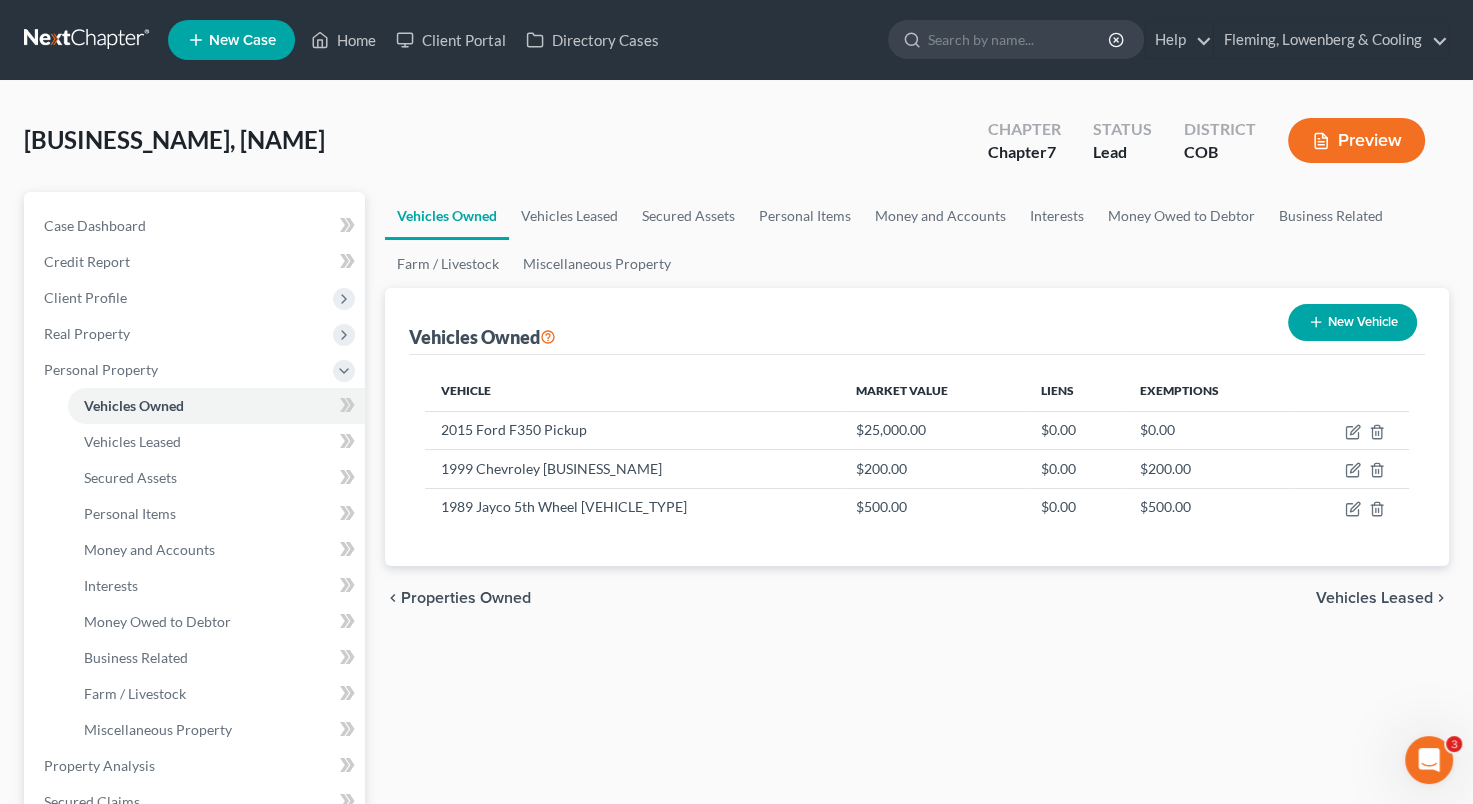 click on "New Vehicle" at bounding box center [1352, 322] 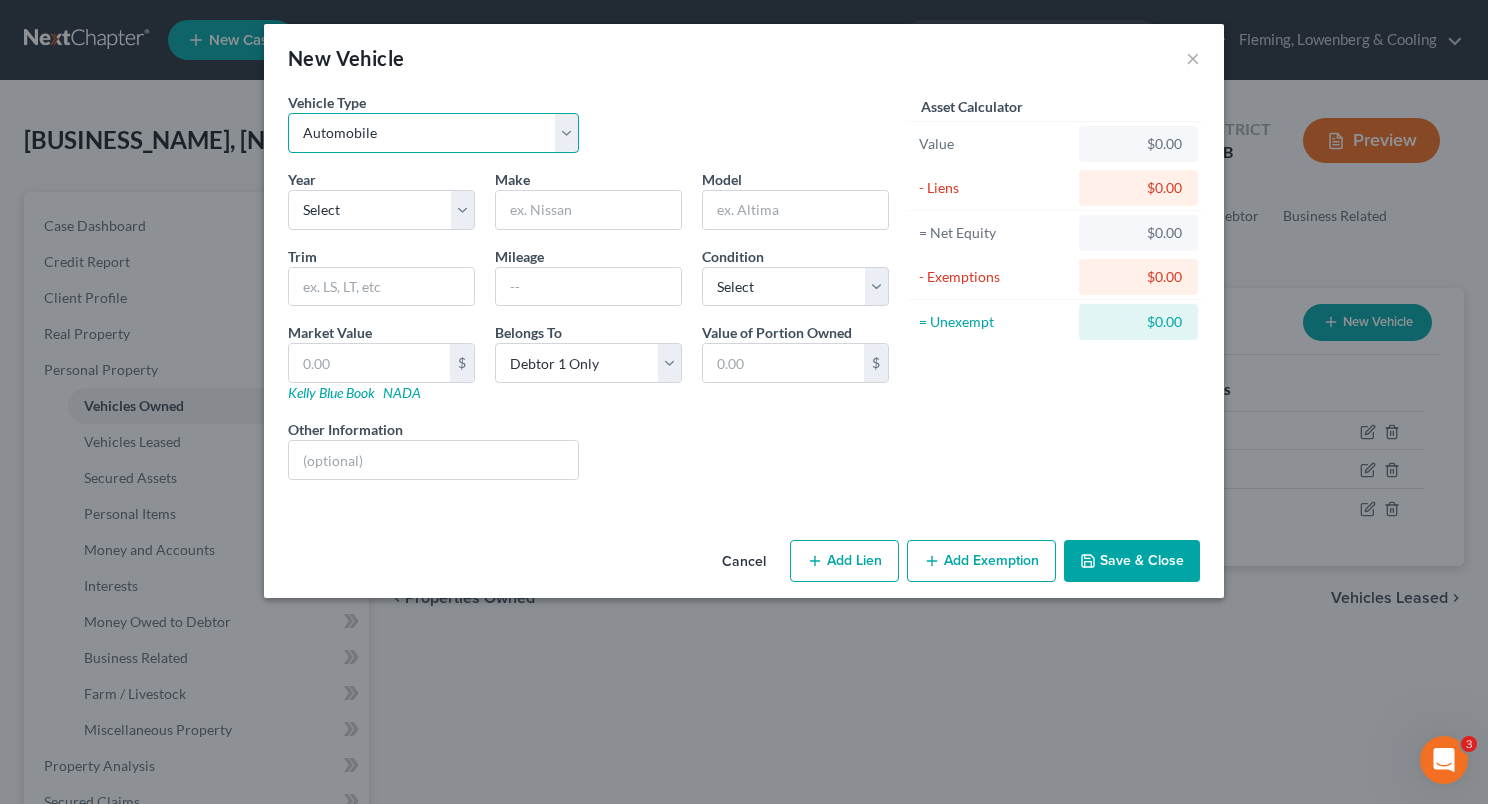 click on "Select Automobile Truck Trailer Watercraft Aircraft Motor Home Atv Other Vehicle" at bounding box center [433, 133] 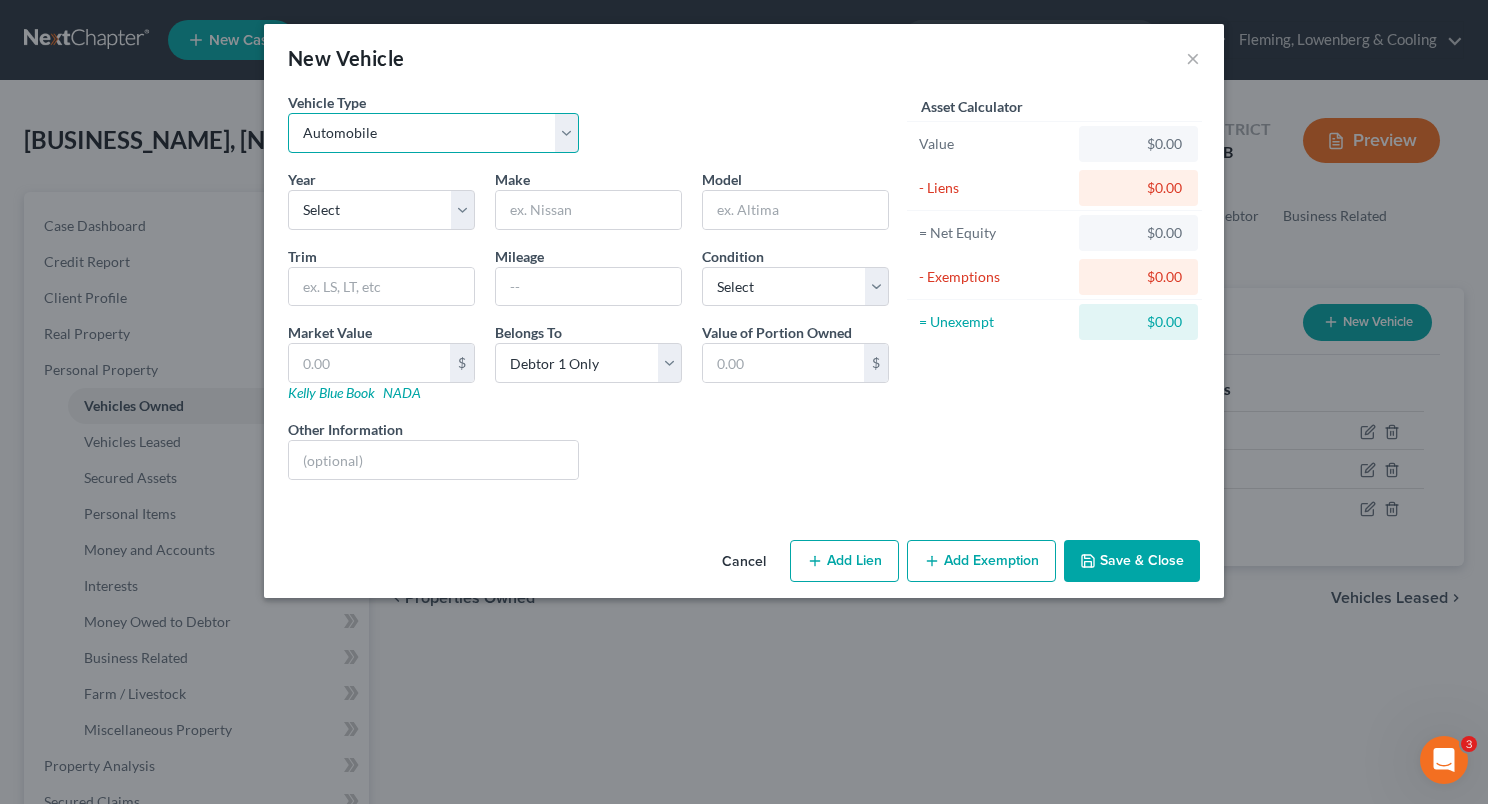 select on "6" 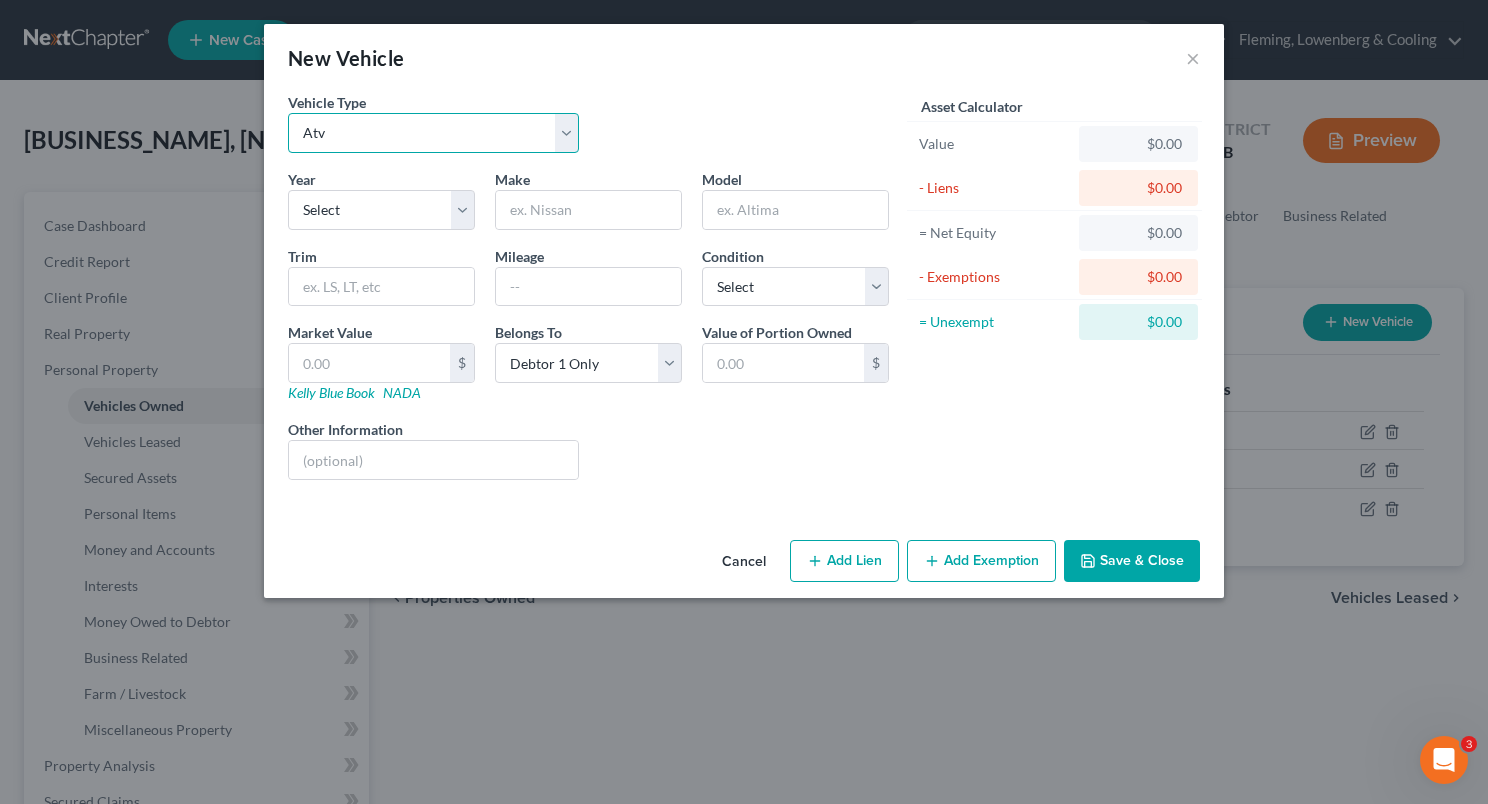 click on "Select Automobile Truck Trailer Watercraft Aircraft Motor Home Atv Other Vehicle" at bounding box center [433, 133] 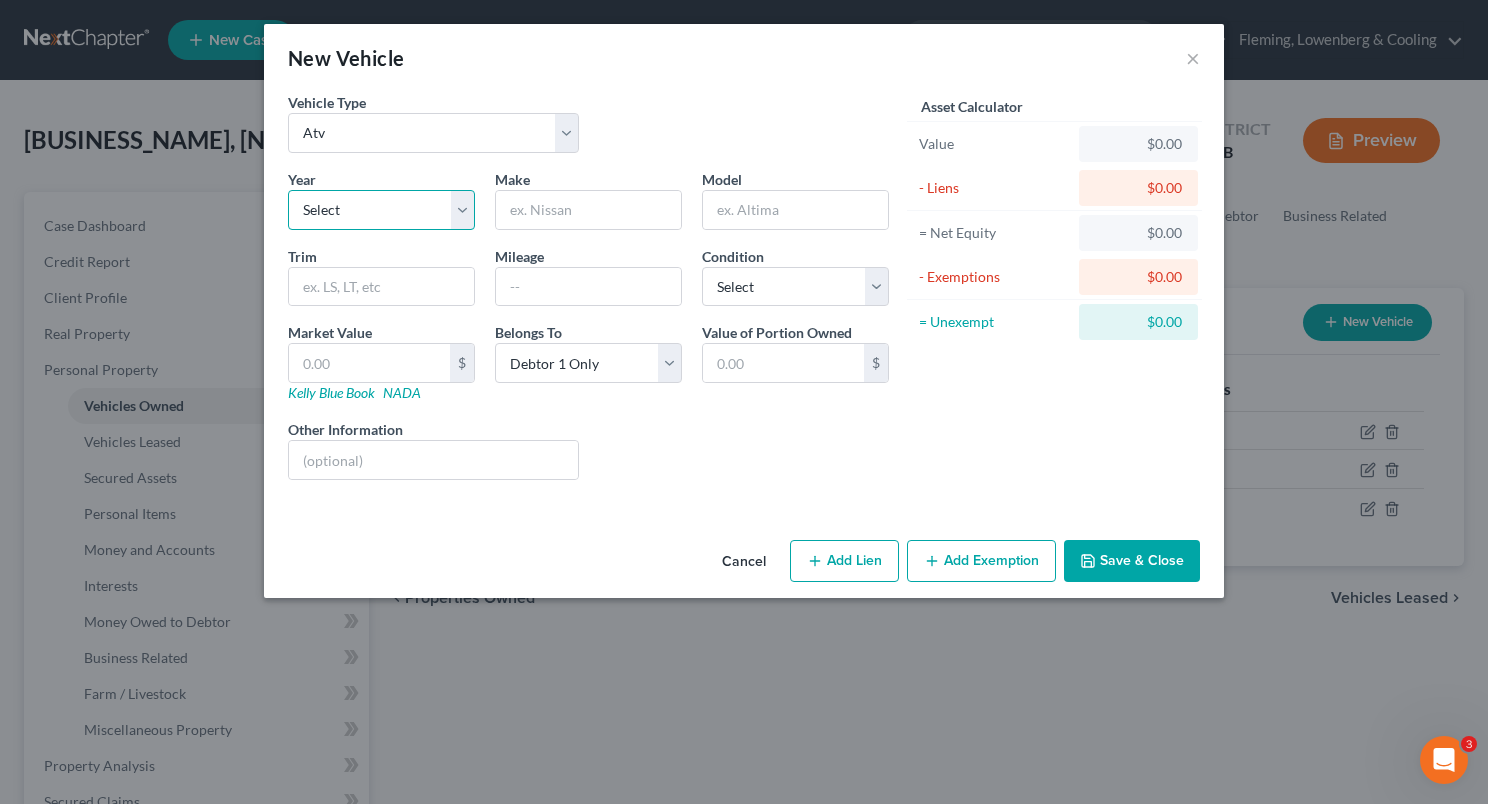 click on "Select 2026 2025 2024 2023 2022 2021 2020 2019 2018 2017 2016 2015 2014 2013 2012 2011 2010 2009 2008 2007 2006 2005 2004 2003 2002 2001 2000 1999 1998 1997 1996 1995 1994 1993 1992 1991 1990 1989 1988 1987 1986 1985 1984 1983 1982 1981 1980 1979 1978 1977 1976 1975 1974 1973 1972 1971 1970 1969 1968 1967 1966 1965 1964 1963 1962 1961 1960 1959 1958 1957 1956 1955 1954 1953 1952 1951 1950 1949 1948 1947 1946 1945 1944 1943 1942 1941 1940 1939 1938 1937 1936 1935 1934 1933 1932 1931 1930 1929 1928 1927 1926 1925 1924 1923 1922 1921 1920 1919 1918 1917 1916 1915 1914 1913 1912 1911 1910 1909 1908 1907 1906 1905 1904 1903 1902 1901" at bounding box center [381, 210] 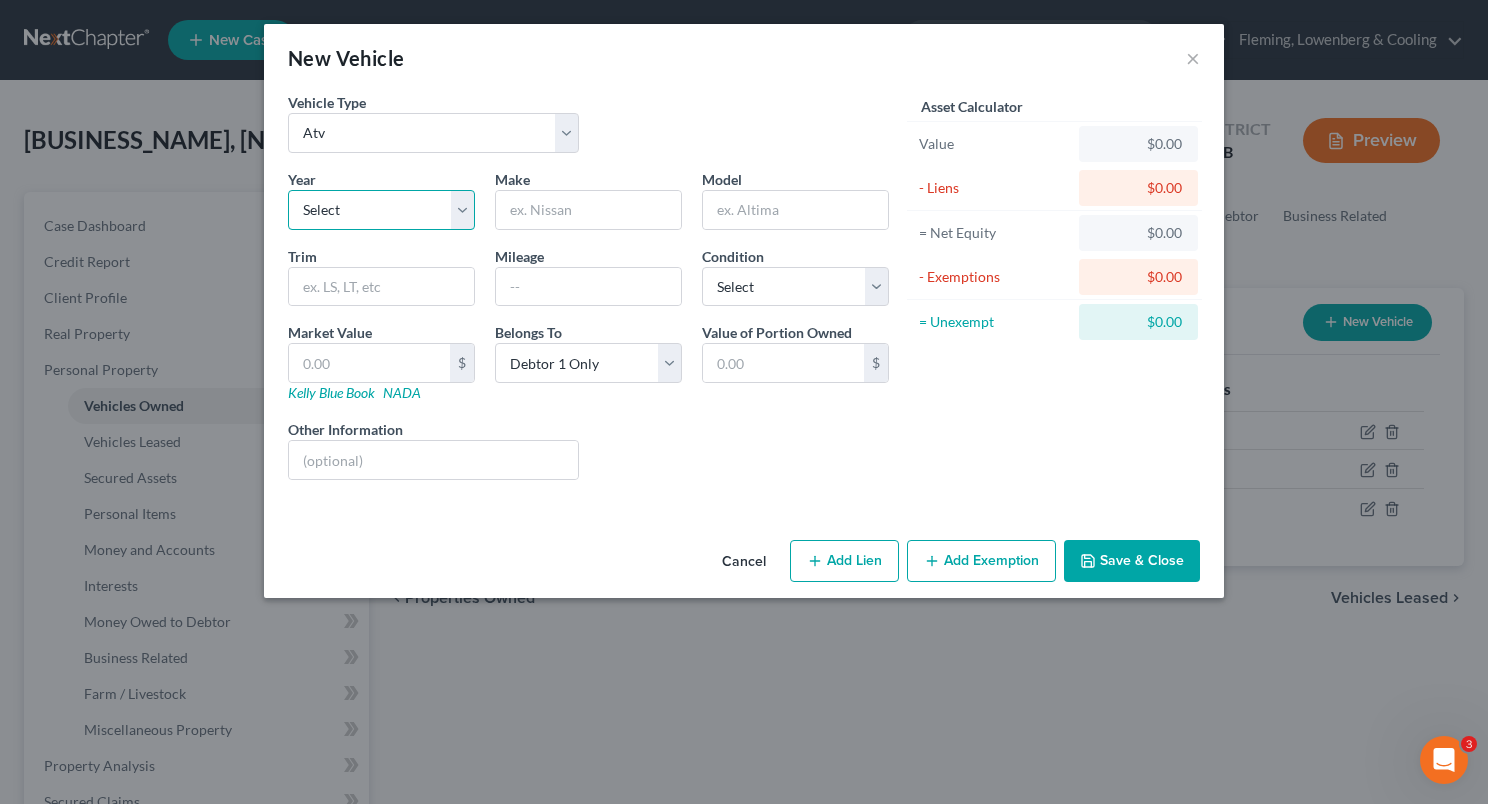 select on "26" 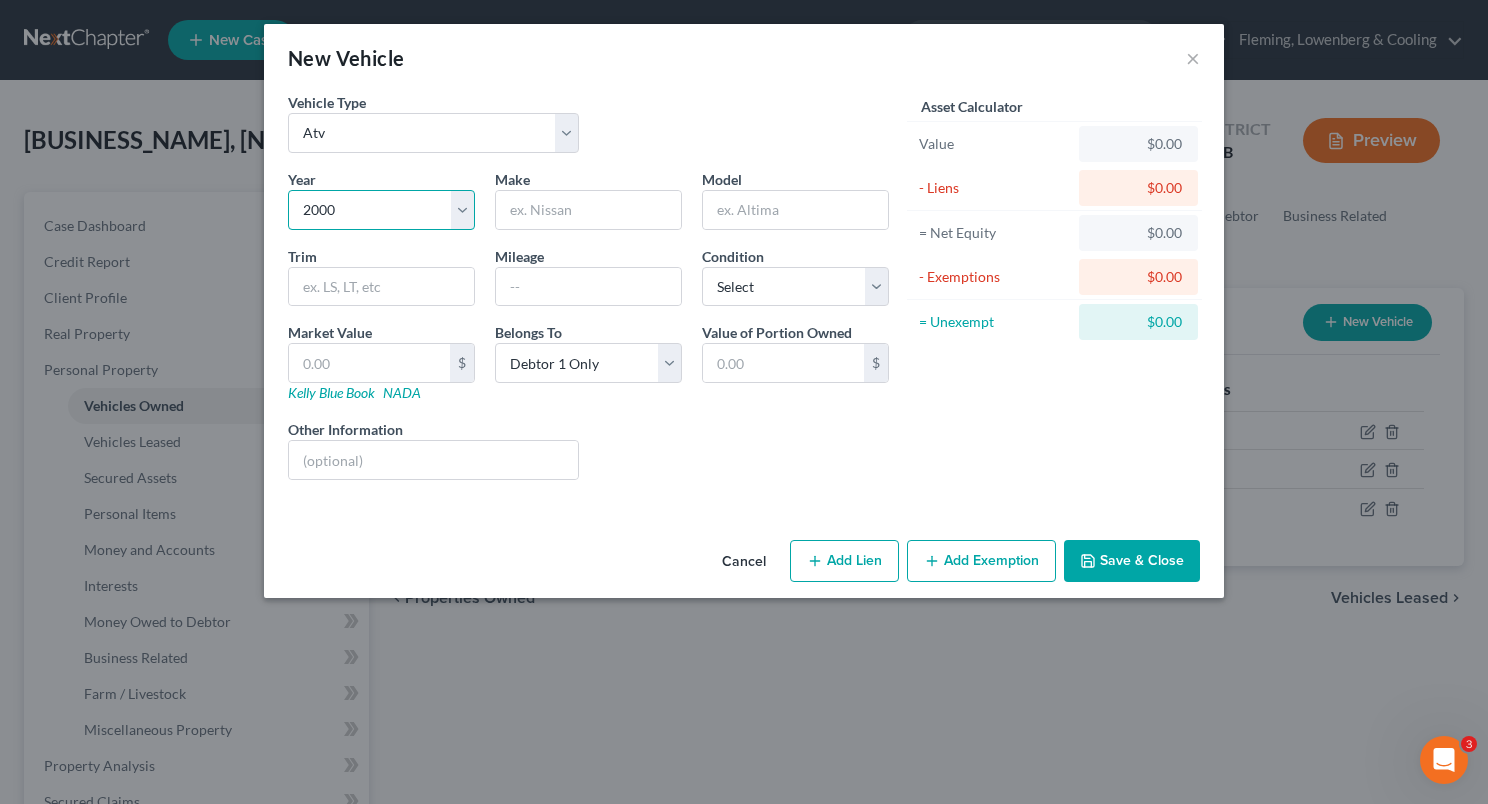 click on "Select 2026 2025 2024 2023 2022 2021 2020 2019 2018 2017 2016 2015 2014 2013 2012 2011 2010 2009 2008 2007 2006 2005 2004 2003 2002 2001 2000 1999 1998 1997 1996 1995 1994 1993 1992 1991 1990 1989 1988 1987 1986 1985 1984 1983 1982 1981 1980 1979 1978 1977 1976 1975 1974 1973 1972 1971 1970 1969 1968 1967 1966 1965 1964 1963 1962 1961 1960 1959 1958 1957 1956 1955 1954 1953 1952 1951 1950 1949 1948 1947 1946 1945 1944 1943 1942 1941 1940 1939 1938 1937 1936 1935 1934 1933 1932 1931 1930 1929 1928 1927 1926 1925 1924 1923 1922 1921 1920 1919 1918 1917 1916 1915 1914 1913 1912 1911 1910 1909 1908 1907 1906 1905 1904 1903 1902 1901" at bounding box center (381, 210) 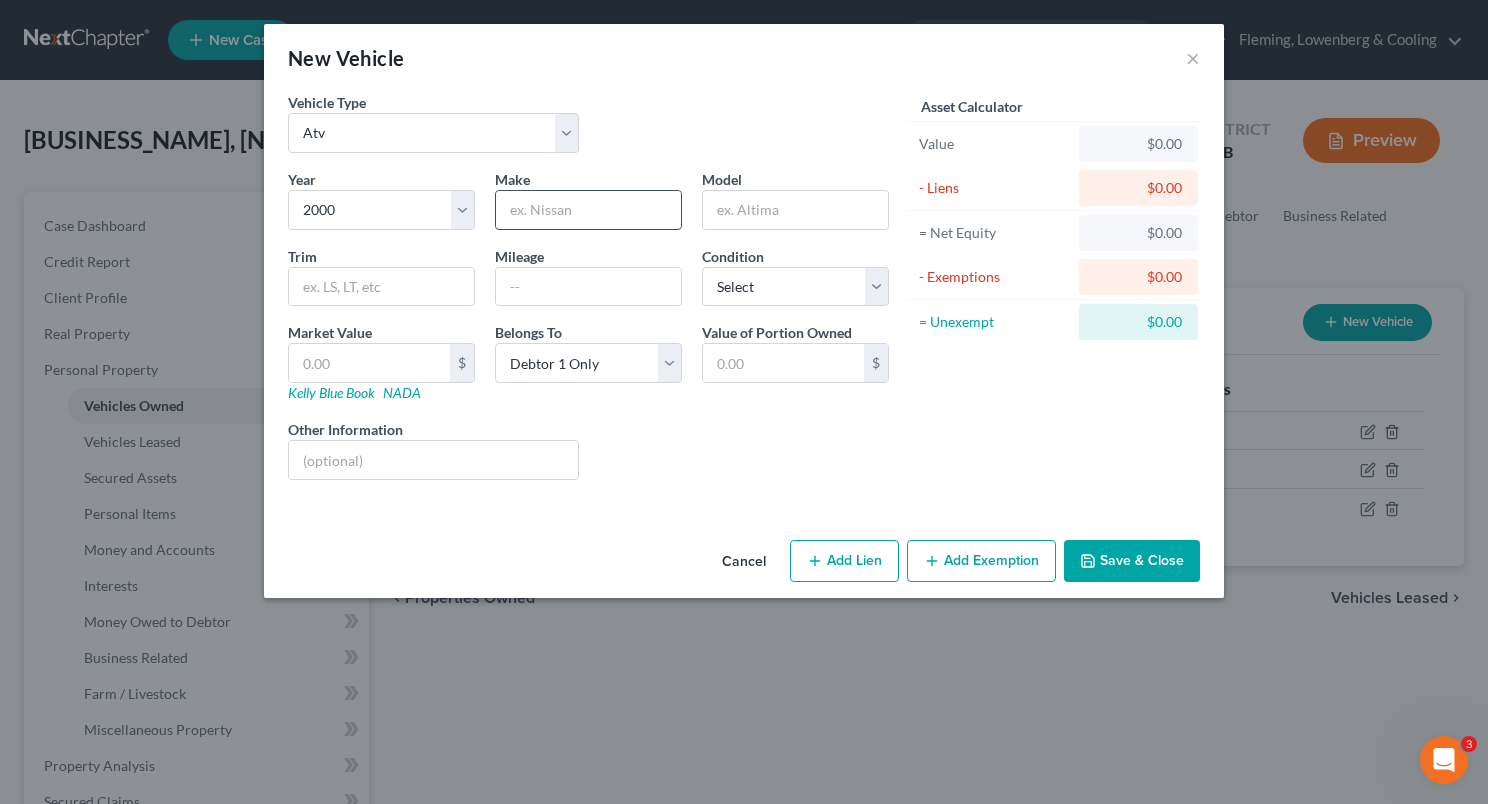 click at bounding box center [588, 210] 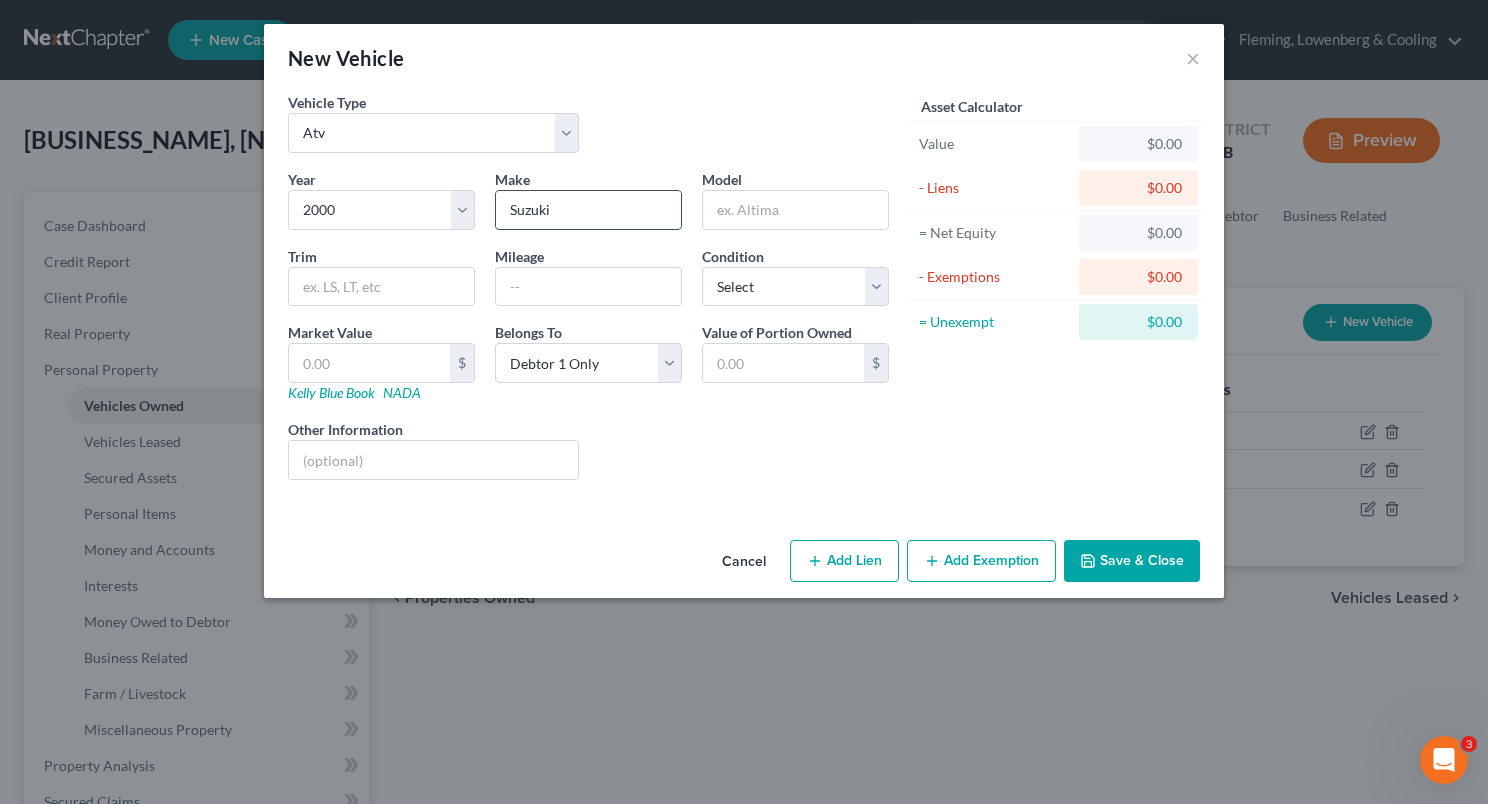 type on "Suzuki" 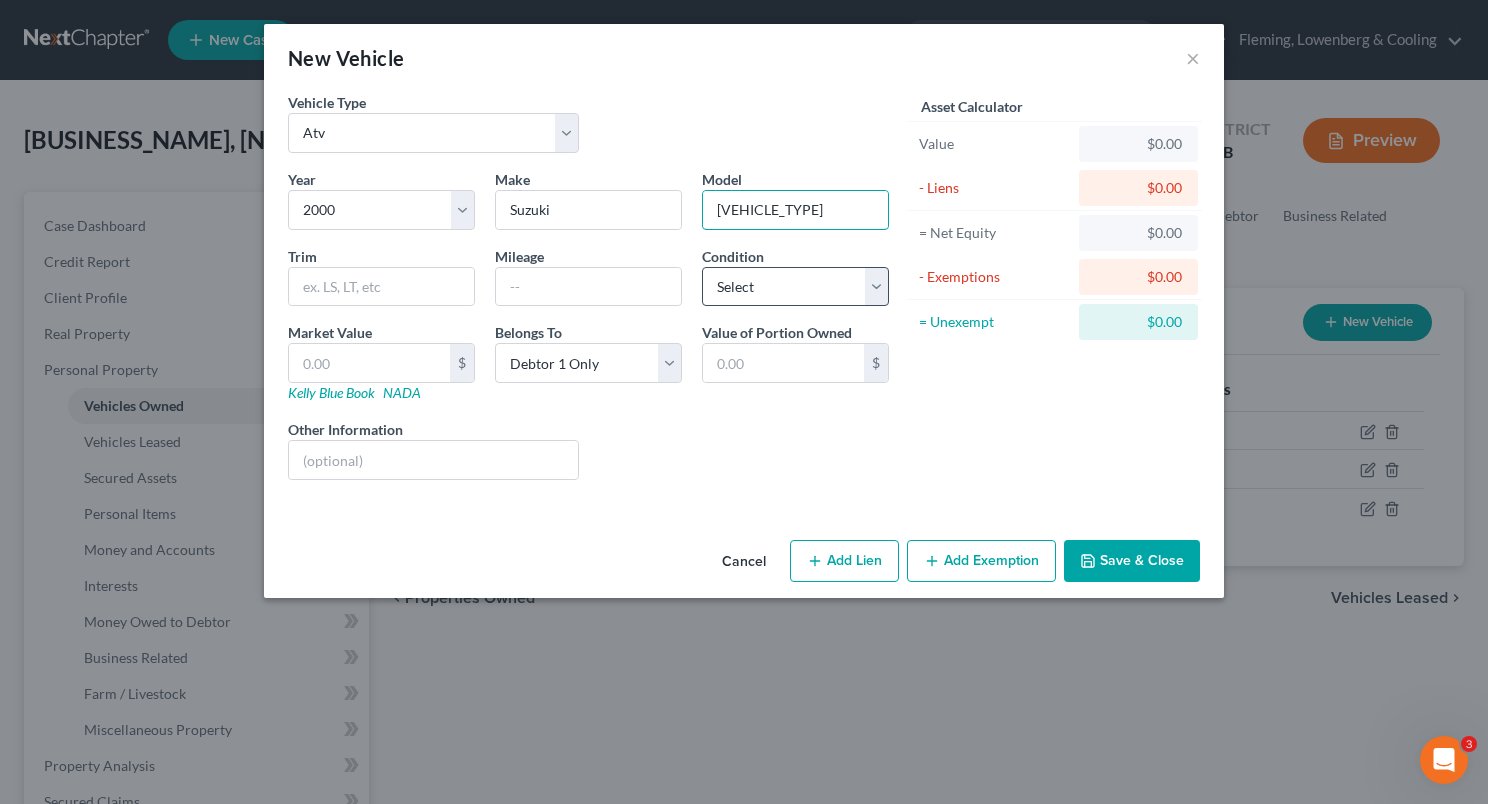 type on "[VEHICLE_TYPE]" 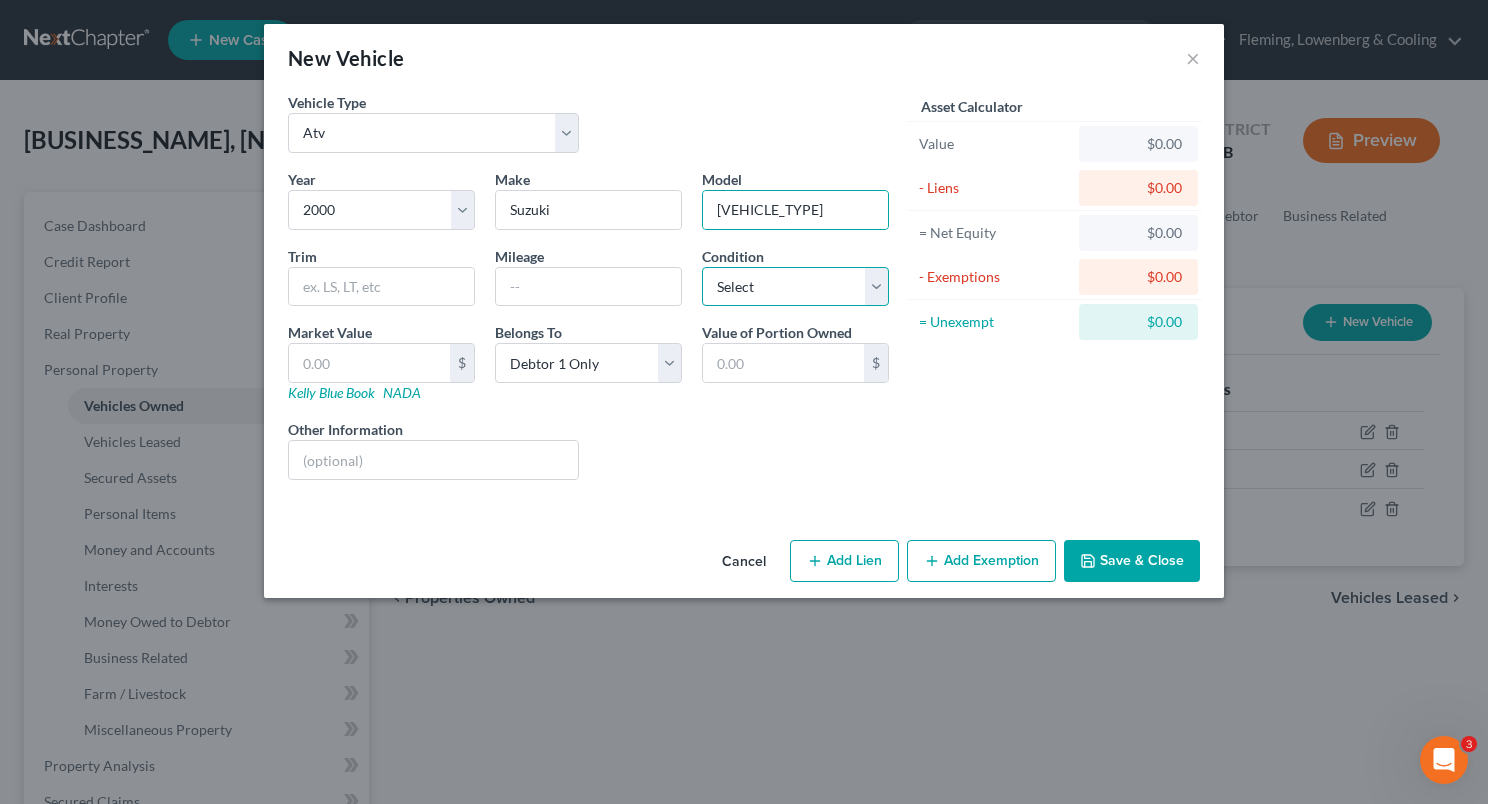 click on "Select Excellent Very Good Good Fair Poor" at bounding box center (795, 287) 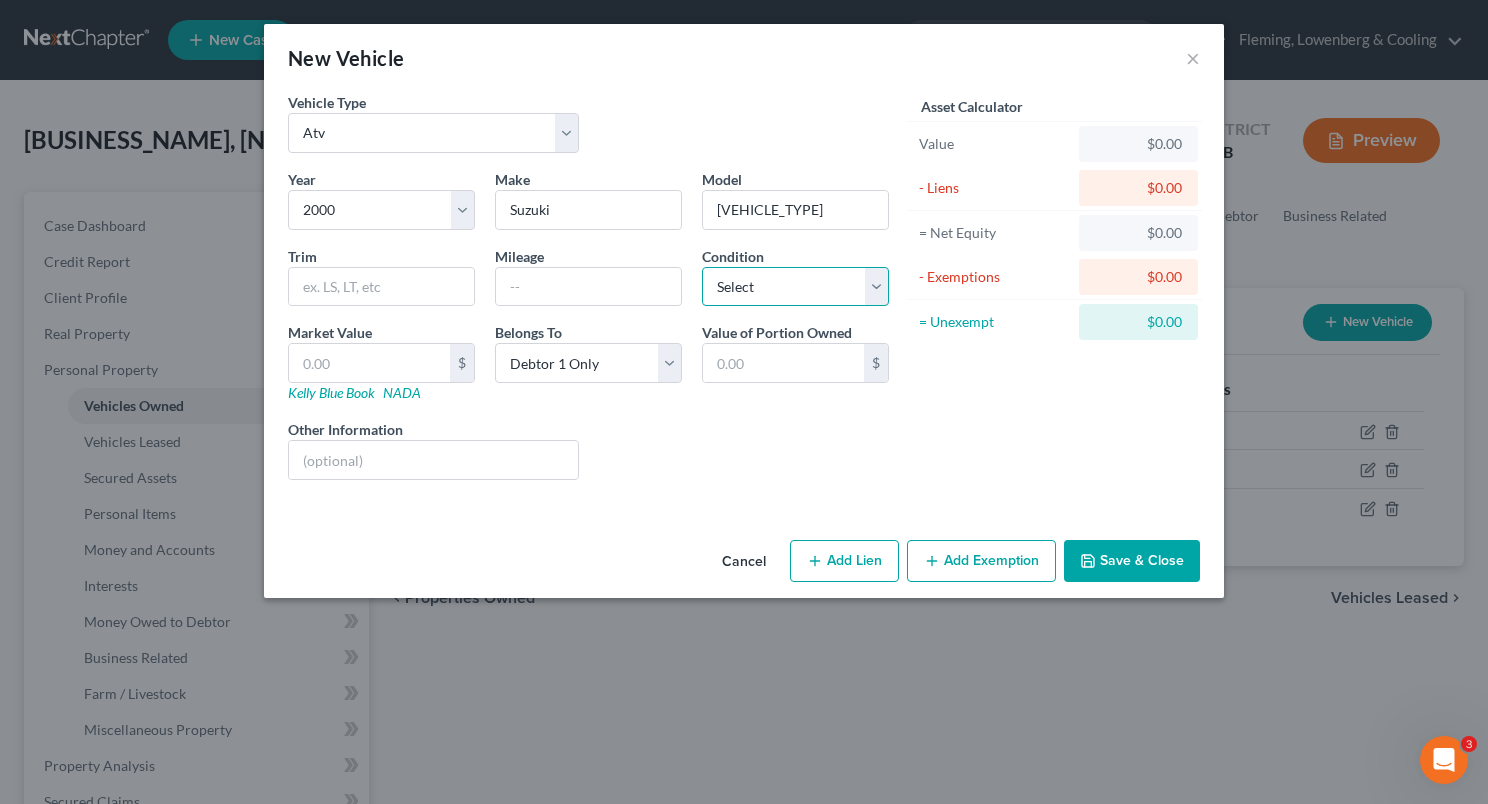 select on "3" 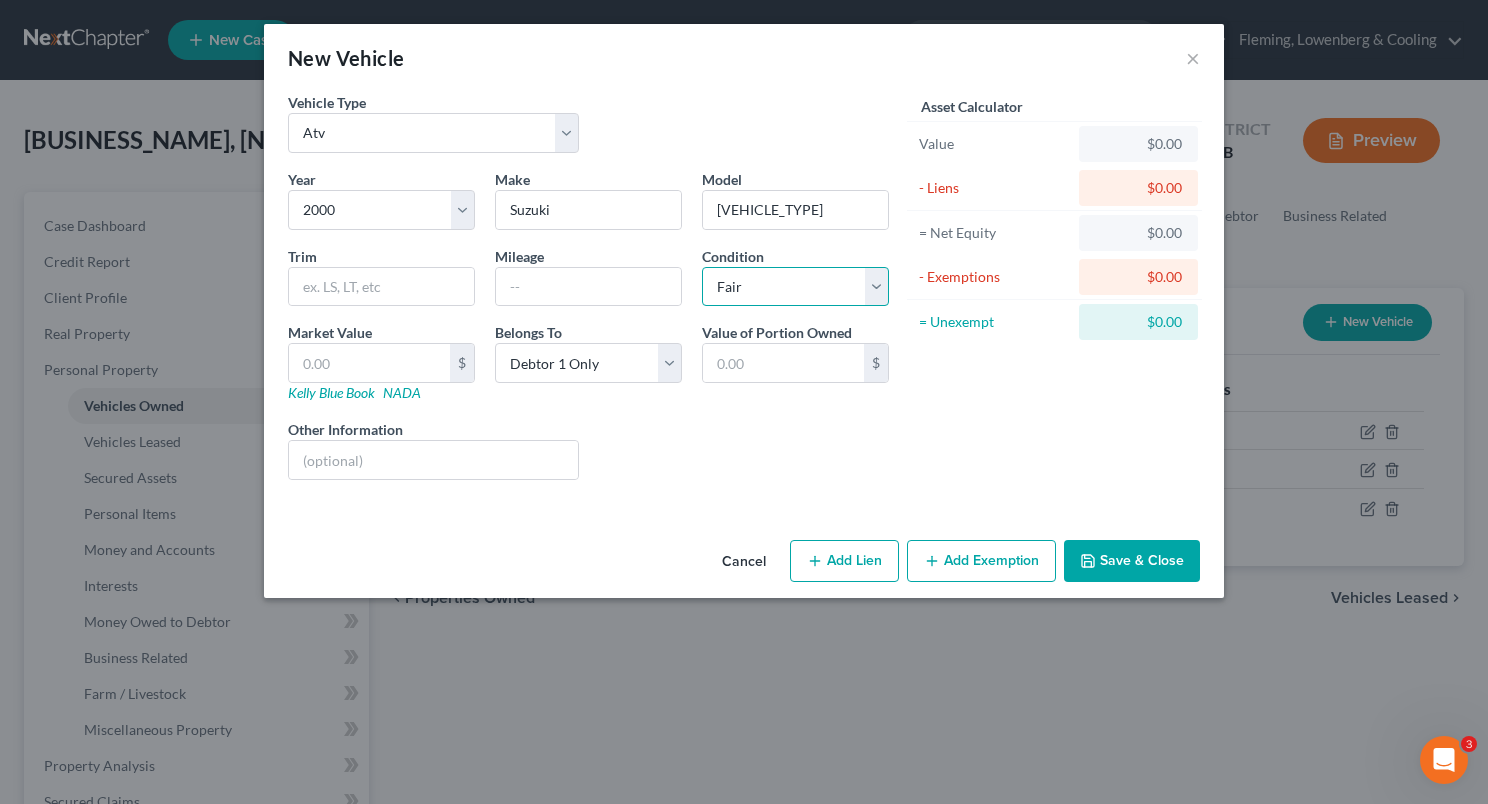 click on "Select Excellent Very Good Good Fair Poor" at bounding box center [795, 287] 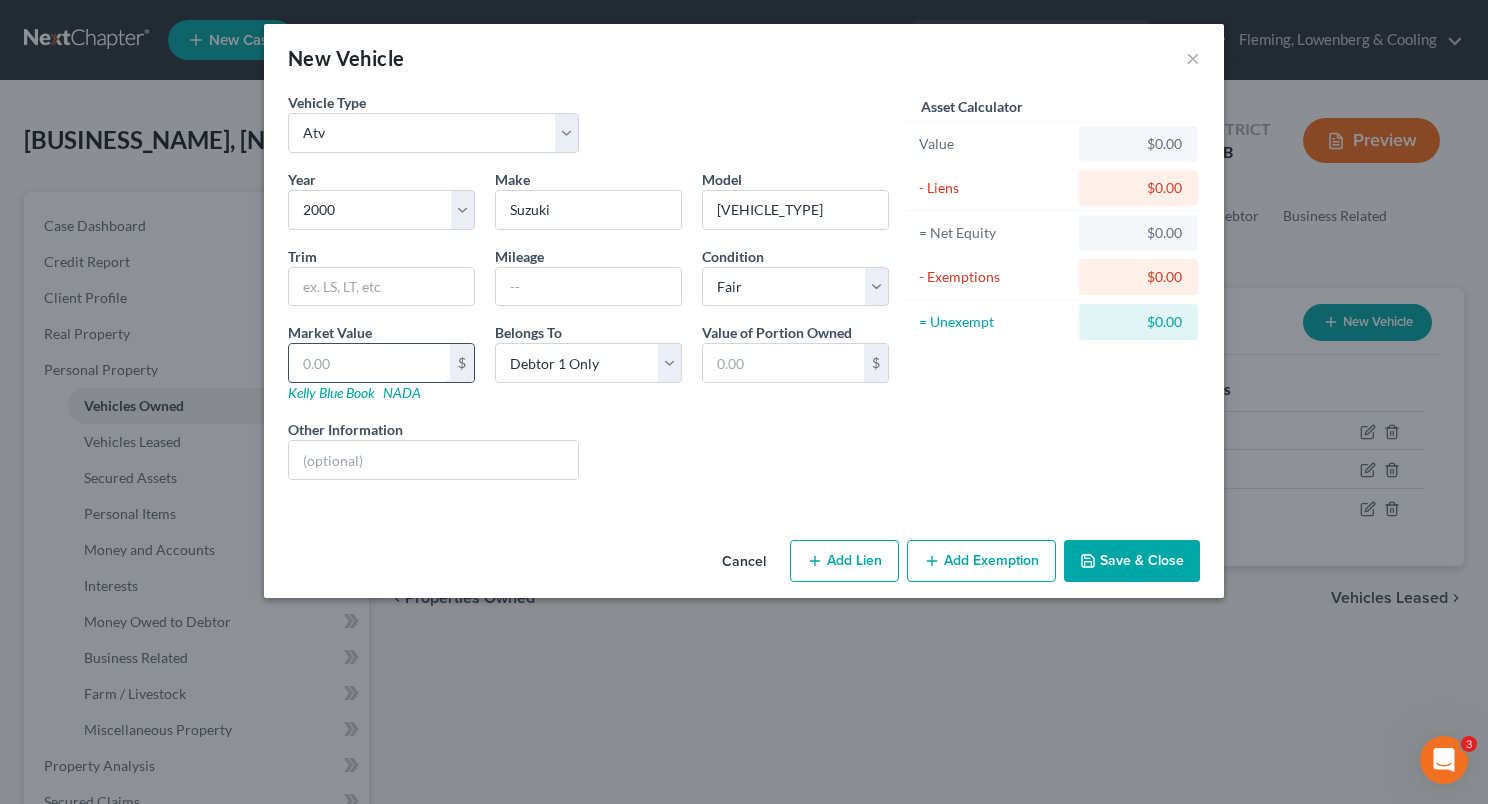 click at bounding box center [369, 363] 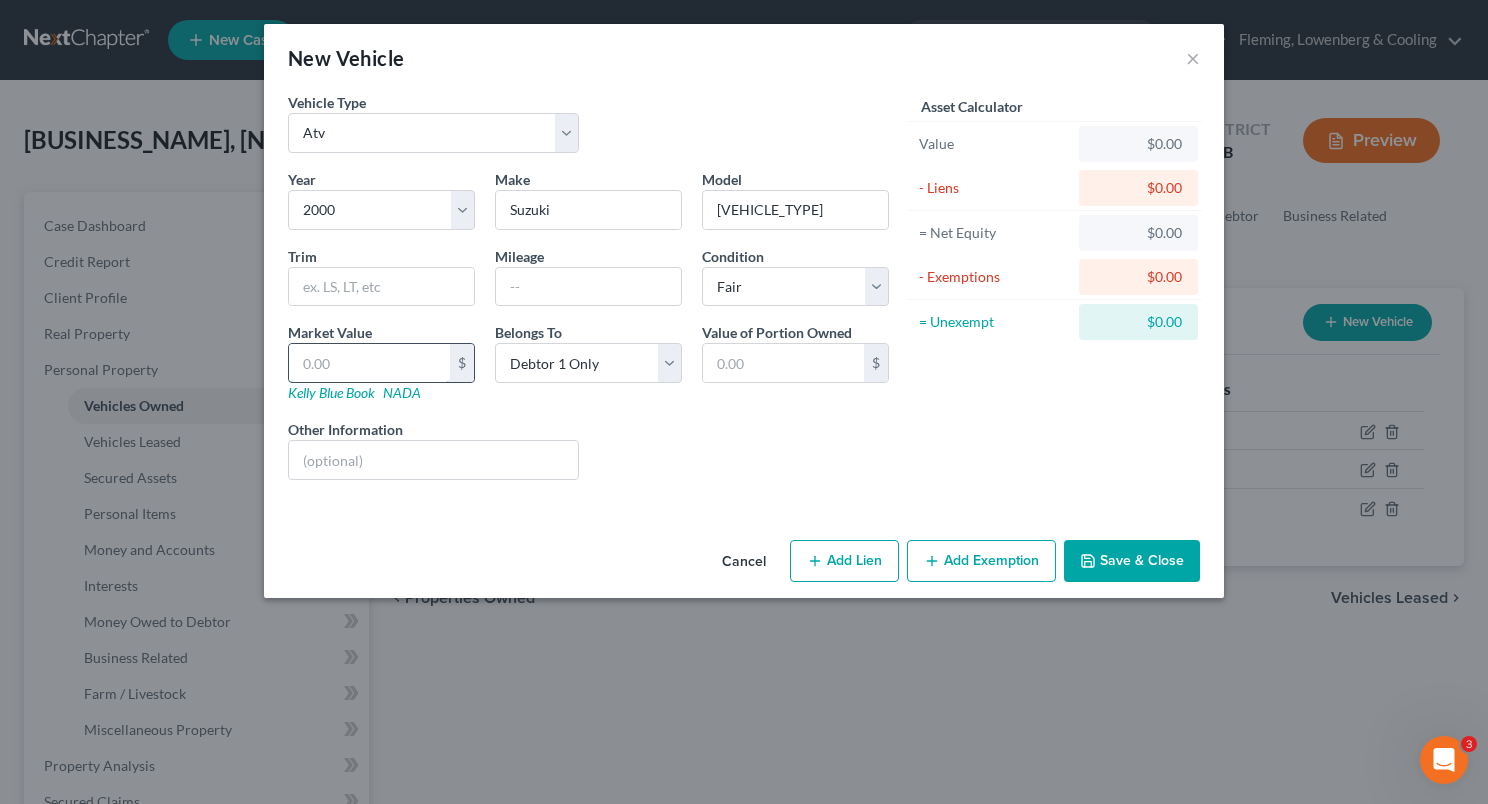 type on "2" 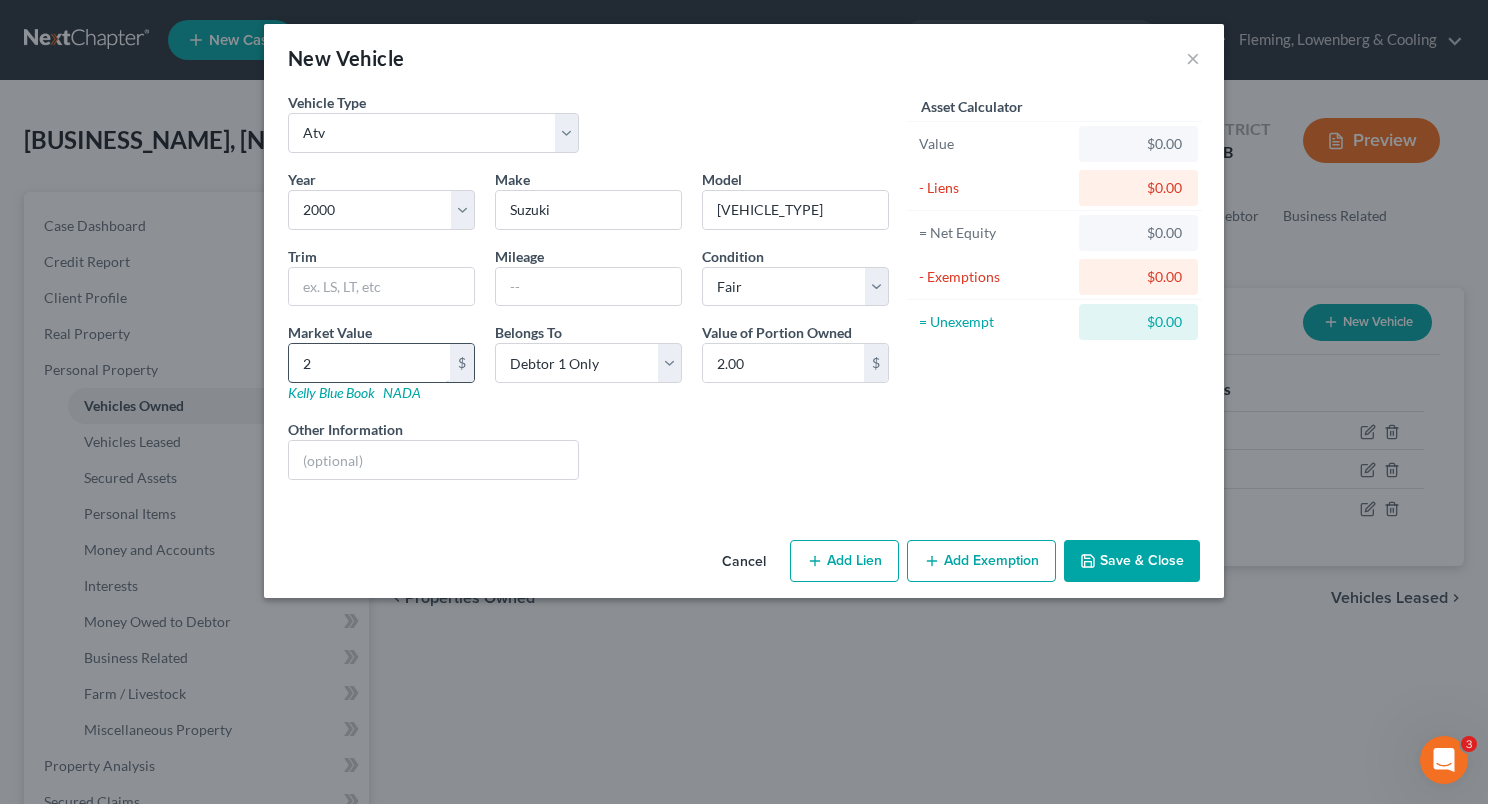 type on "20" 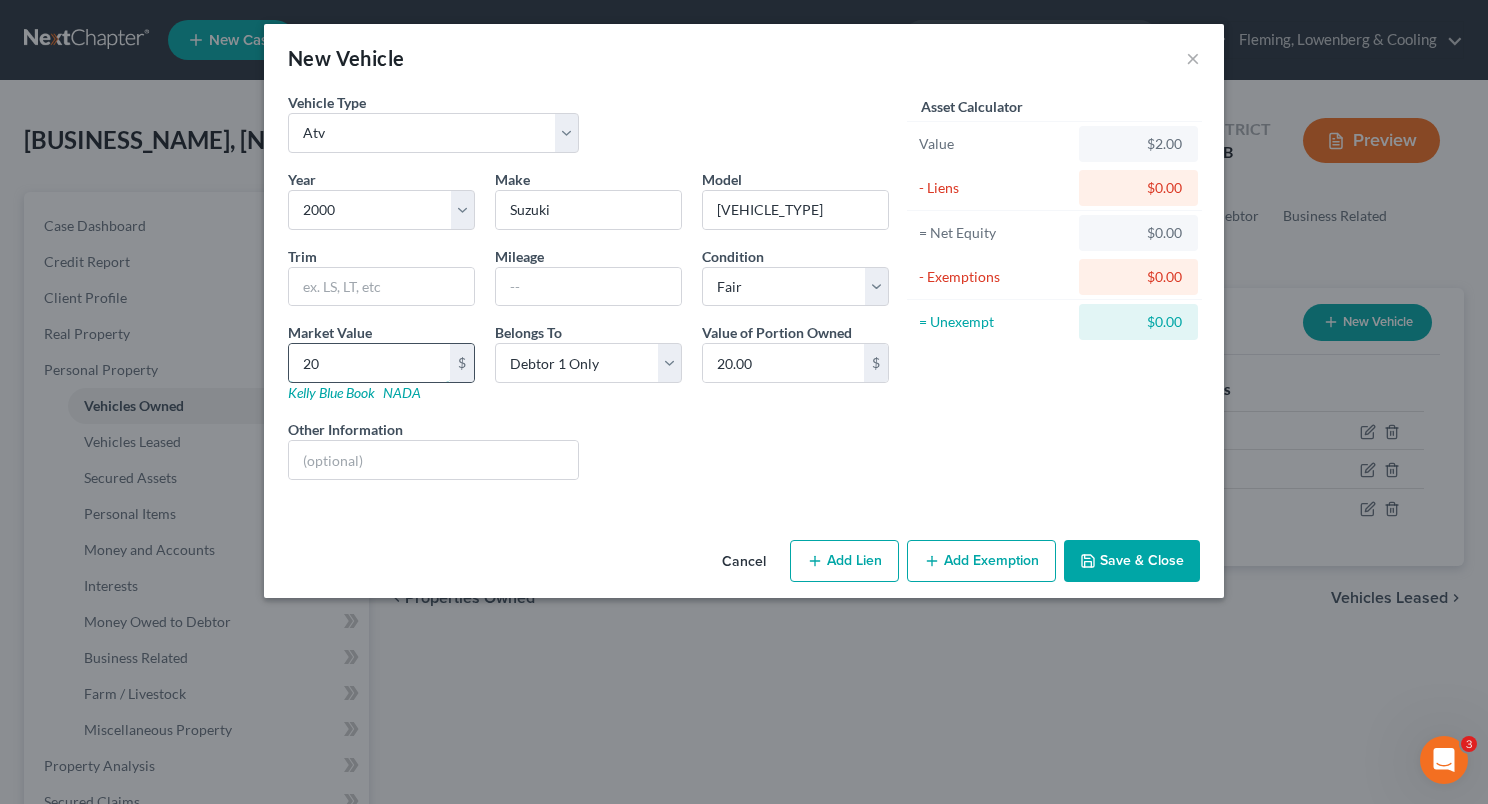 type on "200" 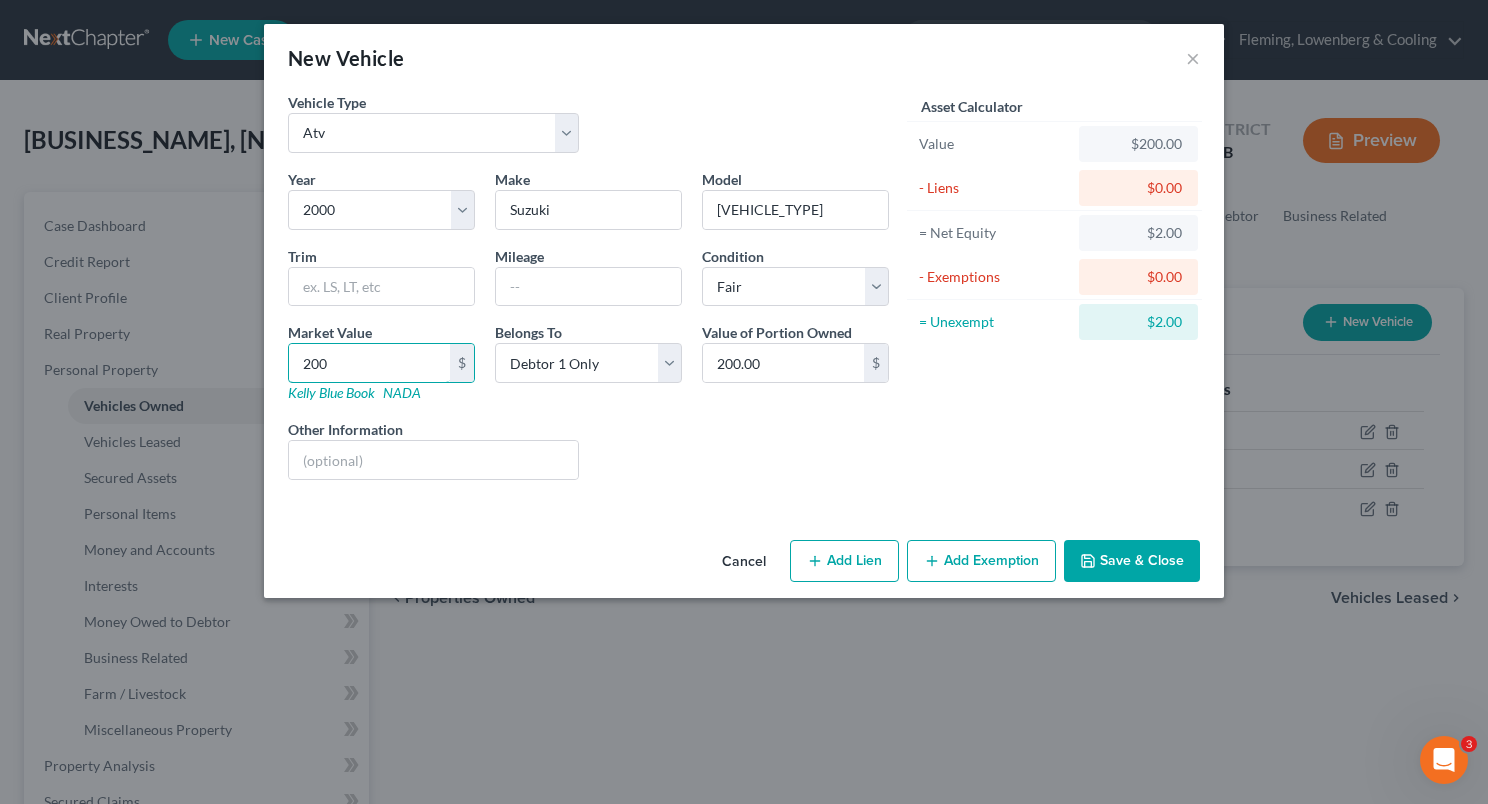 type on "200" 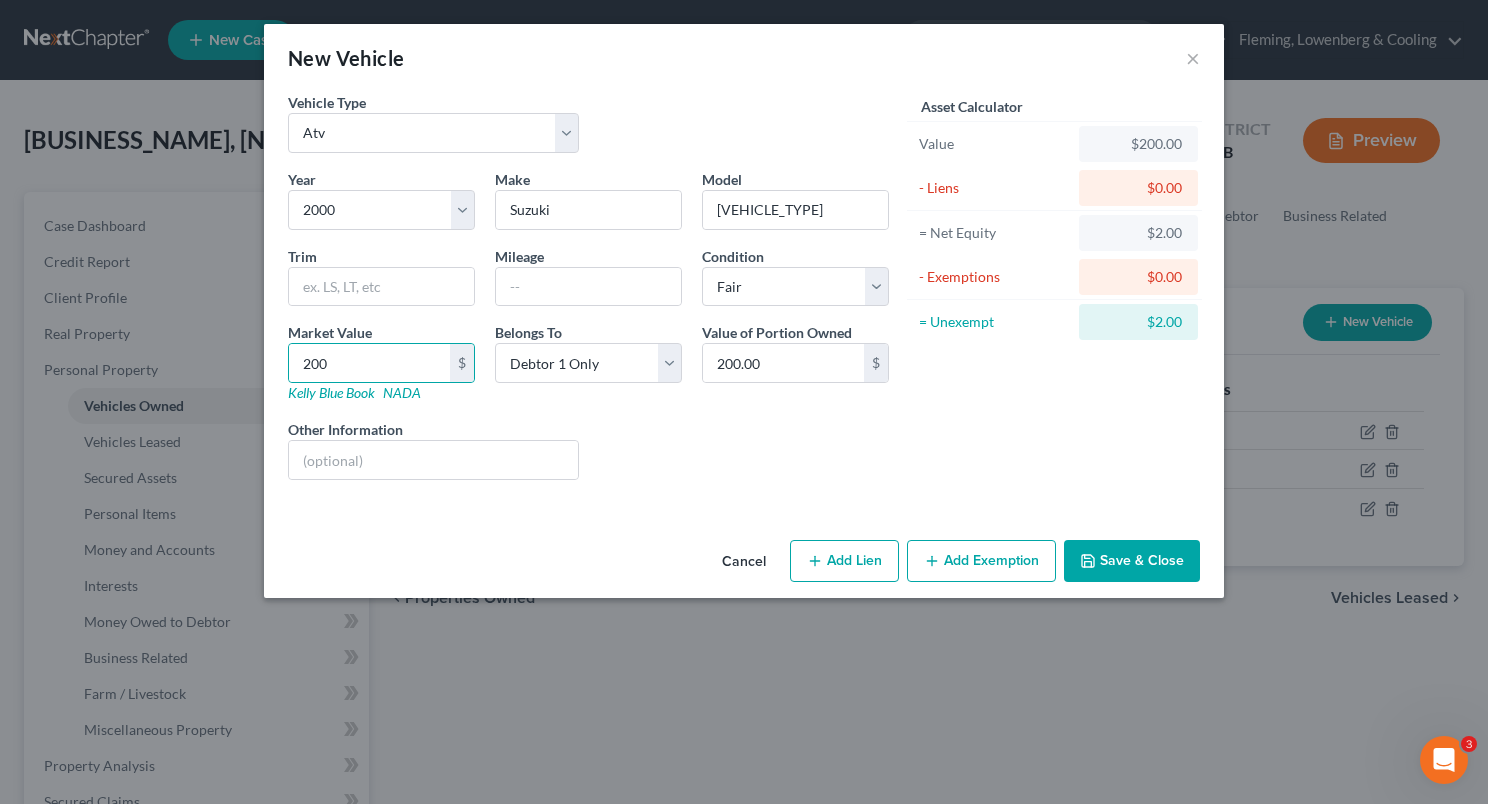click on "Liens
Select" at bounding box center (744, 449) 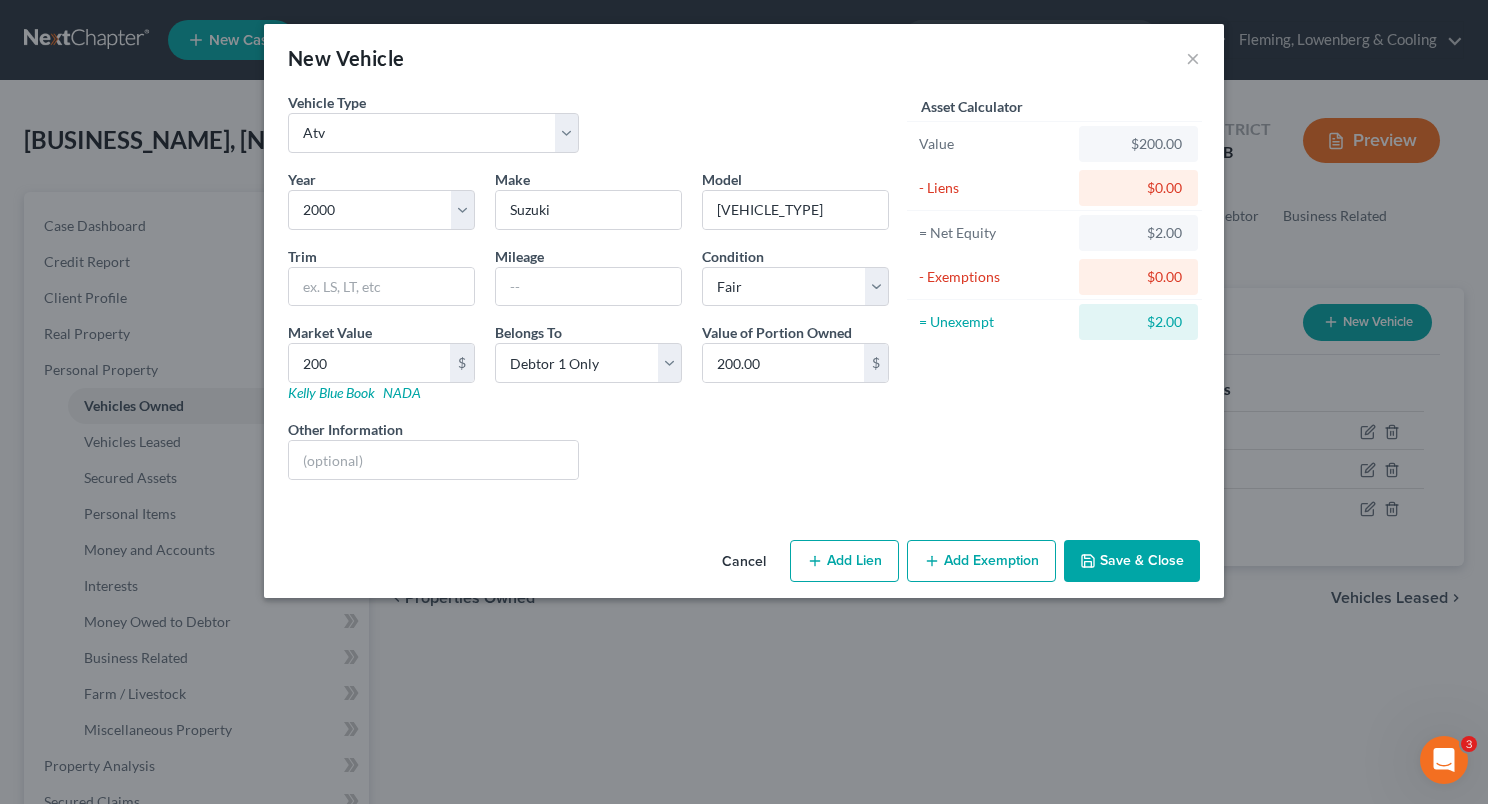click on "Add Exemption" at bounding box center [981, 561] 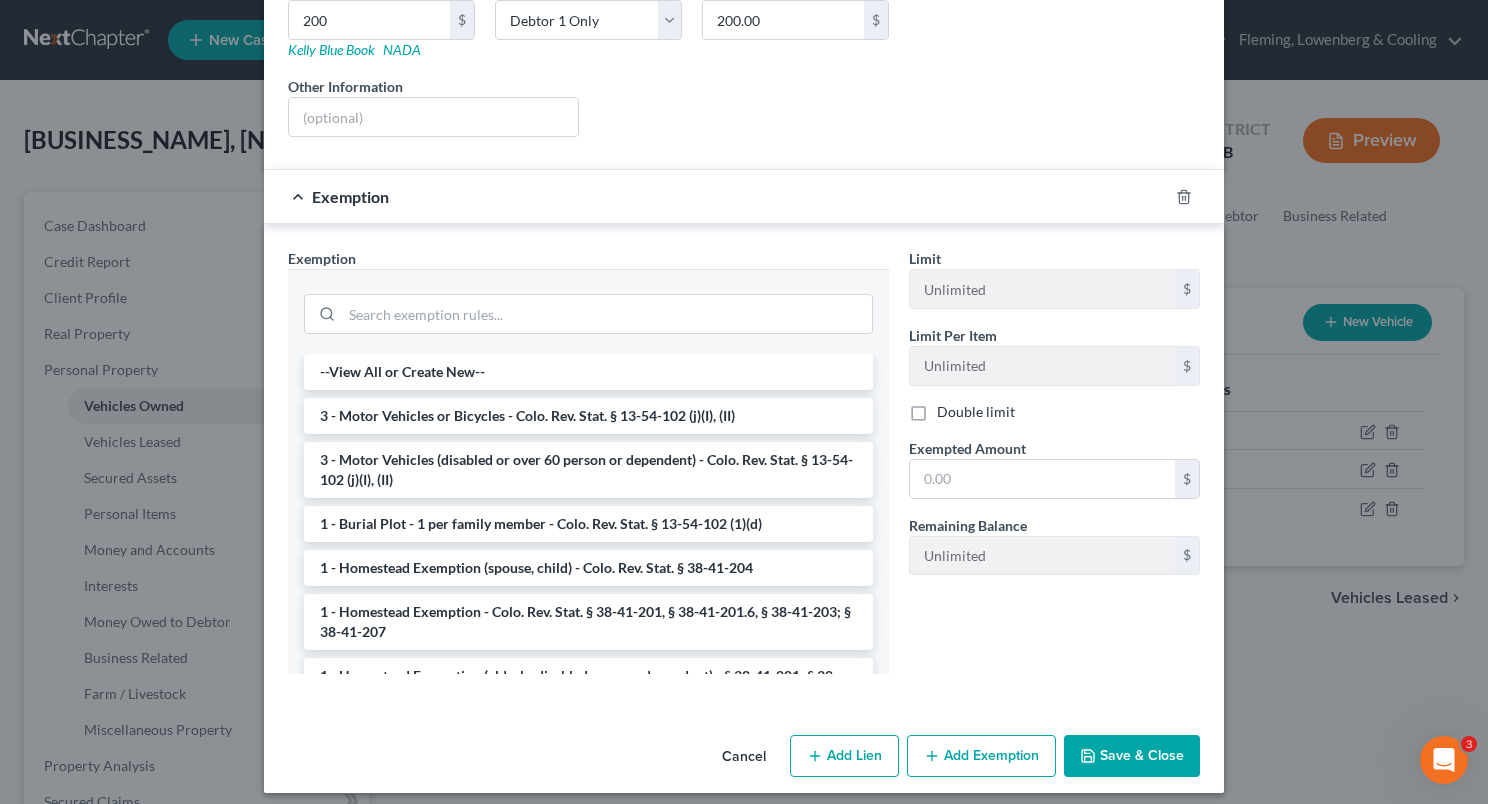 scroll, scrollTop: 352, scrollLeft: 0, axis: vertical 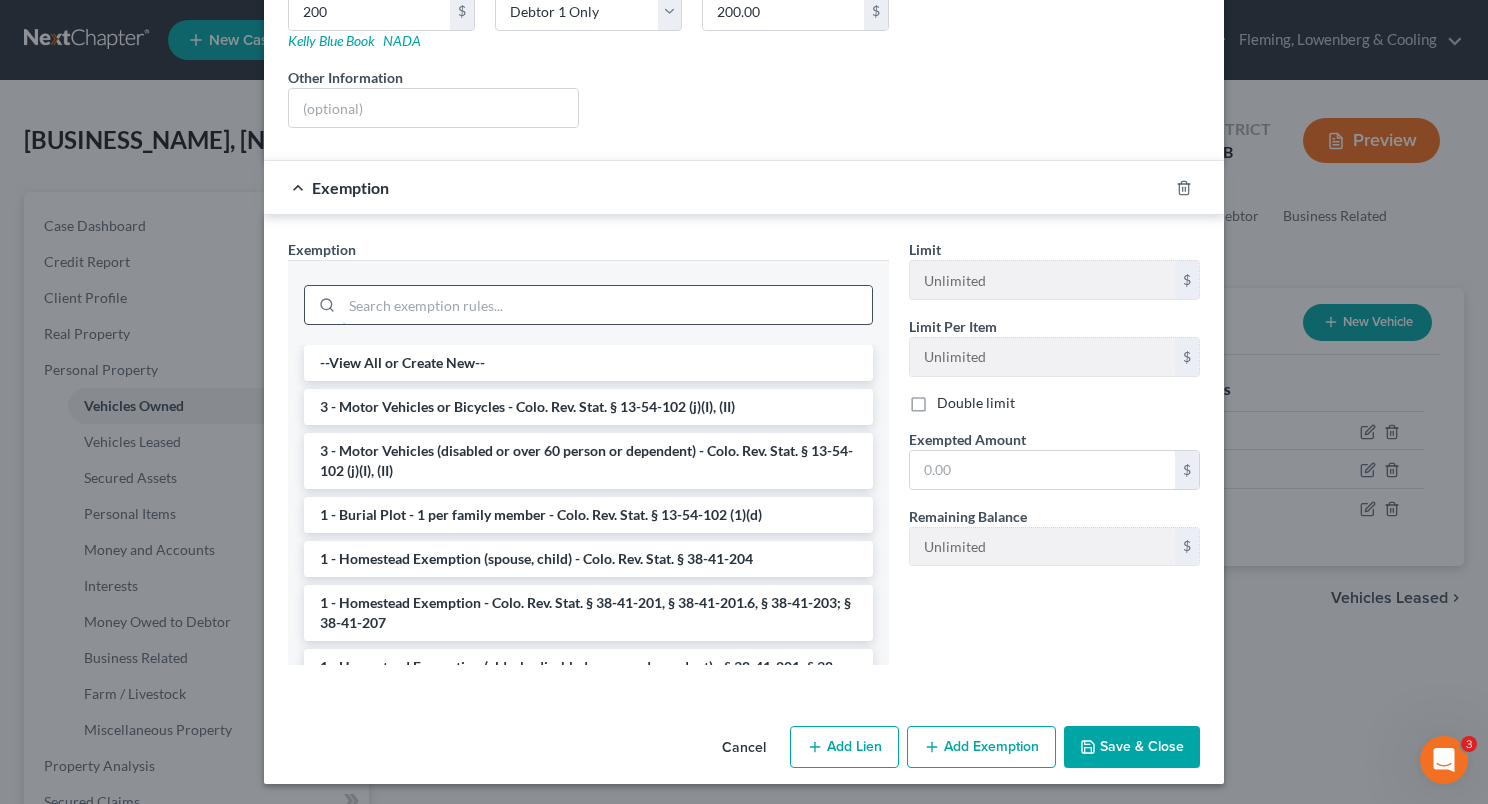 click at bounding box center (607, 305) 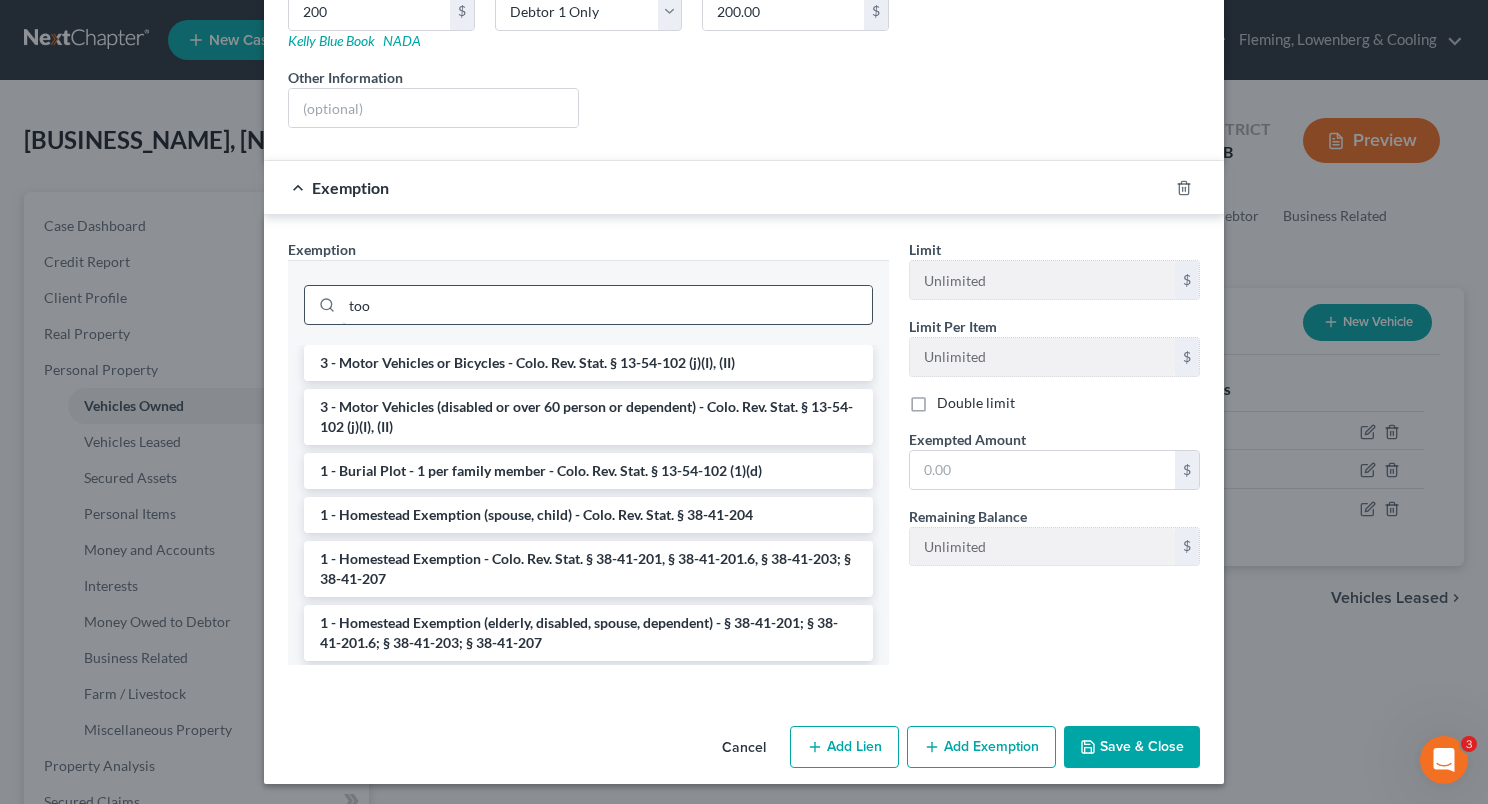 scroll, scrollTop: 276, scrollLeft: 0, axis: vertical 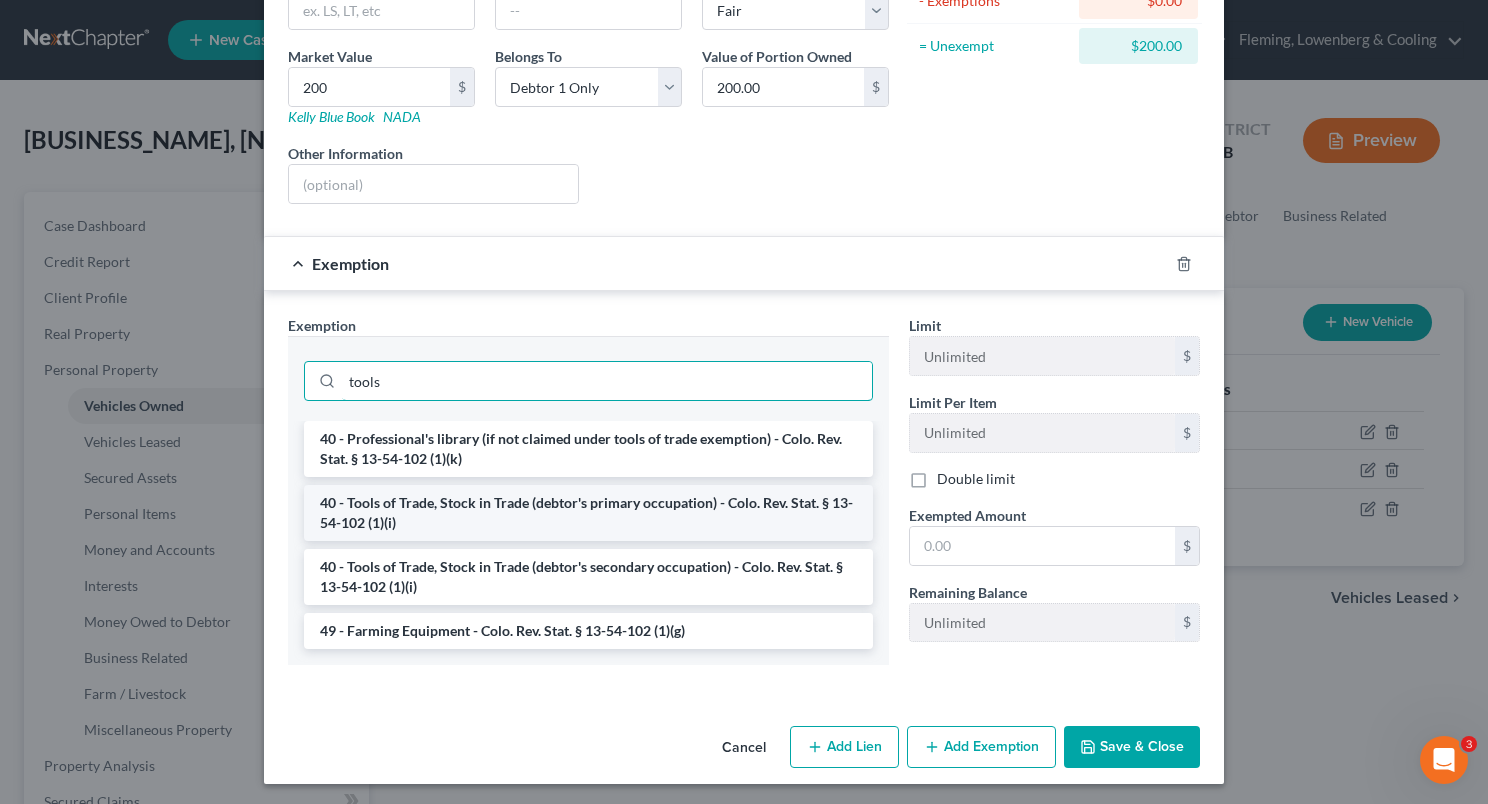 type on "tools" 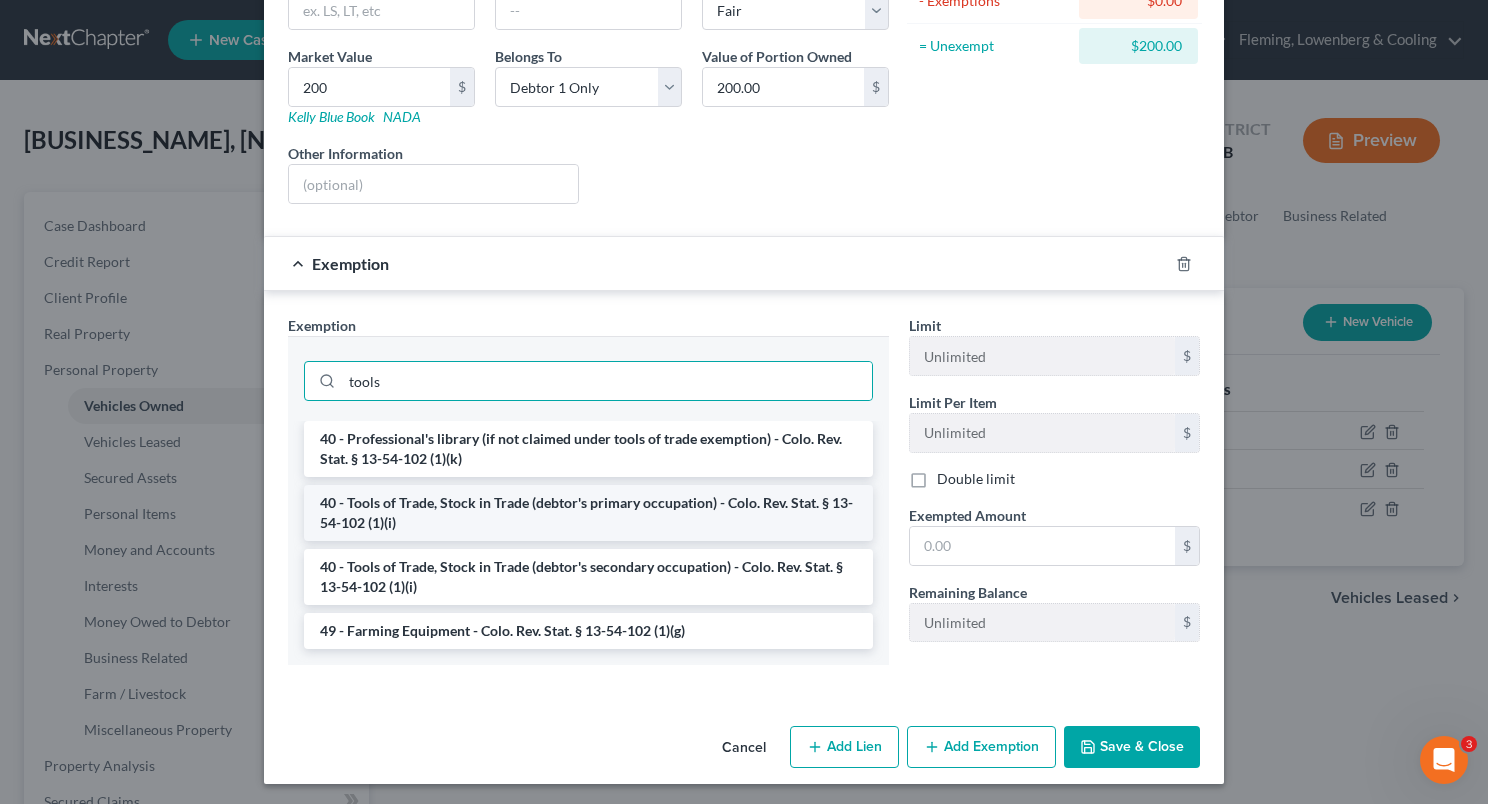 click on "40 - Tools of Trade, Stock in Trade (debtor's primary occupation)  - Colo. Rev. Stat. § 13-54-102 (1)(i)" at bounding box center (588, 513) 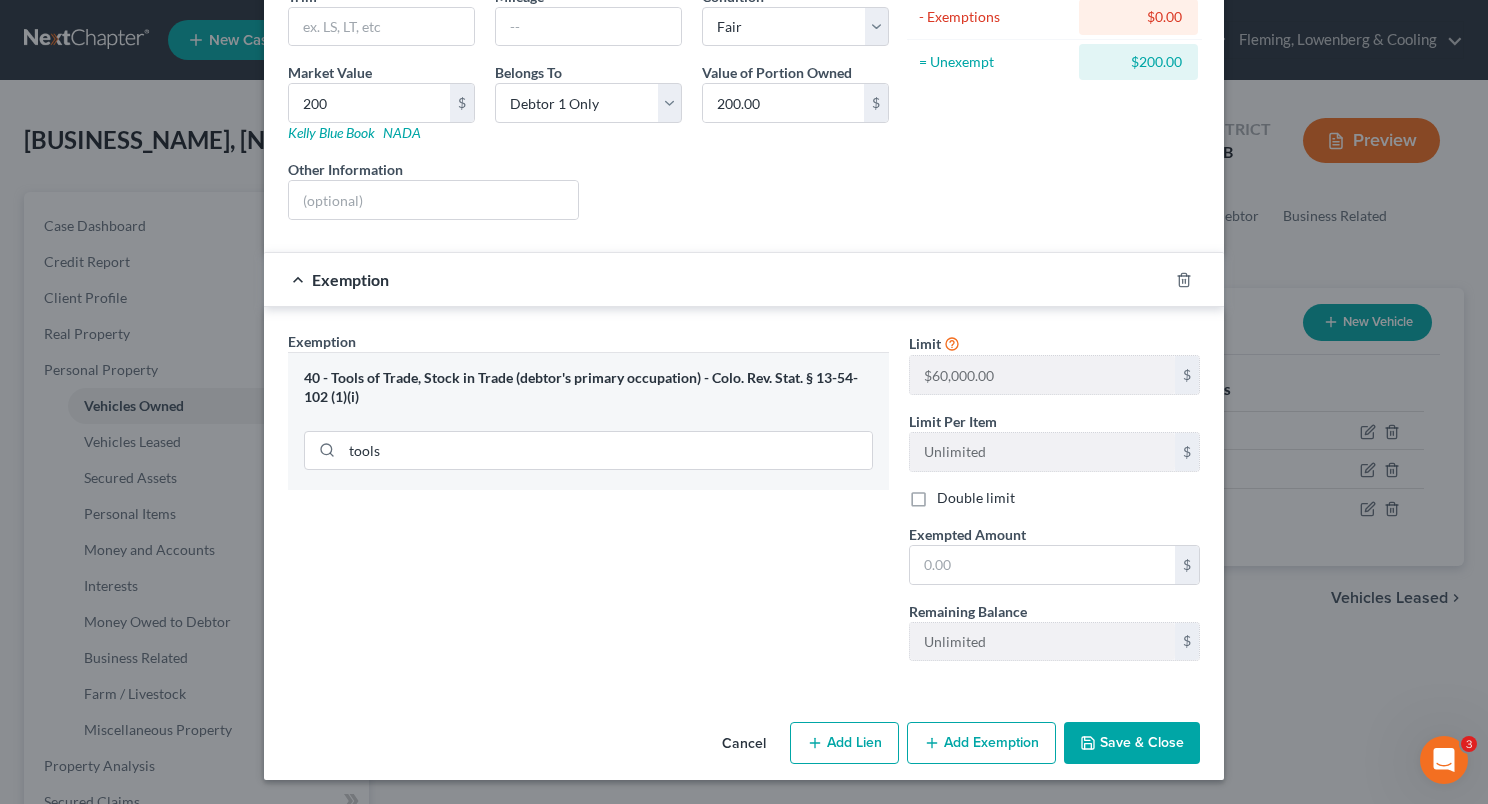 scroll, scrollTop: 256, scrollLeft: 0, axis: vertical 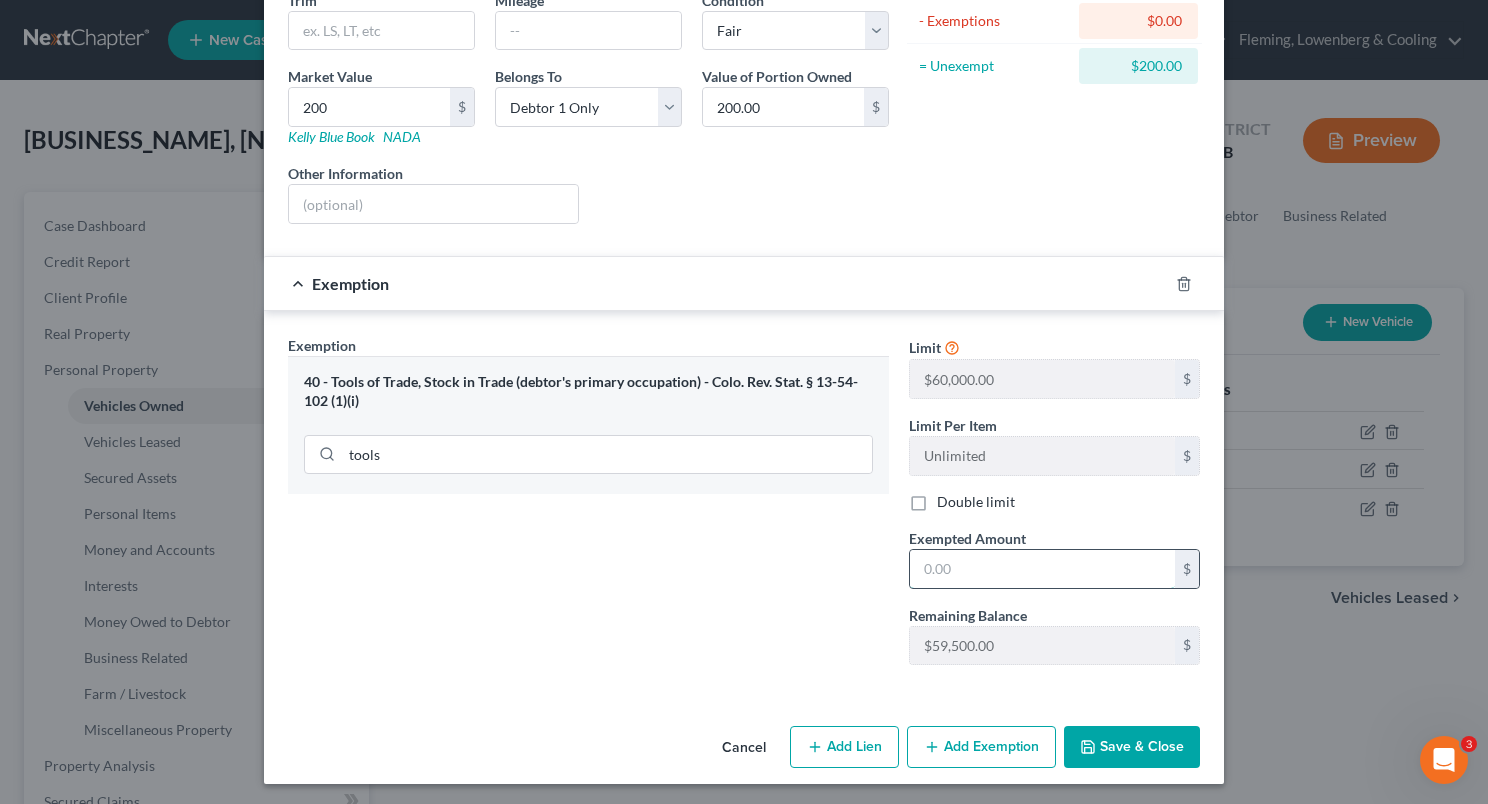 click at bounding box center (1042, 569) 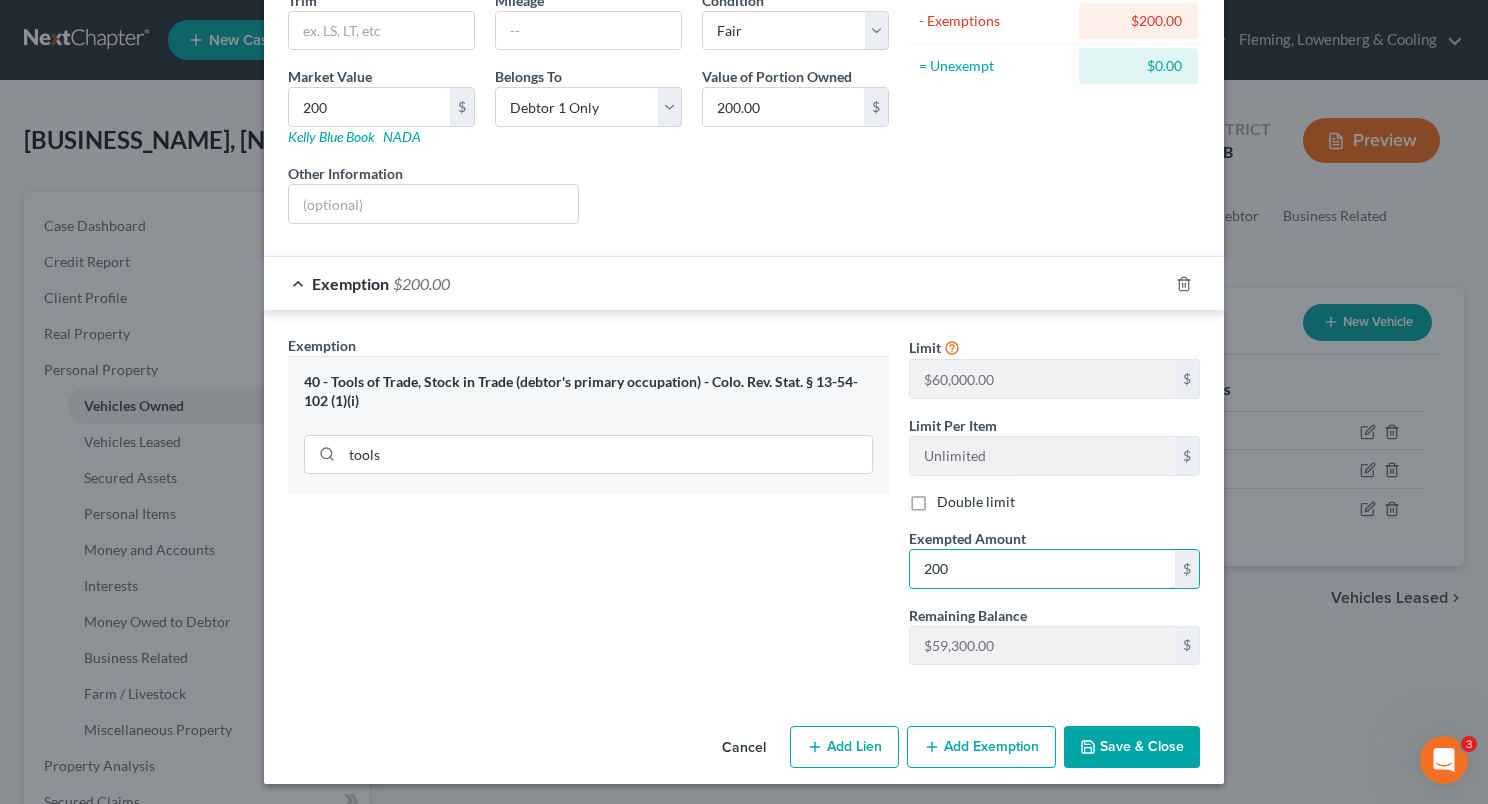 type on "200" 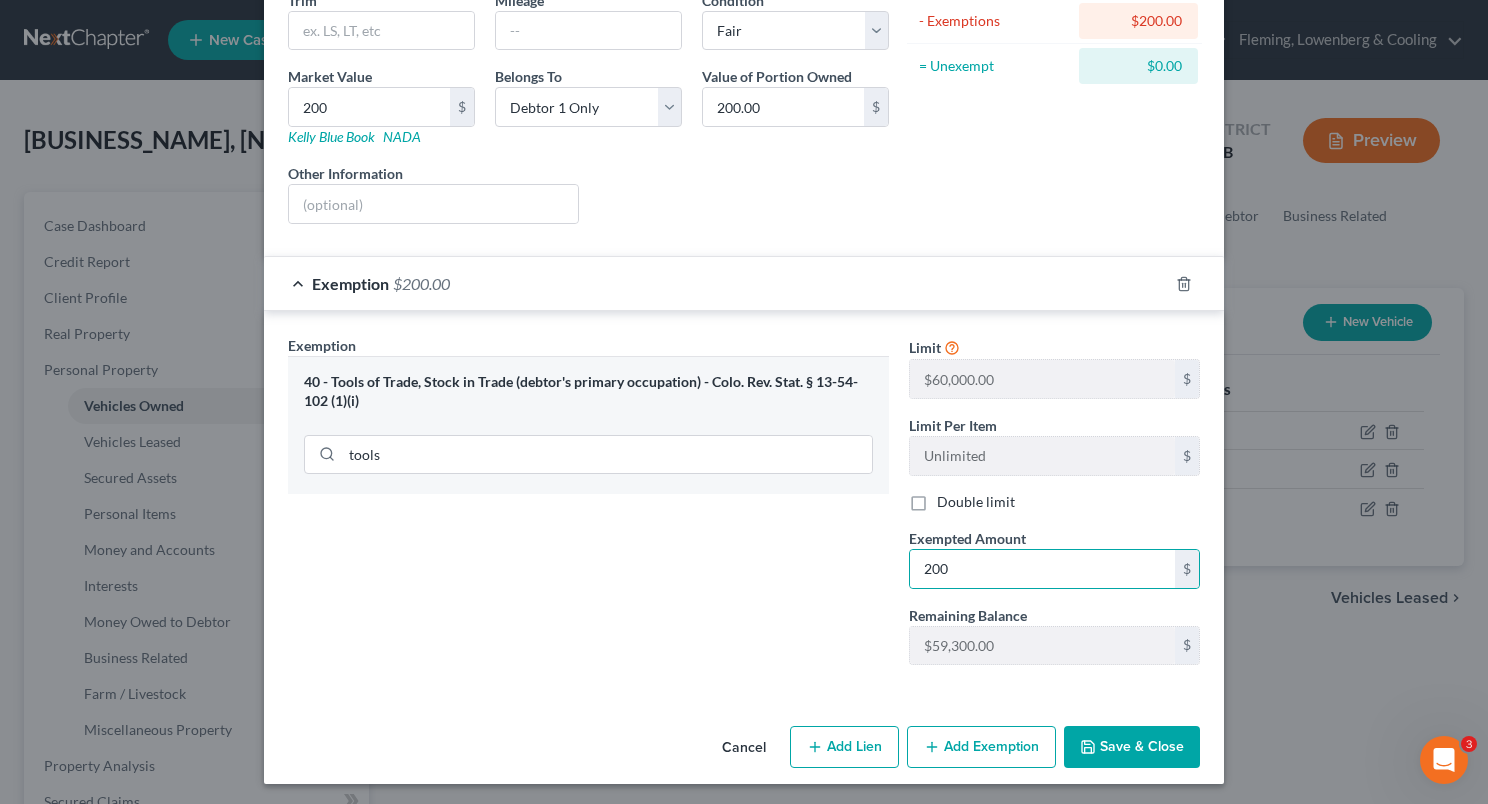 click on "Exemption Set must be selected for CA.
Exemption
*
40 - Tools of Trade, Stock in Trade (debtor's primary occupation)  -Colo. Rev. Stat. § 13-54-102 (1)(i)         tools" at bounding box center [588, 508] 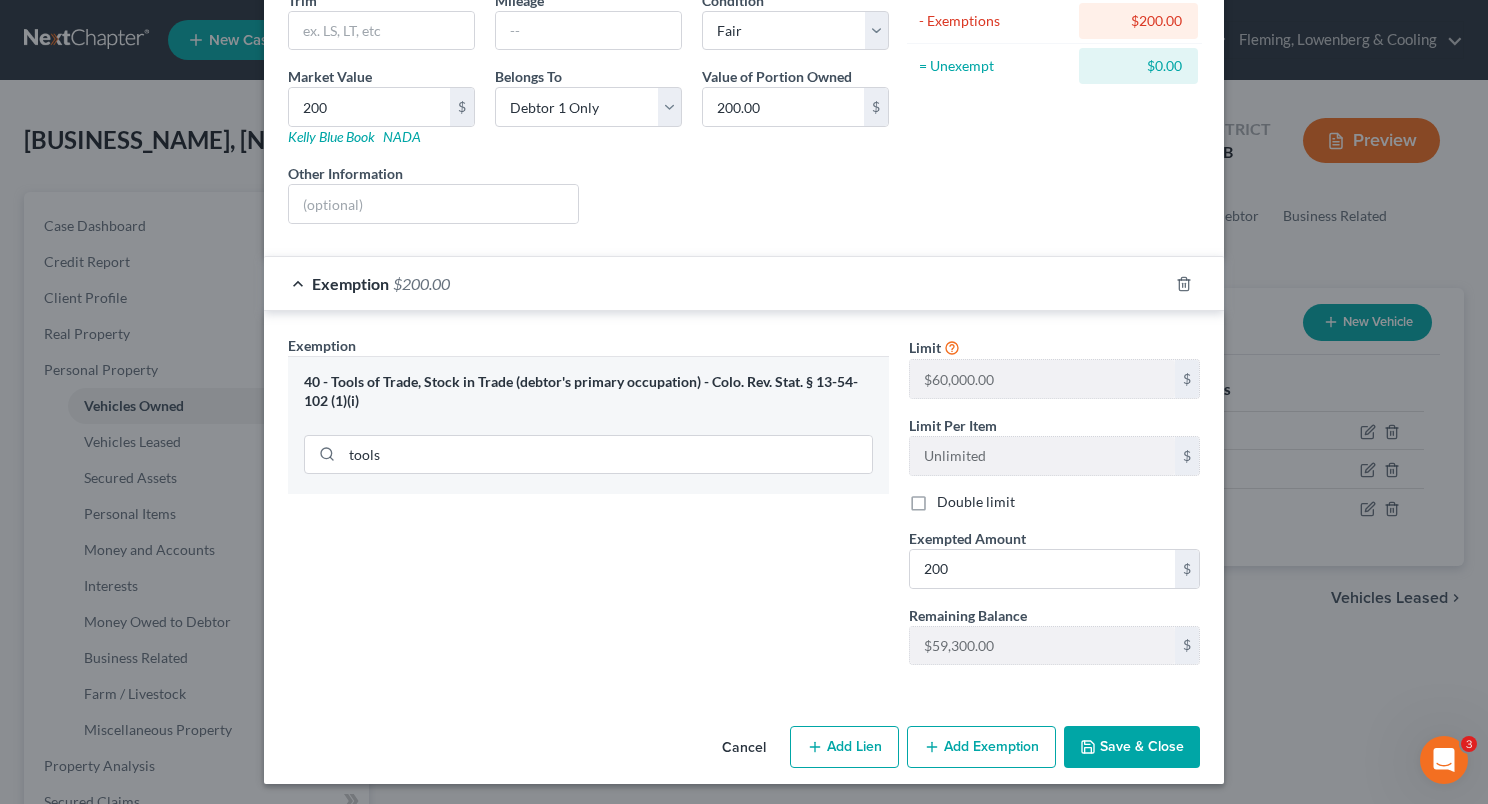 click on "Save & Close" at bounding box center [1132, 747] 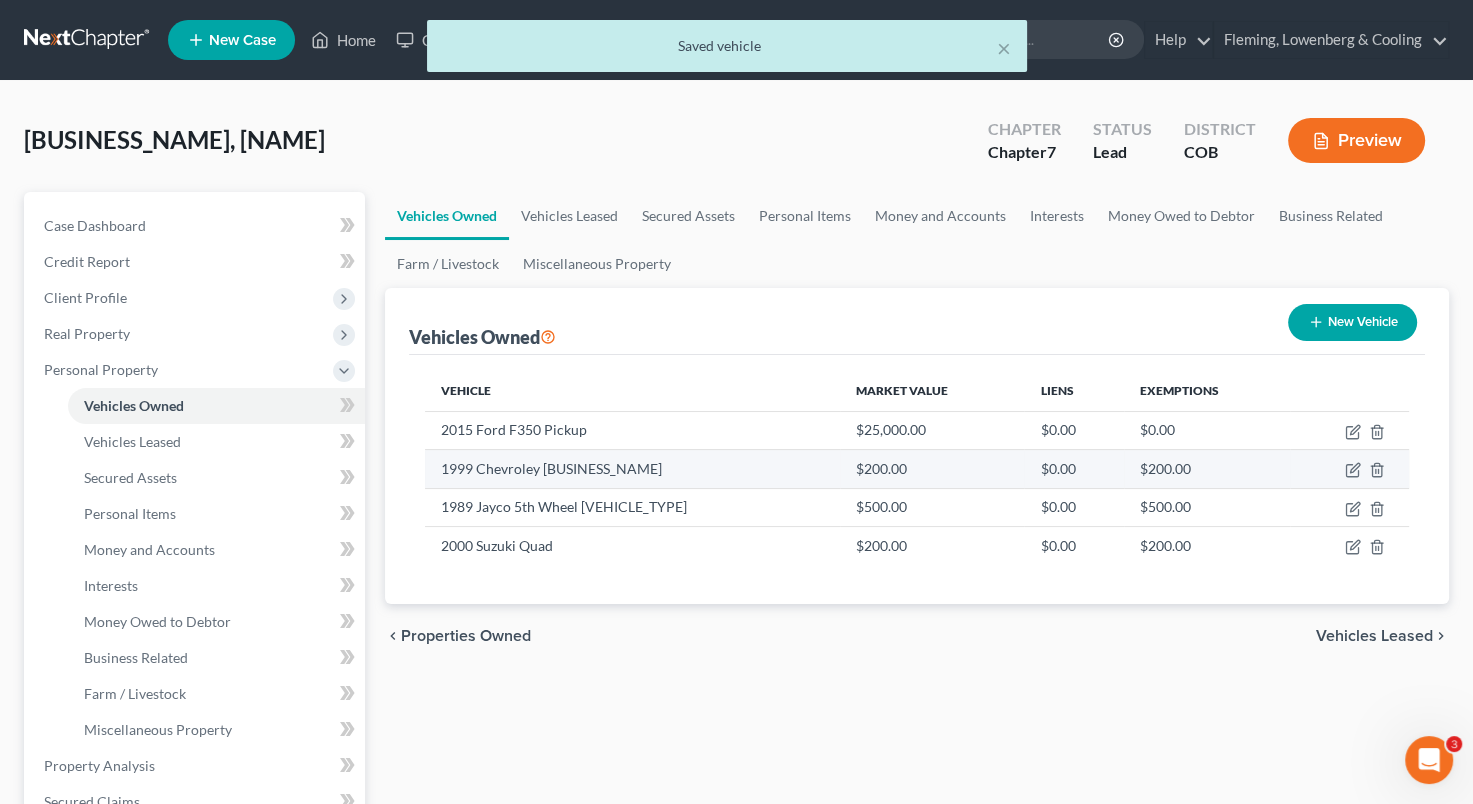 click at bounding box center [1349, 469] 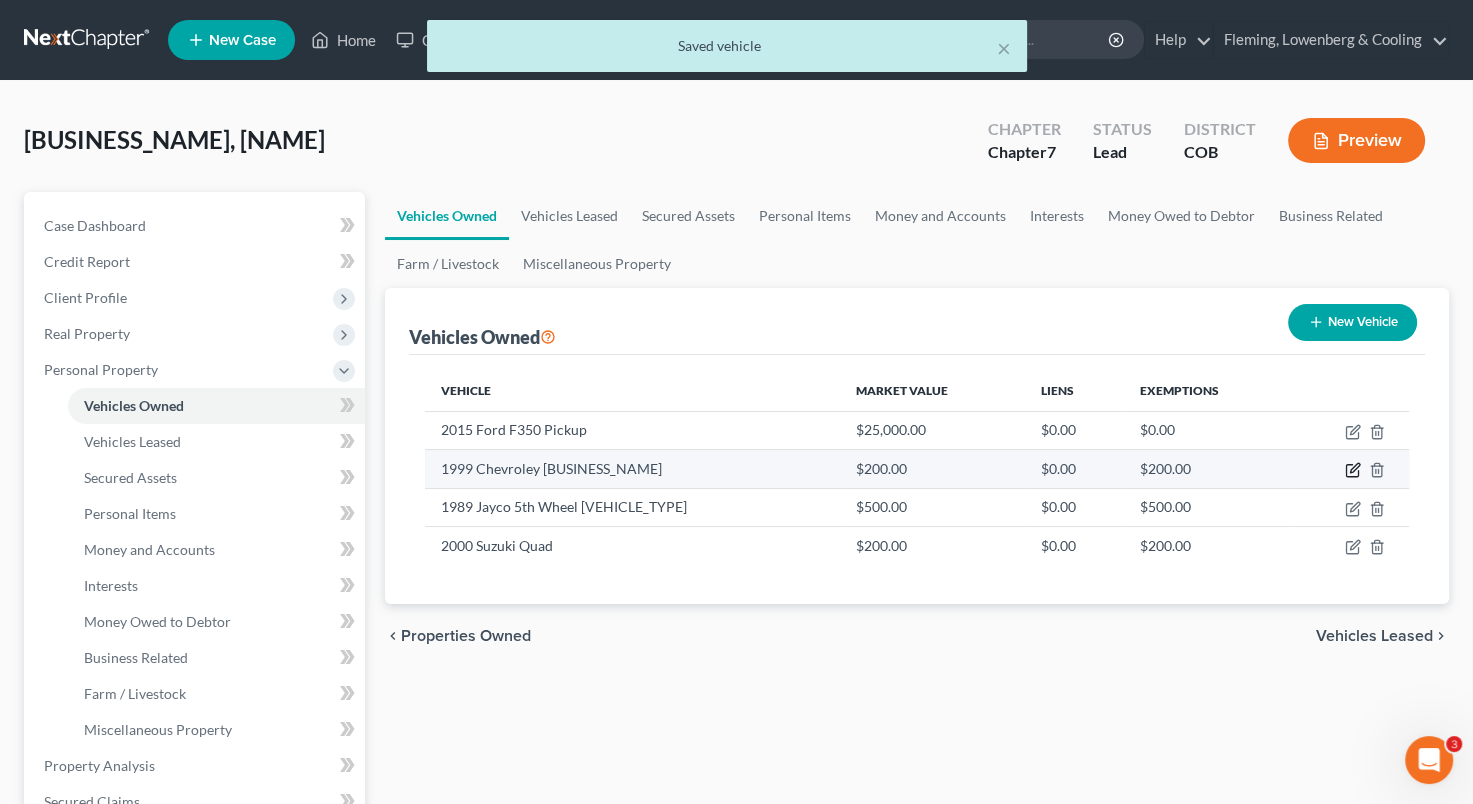 click 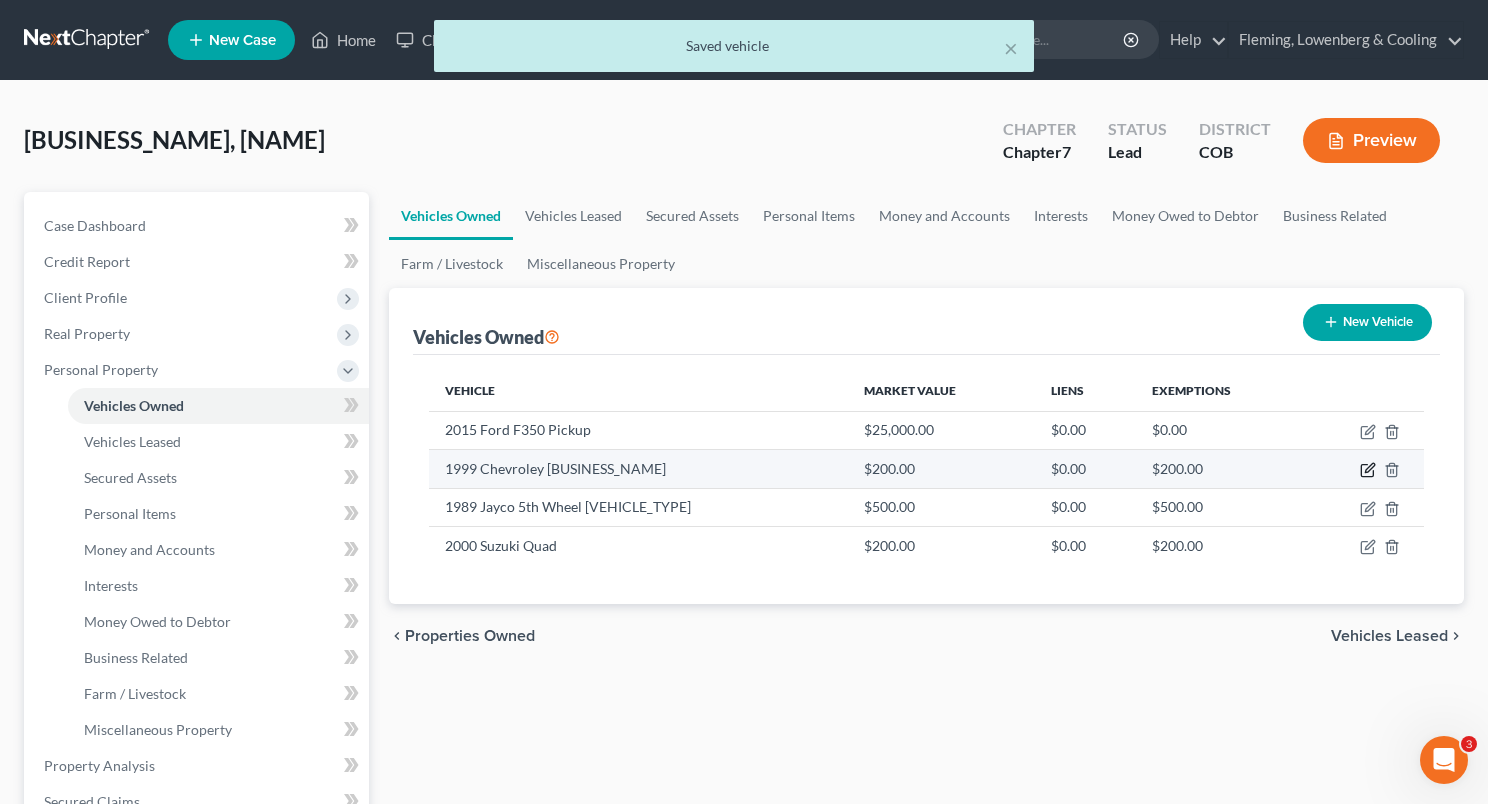 select on "0" 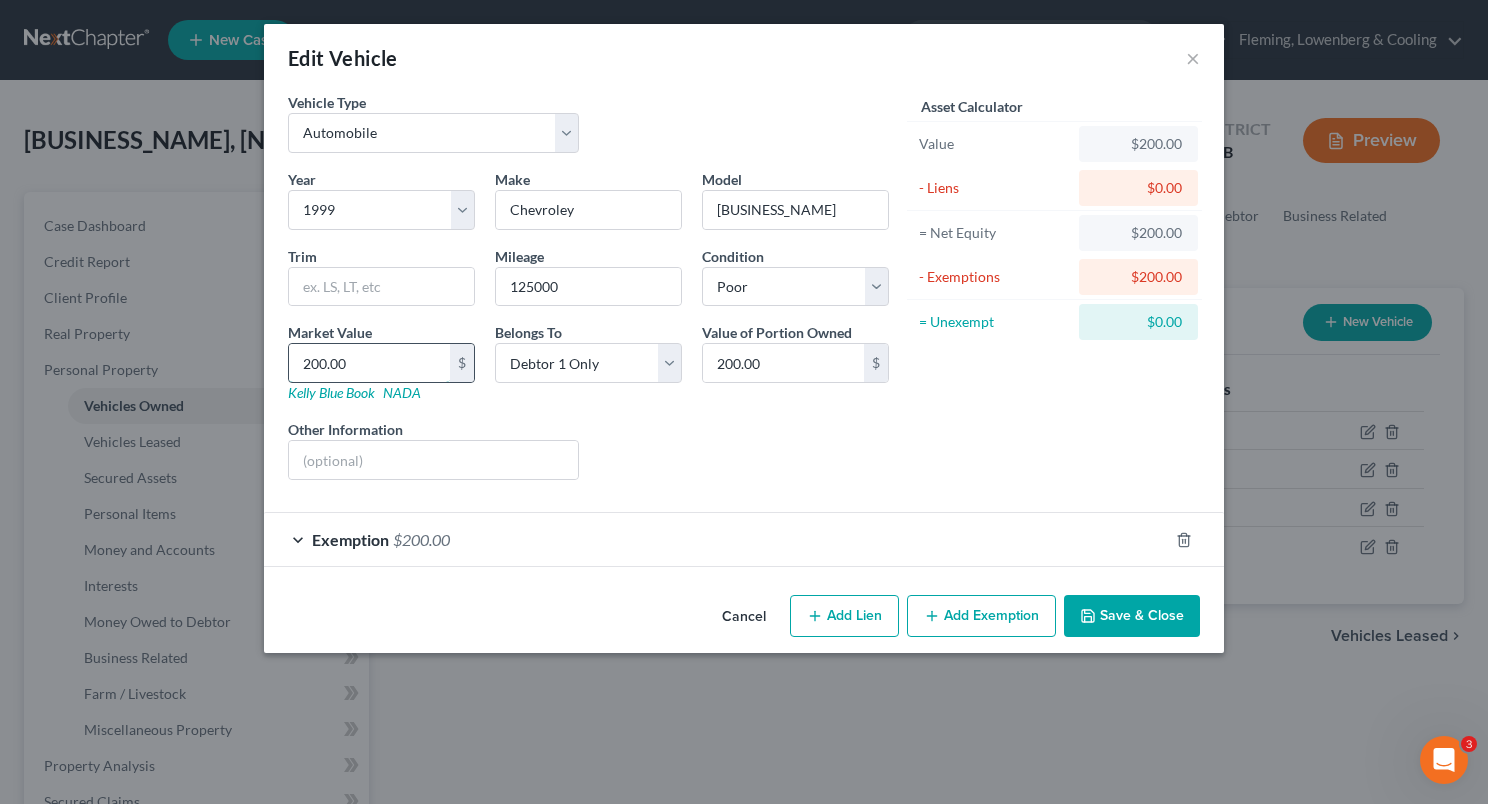 click on "200.00" at bounding box center (369, 363) 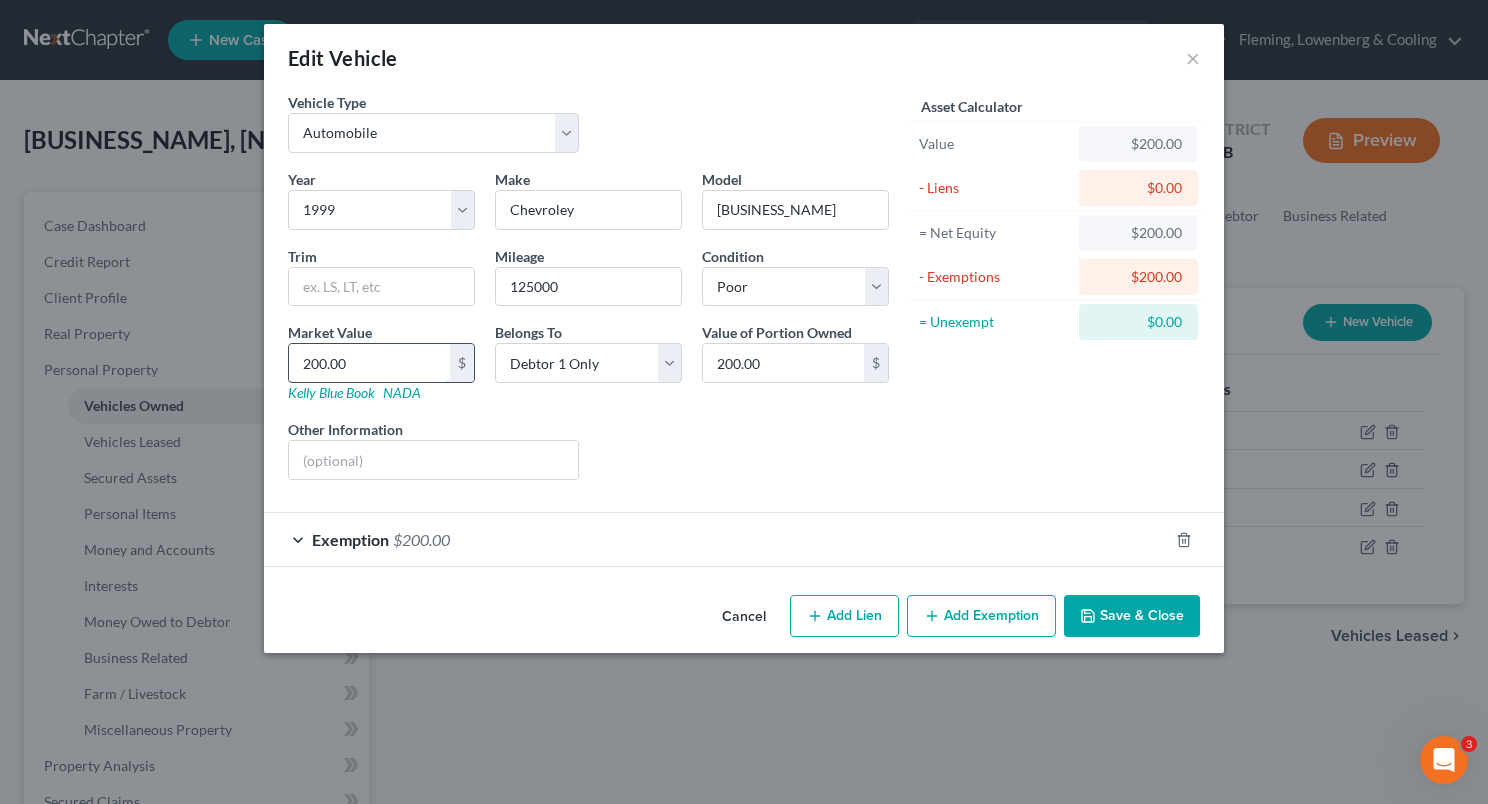 type on "1" 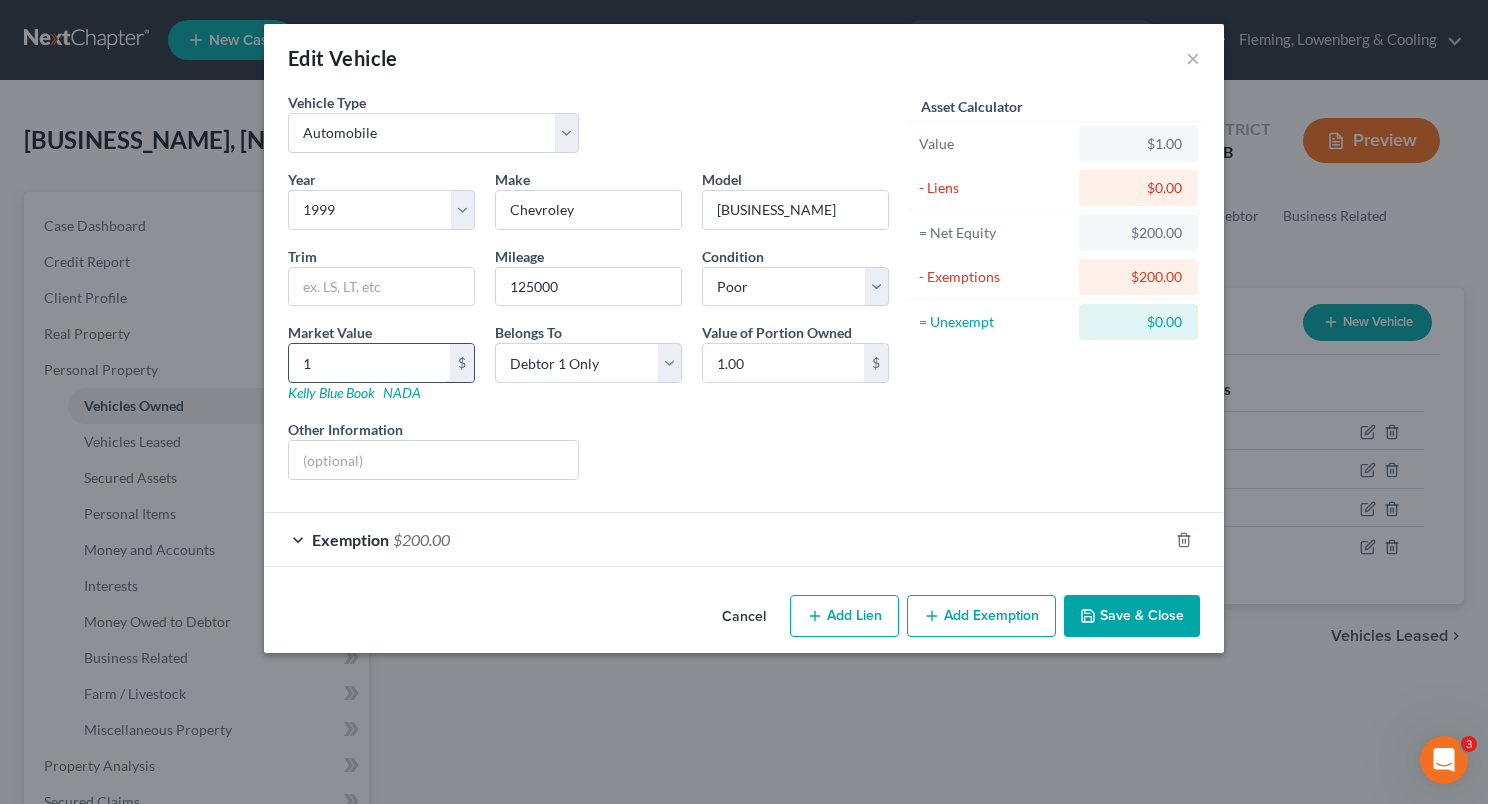 type on "10" 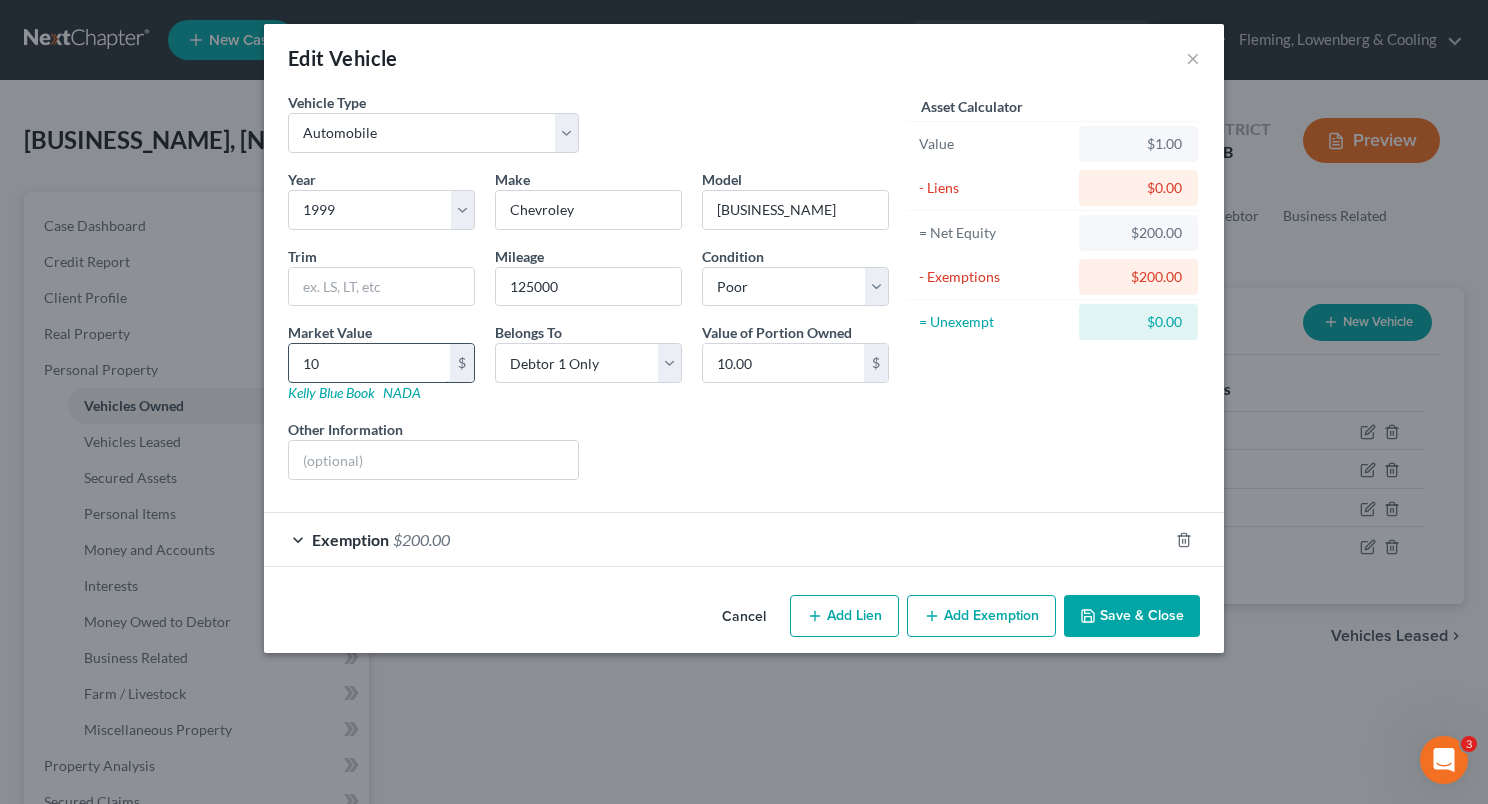 type on "100" 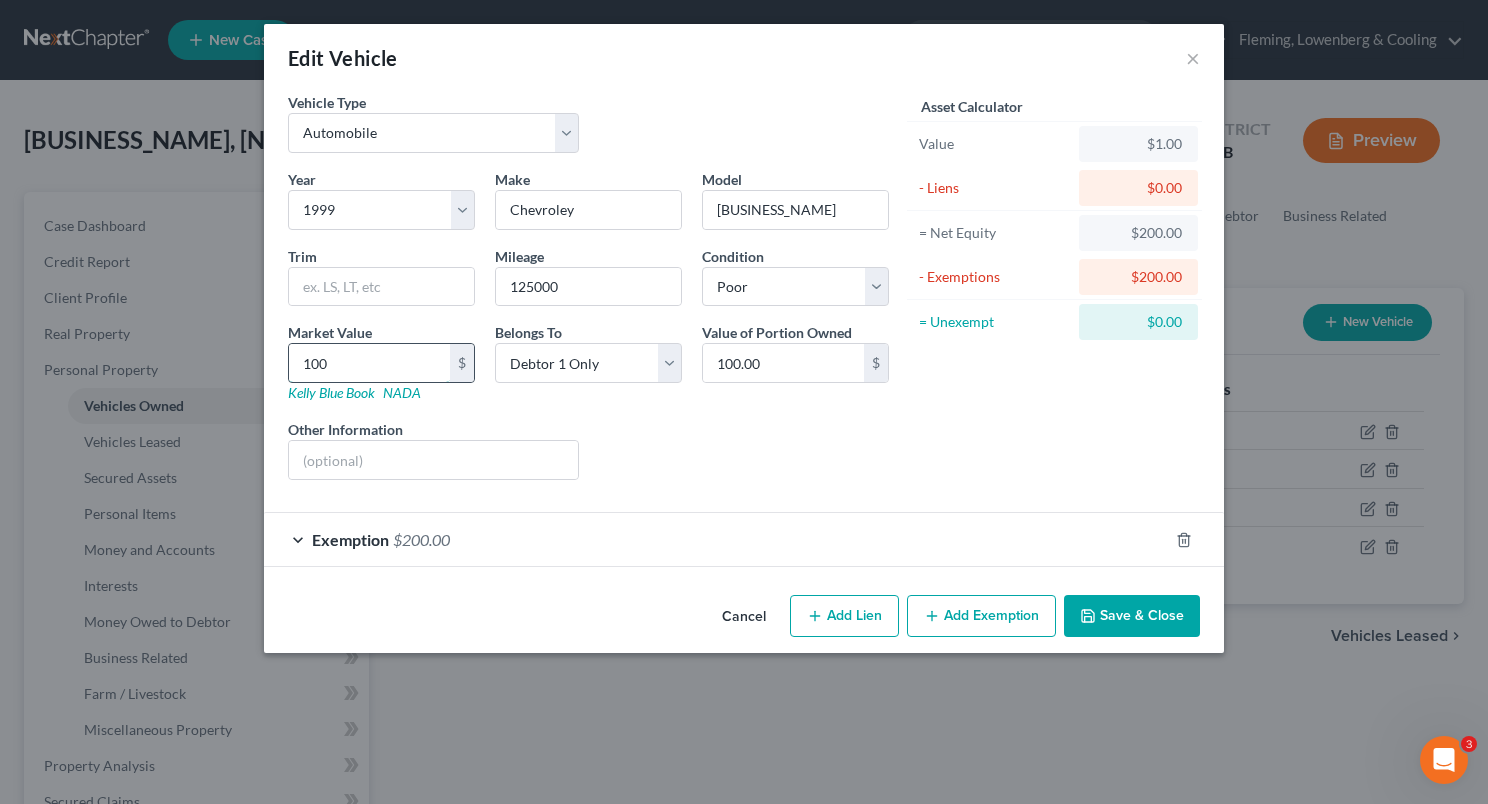 type on "1000" 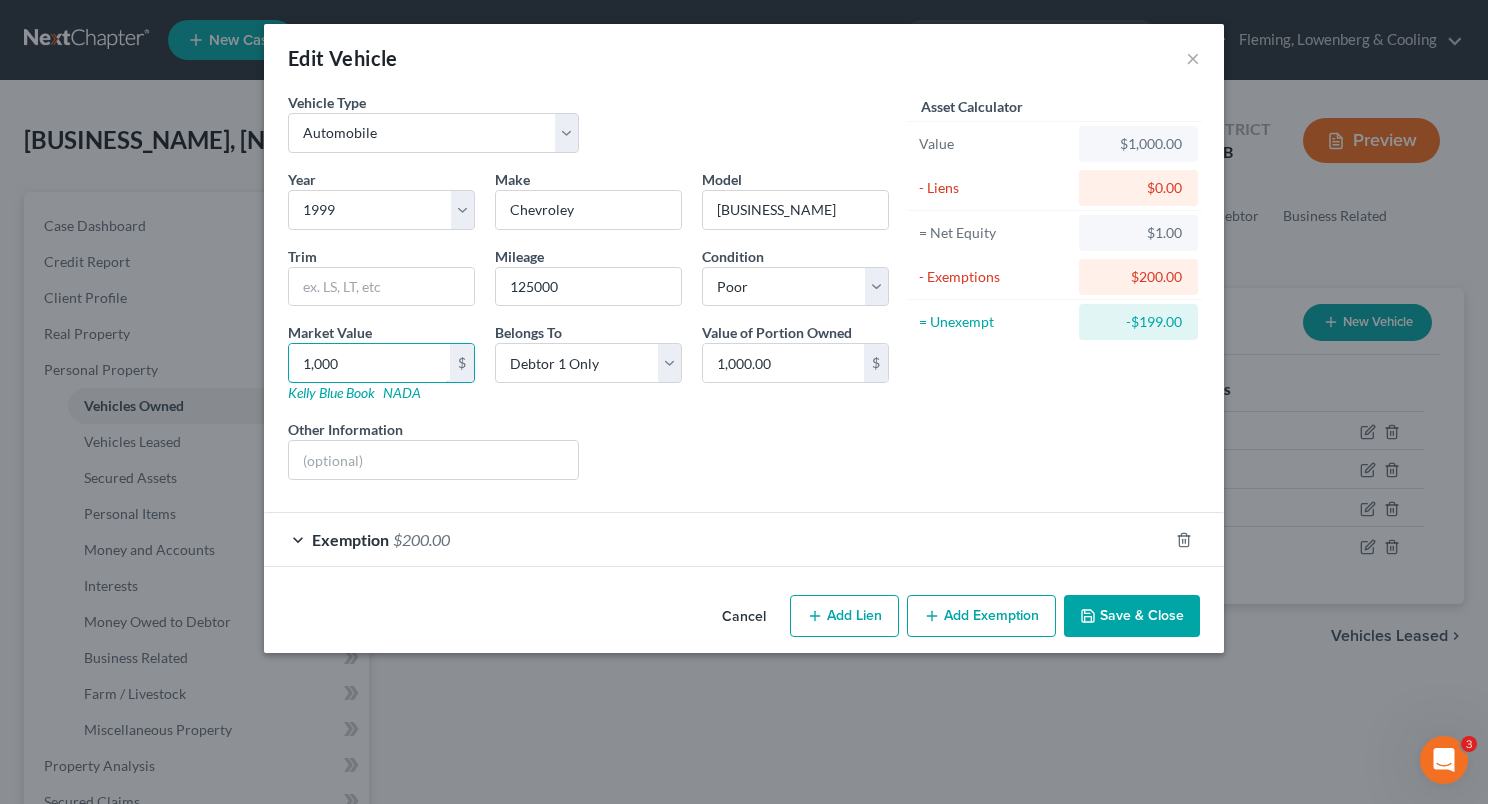 type on "1,000" 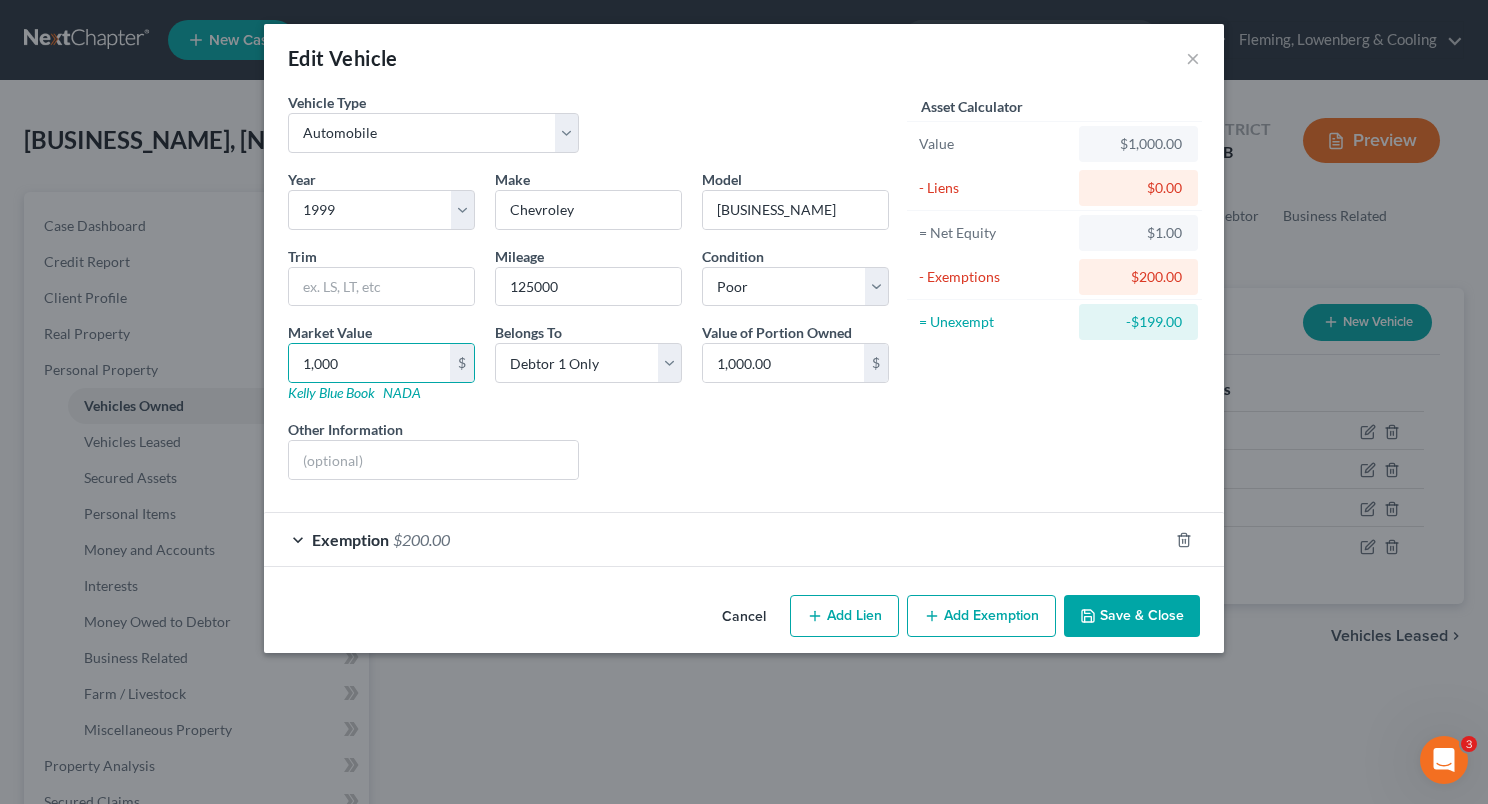 click on "$200.00" at bounding box center [421, 539] 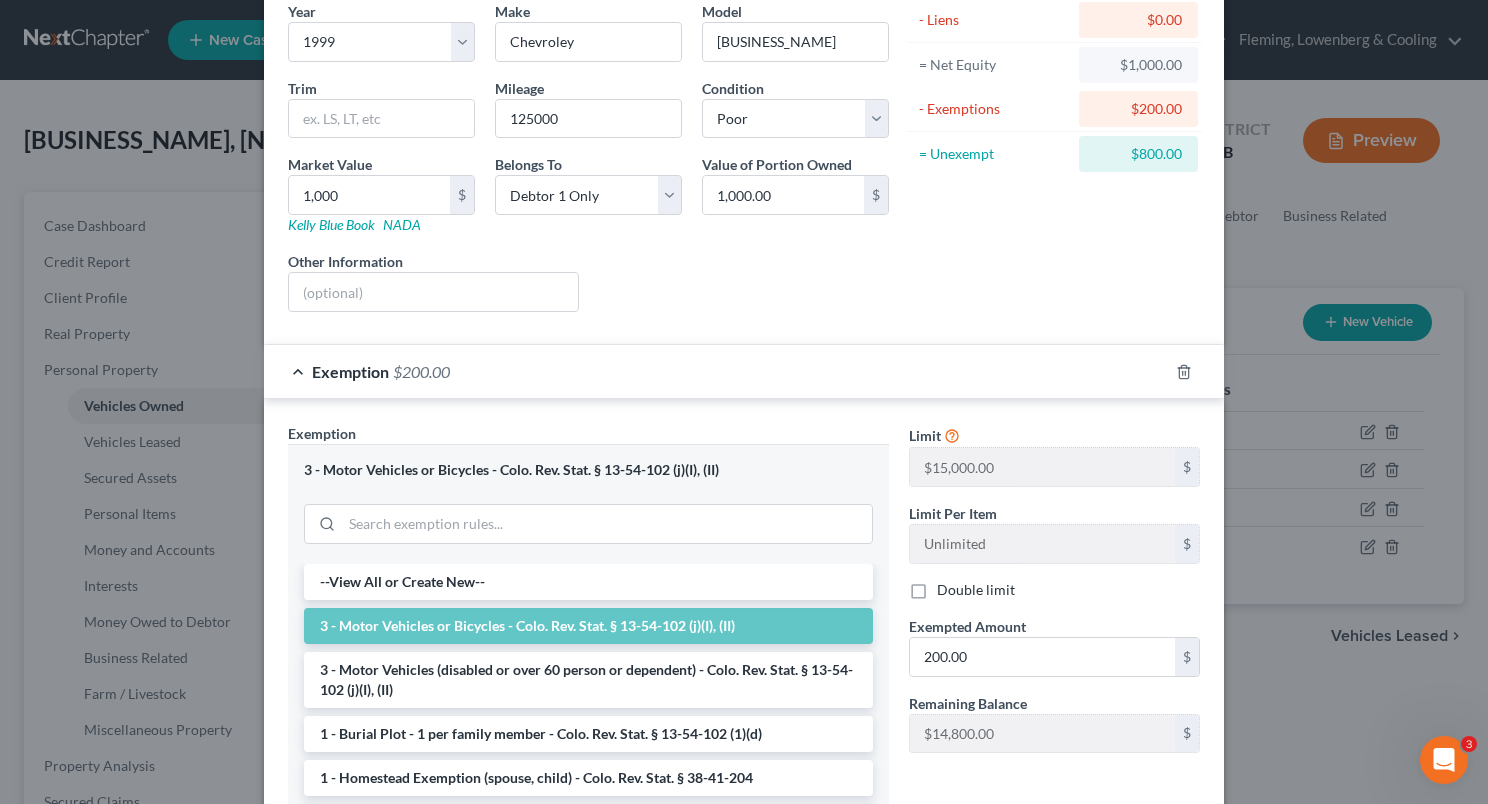 scroll, scrollTop: 207, scrollLeft: 0, axis: vertical 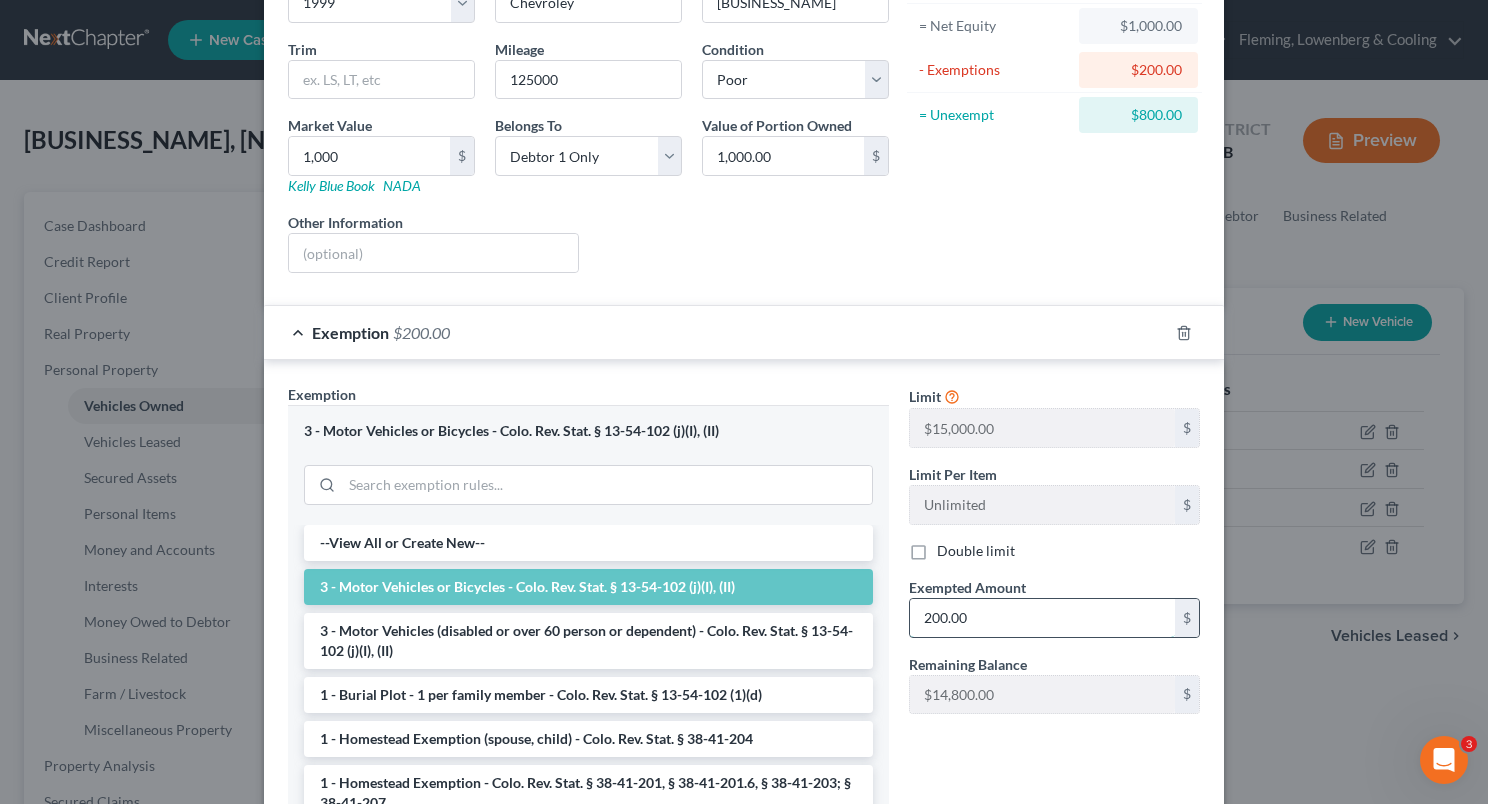 click on "200.00" at bounding box center (1042, 618) 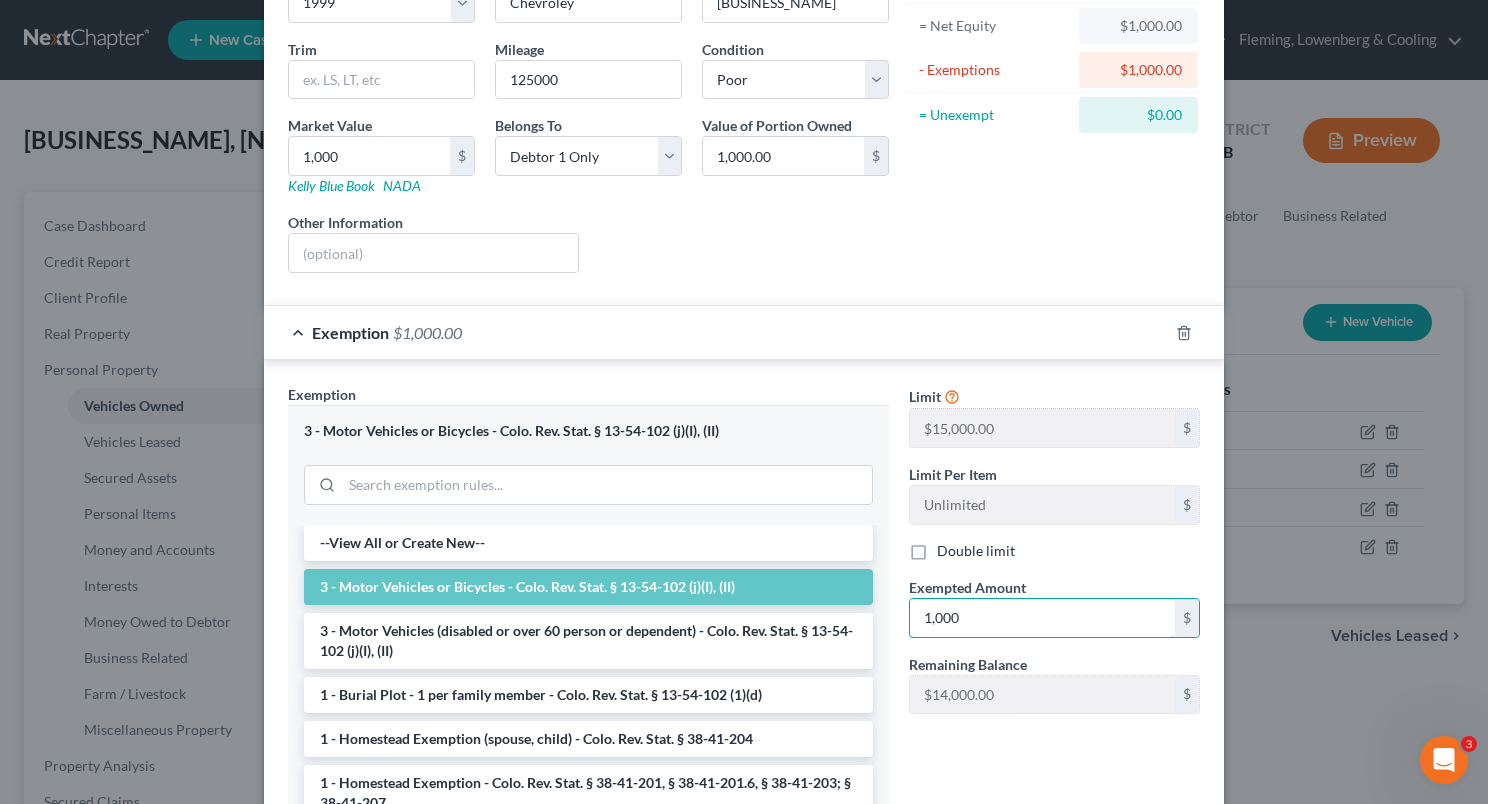 type on "1,000" 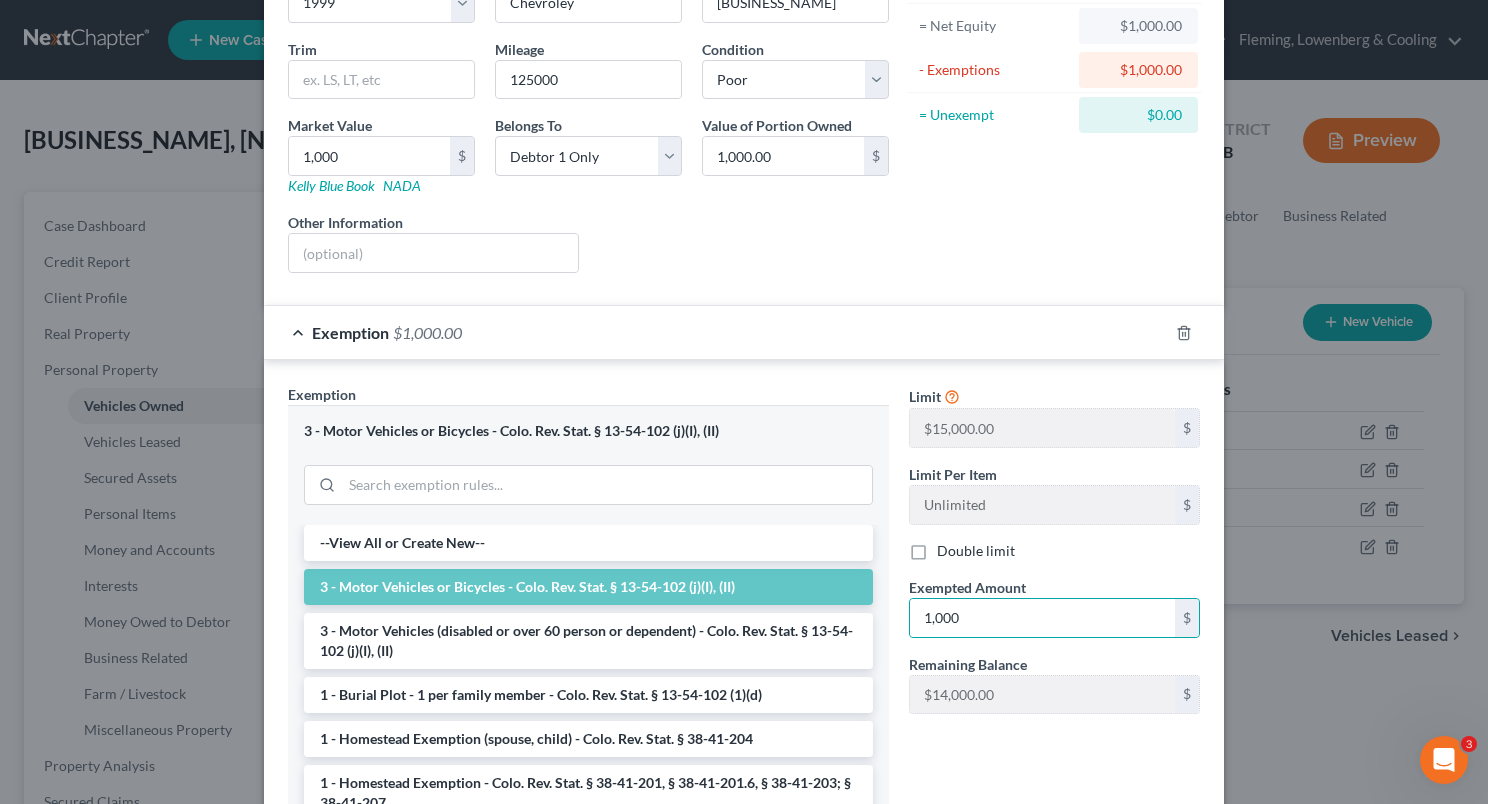 click on "Limit     $15,000.00 $ Limit Per Item Unlimited $ Double limit
Exempted Amount
*
1,000 $ Remaining Balance $14,800.00 $" at bounding box center [1054, 622] 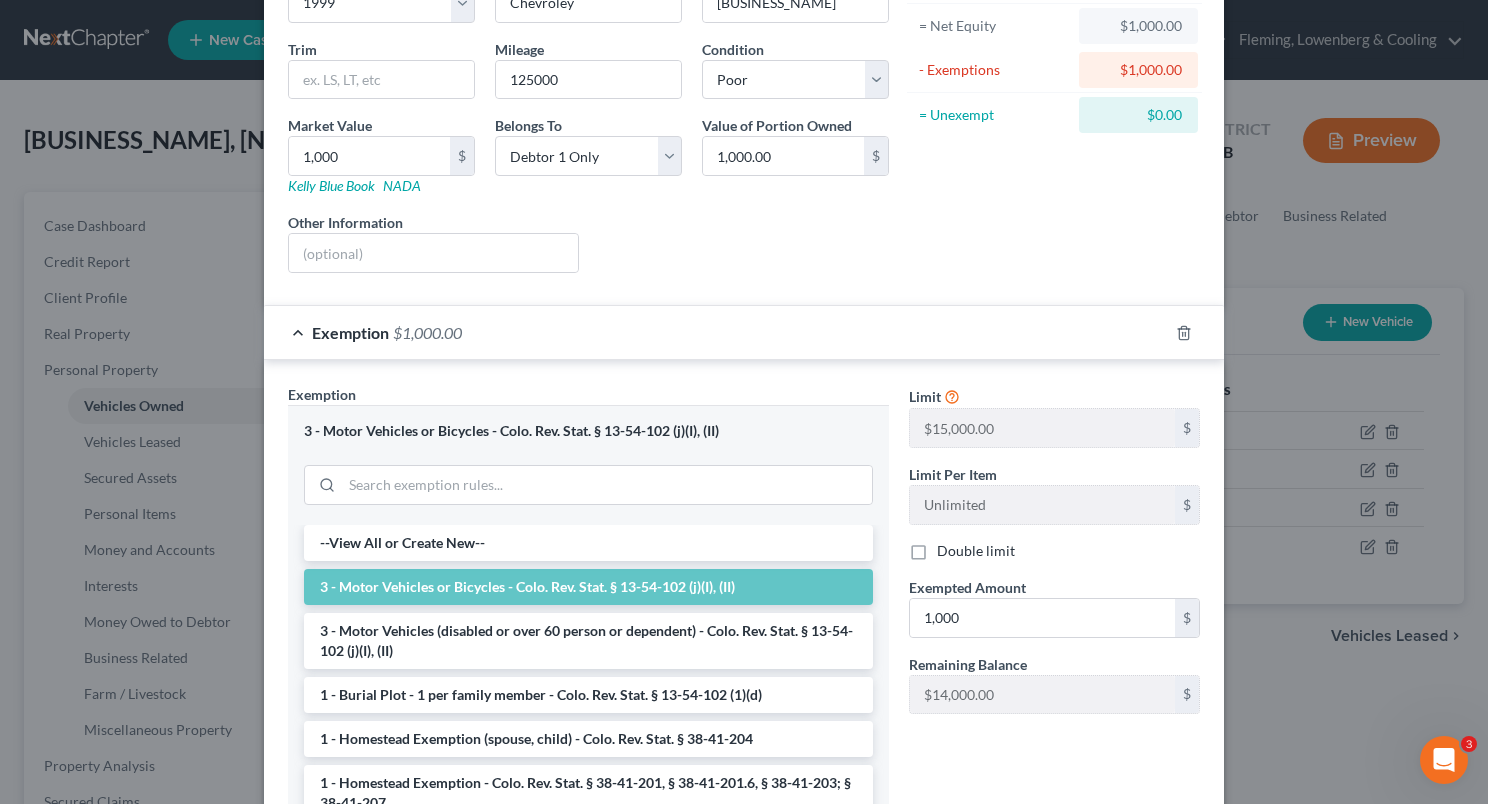 click on "3 - Motor Vehicles or Bicycles  - Colo. Rev. Stat. § 13-54-102 (j)(I), (II)" at bounding box center [588, 587] 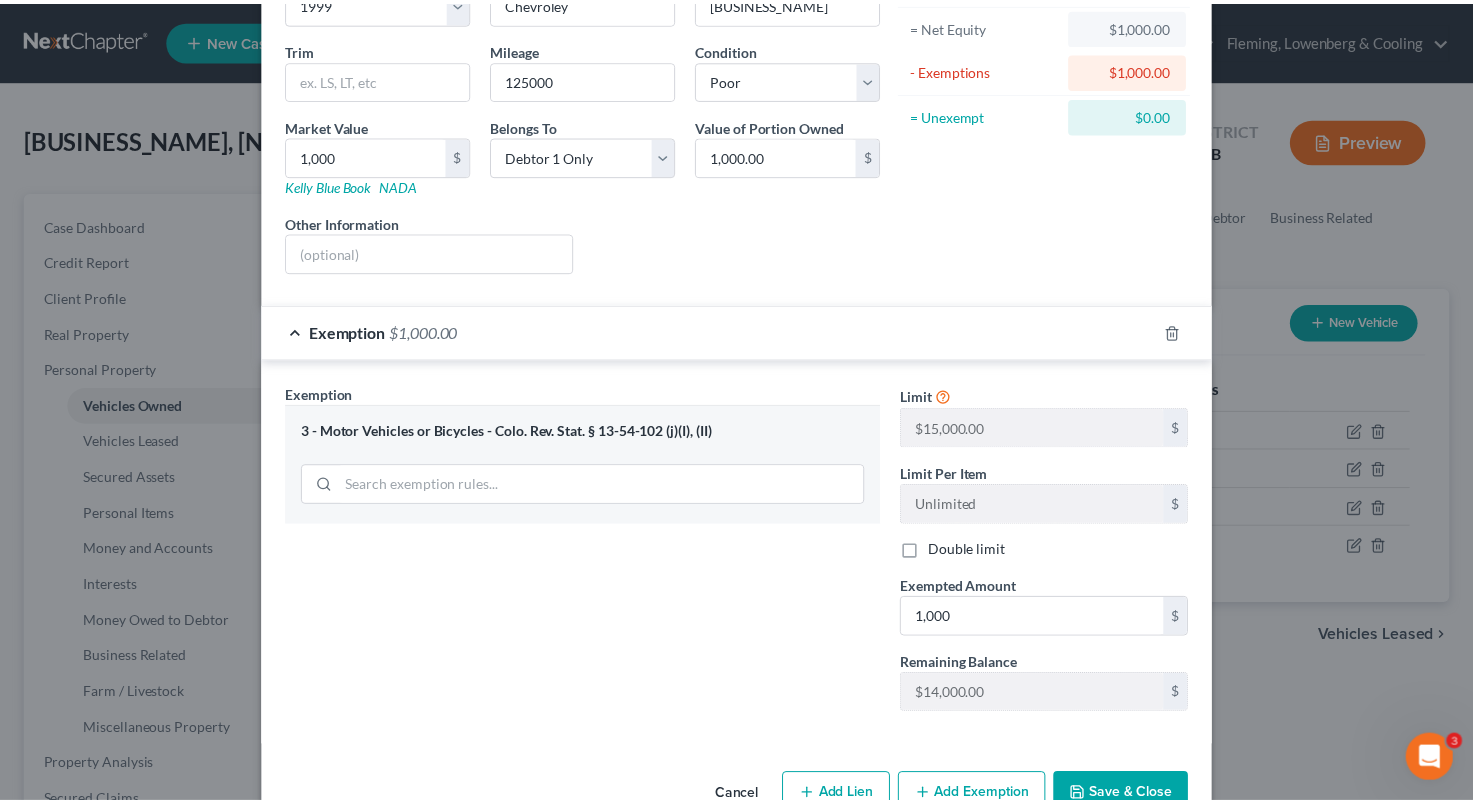 scroll, scrollTop: 256, scrollLeft: 0, axis: vertical 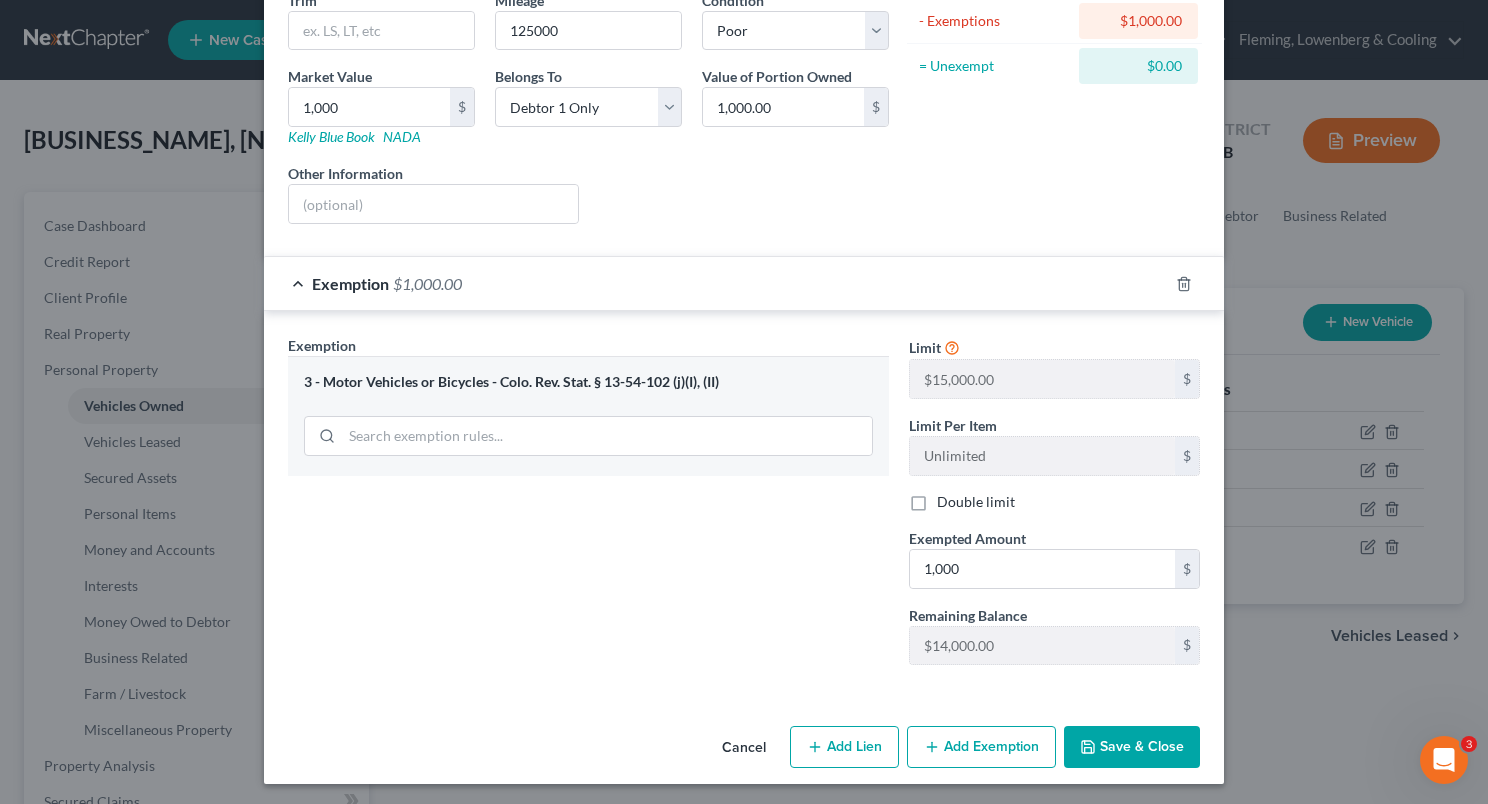 click on "Save & Close" at bounding box center [1132, 747] 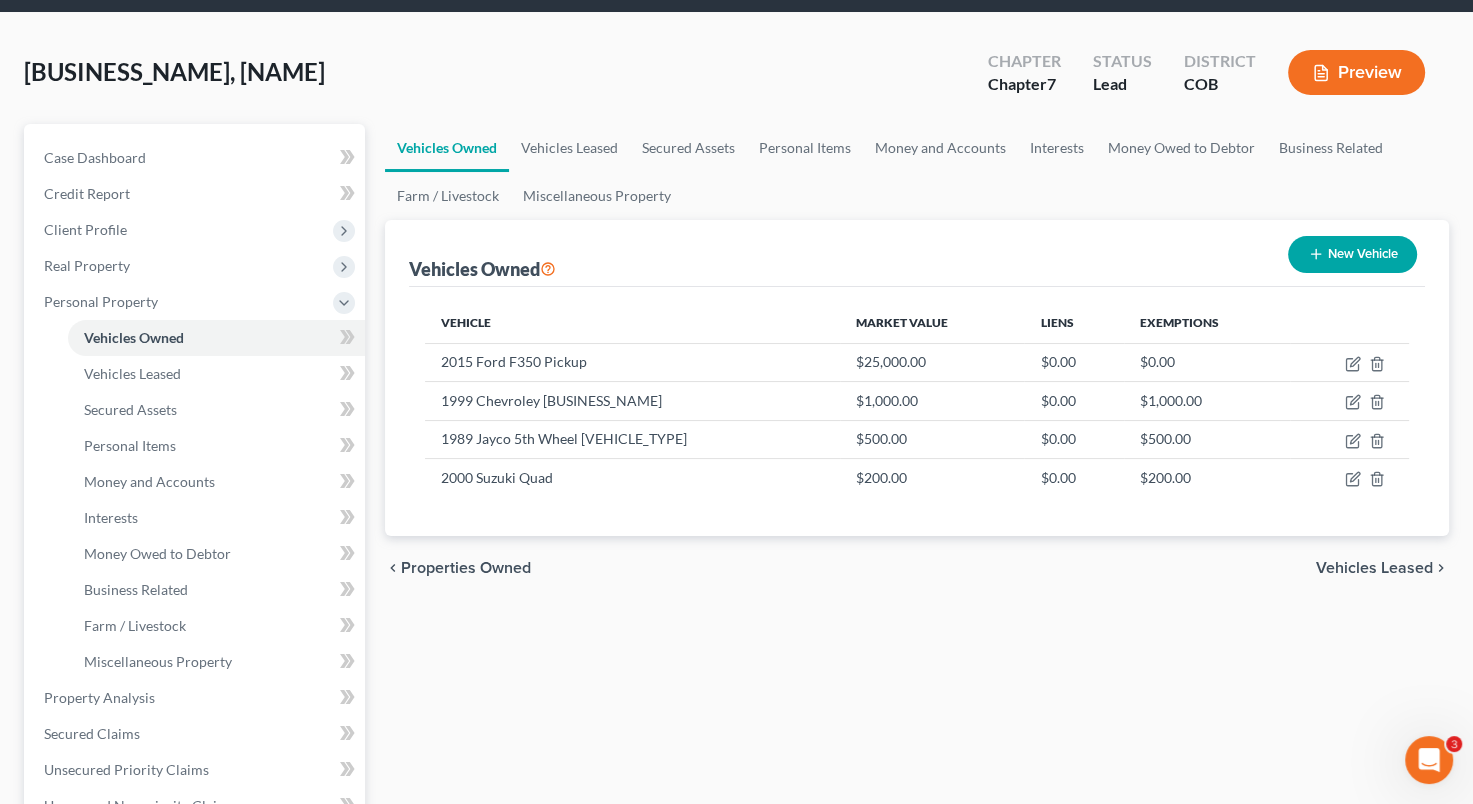 scroll, scrollTop: 64, scrollLeft: 0, axis: vertical 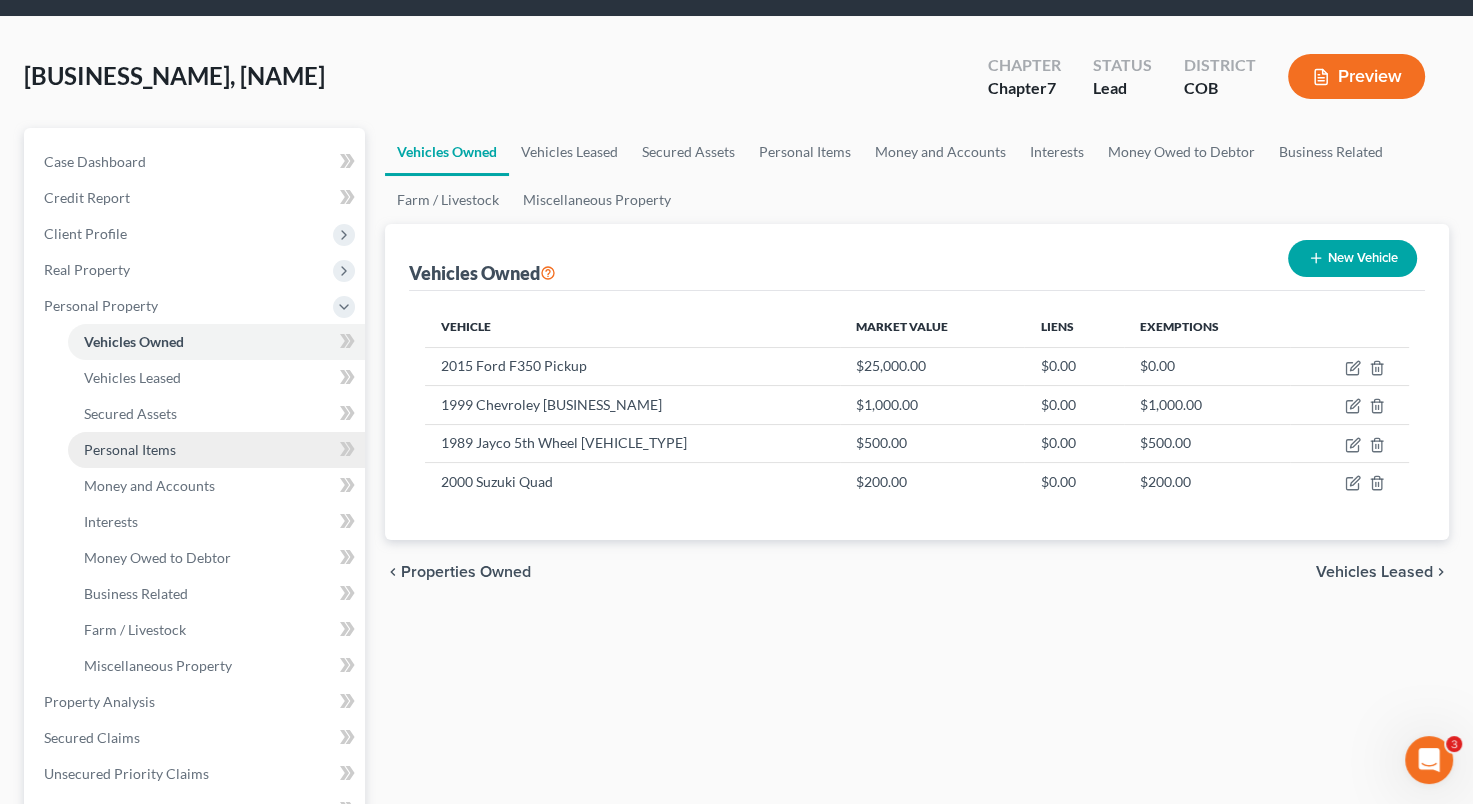 click on "Personal Items" at bounding box center (216, 450) 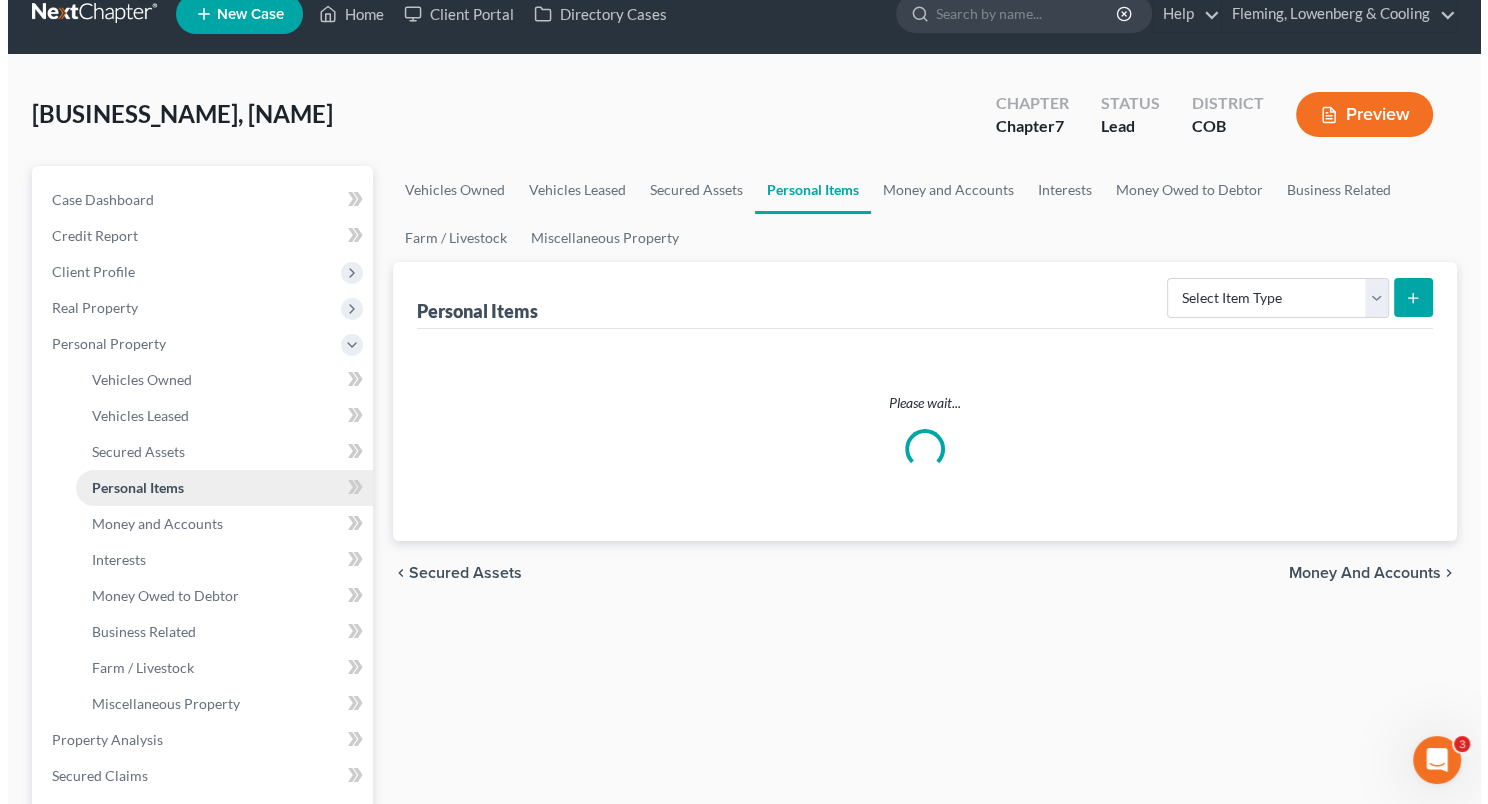 scroll, scrollTop: 0, scrollLeft: 0, axis: both 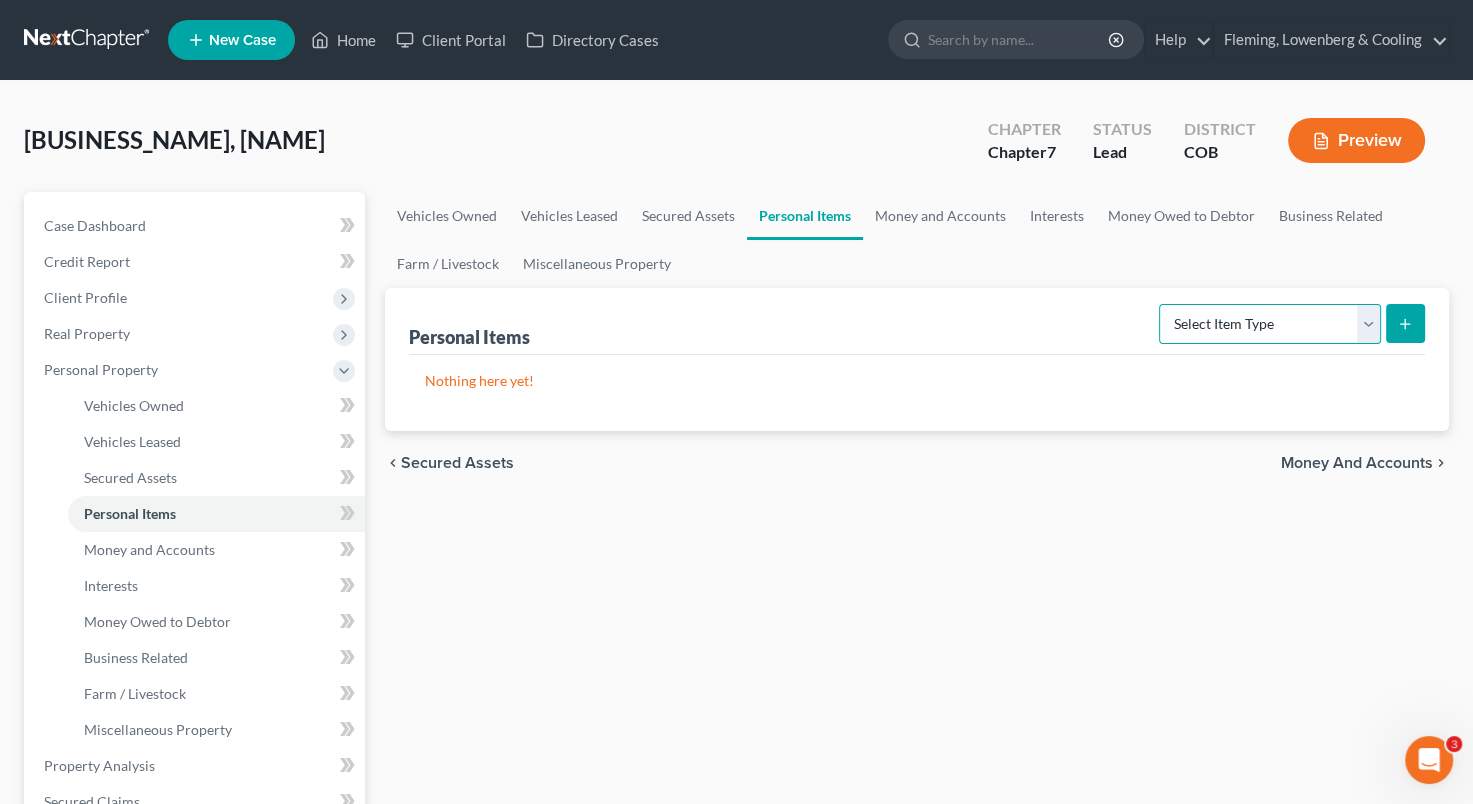 click on "Select Item Type Clothing Collectibles Of Value Electronics Firearms Household Goods Jewelry Other Pet(s) Sports & Hobby Equipment" at bounding box center (1270, 324) 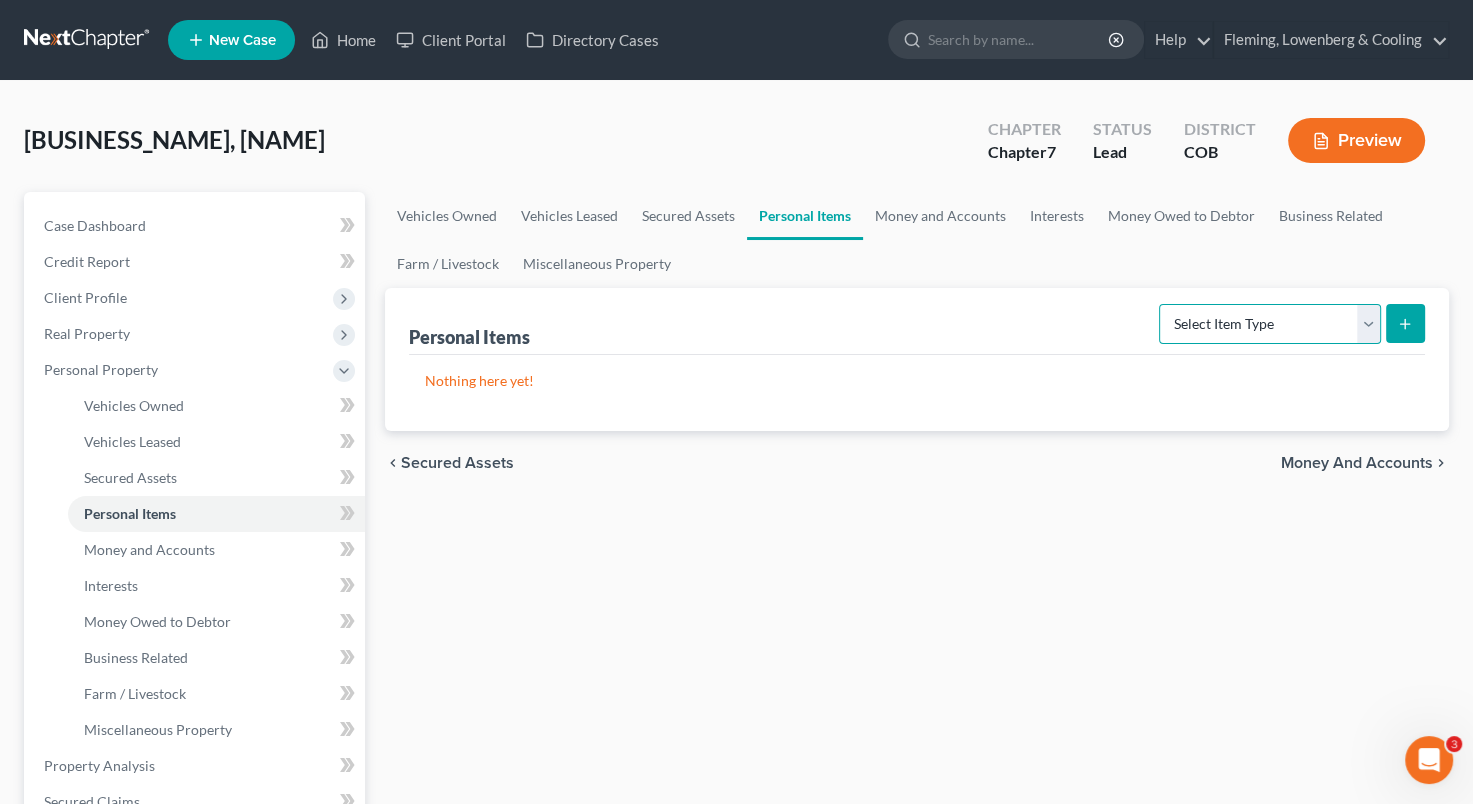 select on "clothing" 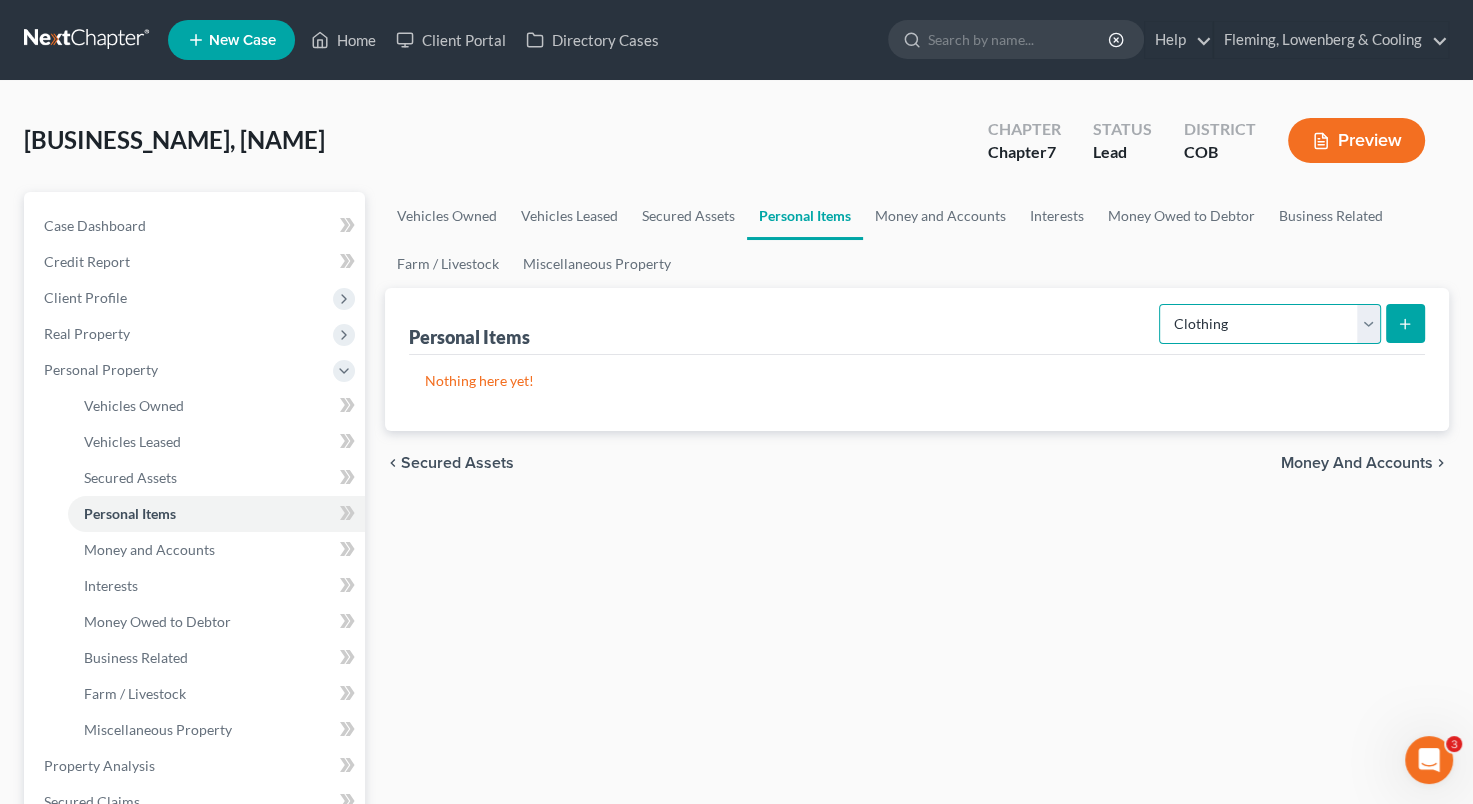 click on "Select Item Type Clothing Collectibles Of Value Electronics Firearms Household Goods Jewelry Other Pet(s) Sports & Hobby Equipment" at bounding box center [1270, 324] 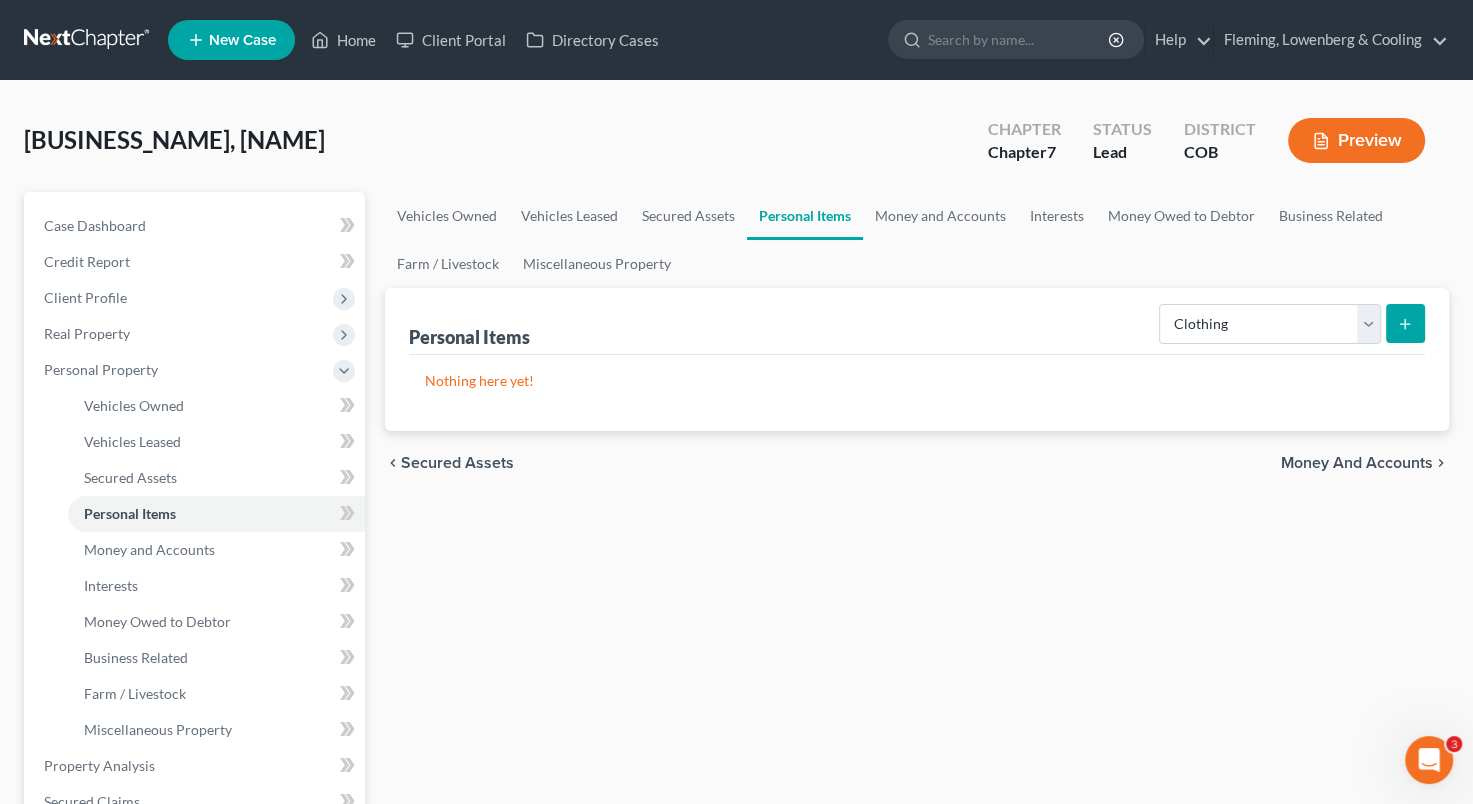 click 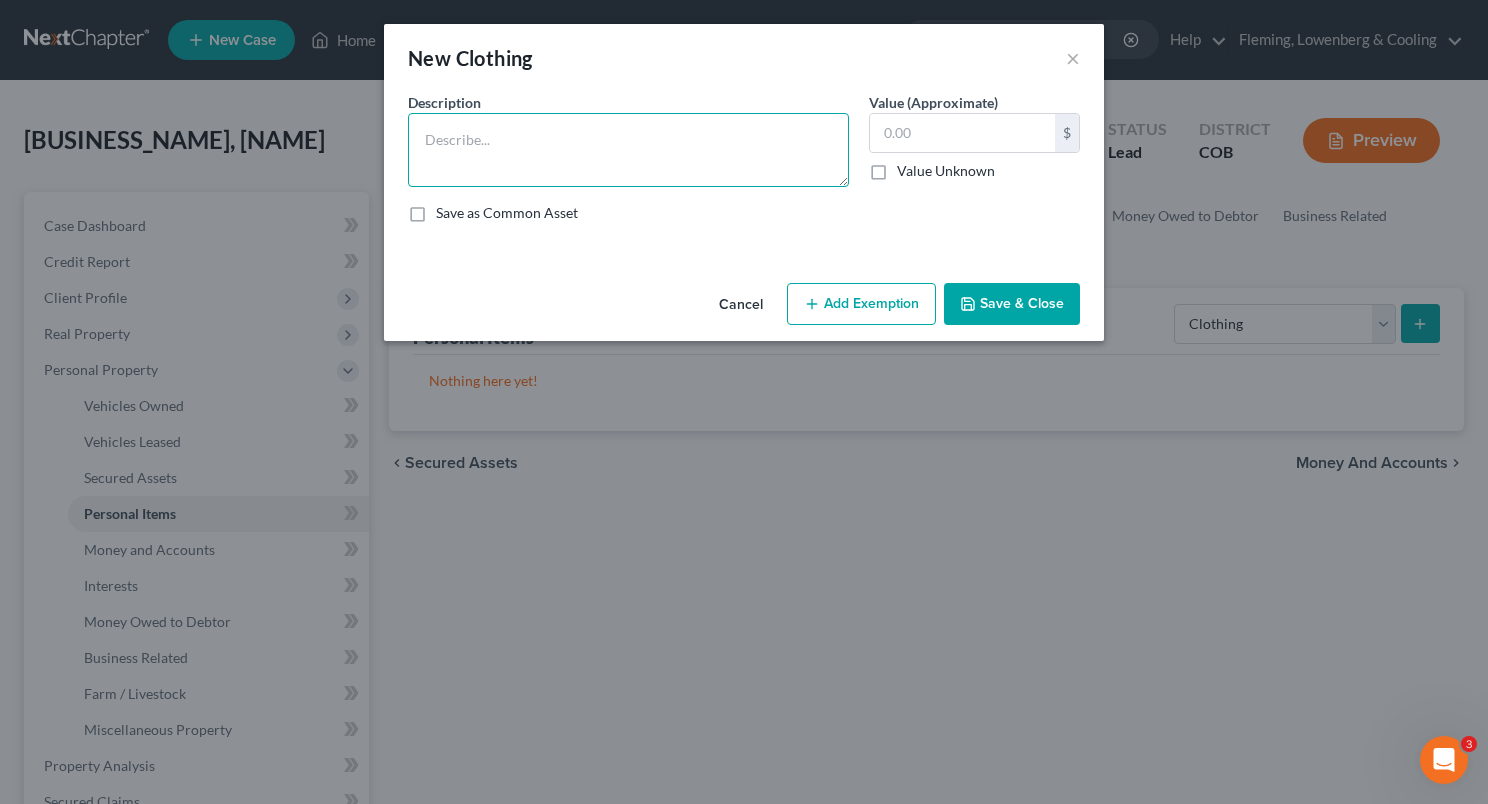 click at bounding box center [628, 150] 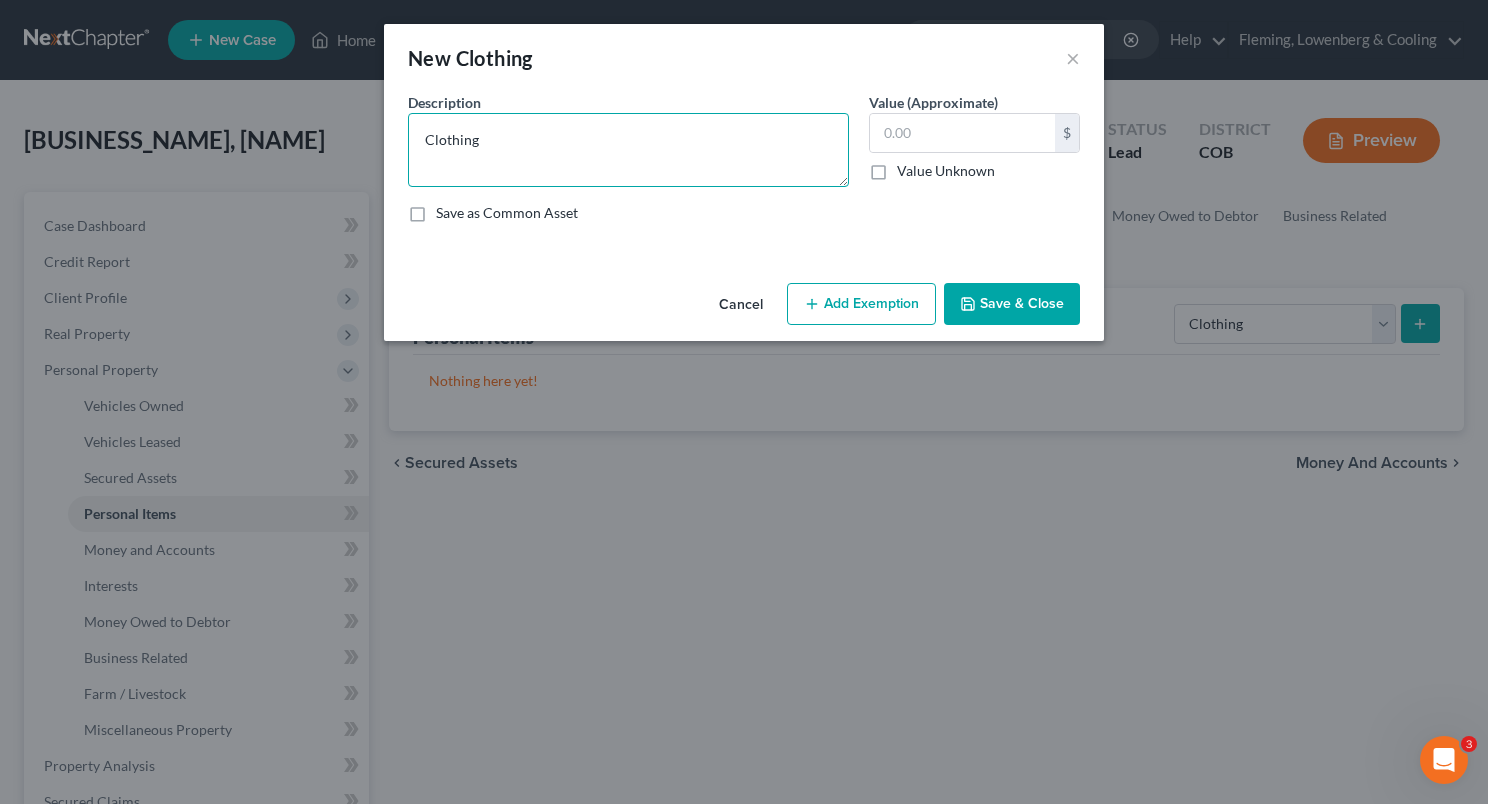 type on "Clothing" 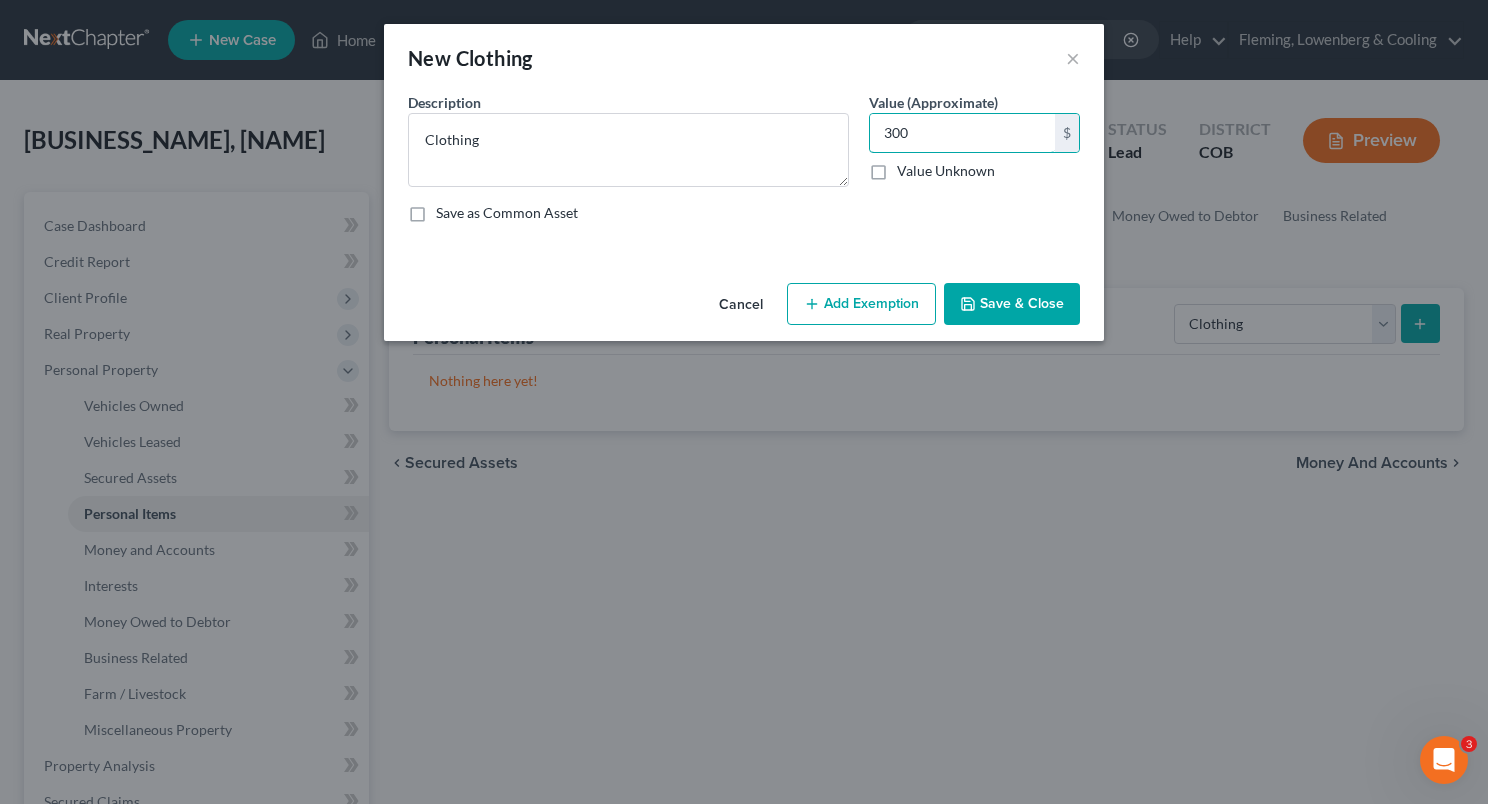 type on "300" 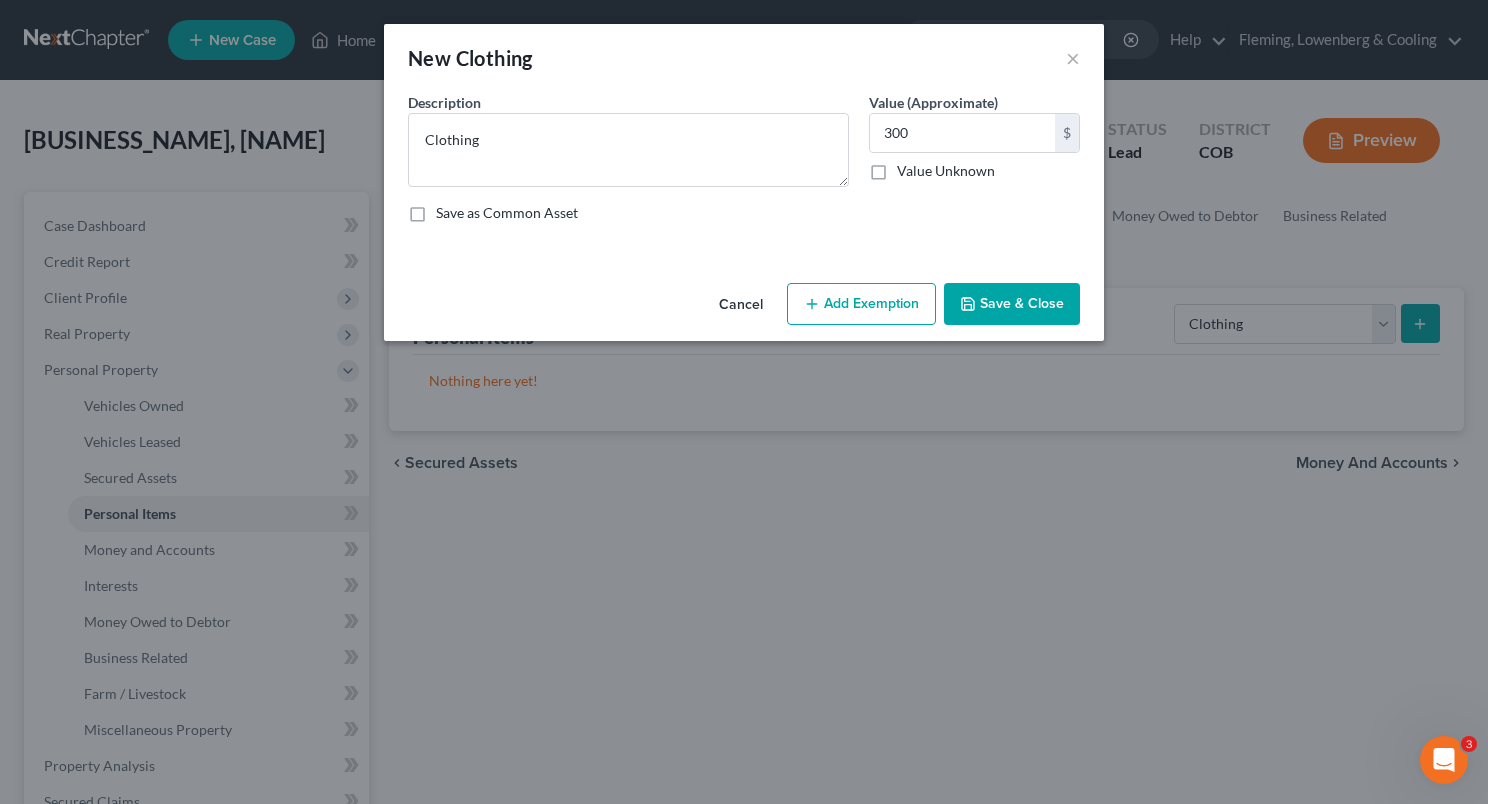 click on "Add Exemption" at bounding box center [861, 304] 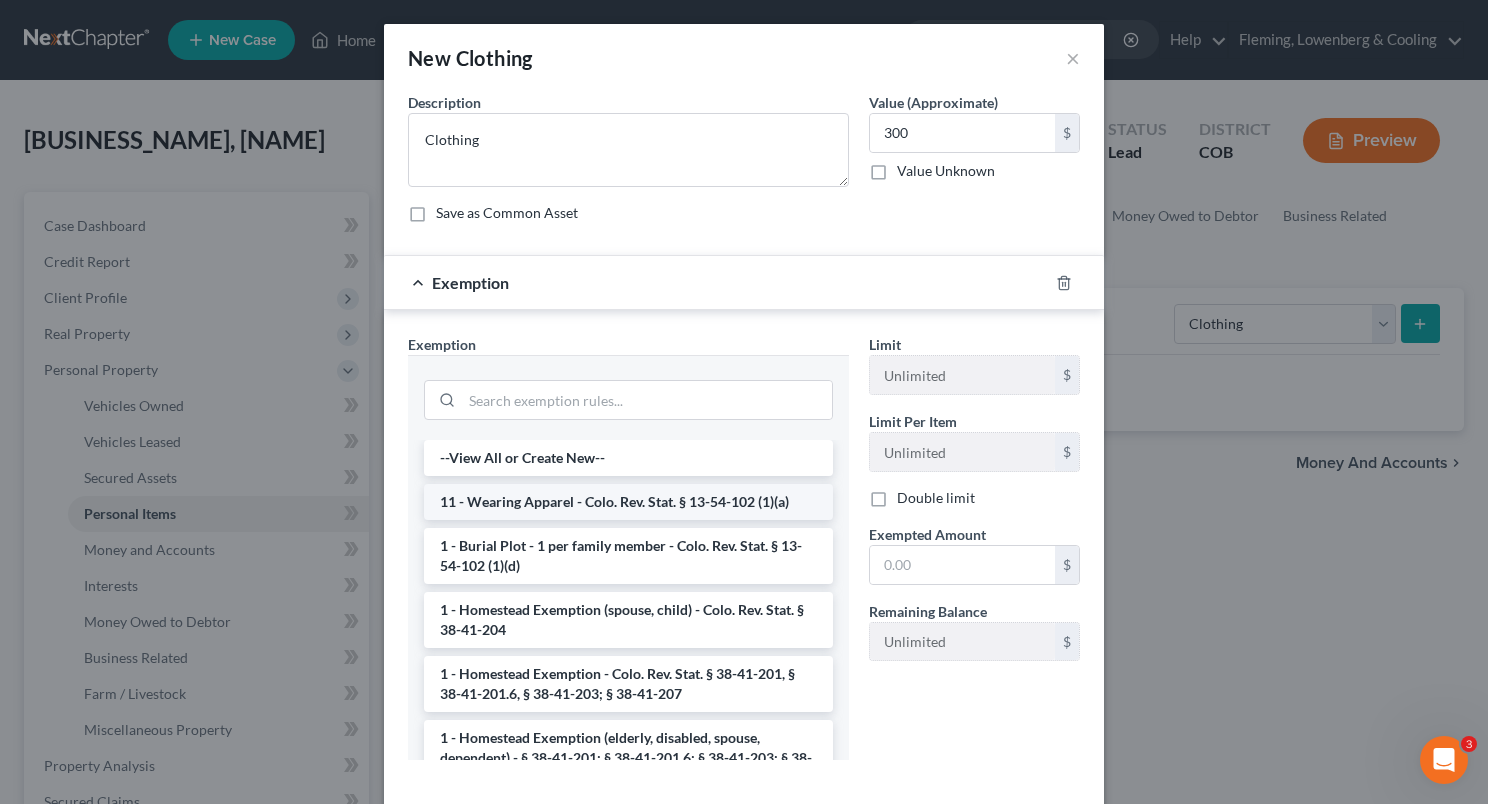 click on "11 - Wearing Apparel - Colo. Rev. Stat. § 13-54-102 (1)(a)" at bounding box center (628, 502) 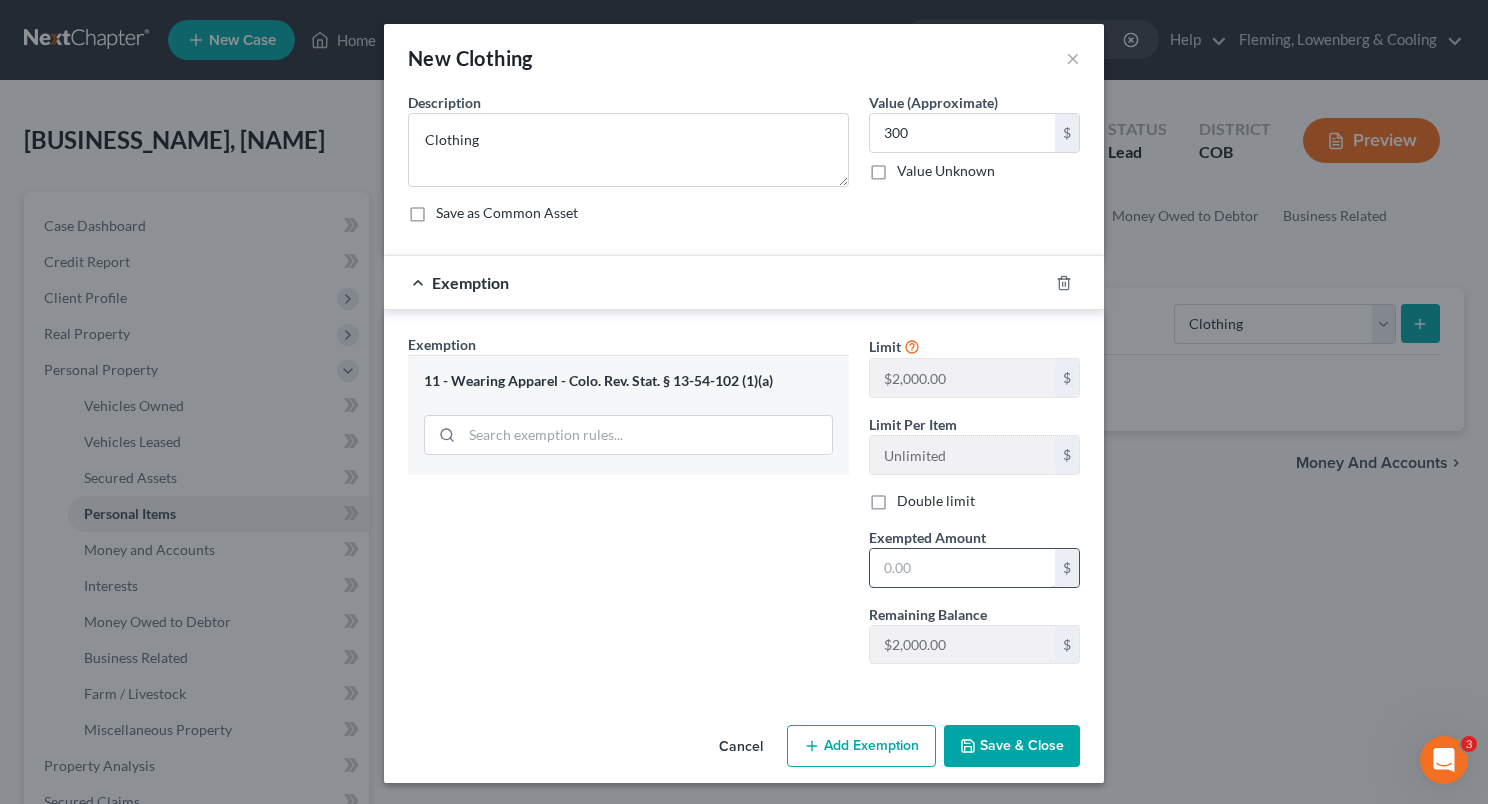 click at bounding box center (962, 568) 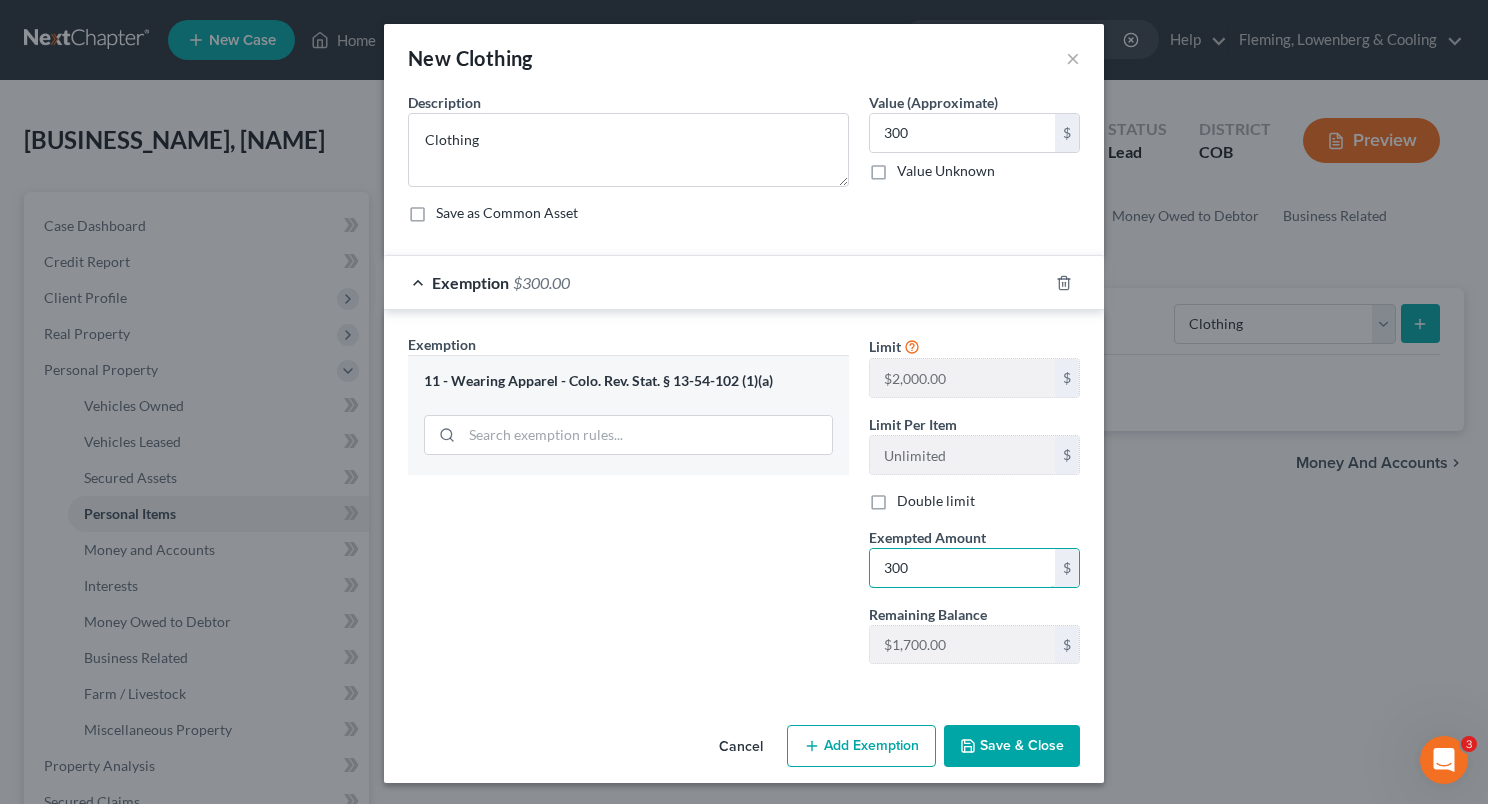 type on "300" 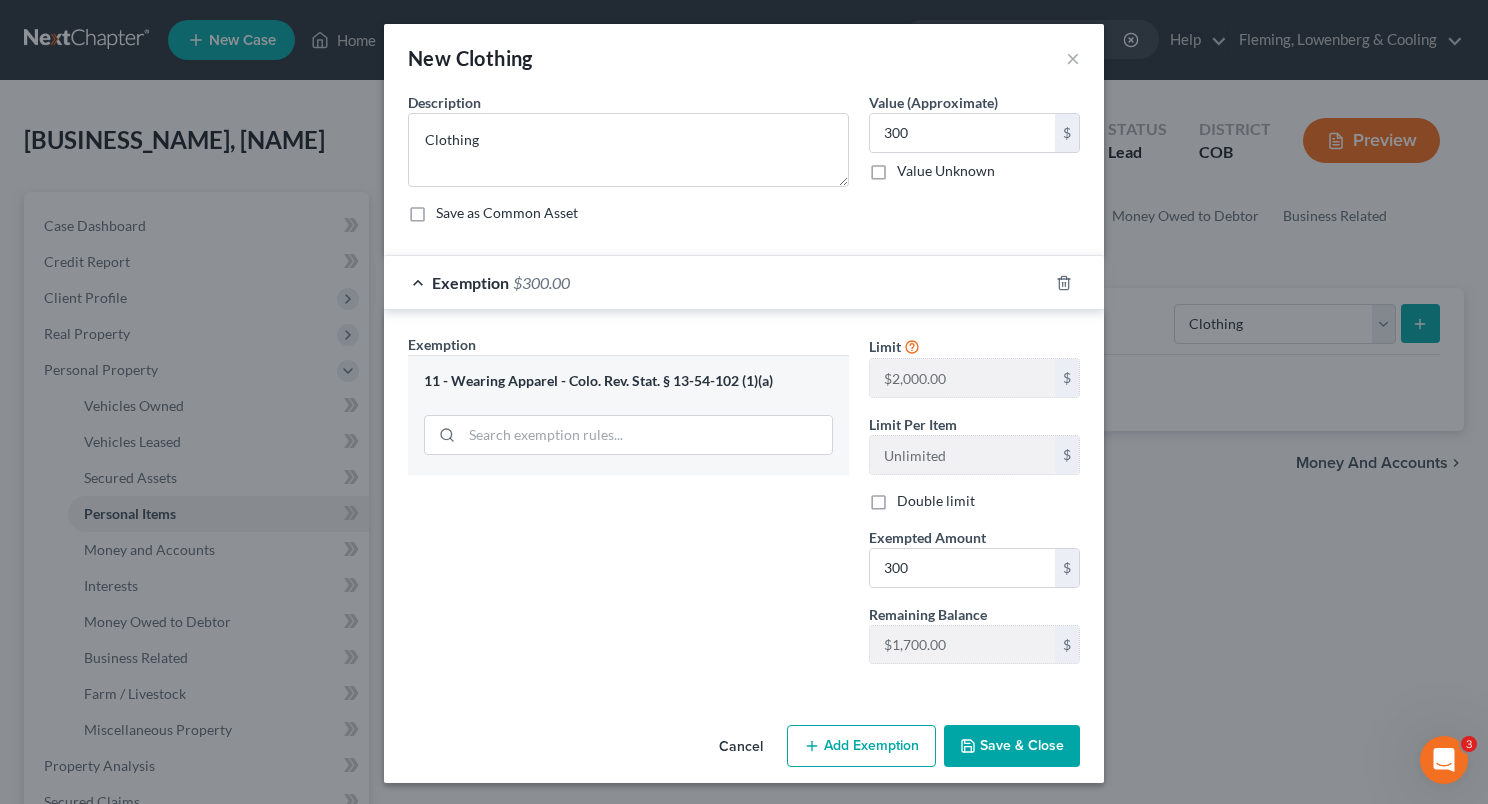 click on "Save & Close" at bounding box center (1012, 746) 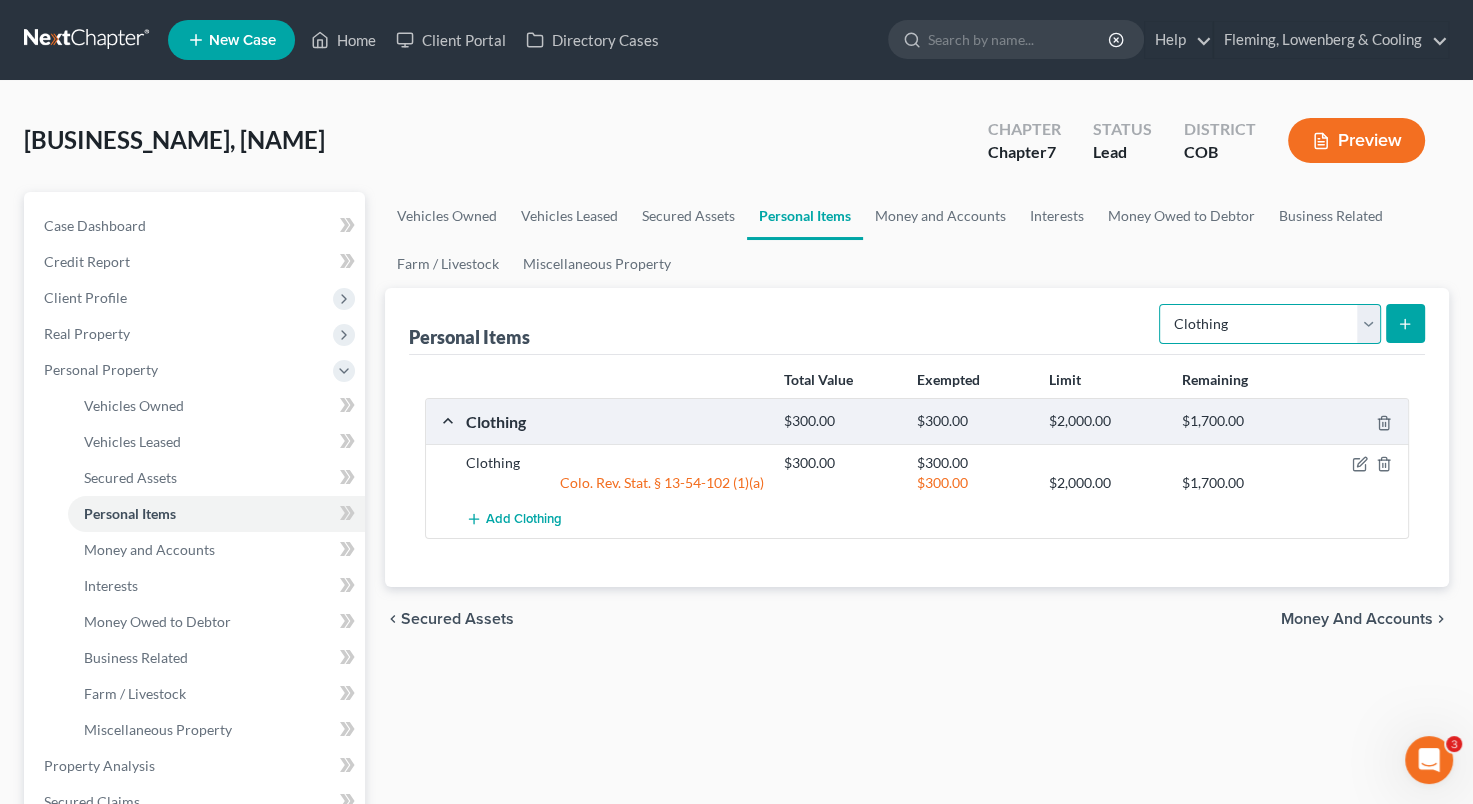 click on "Select Item Type Clothing Collectibles Of Value Electronics Firearms Household Goods Jewelry Other Pet(s) Sports & Hobby Equipment" at bounding box center [1270, 324] 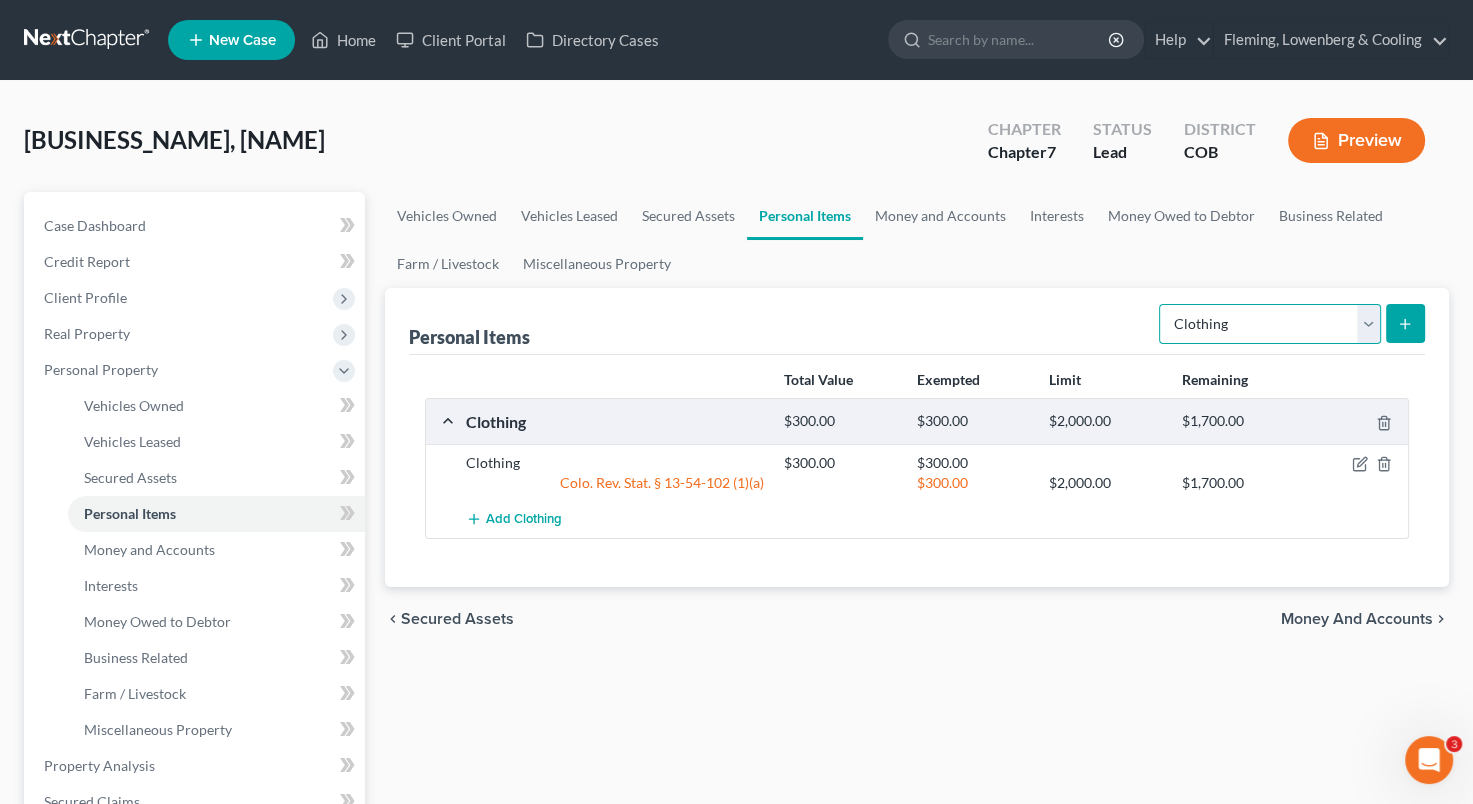 select on "electronics" 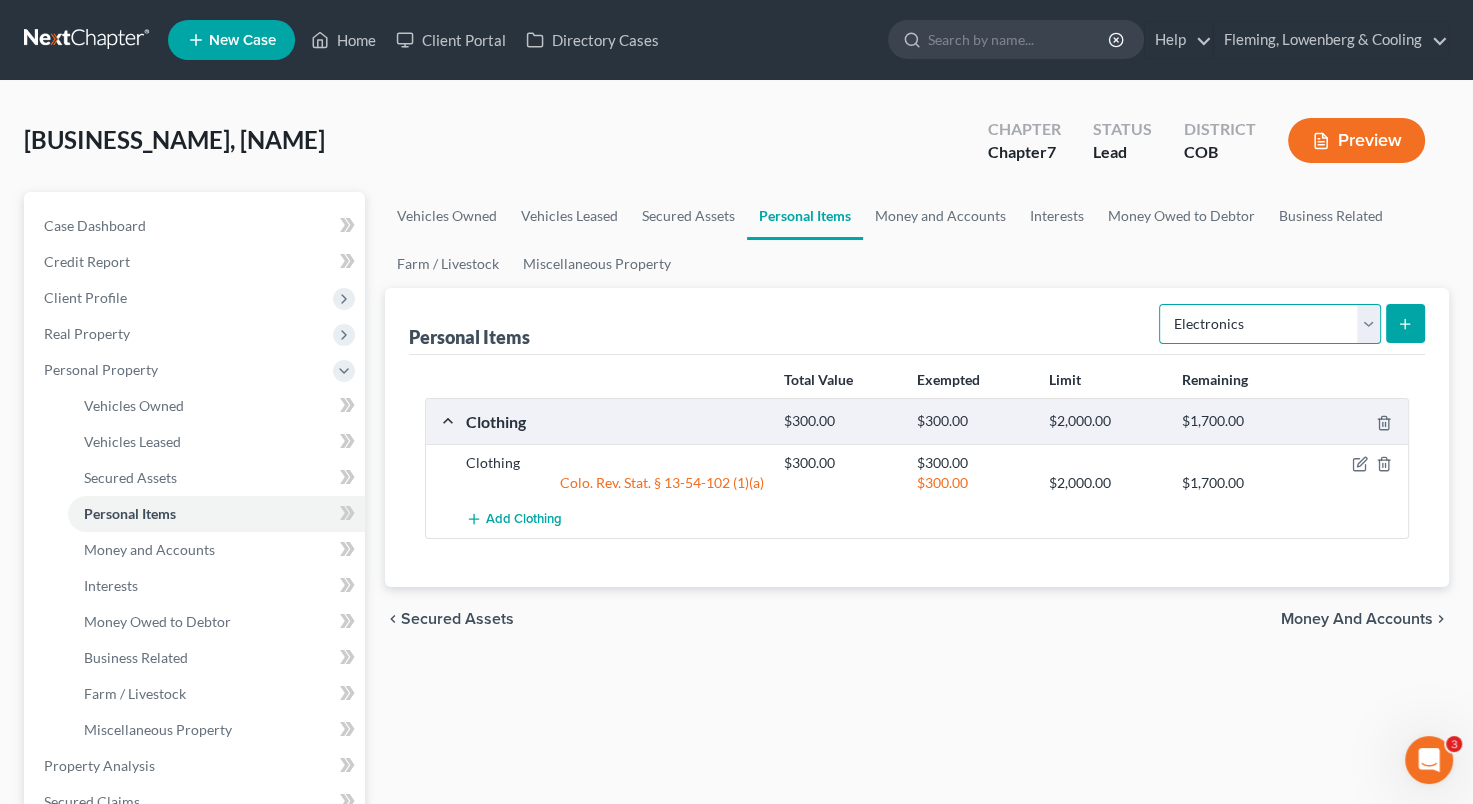 click on "Select Item Type Clothing Collectibles Of Value Electronics Firearms Household Goods Jewelry Other Pet(s) Sports & Hobby Equipment" at bounding box center [1270, 324] 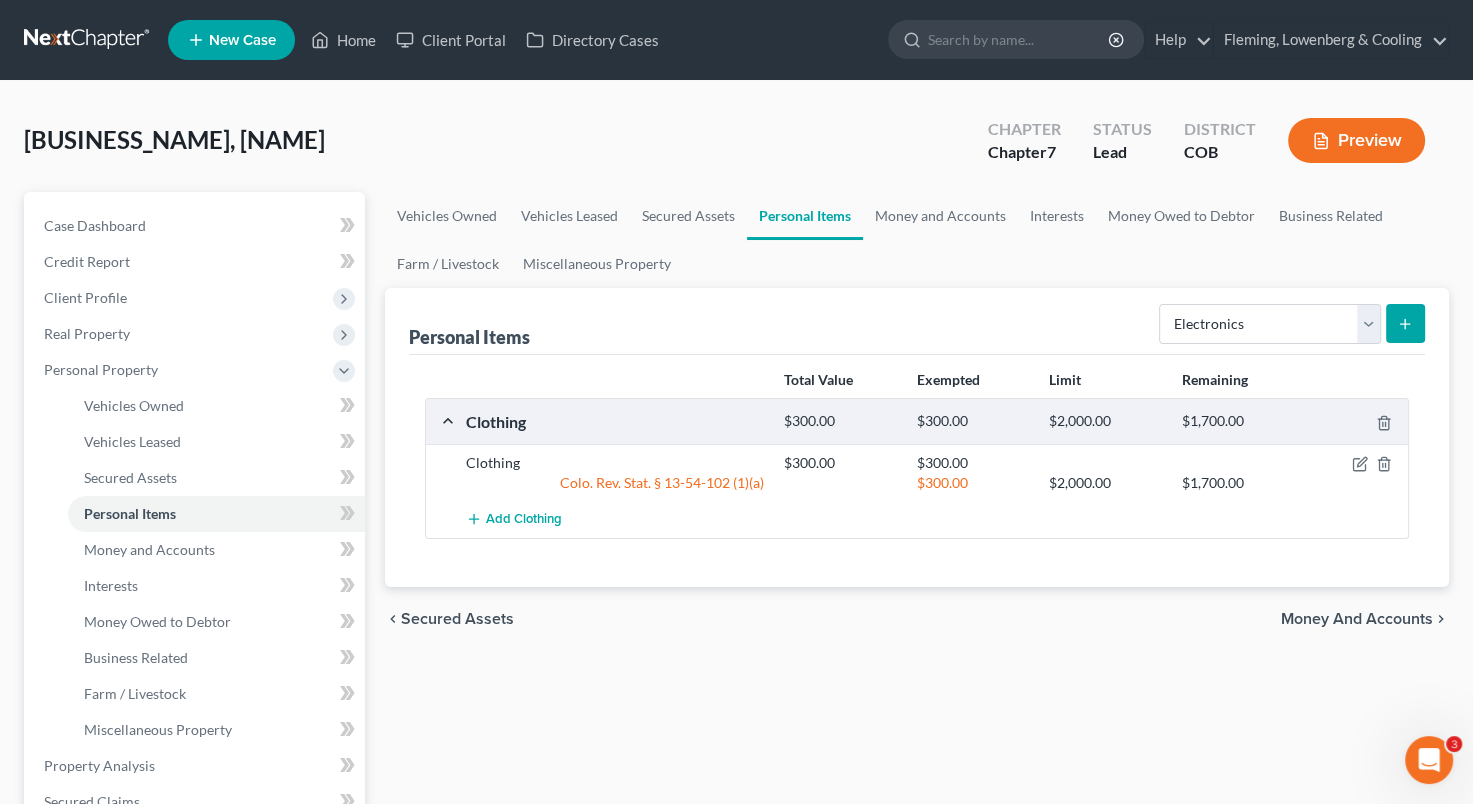 click at bounding box center (1405, 323) 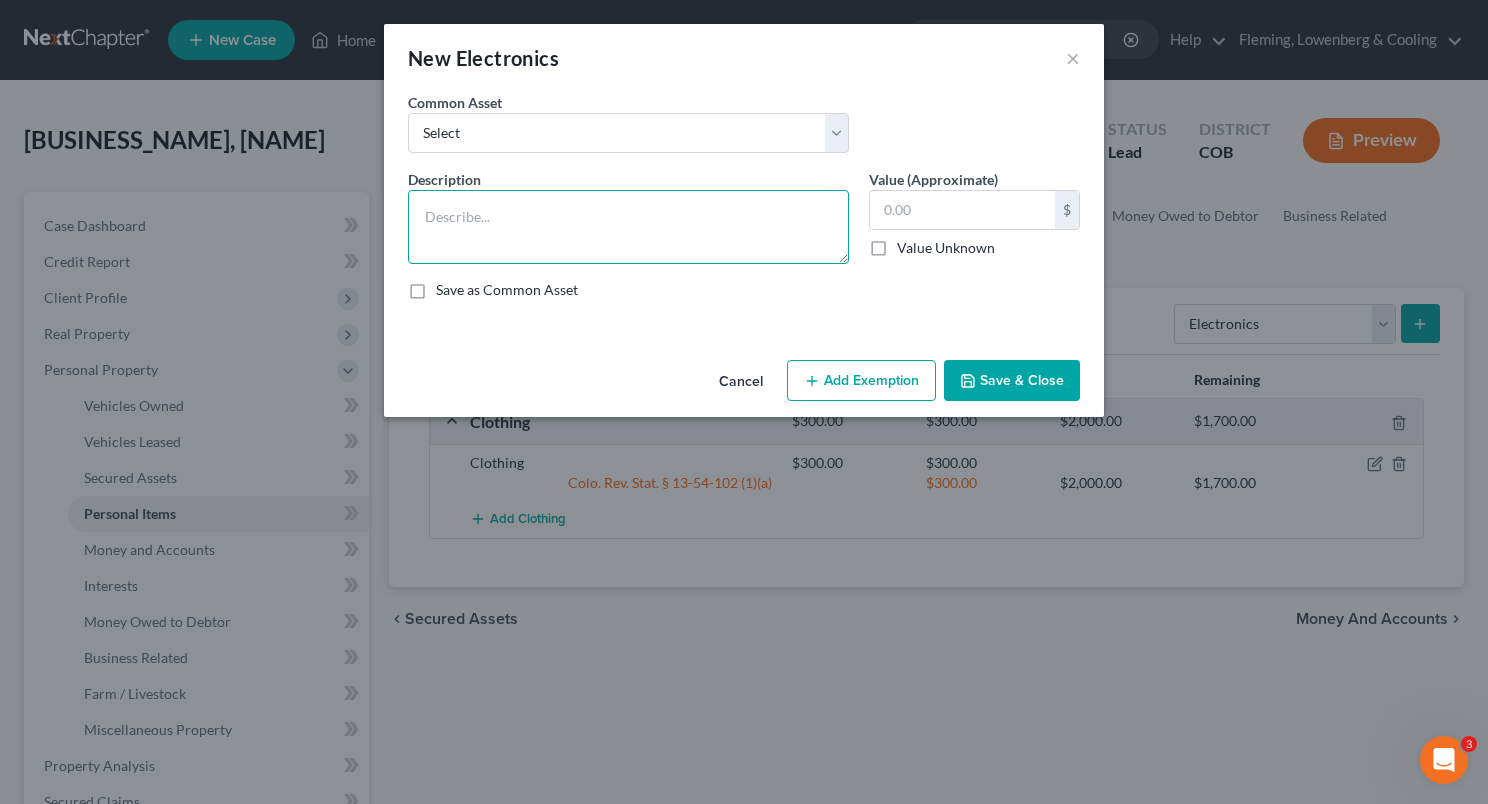 click at bounding box center (628, 227) 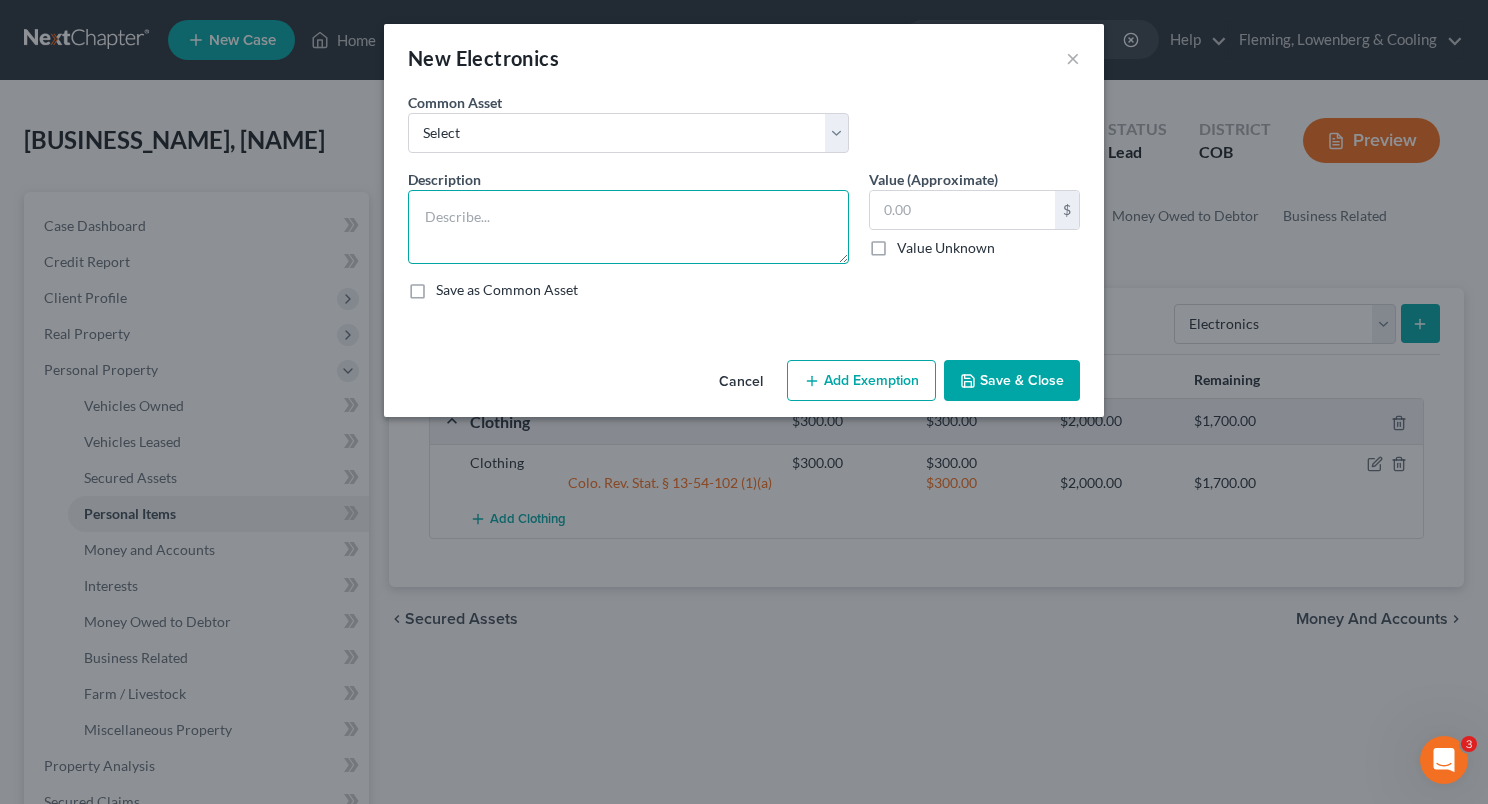 click at bounding box center (628, 227) 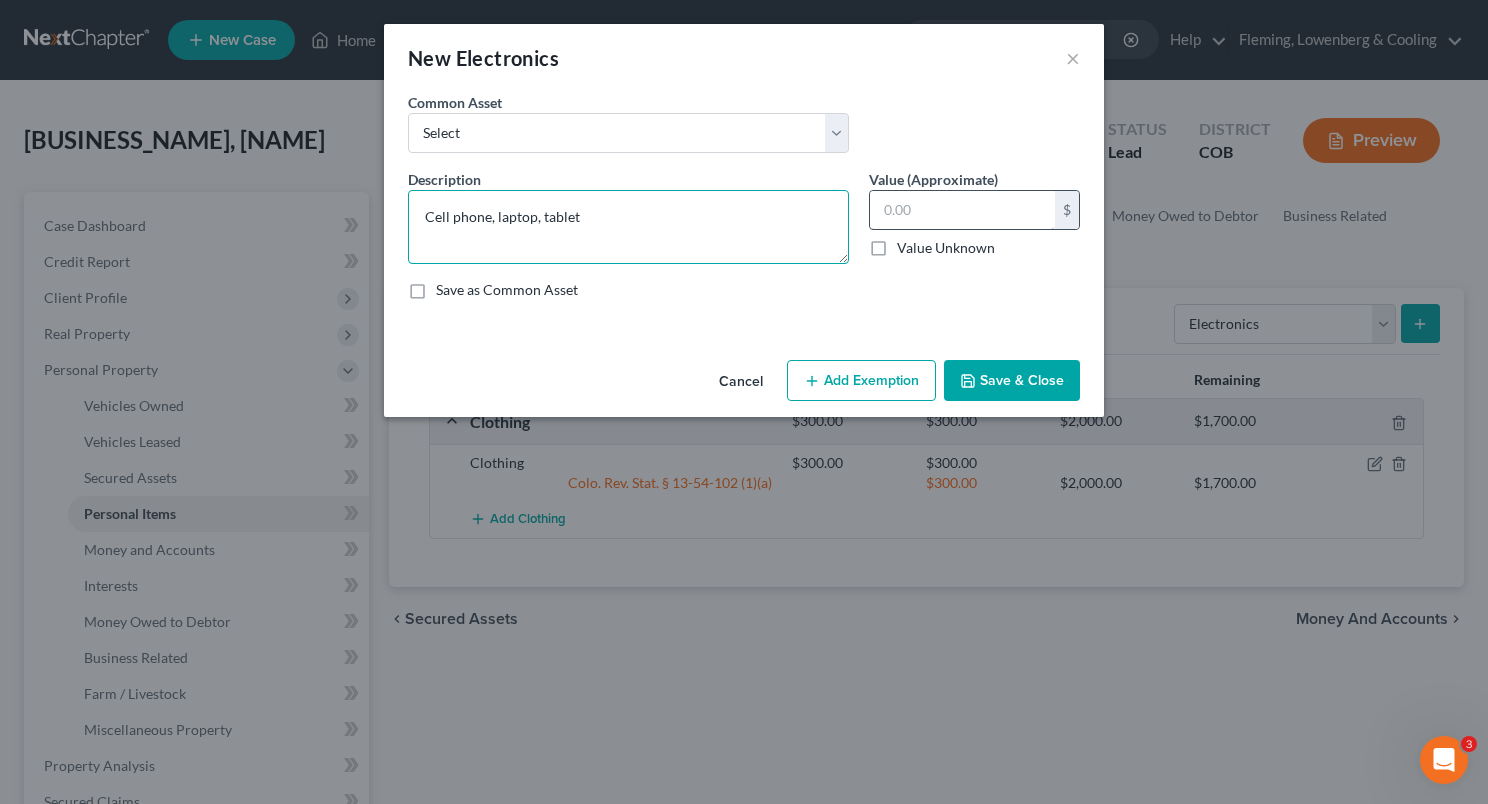 type on "Cell phone, laptop, tablet" 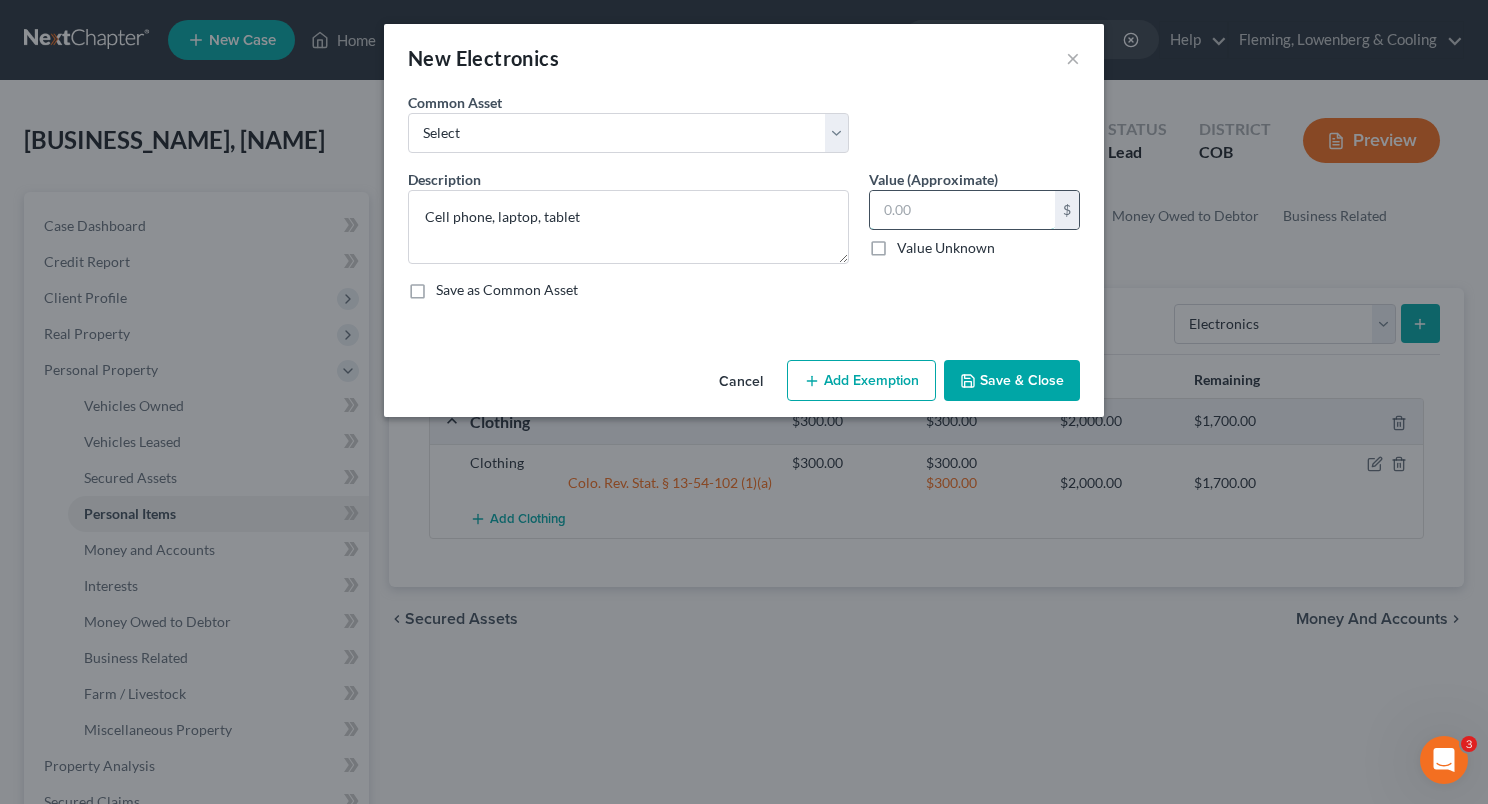 click at bounding box center (962, 210) 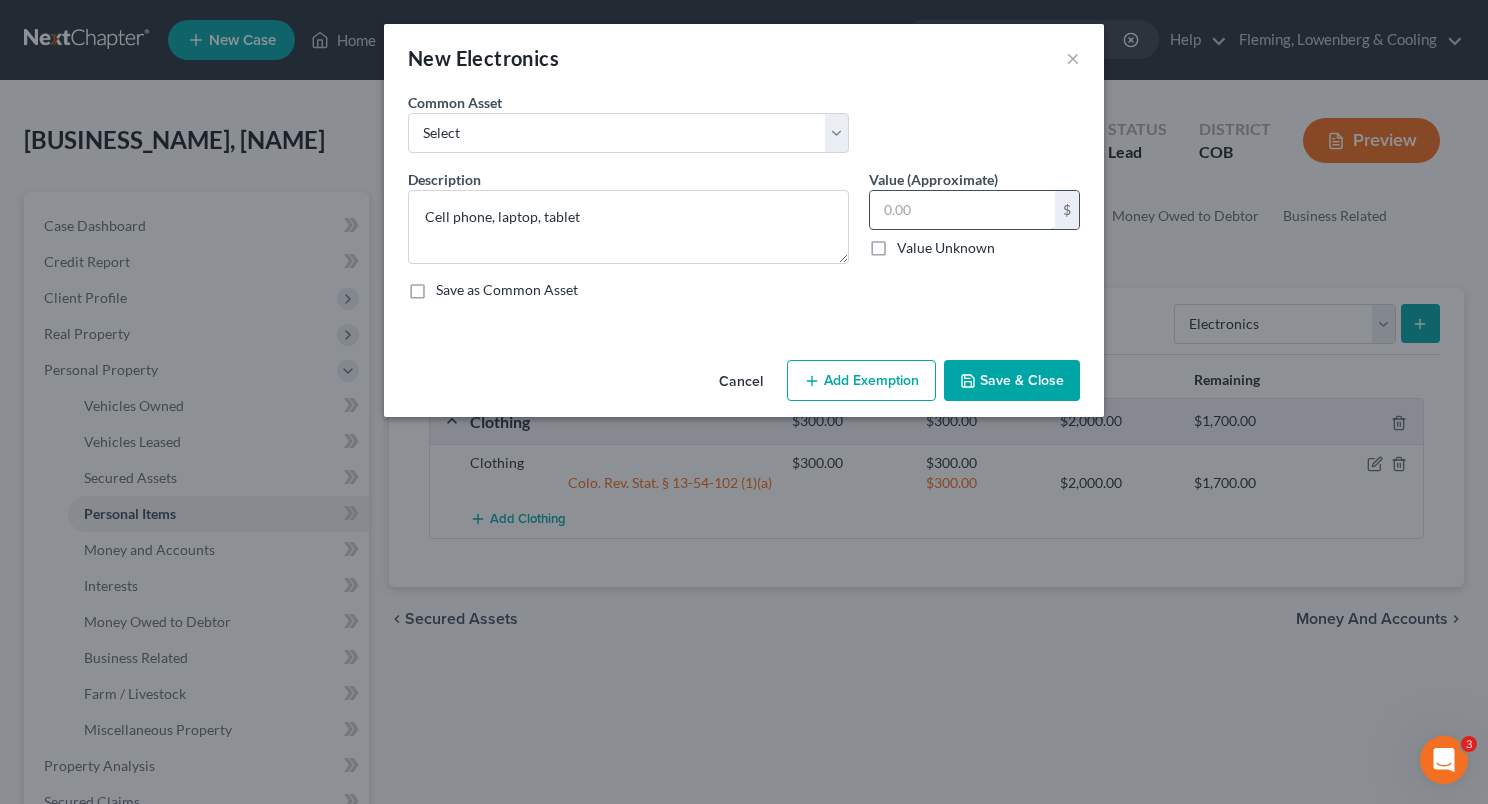 click at bounding box center [962, 210] 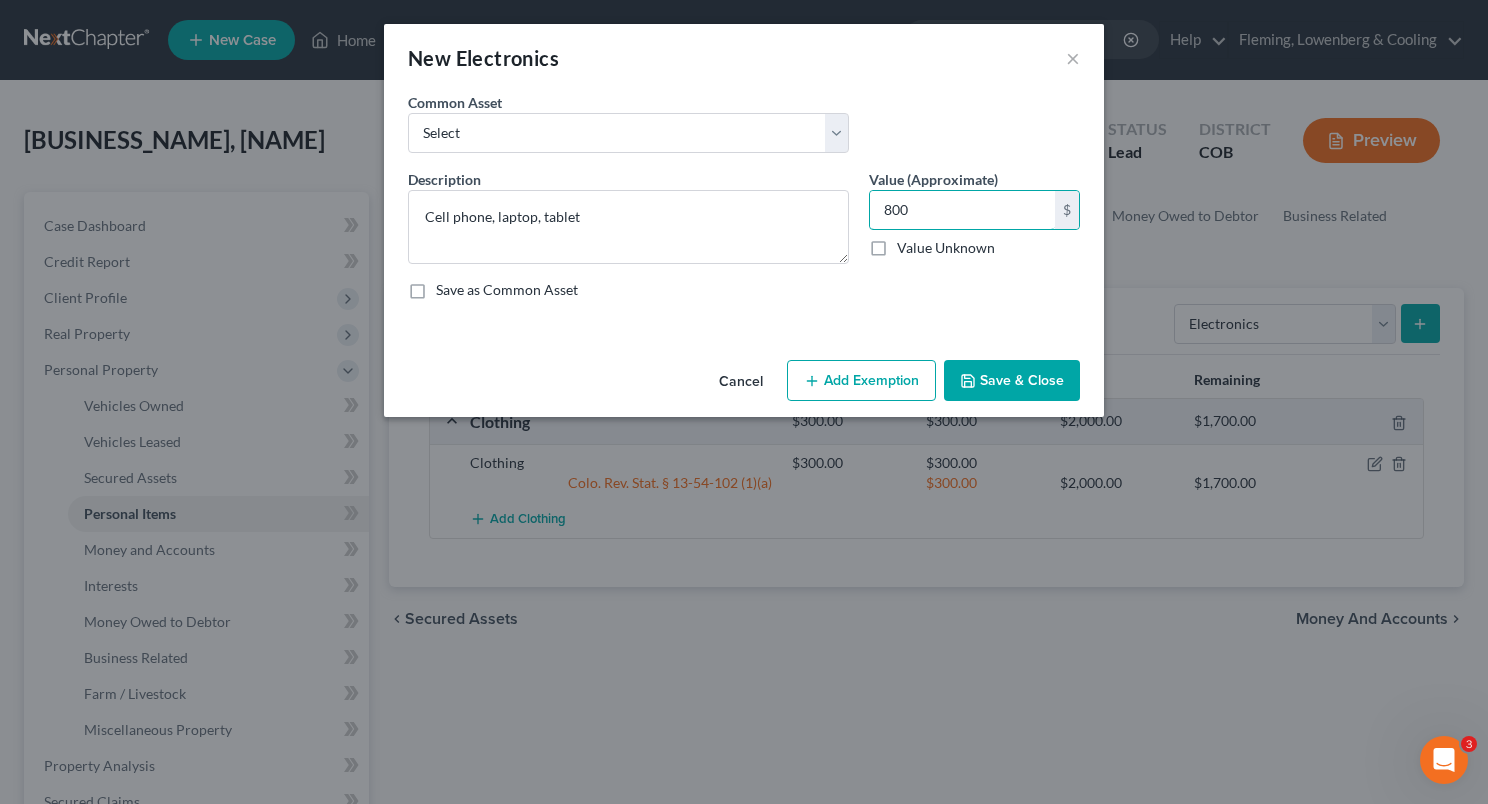 type on "800" 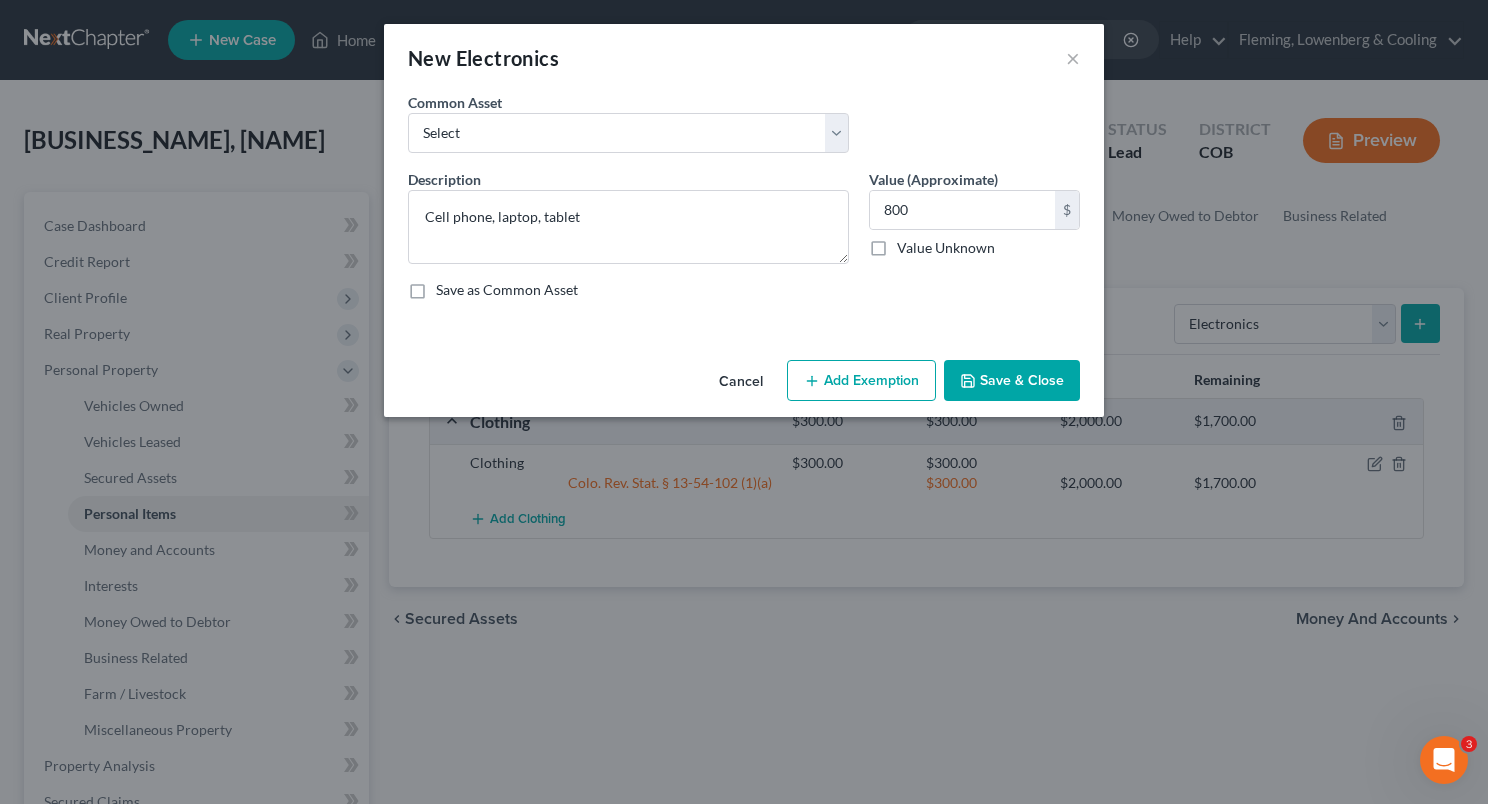 click on "Add Exemption" at bounding box center (861, 381) 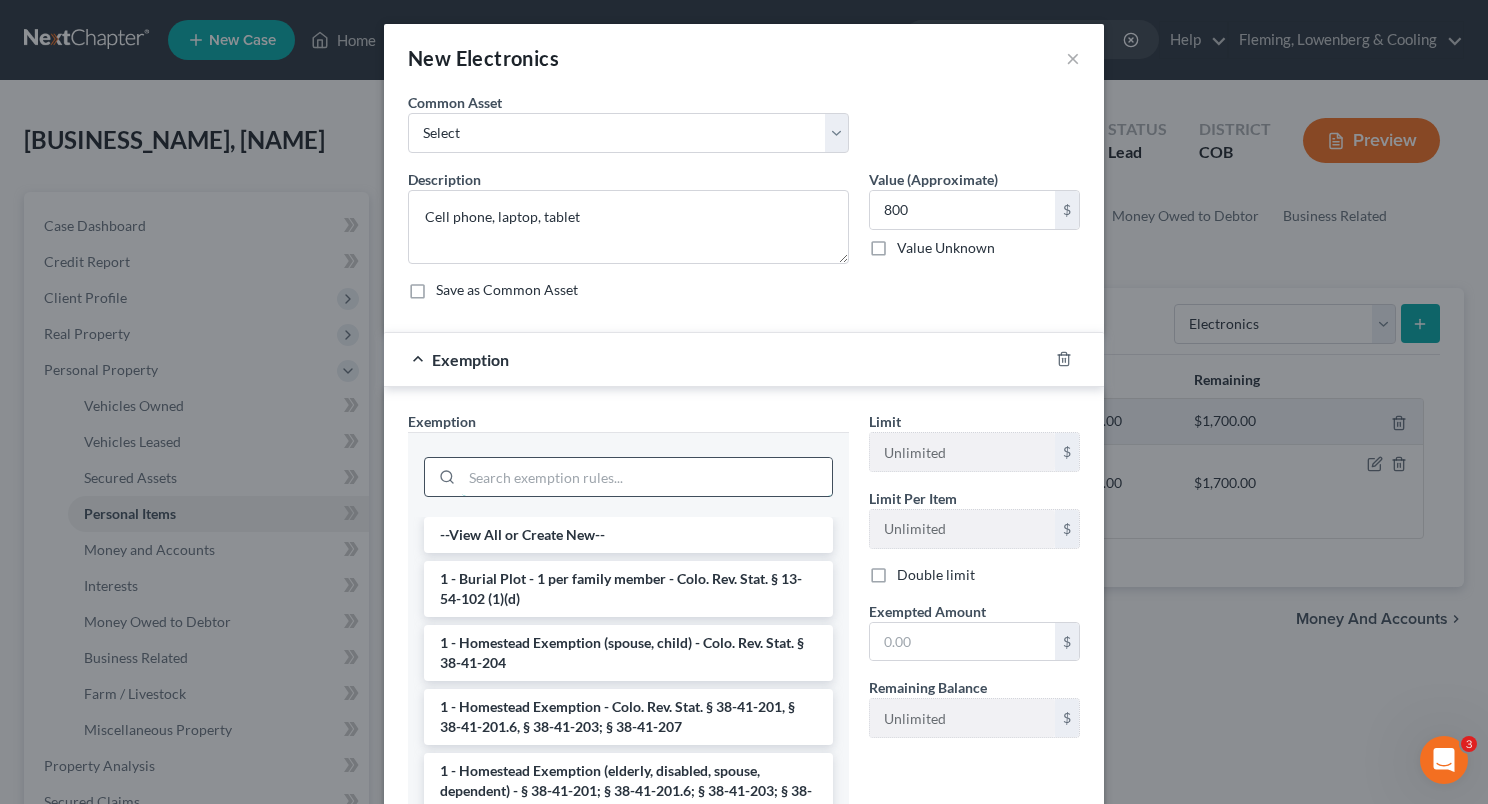 click at bounding box center [647, 477] 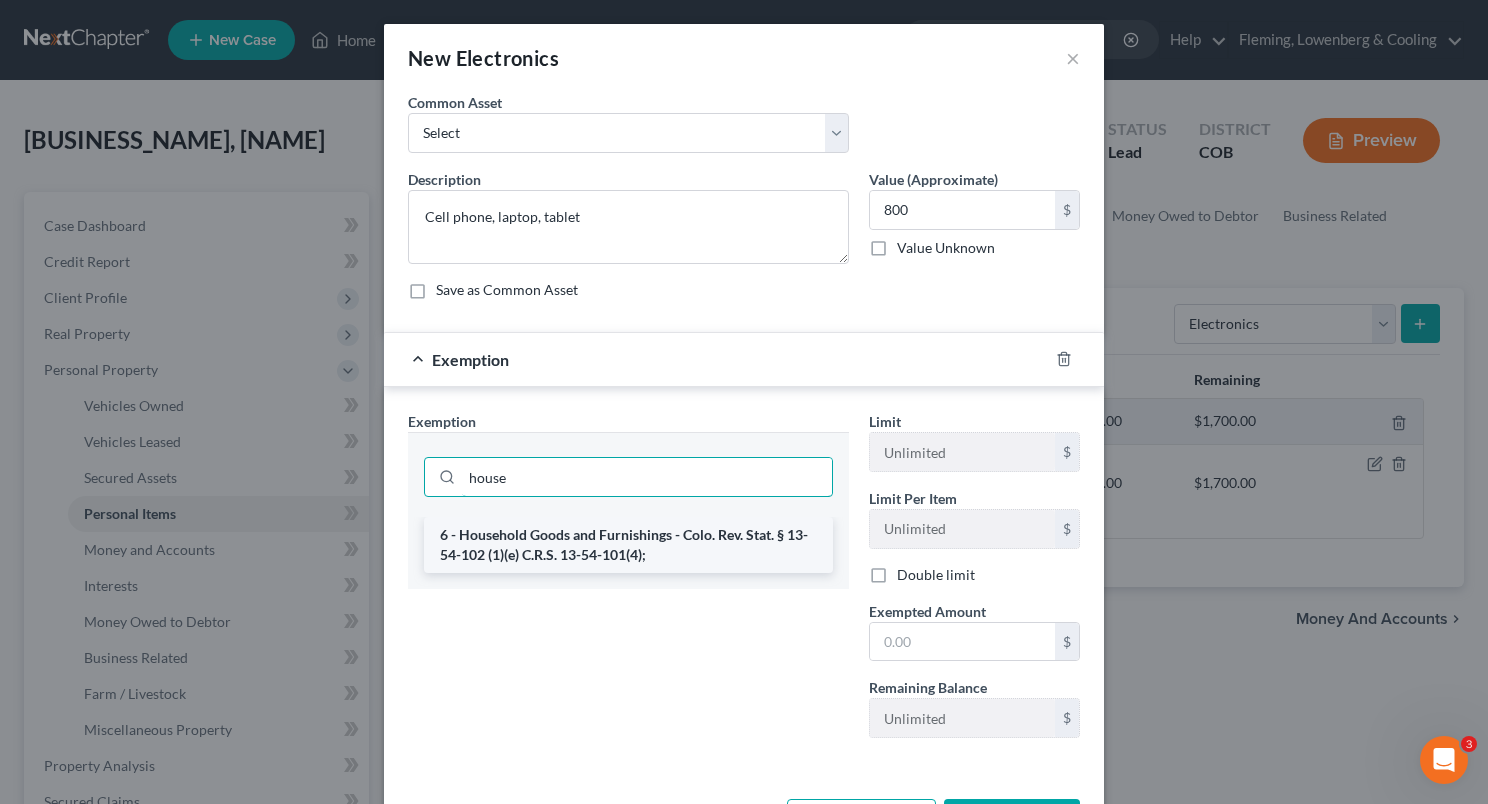type on "house" 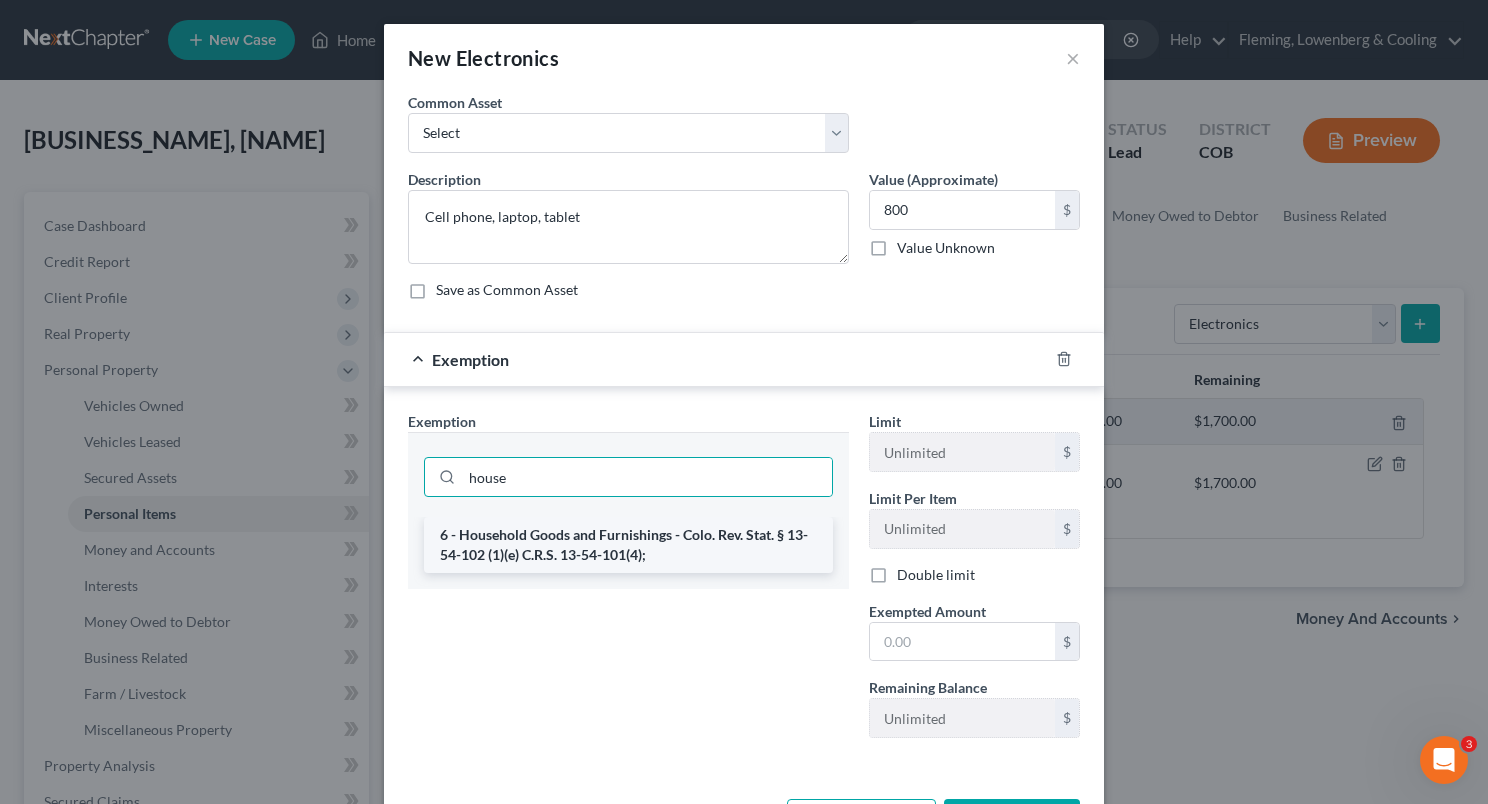 click on "6 - Household Goods and Furnishings  - Colo. Rev. Stat. § 13-54-102 (1)(e) C.R.S. 13-54-101(4);" at bounding box center [628, 545] 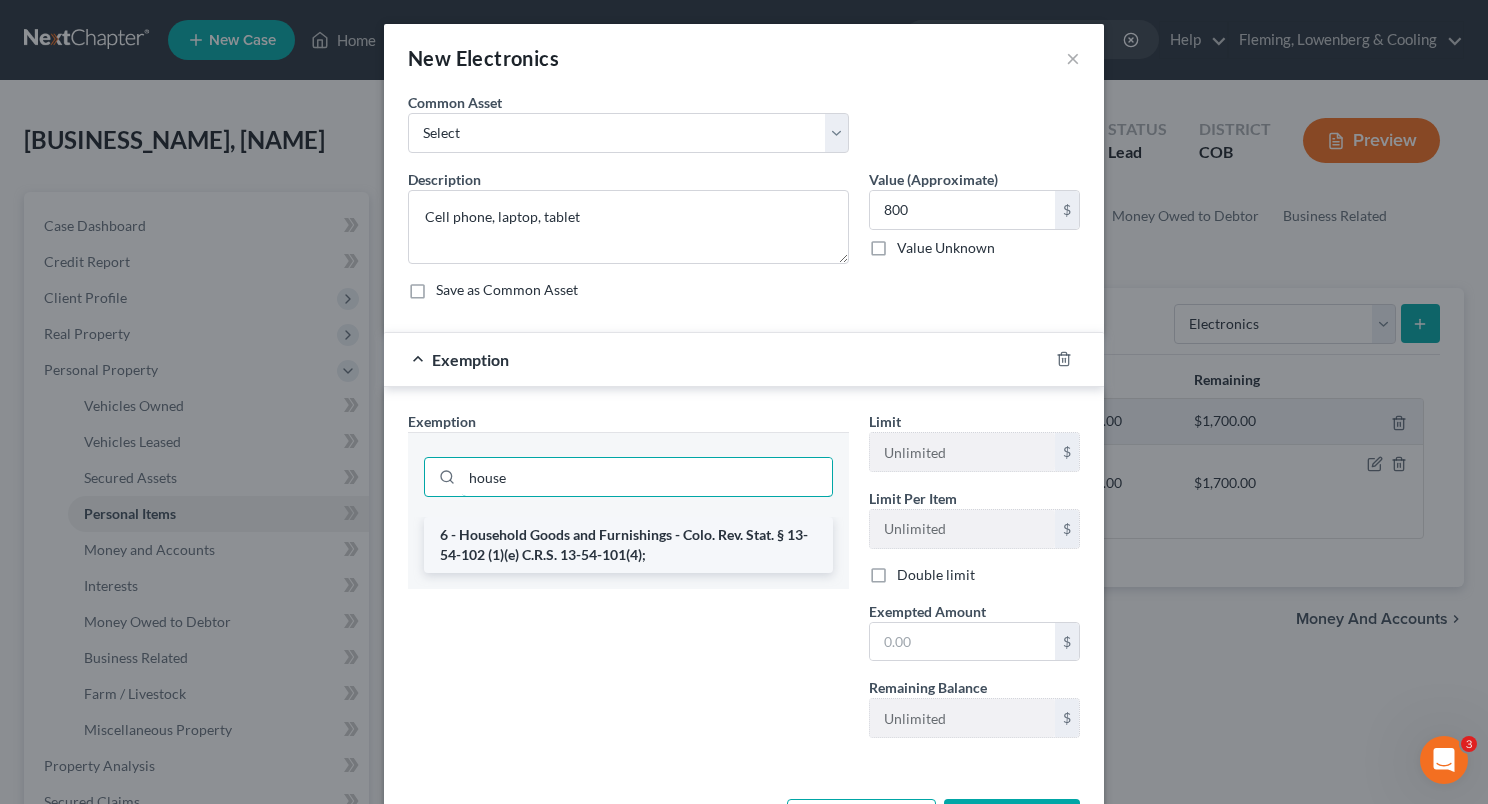 click on "house" at bounding box center (647, 477) 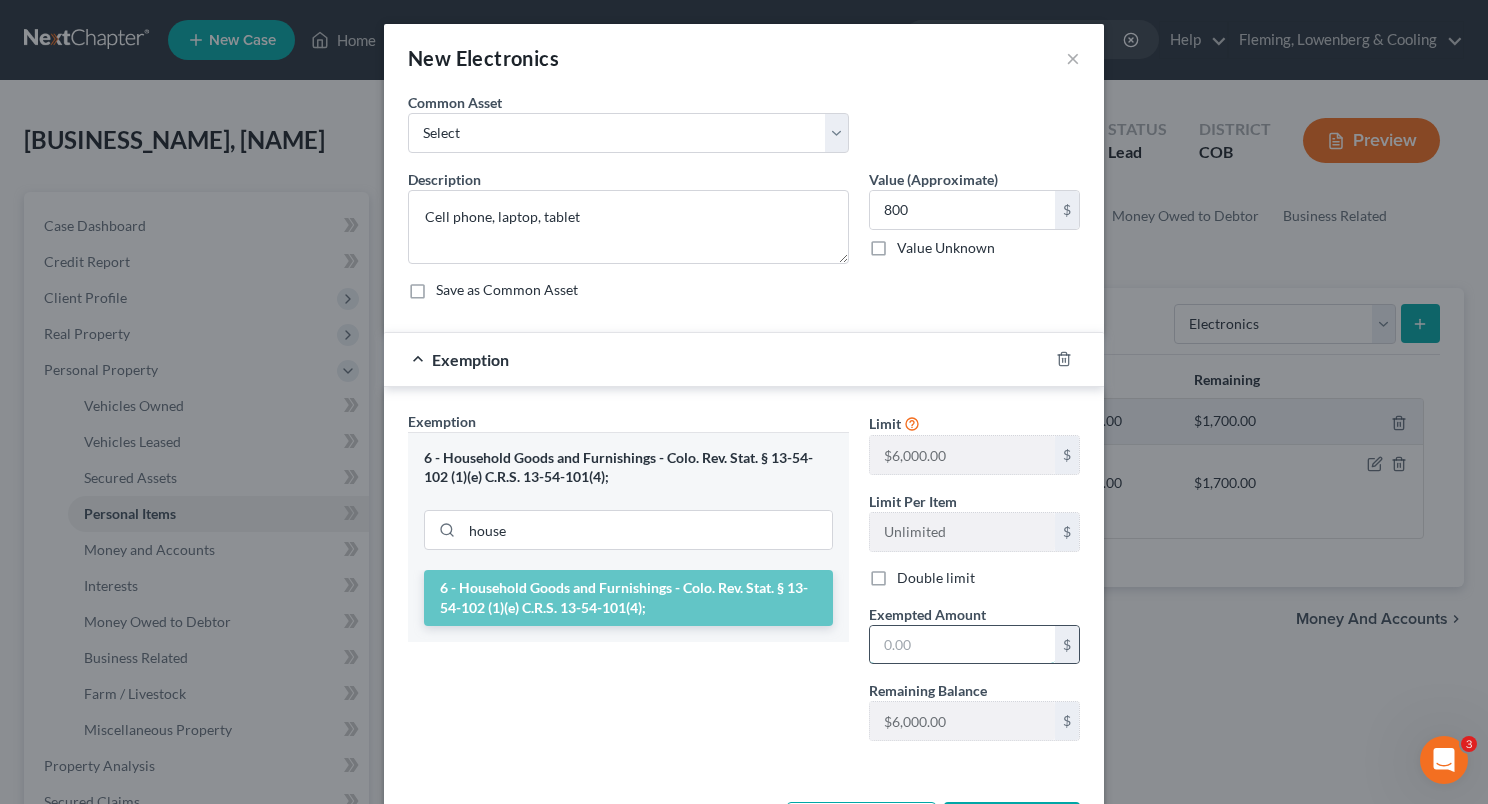 click at bounding box center (962, 645) 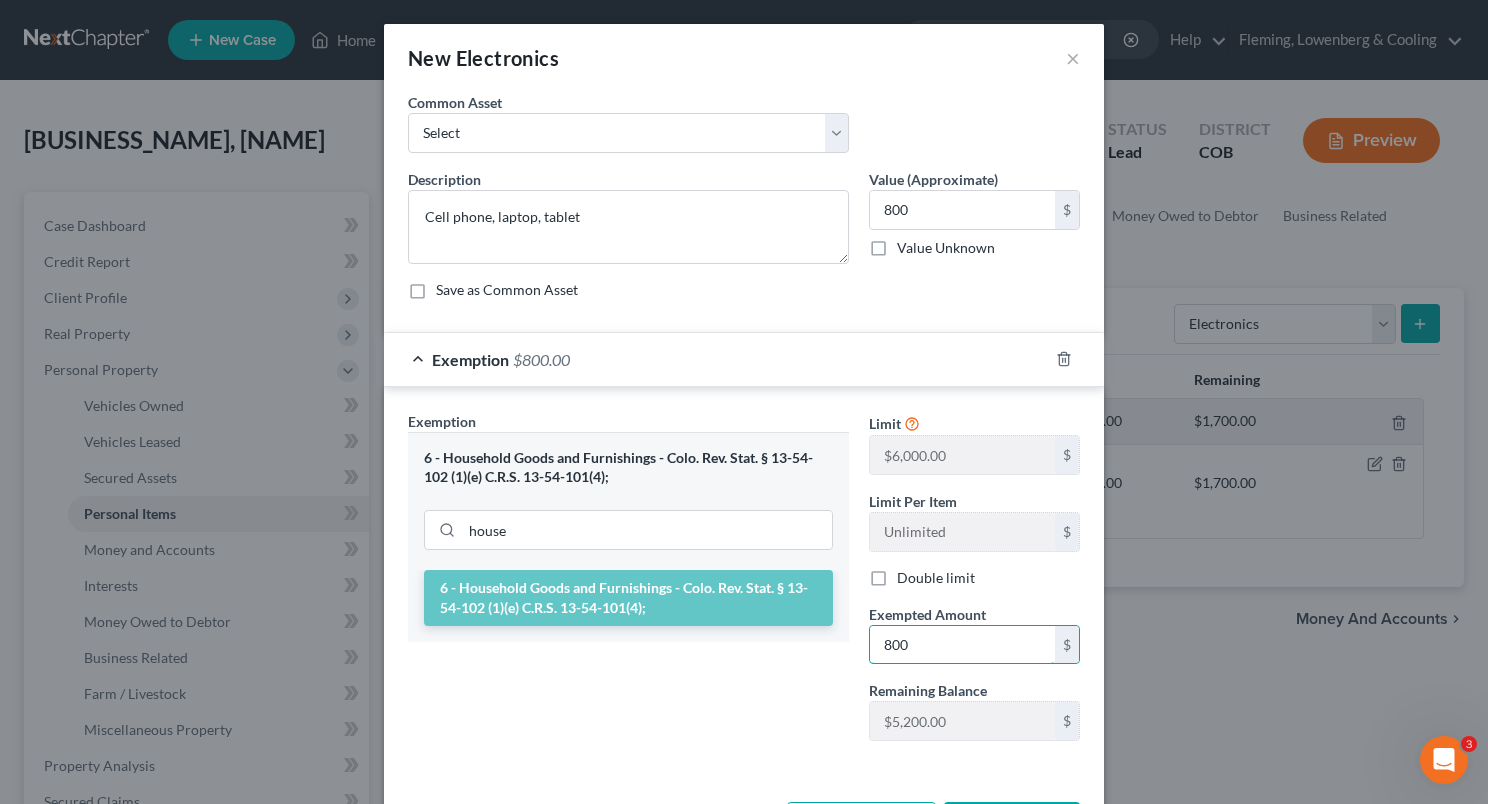 type on "800" 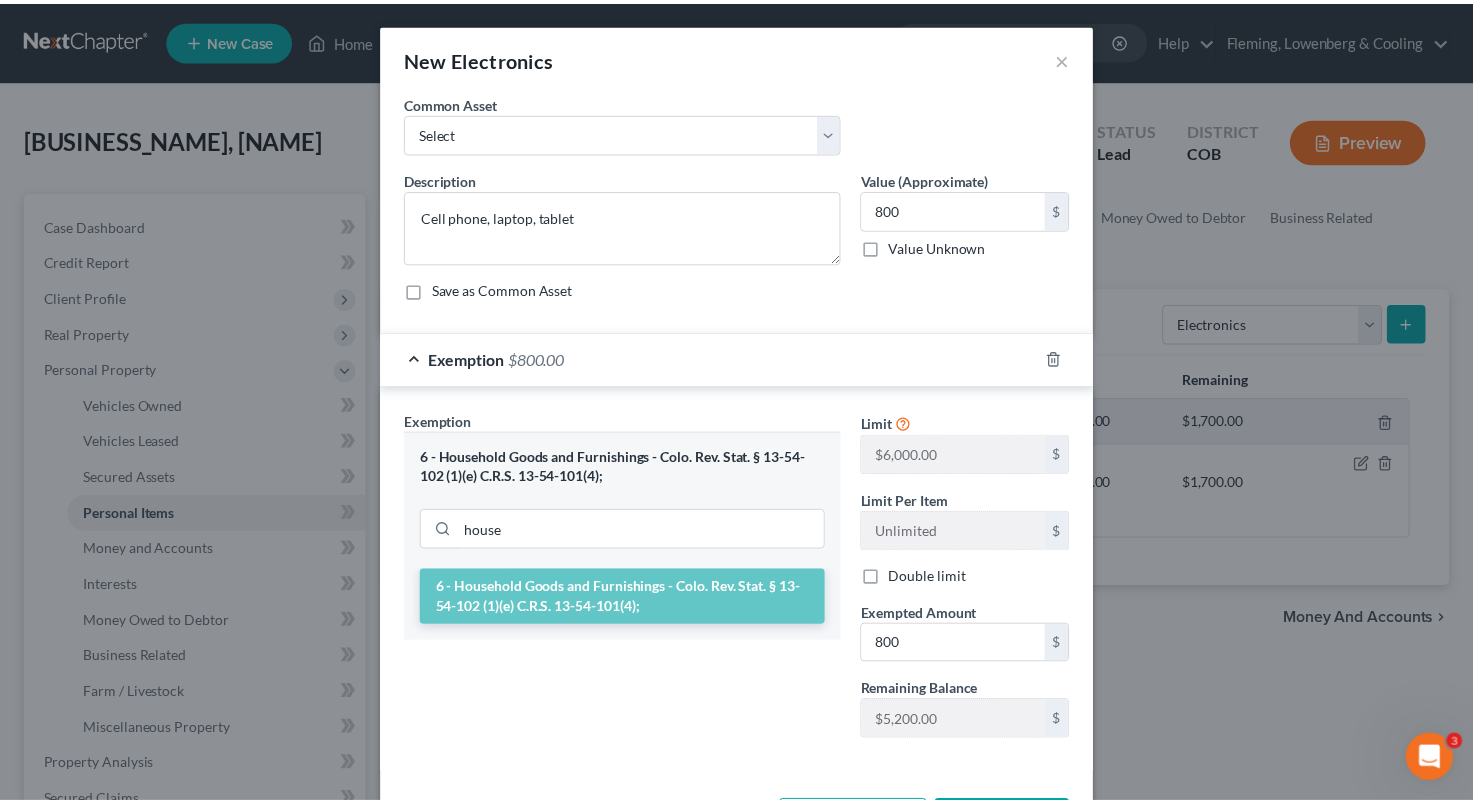 scroll, scrollTop: 77, scrollLeft: 0, axis: vertical 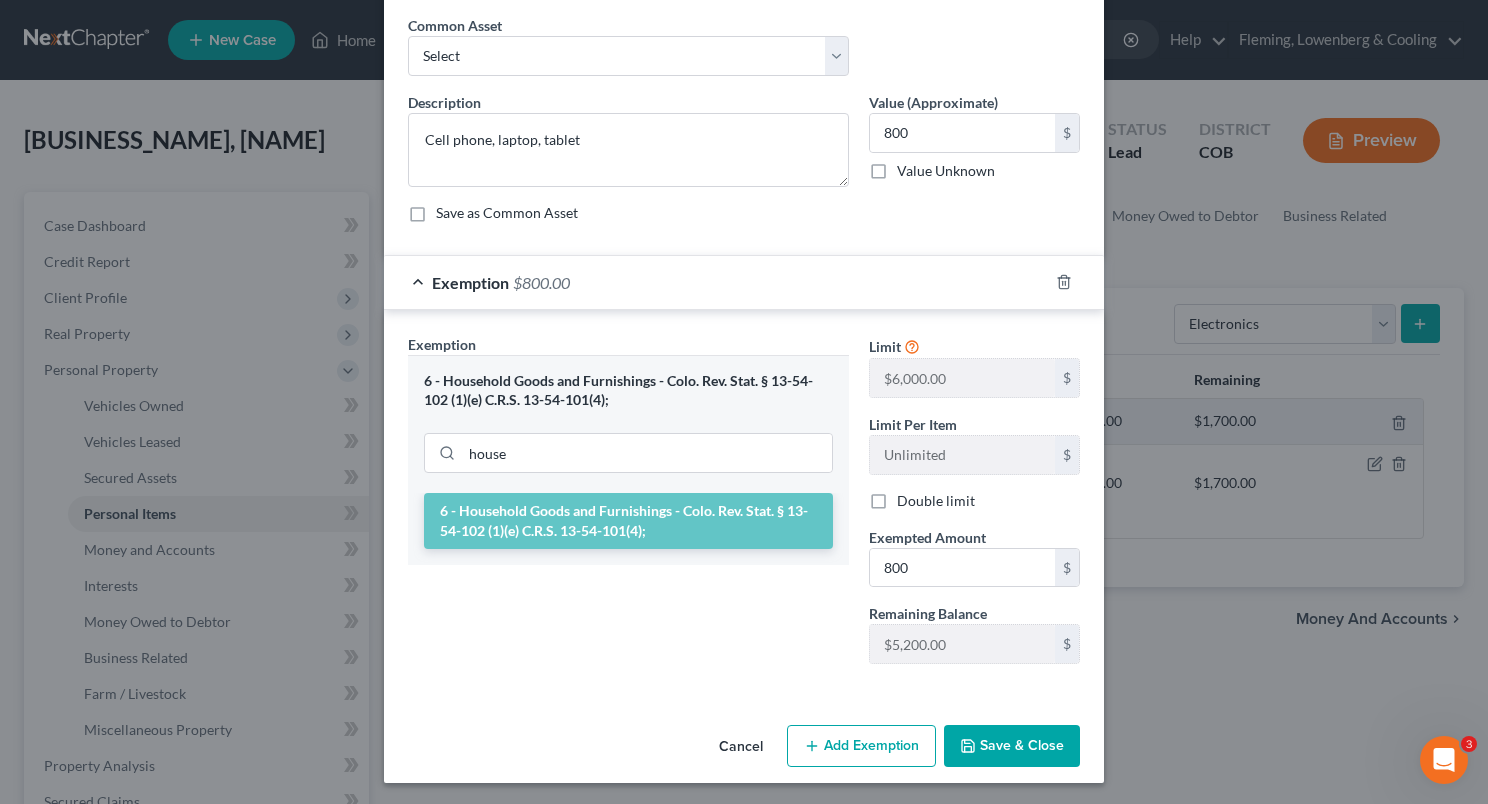 click on "Save & Close" at bounding box center (1012, 746) 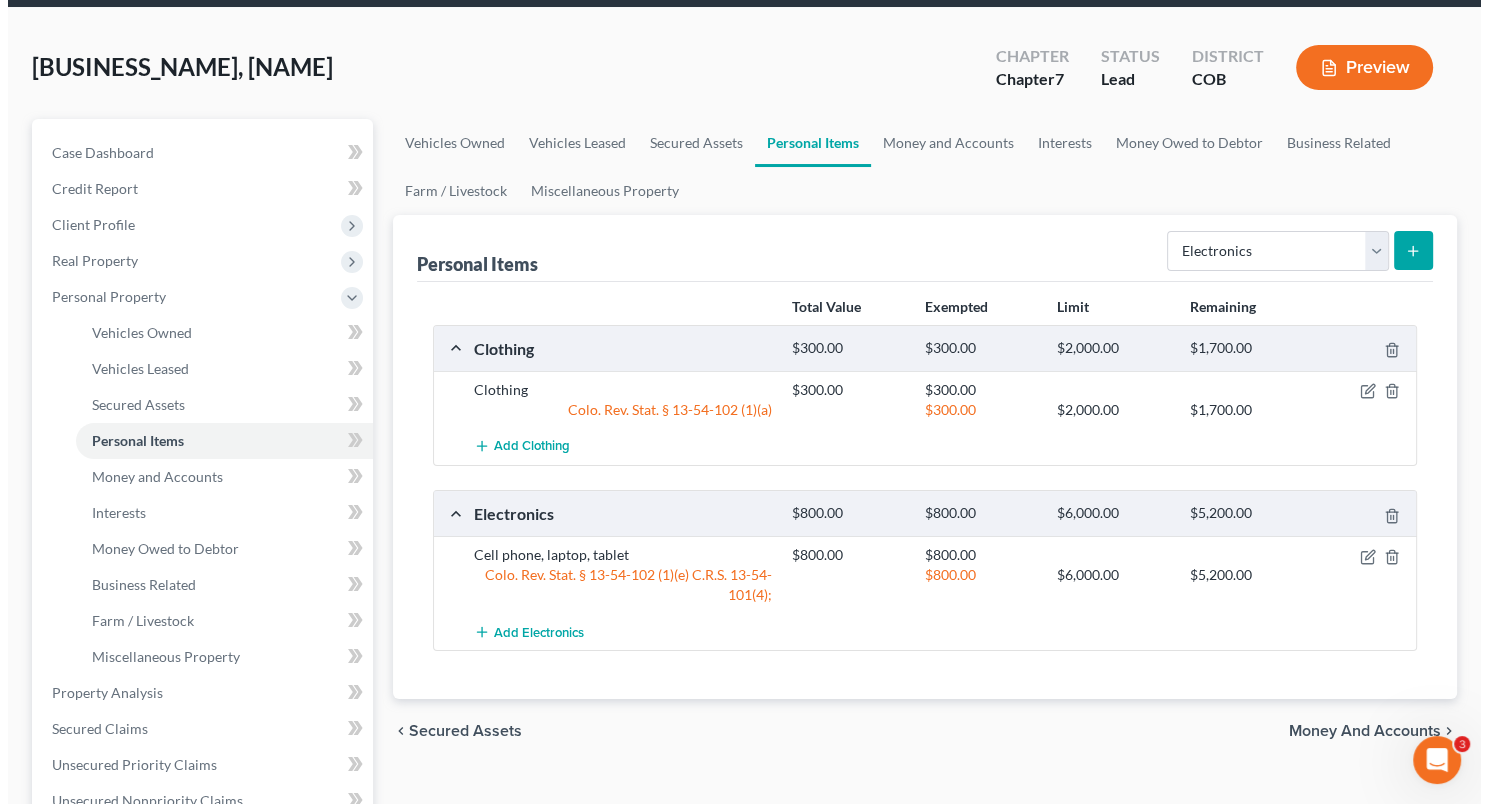 scroll, scrollTop: 0, scrollLeft: 0, axis: both 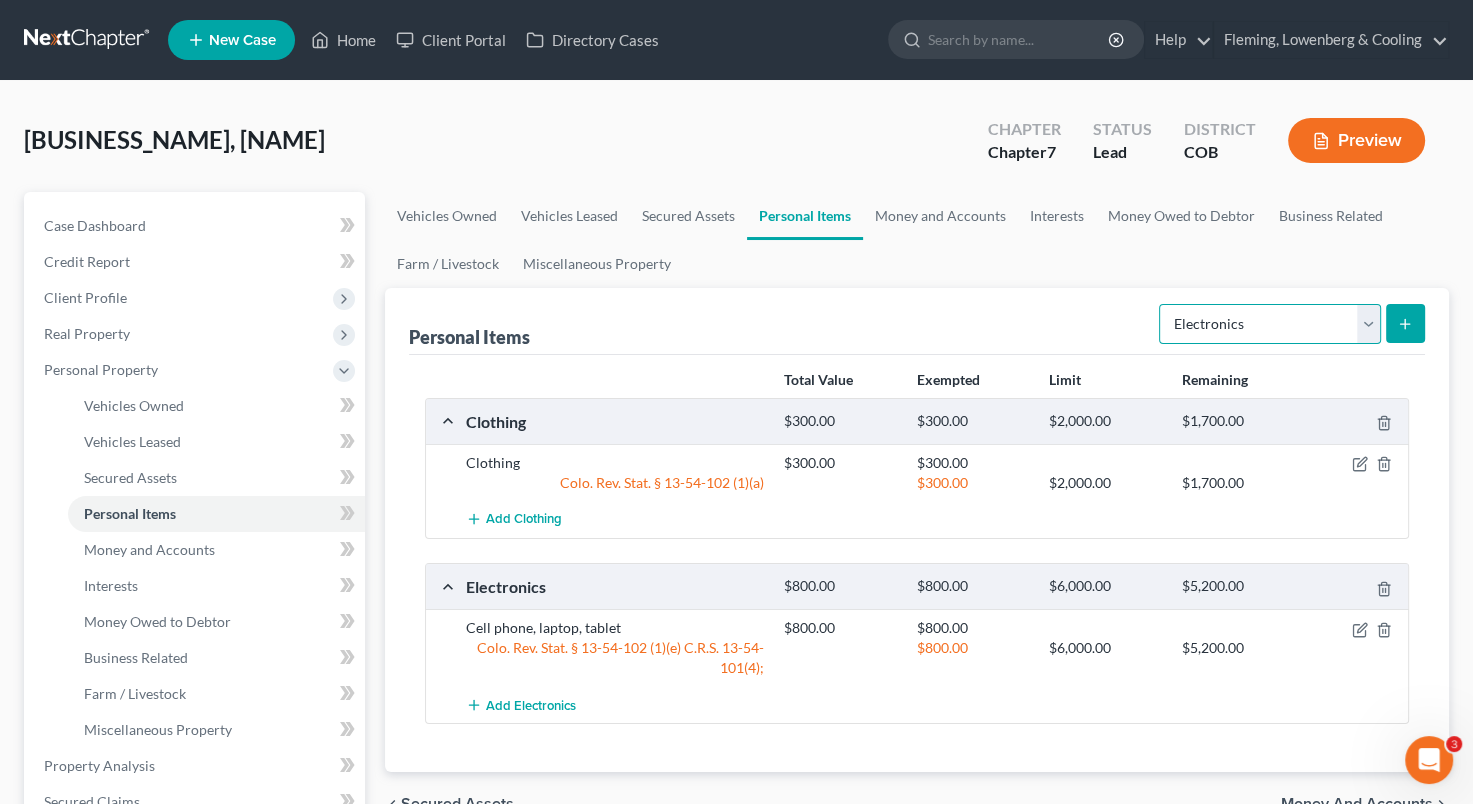 click on "Select Item Type Clothing Collectibles Of Value Electronics Firearms Household Goods Jewelry Other Pet(s) Sports & Hobby Equipment" at bounding box center (1270, 324) 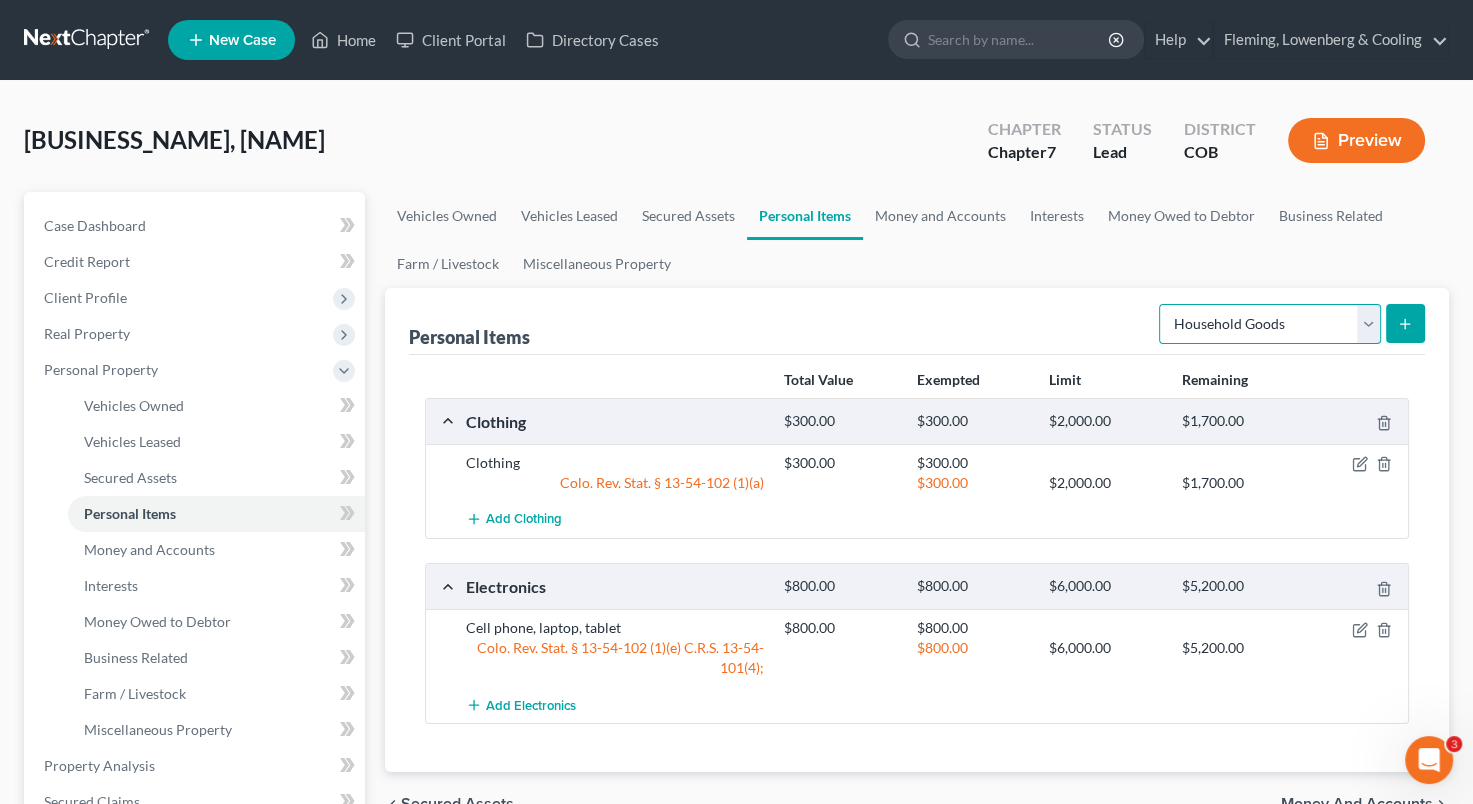 click on "Select Item Type Clothing Collectibles Of Value Electronics Firearms Household Goods Jewelry Other Pet(s) Sports & Hobby Equipment" at bounding box center (1270, 324) 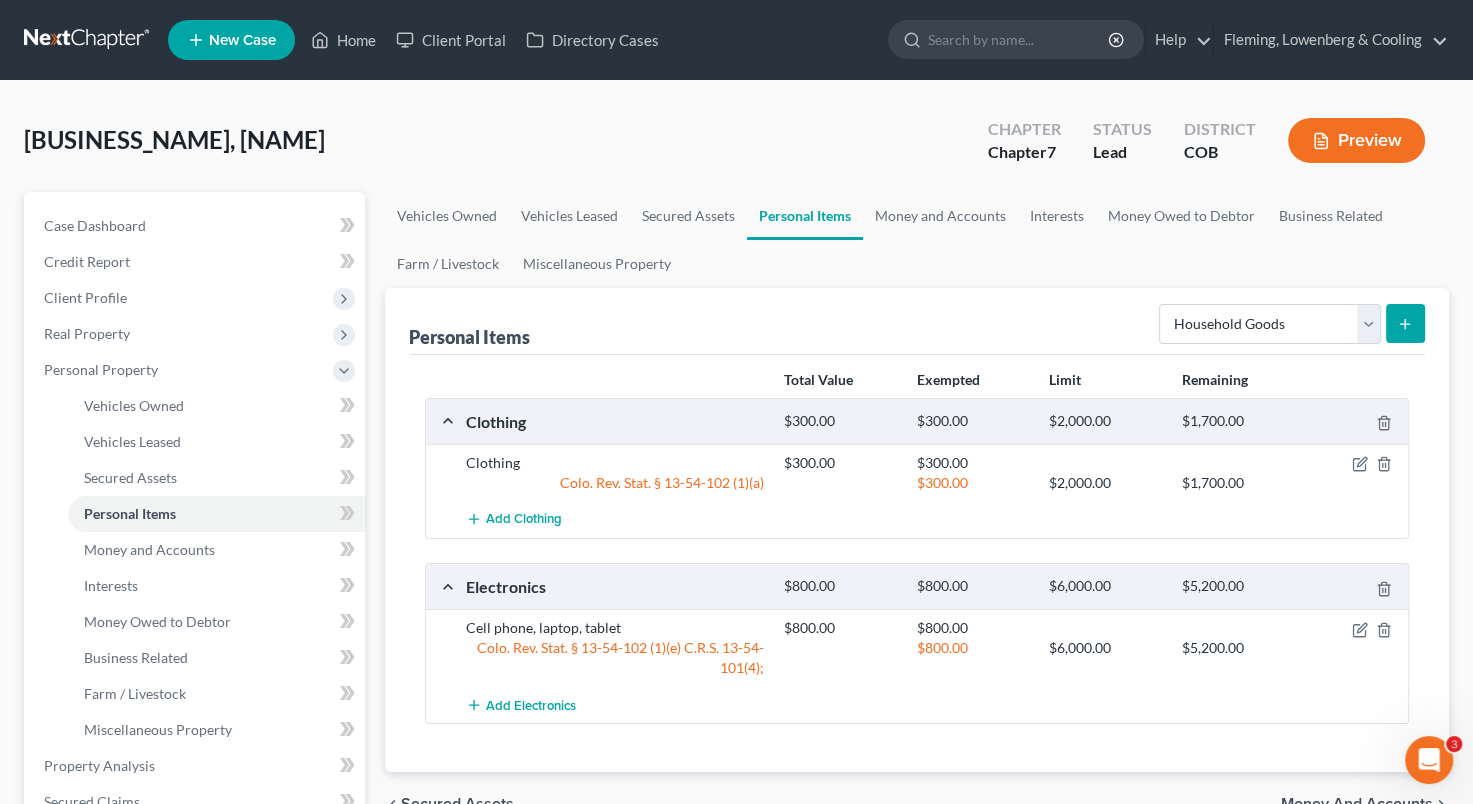 click 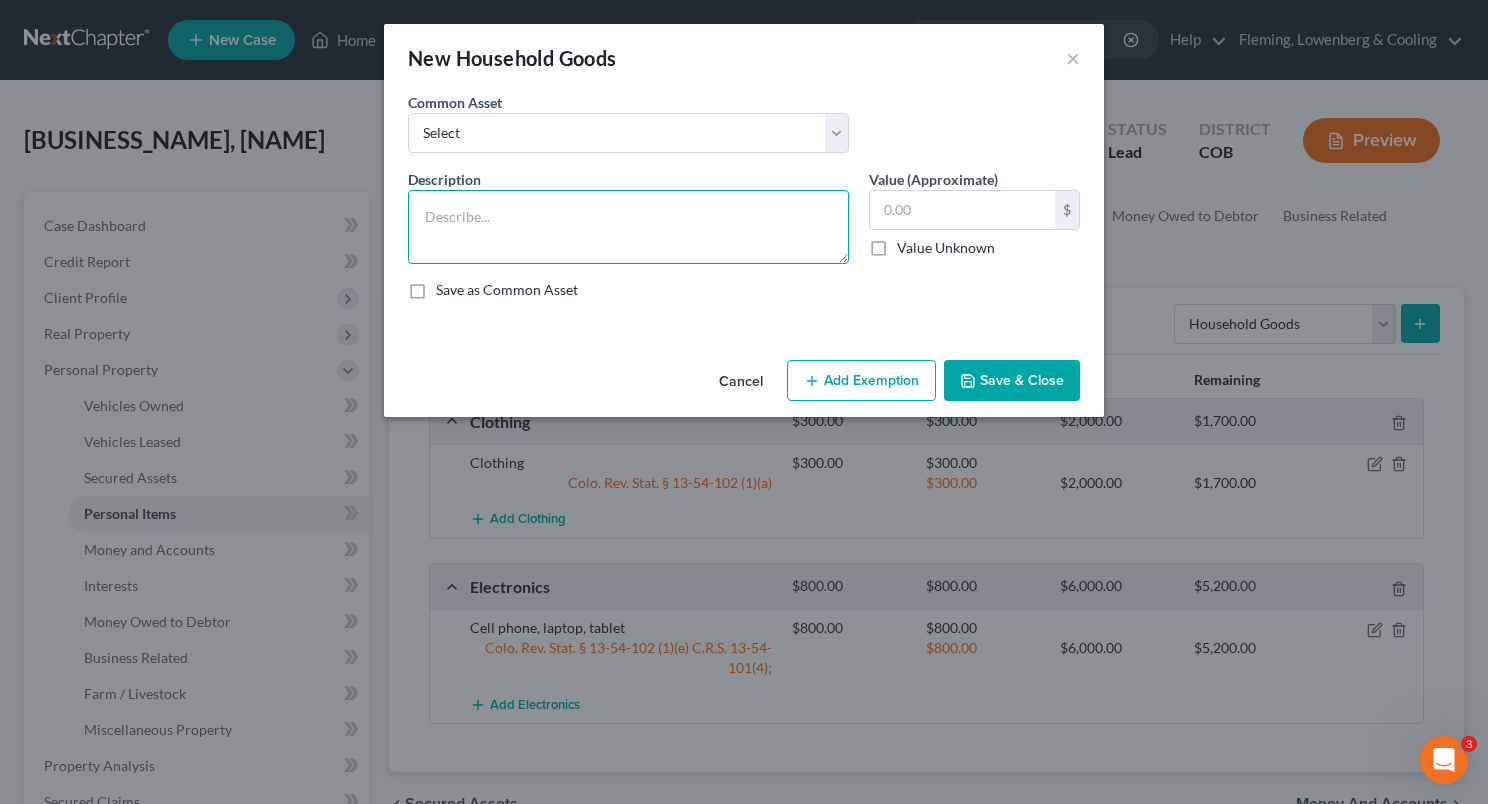 click at bounding box center (628, 227) 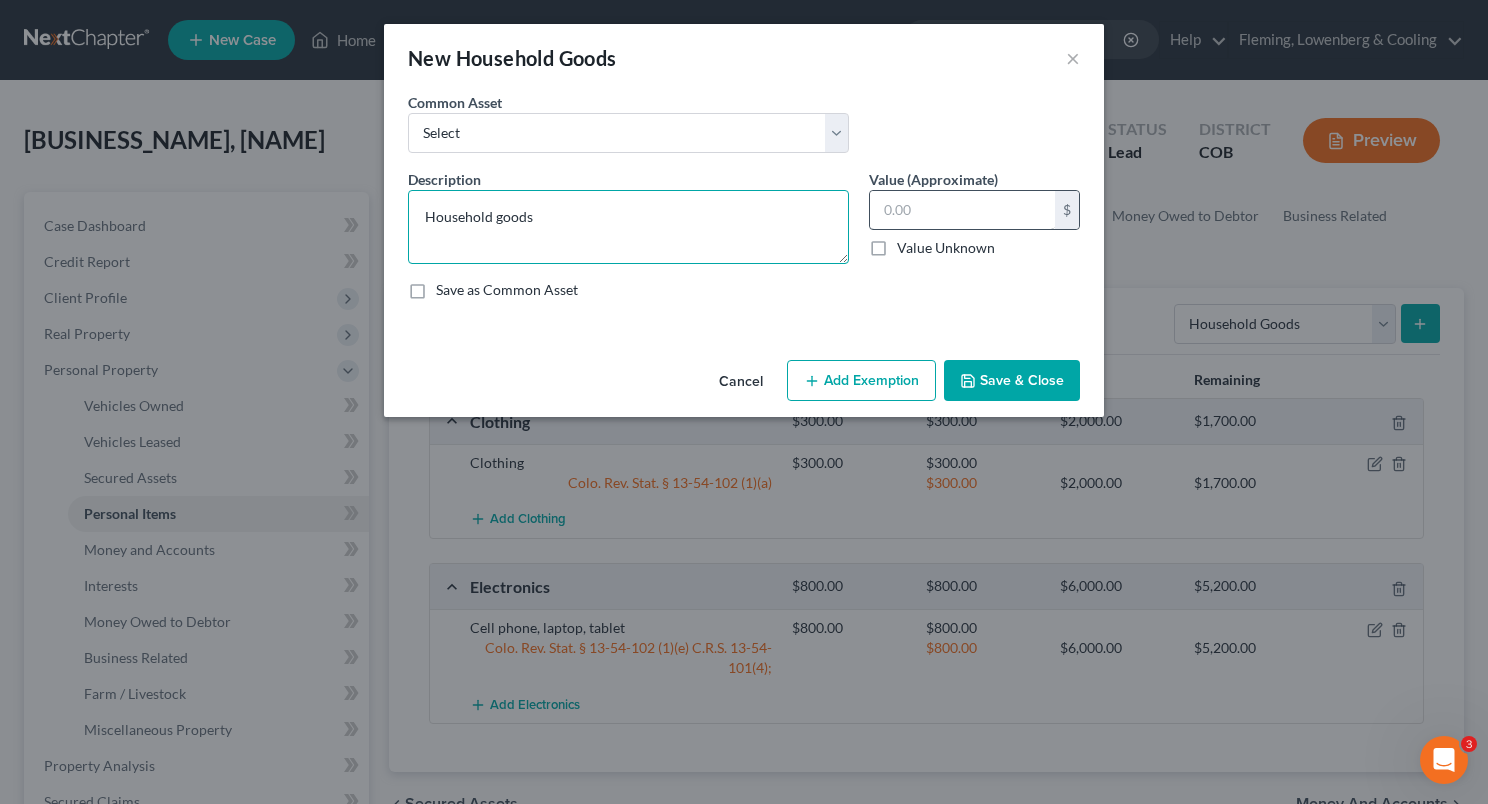 type on "Household goods" 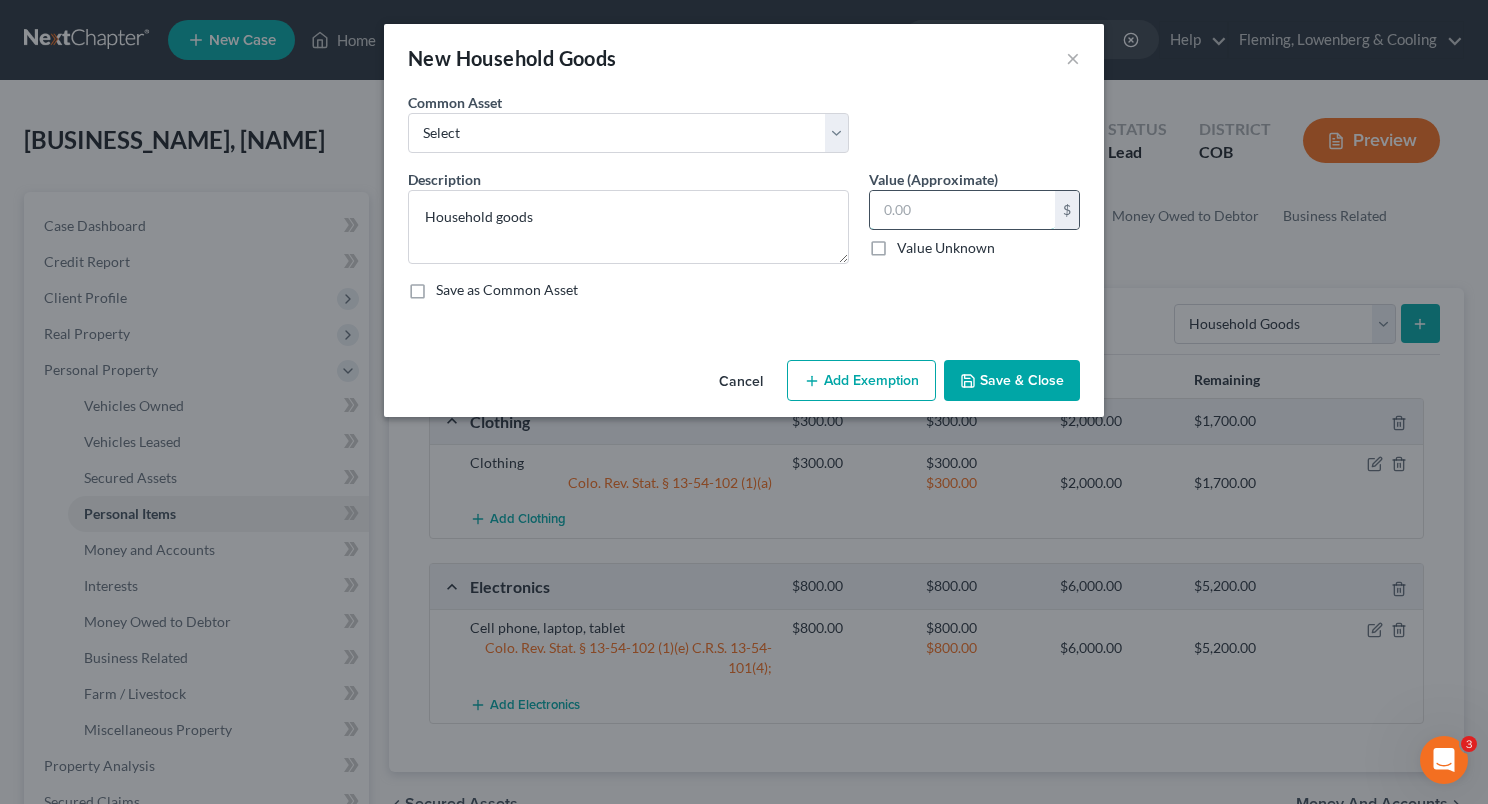 click at bounding box center (962, 210) 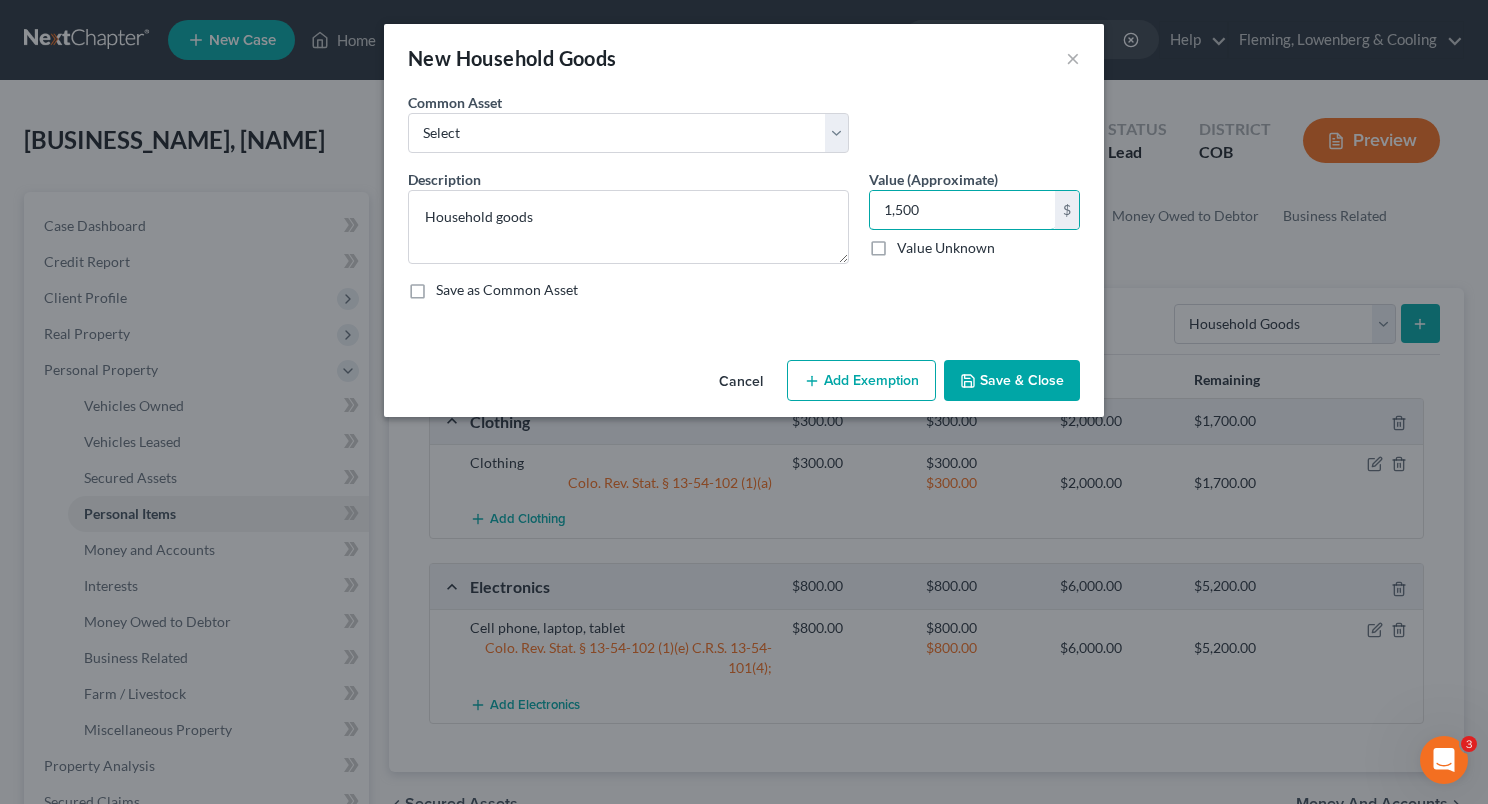 type on "1,500" 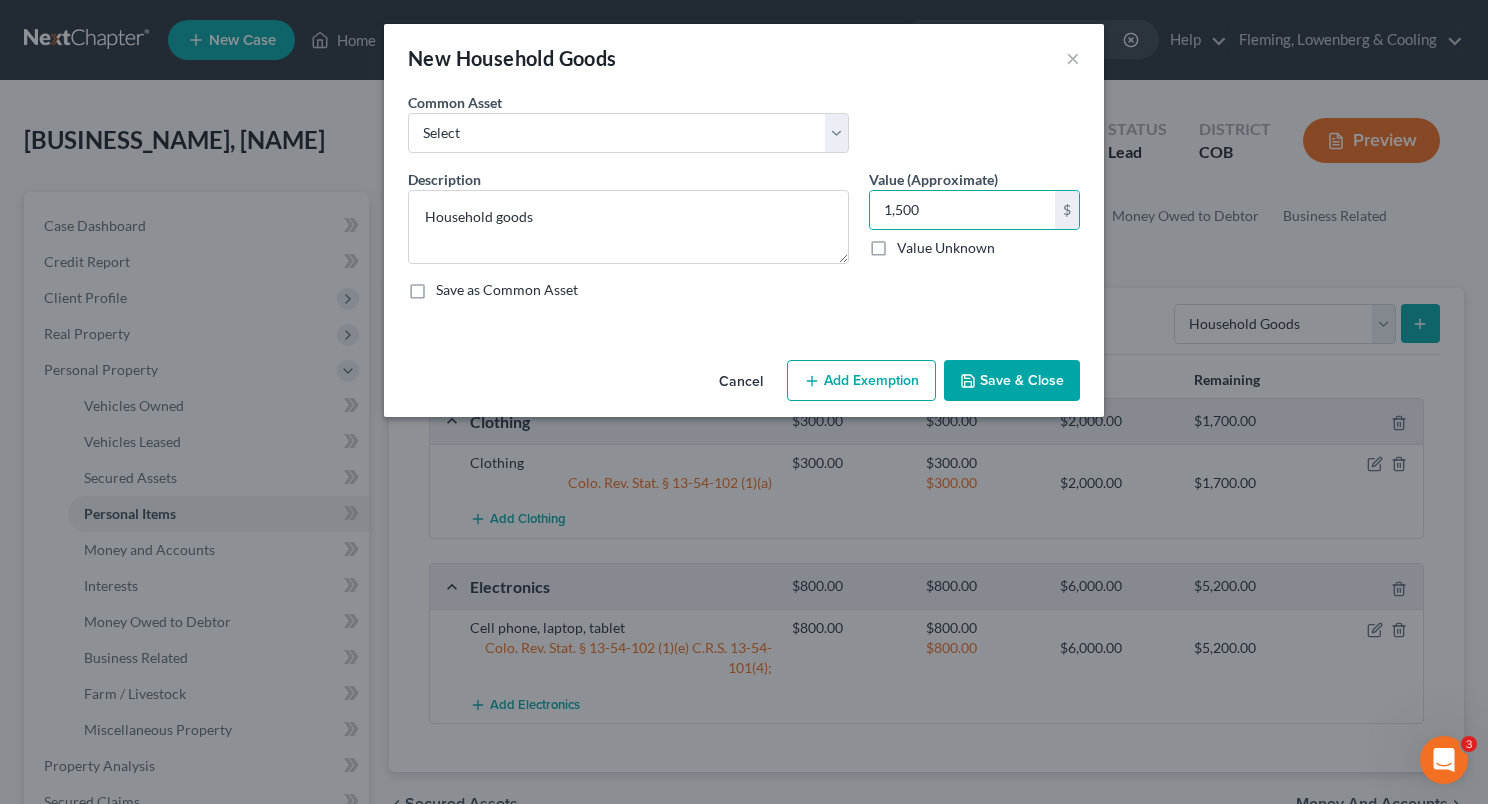 click on "Add Exemption" at bounding box center (861, 381) 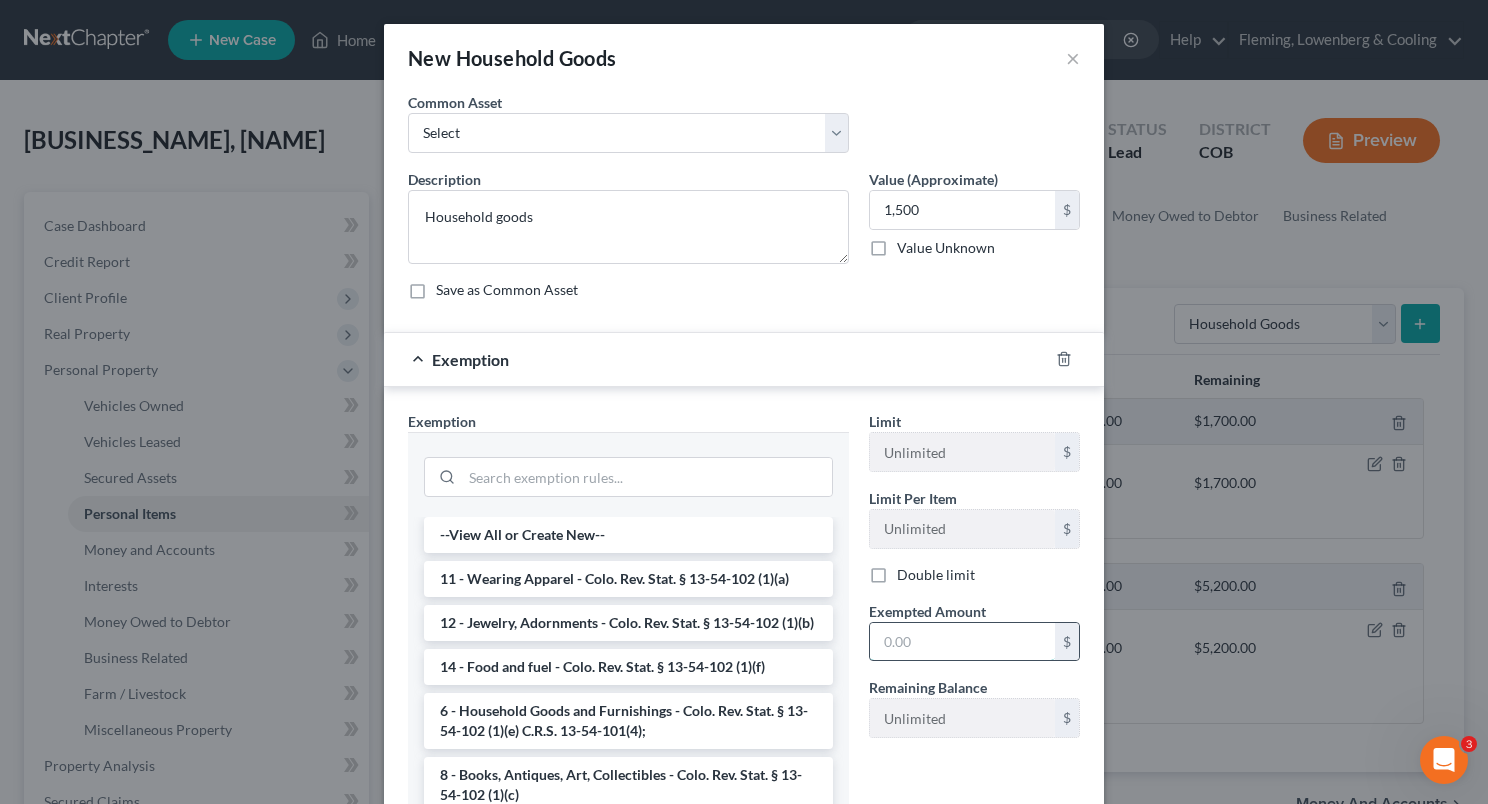 click at bounding box center [962, 642] 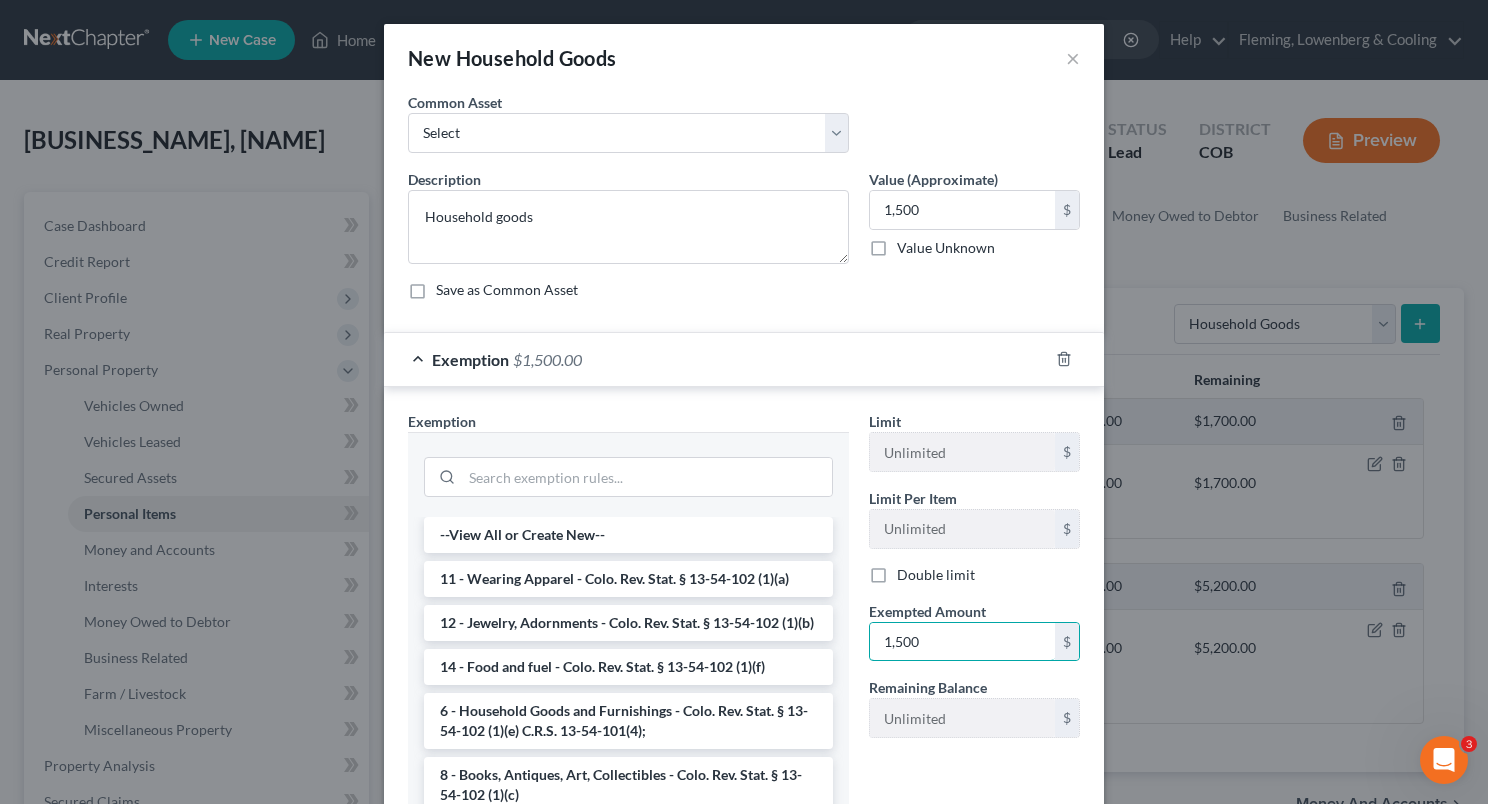 type on "1,500" 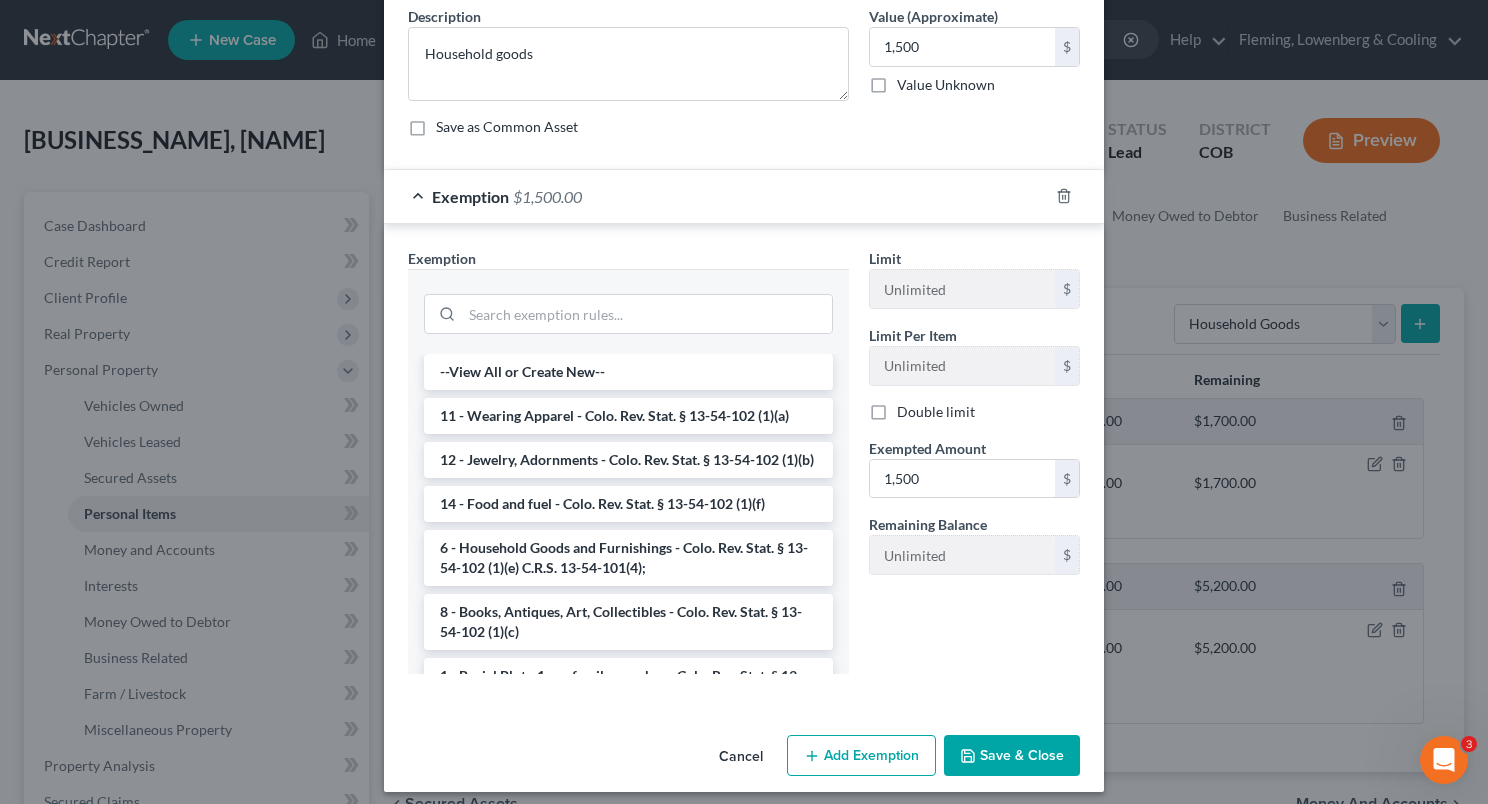 scroll, scrollTop: 173, scrollLeft: 0, axis: vertical 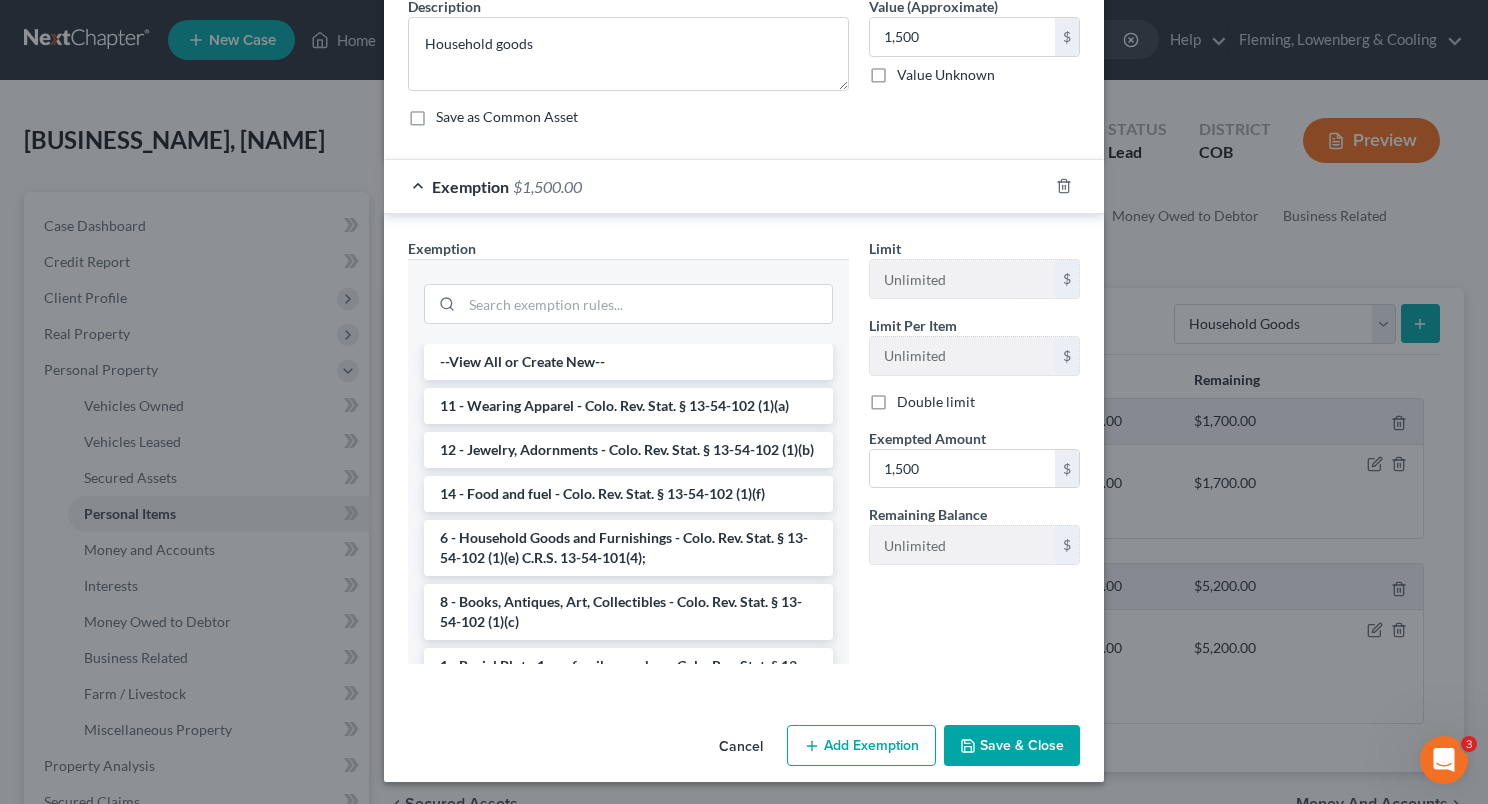 click on "Save & Close" at bounding box center [1012, 746] 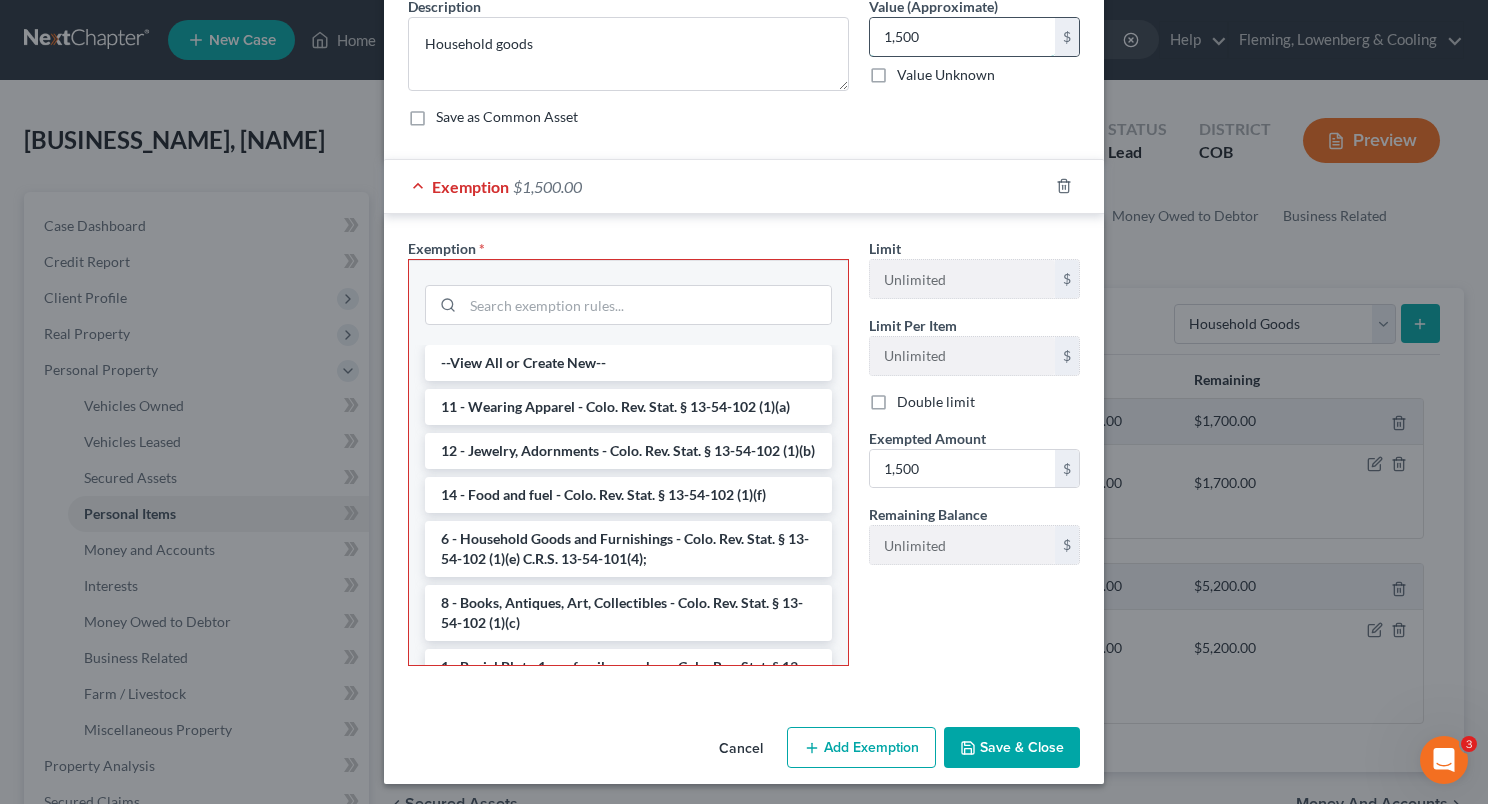 click on "1,500" at bounding box center [962, 37] 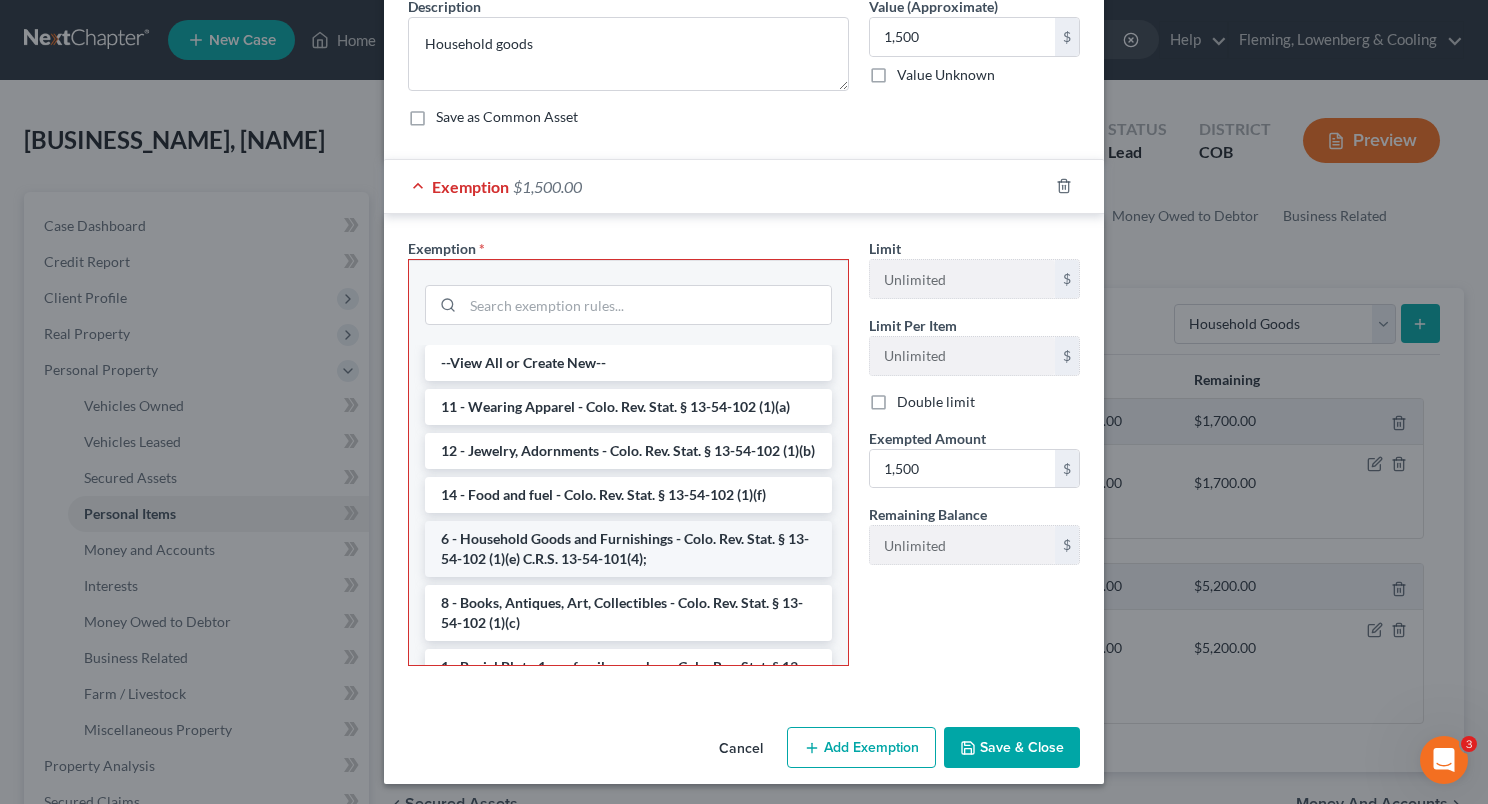 click on "6 - Household Goods and Furnishings  - Colo. Rev. Stat. § 13-54-102 (1)(e) C.R.S. 13-54-101(4);" at bounding box center (628, 549) 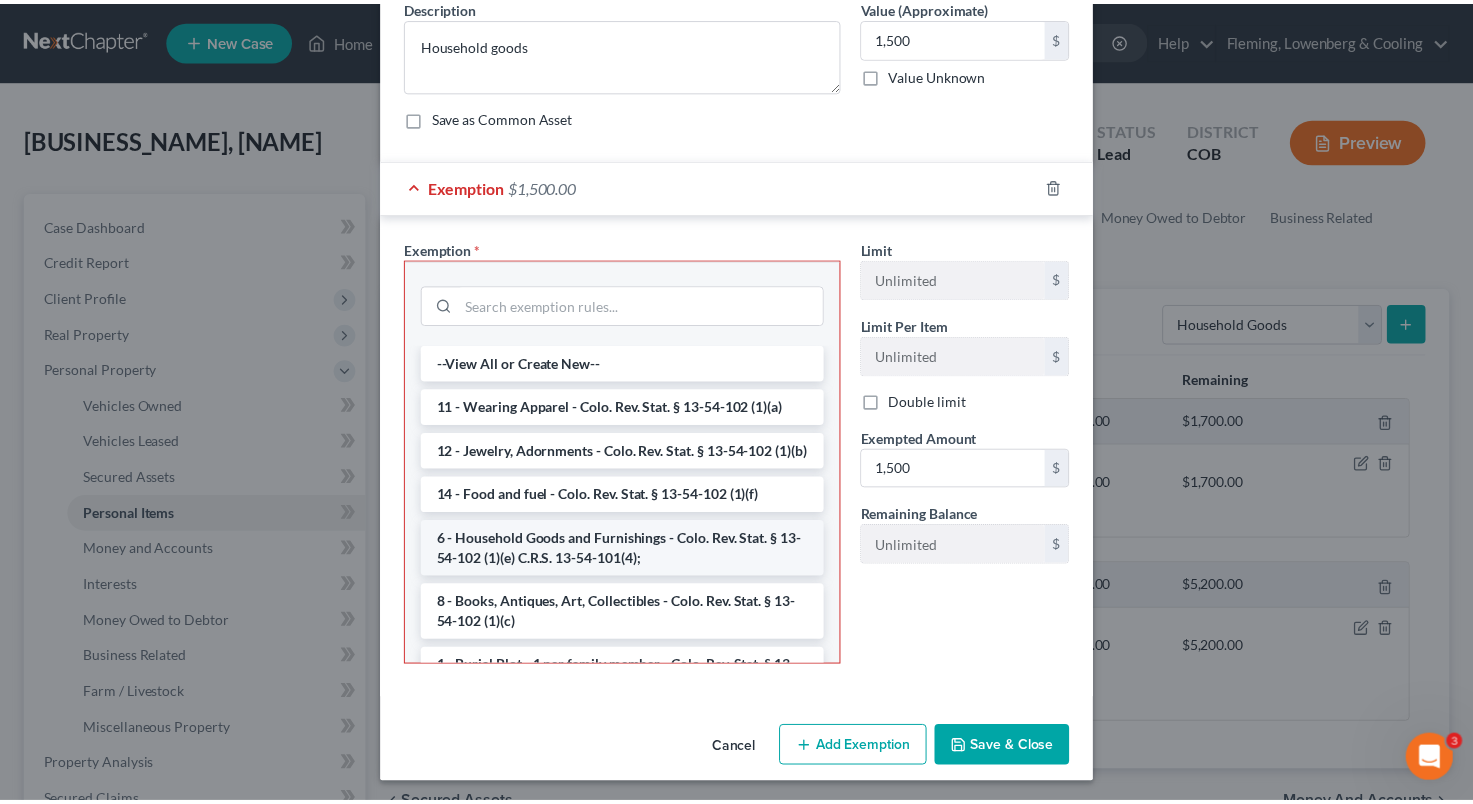 scroll, scrollTop: 77, scrollLeft: 0, axis: vertical 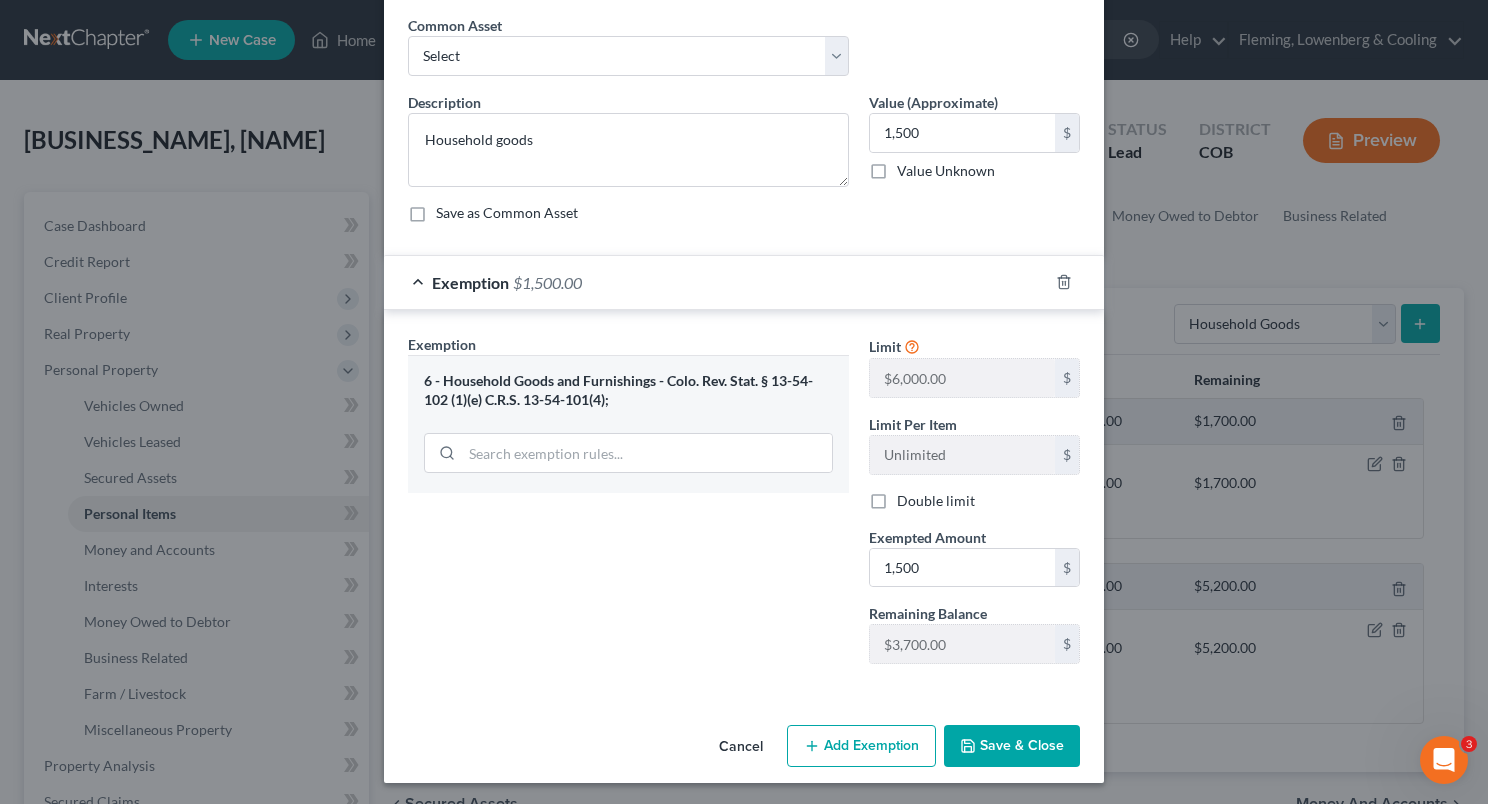 click on "Save & Close" at bounding box center (1012, 746) 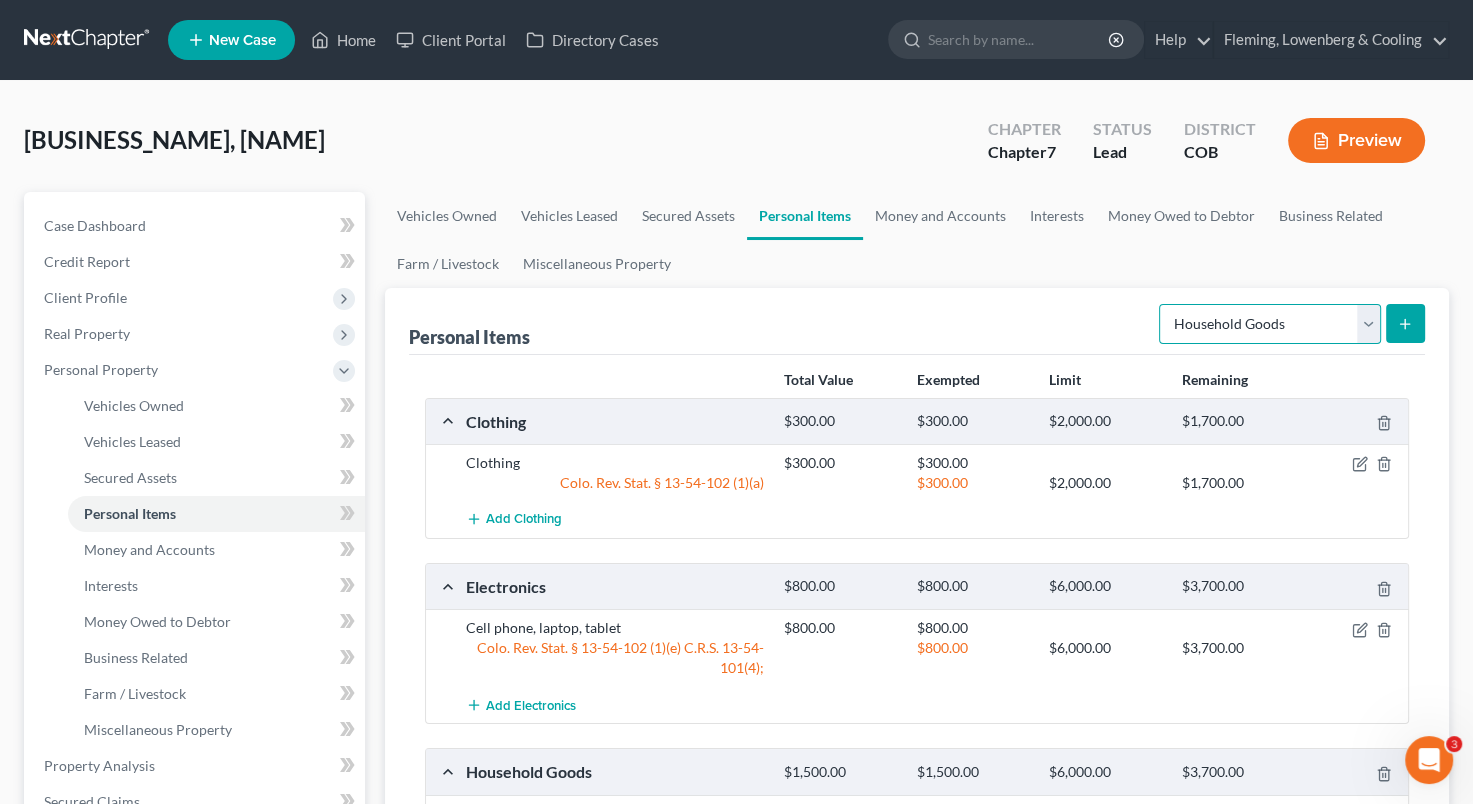 click on "Select Item Type Clothing Collectibles Of Value Electronics Firearms Household Goods Jewelry Other Pet(s) Sports & Hobby Equipment" at bounding box center (1270, 324) 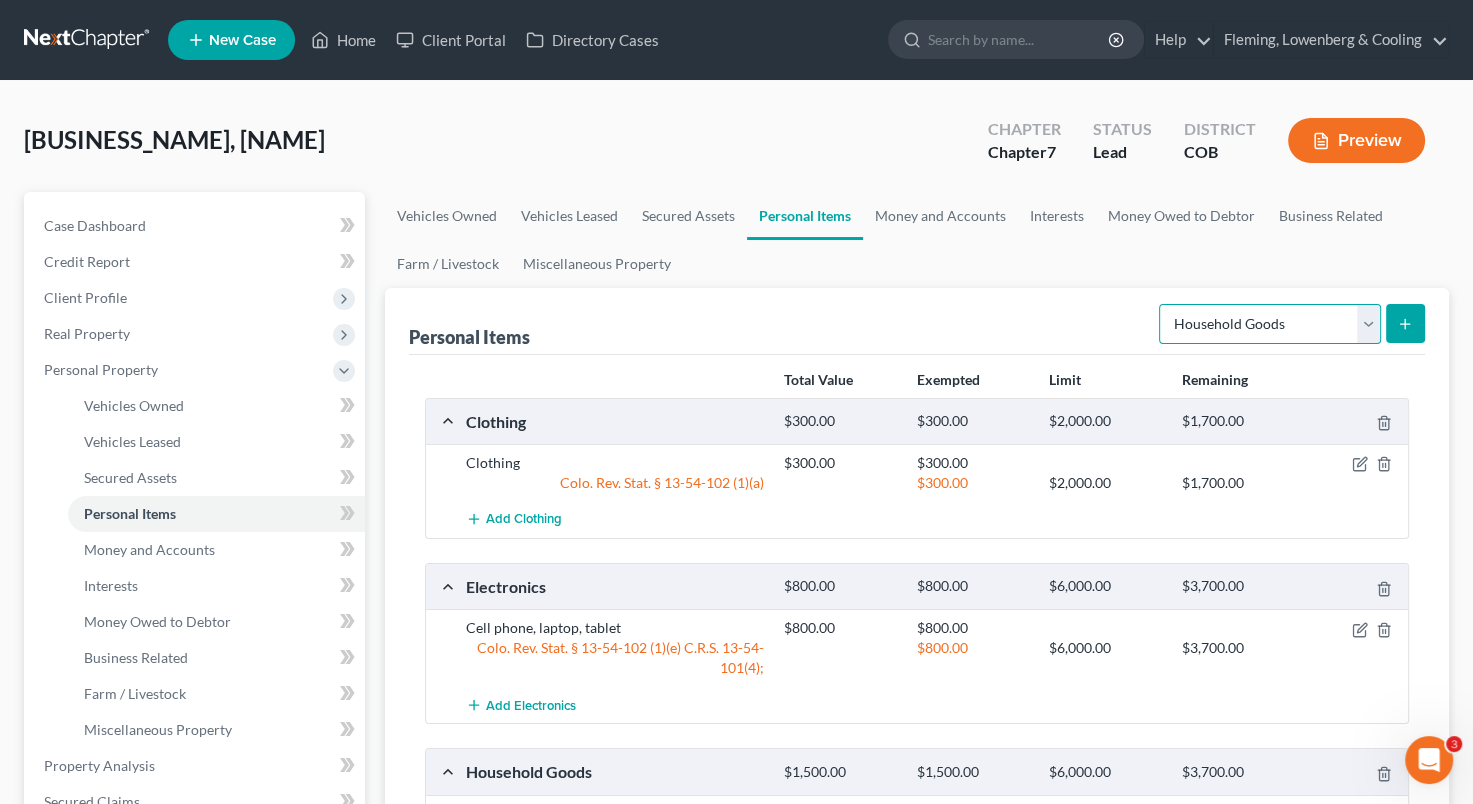 select on "jewelry" 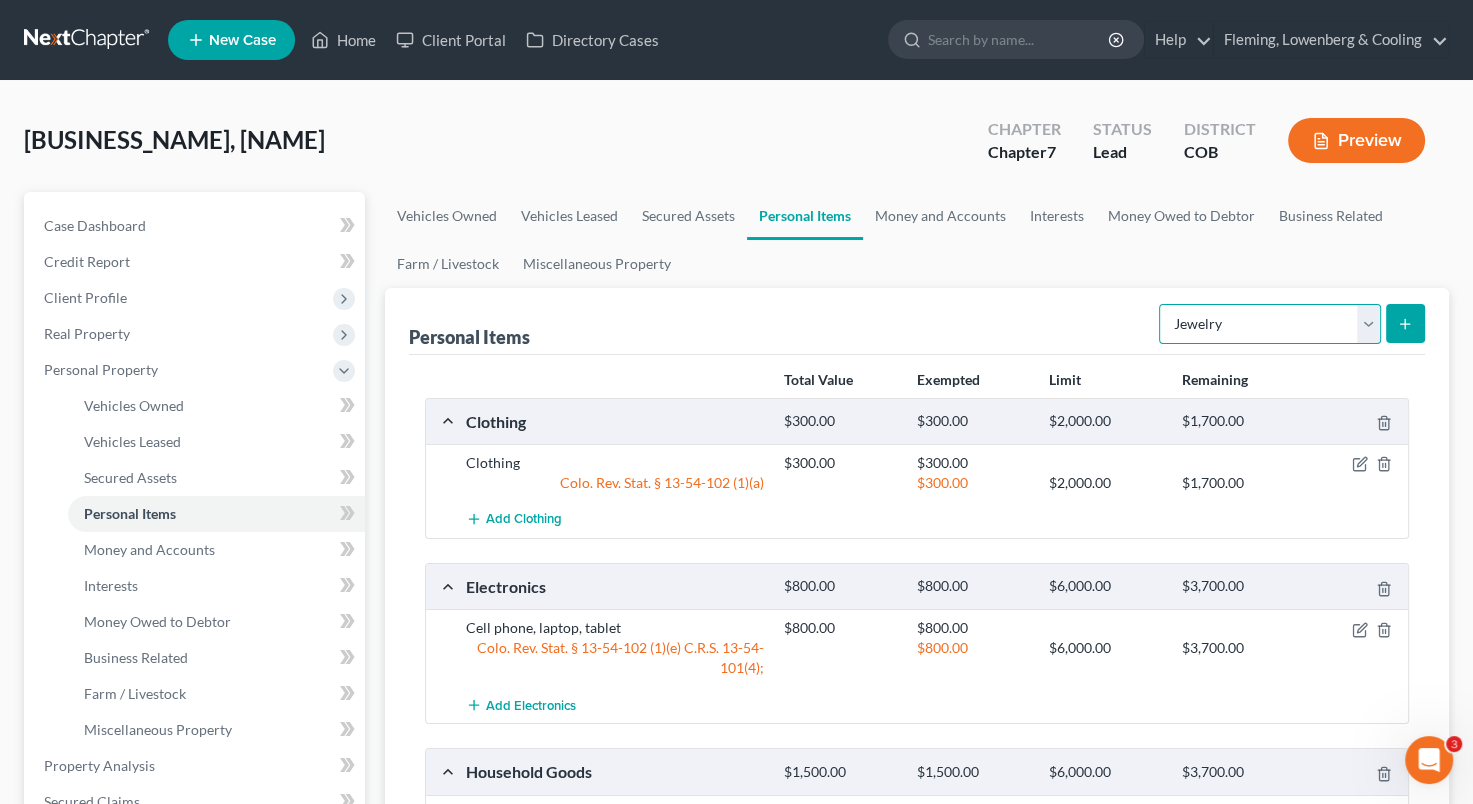 click on "Select Item Type Clothing Collectibles Of Value Electronics Firearms Household Goods Jewelry Other Pet(s) Sports & Hobby Equipment" at bounding box center [1270, 324] 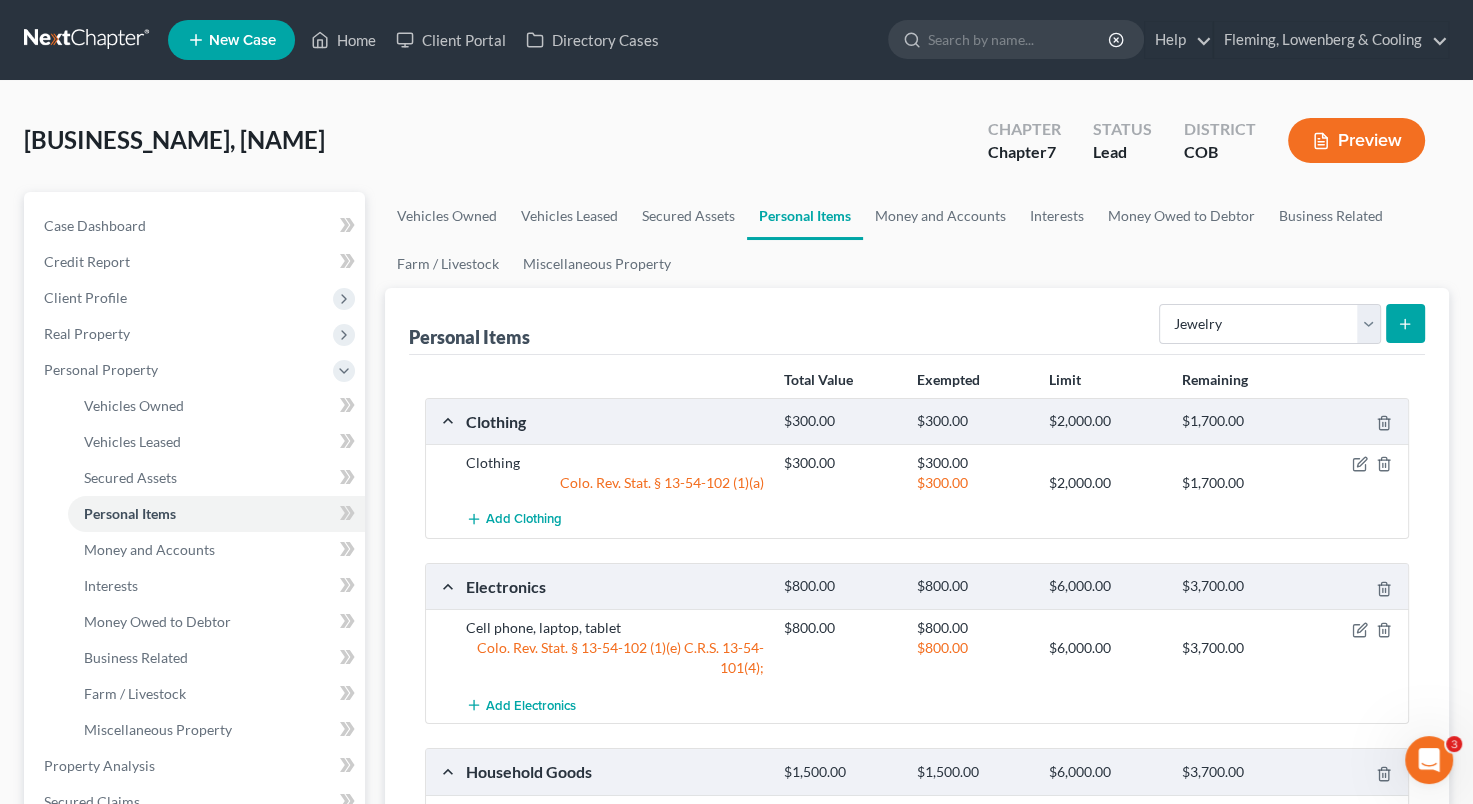 click at bounding box center (1405, 323) 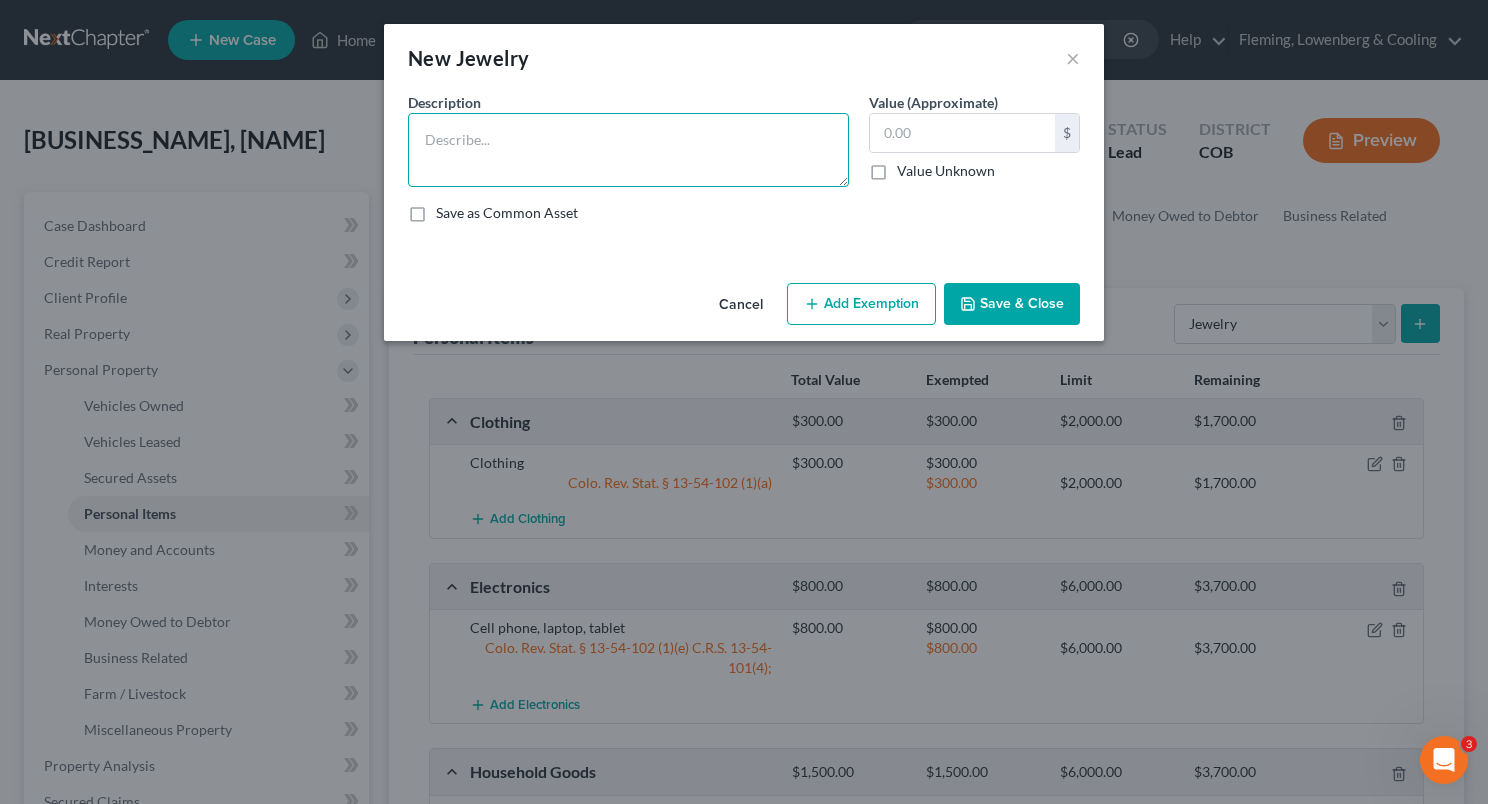 click at bounding box center (628, 150) 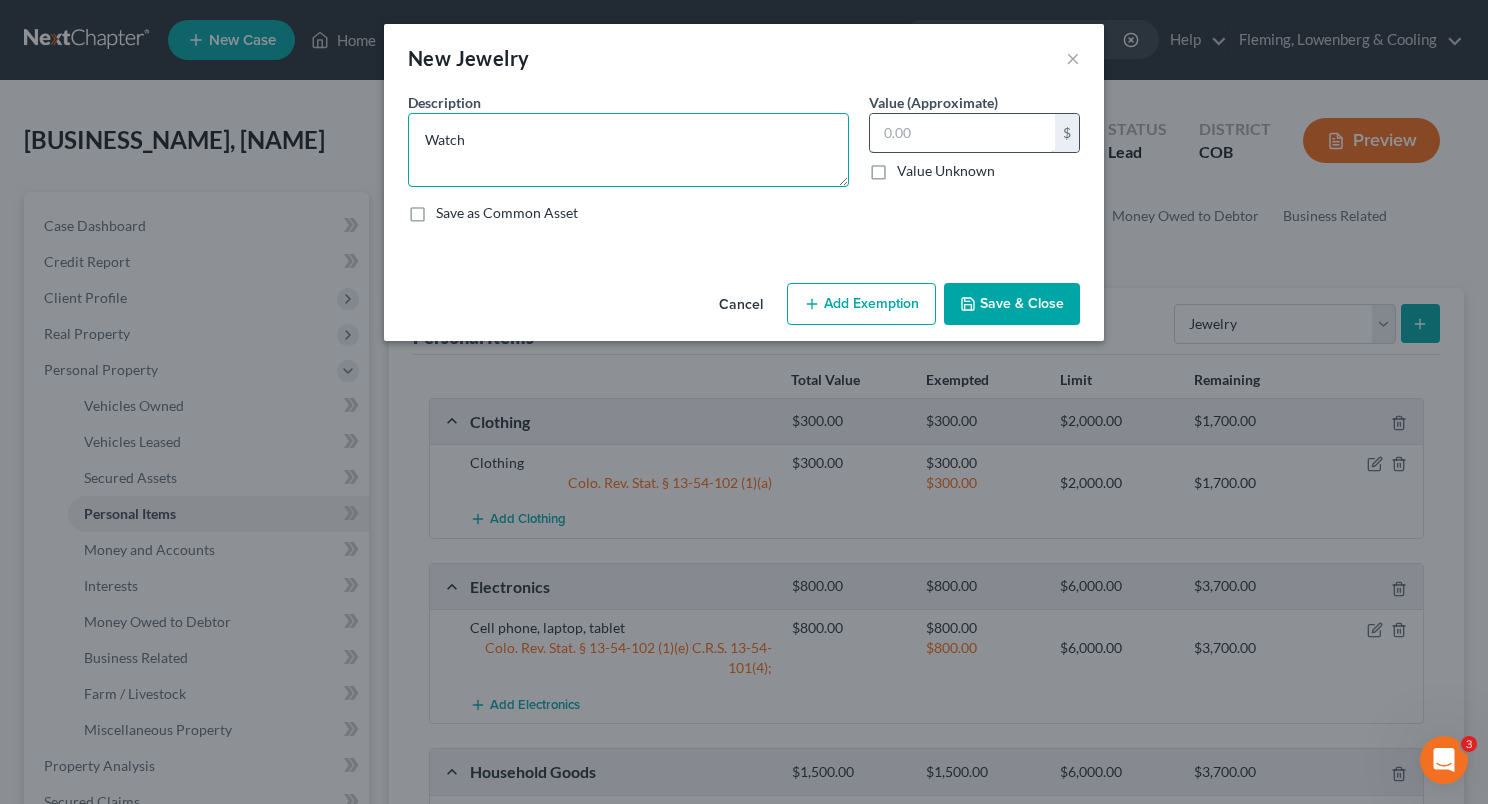 type on "Watch" 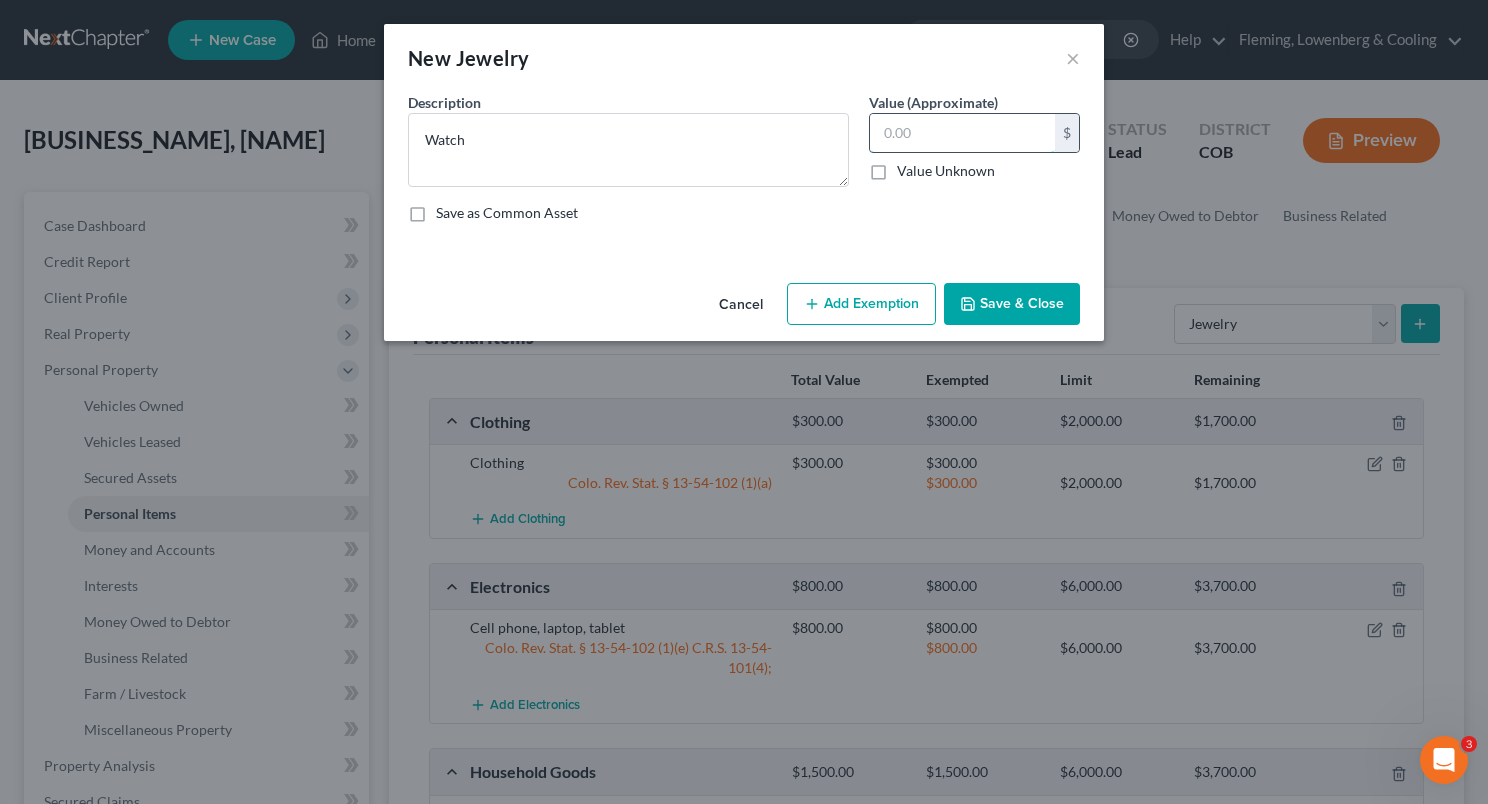 click at bounding box center [962, 133] 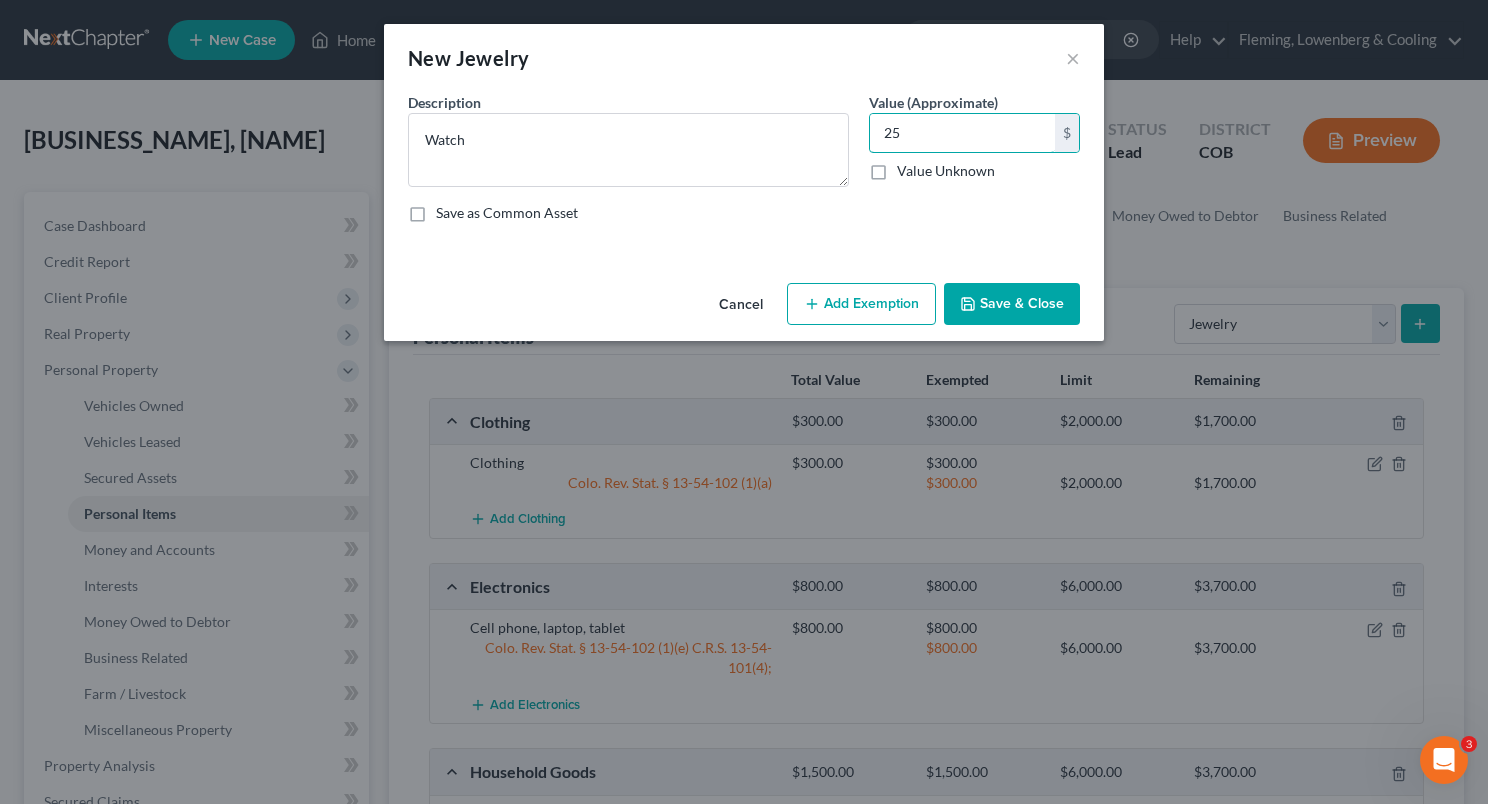 type on "25" 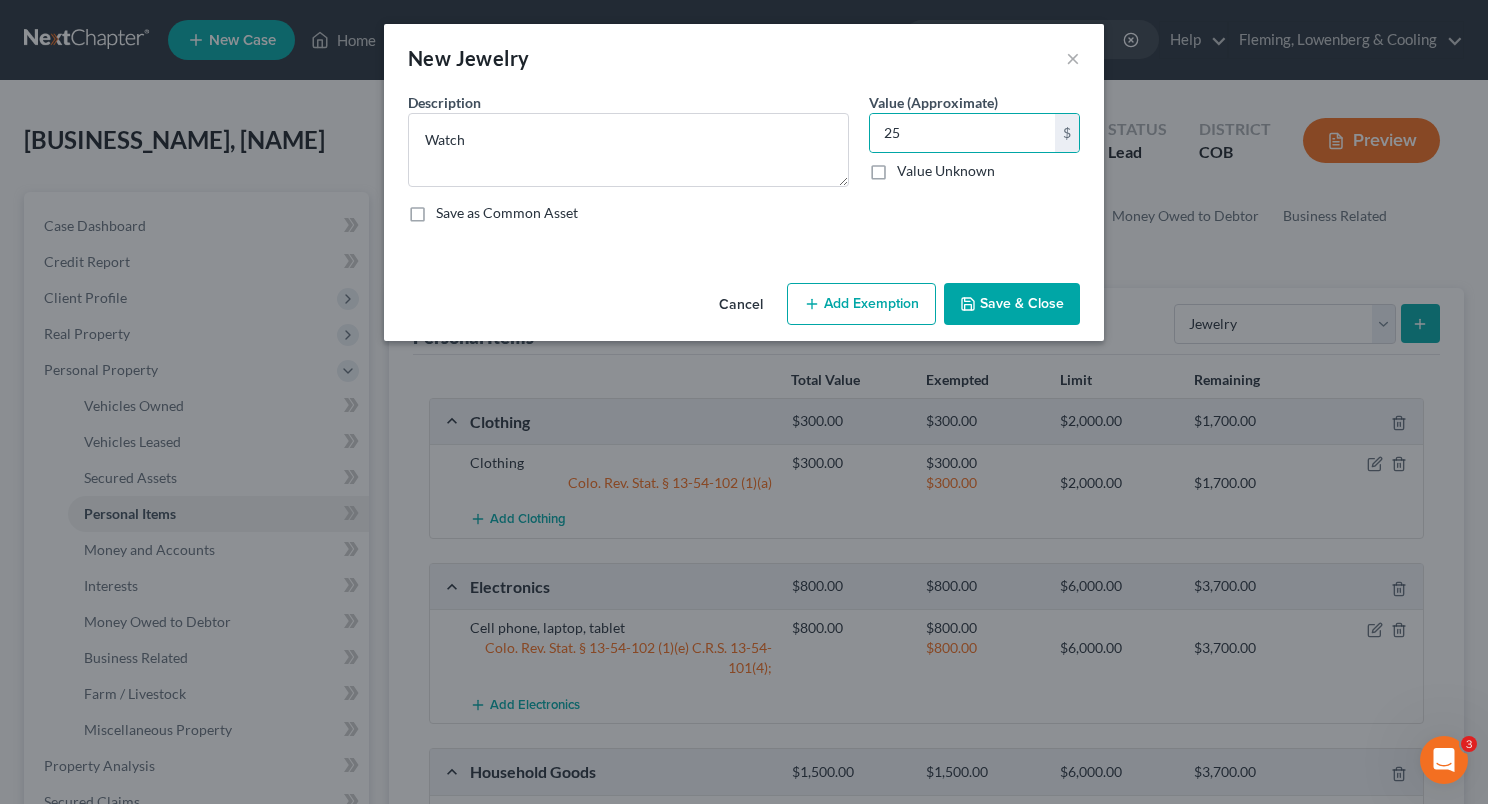 click on "Save & Close" at bounding box center [1012, 304] 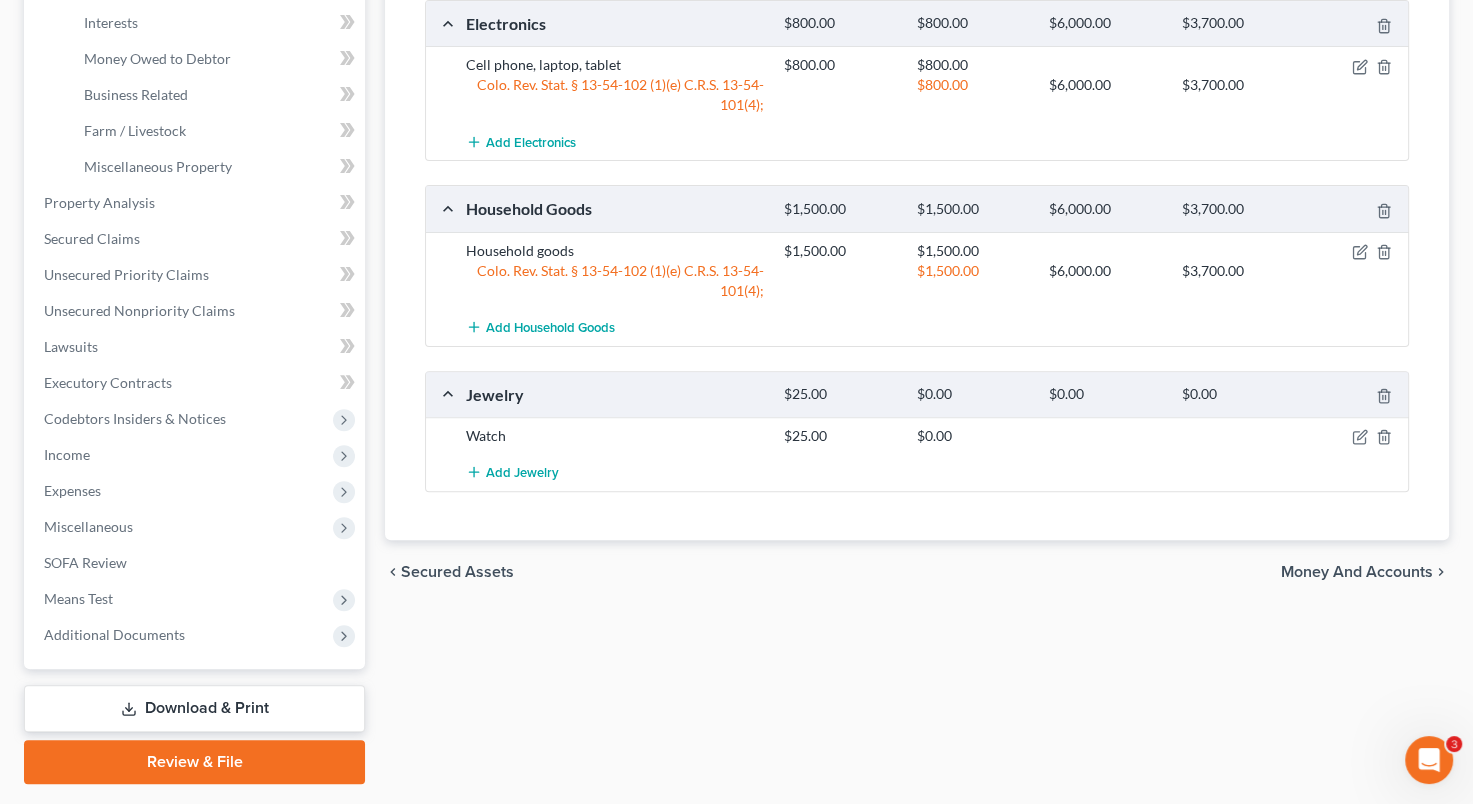 scroll, scrollTop: 562, scrollLeft: 0, axis: vertical 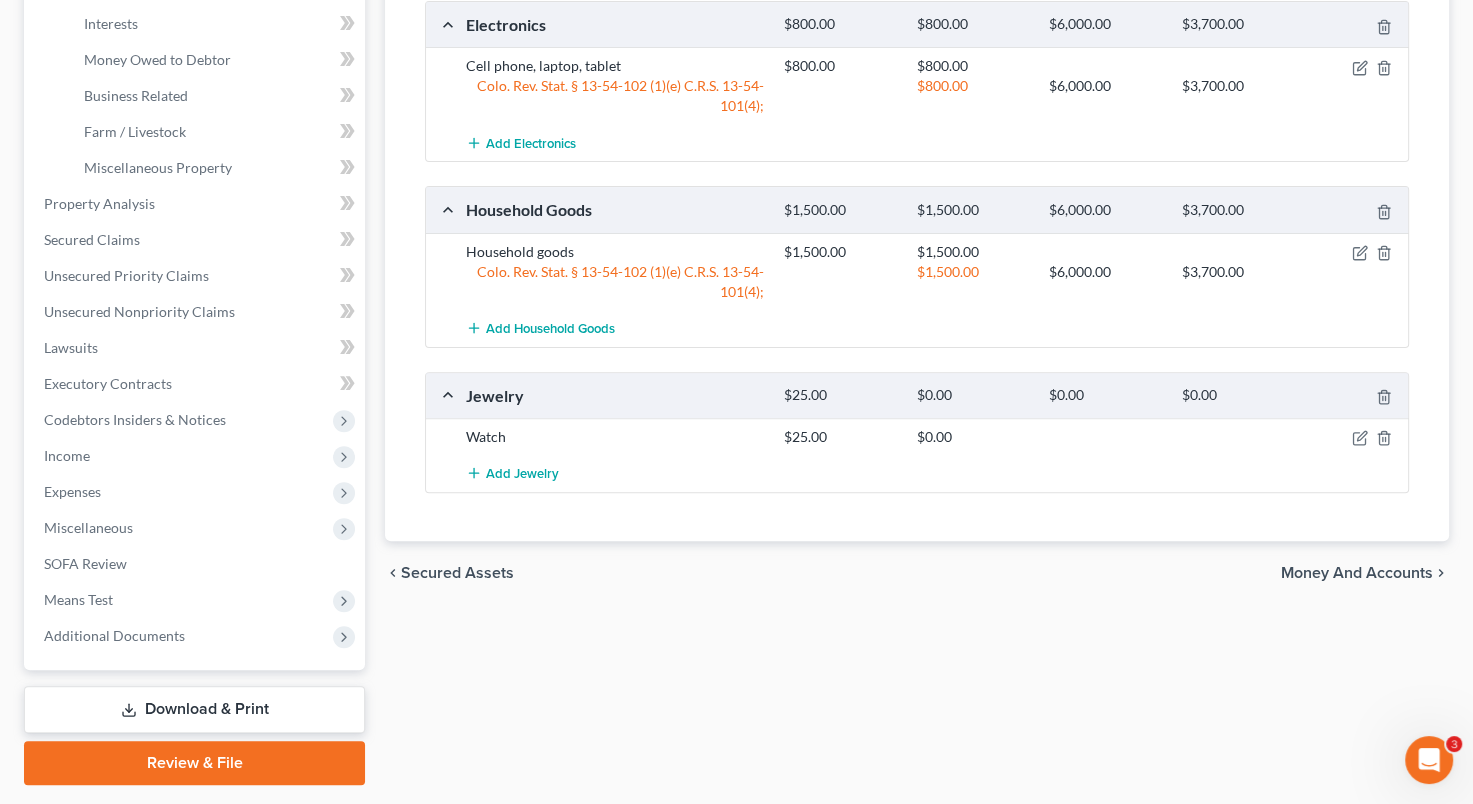 click on "Money and Accounts" at bounding box center (1357, 573) 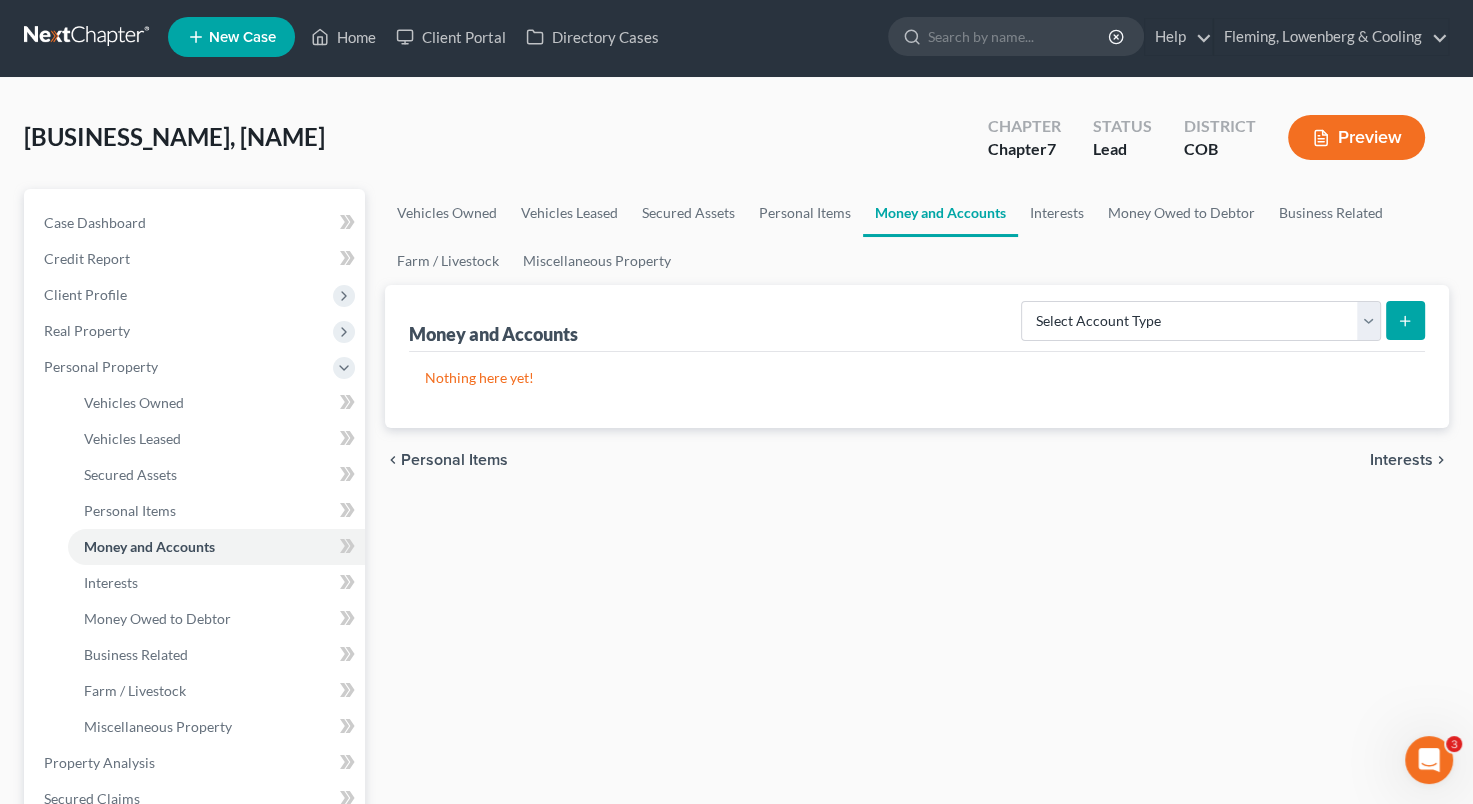 scroll, scrollTop: 0, scrollLeft: 0, axis: both 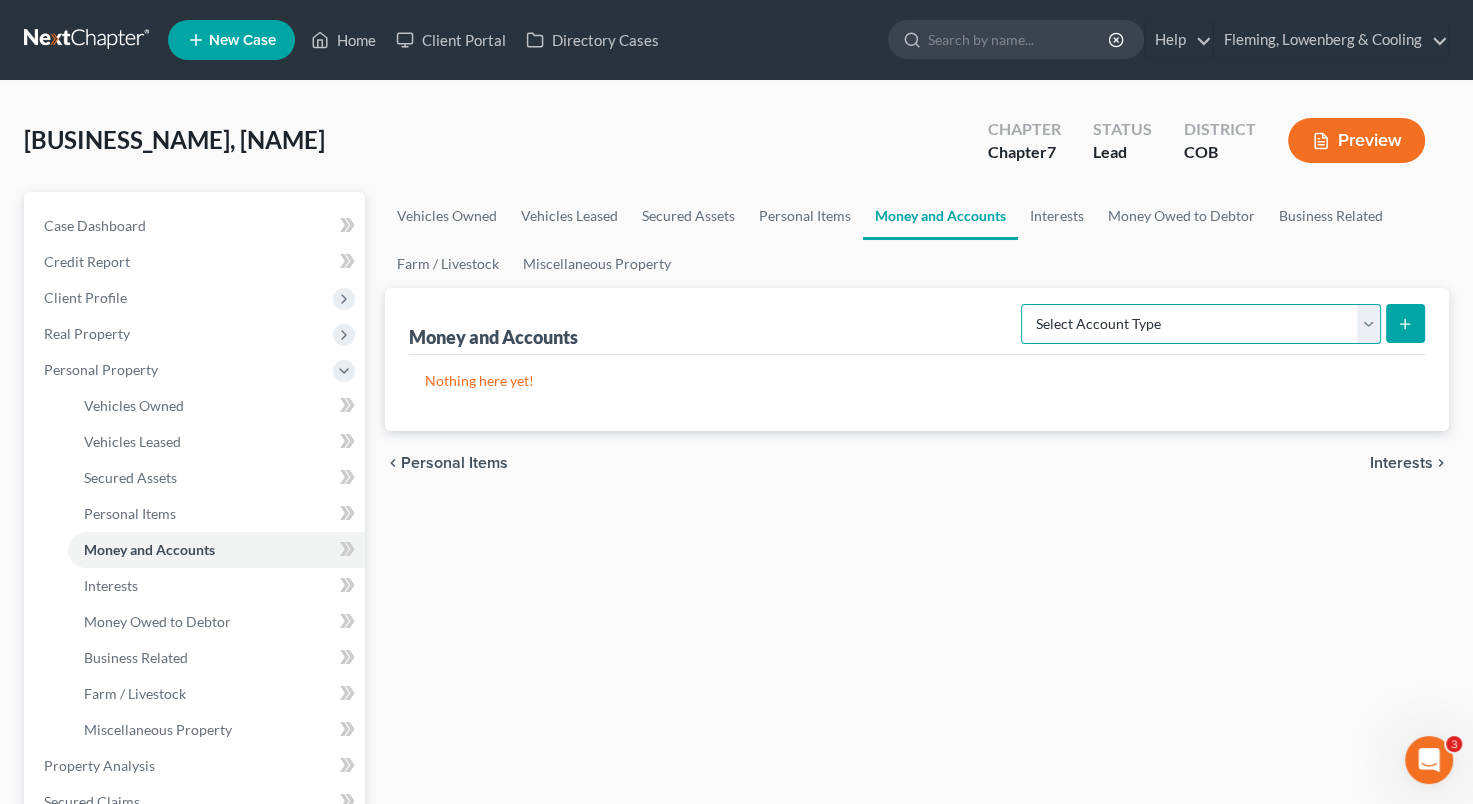 click on "Select Account Type Brokerage Cash on Hand Certificates of Deposit Checking Account Money Market Other (Credit Union, Health Savings Account, etc) Safe Deposit Box Savings Account Security Deposits or Prepayments" at bounding box center (1201, 324) 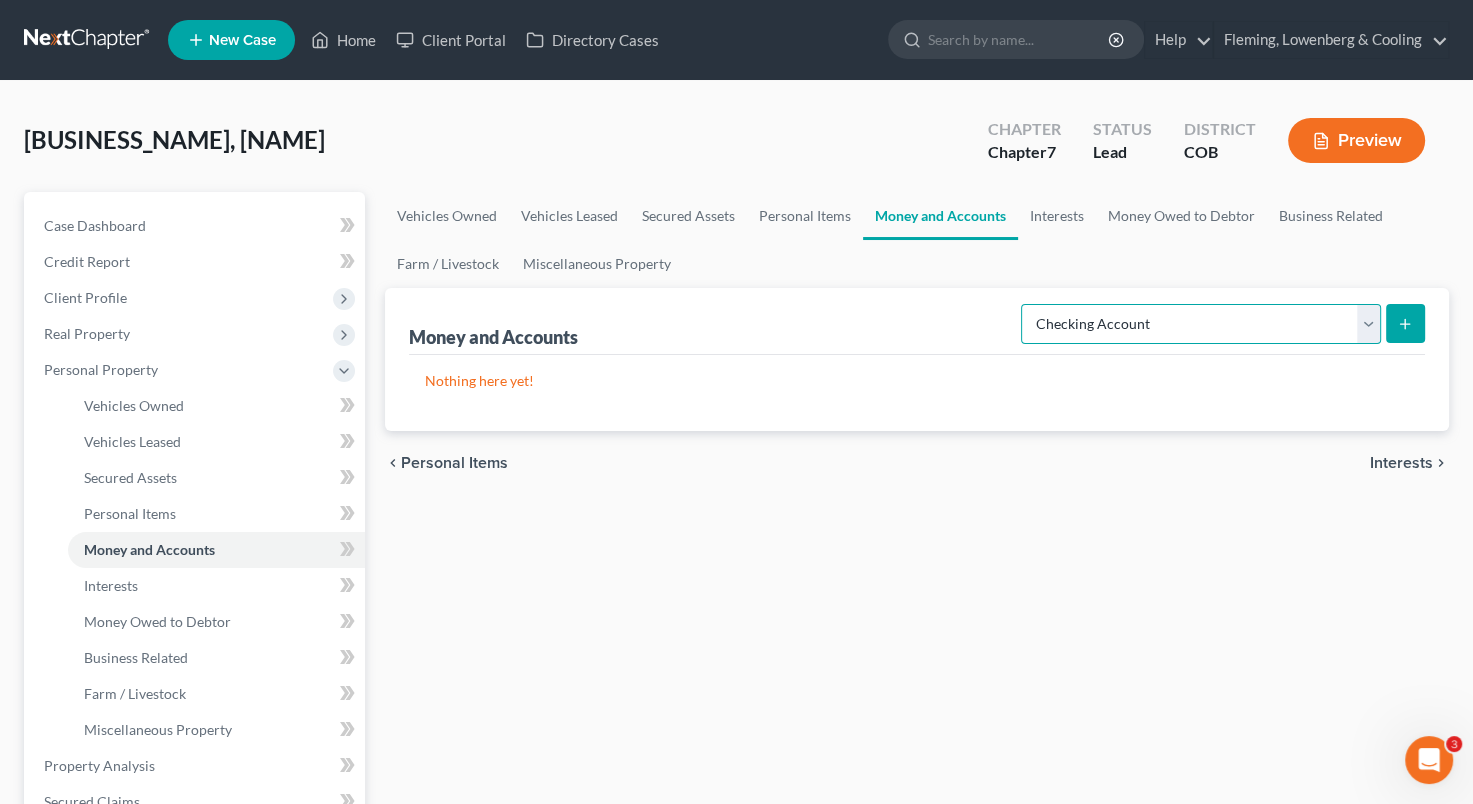 click on "Select Account Type Brokerage Cash on Hand Certificates of Deposit Checking Account Money Market Other (Credit Union, Health Savings Account, etc) Safe Deposit Box Savings Account Security Deposits or Prepayments" at bounding box center (1201, 324) 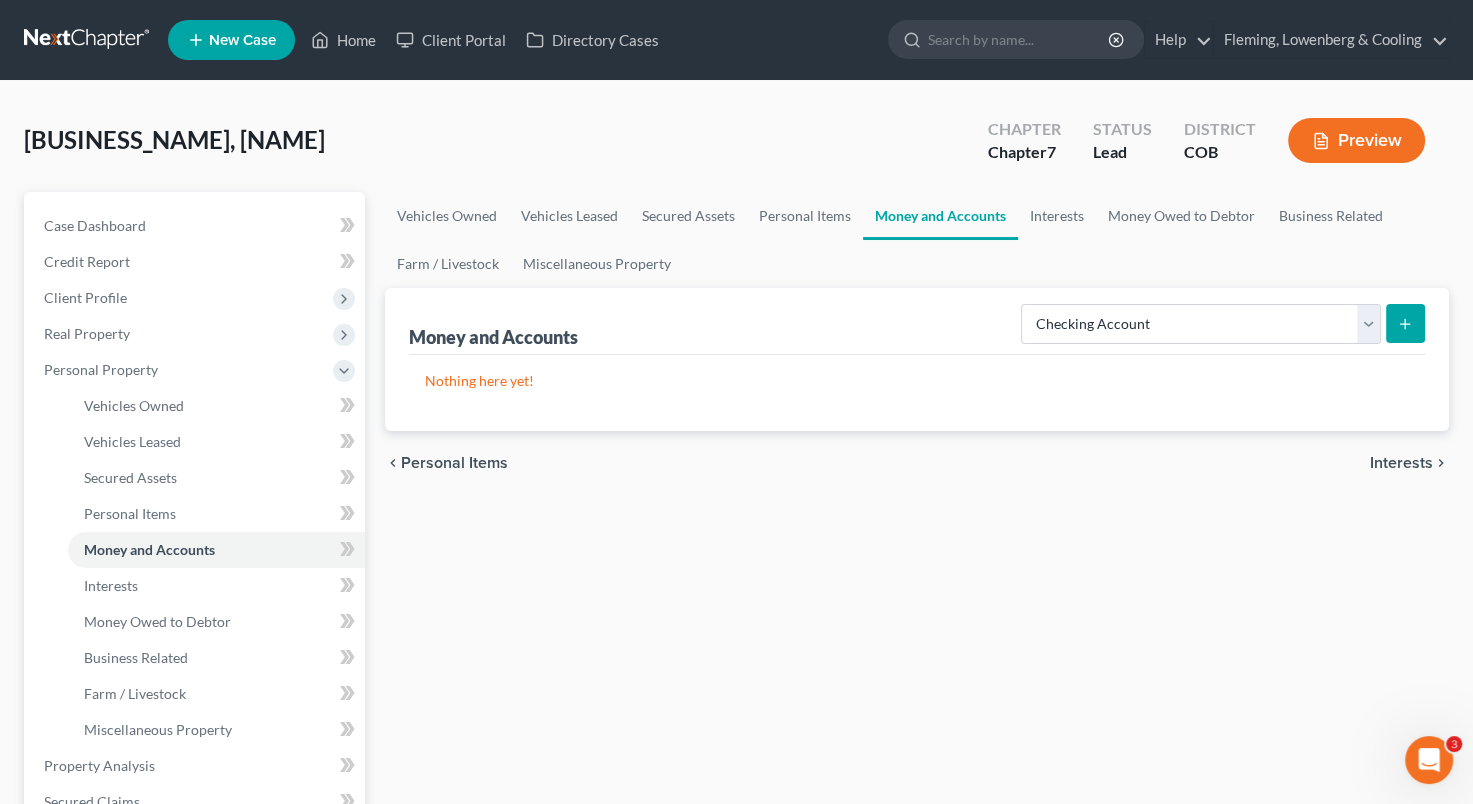 click at bounding box center (1405, 323) 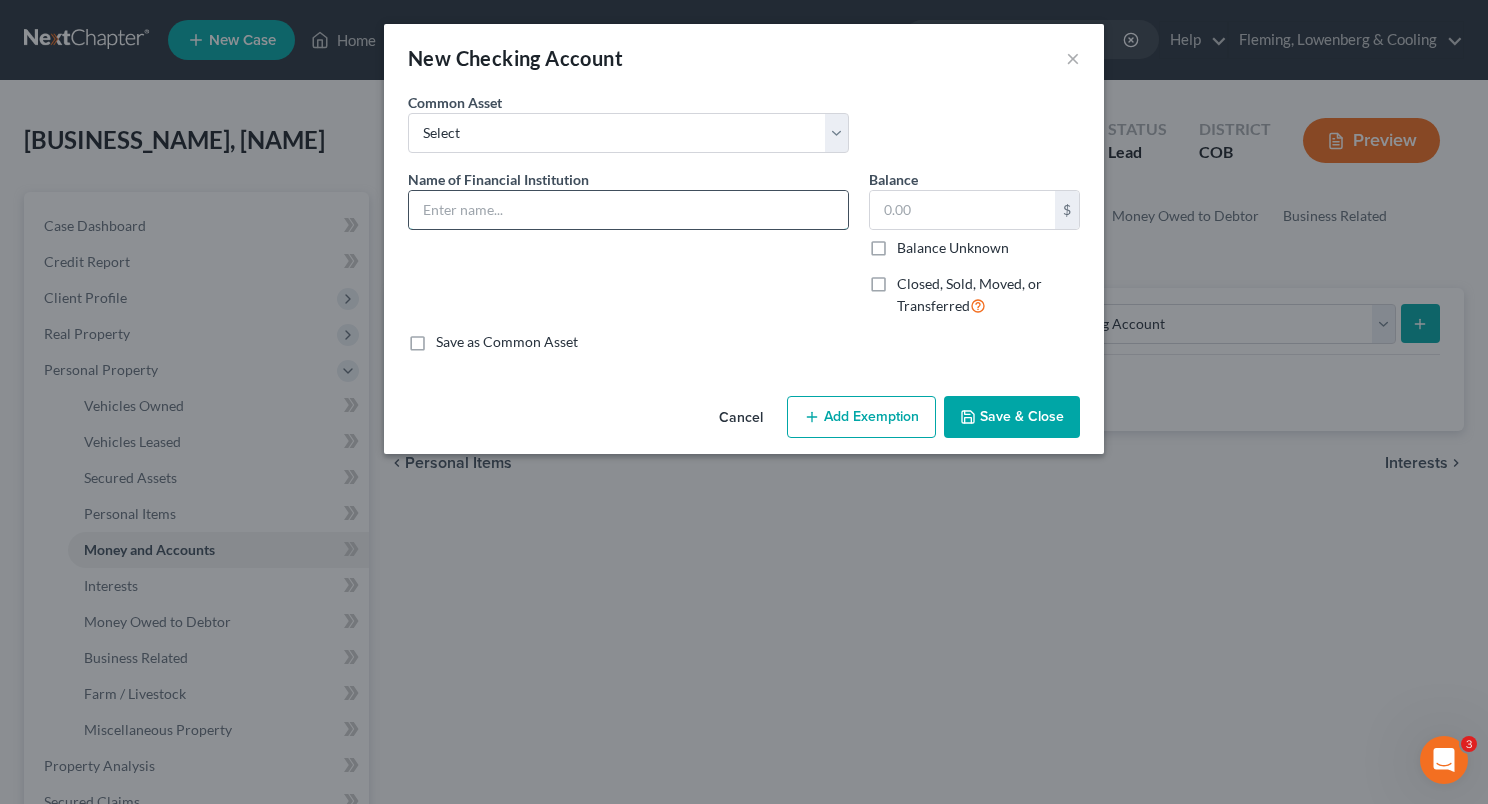 click at bounding box center (628, 210) 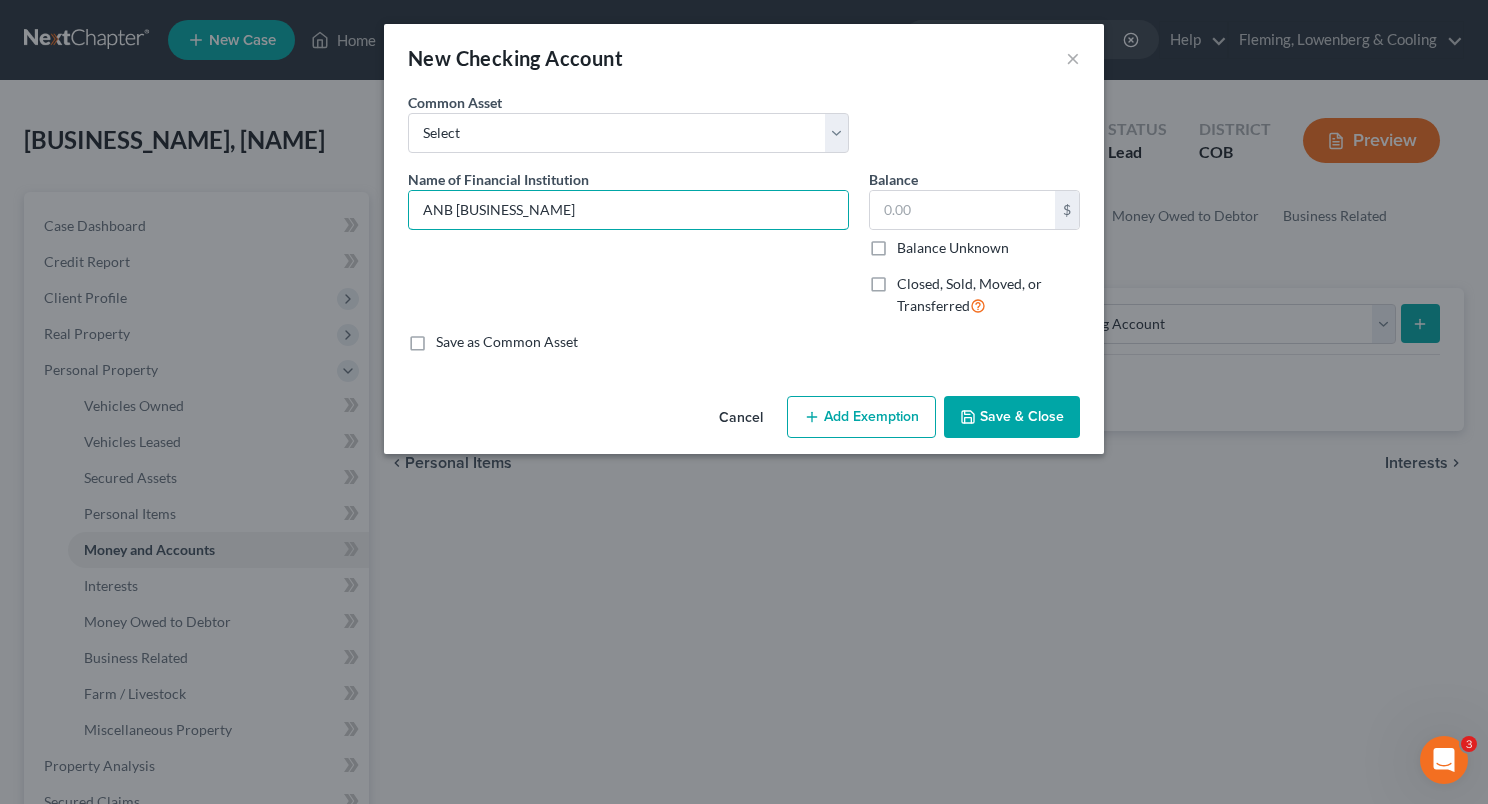 type on "ANB [BUSINESS_NAME]" 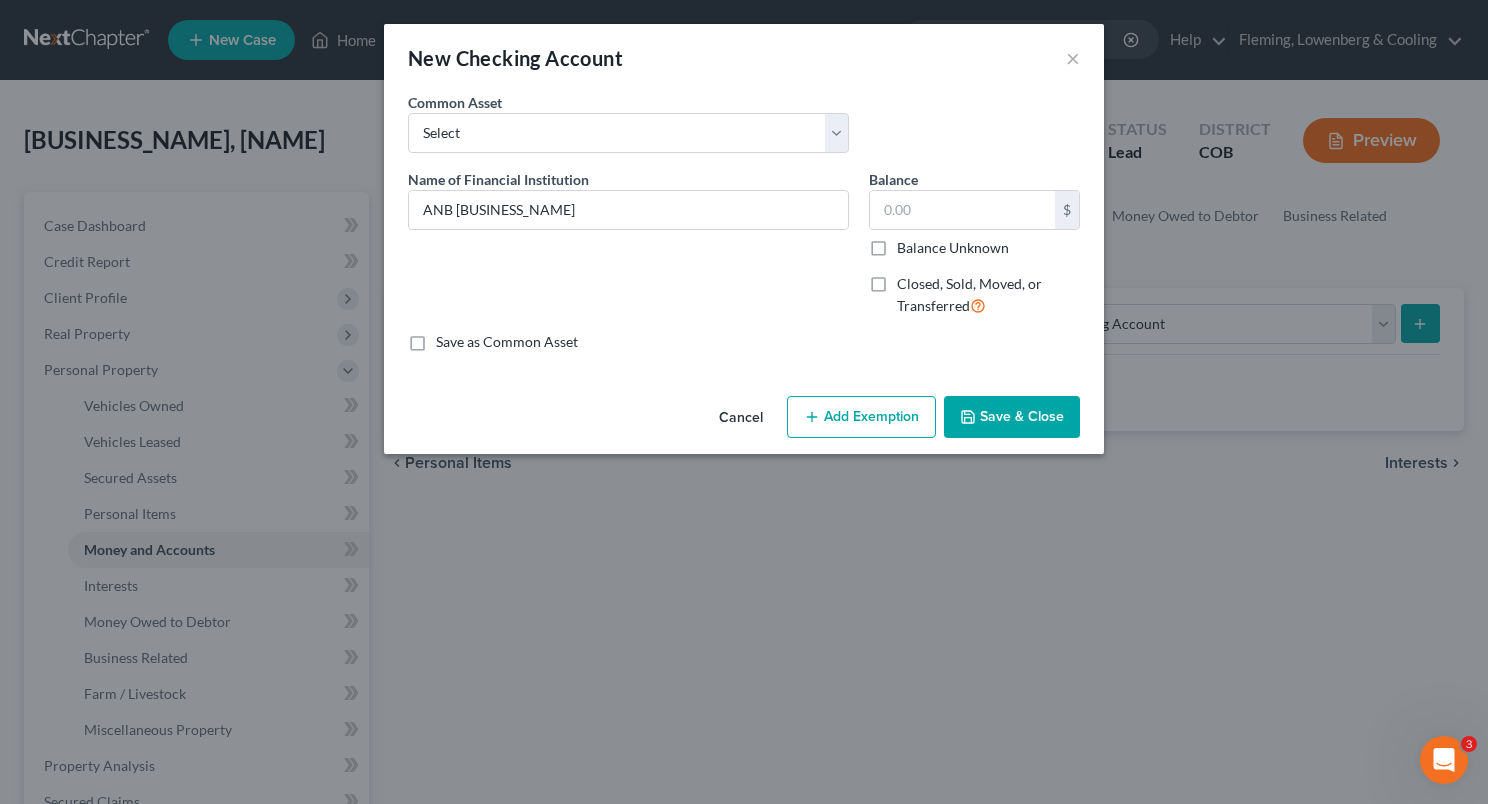 click on "Save & Close" at bounding box center [1012, 417] 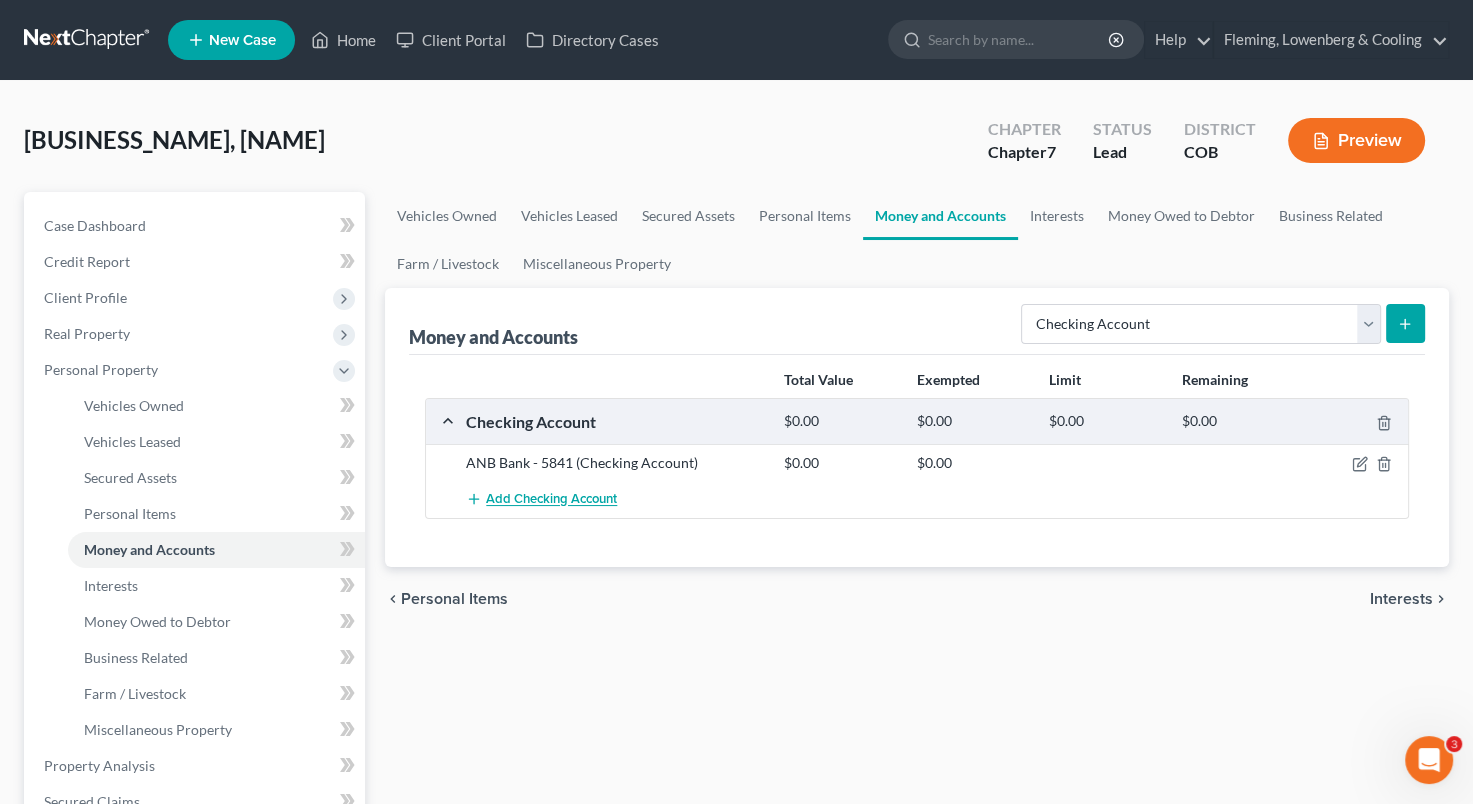 click on "Add Checking Account" at bounding box center (551, 500) 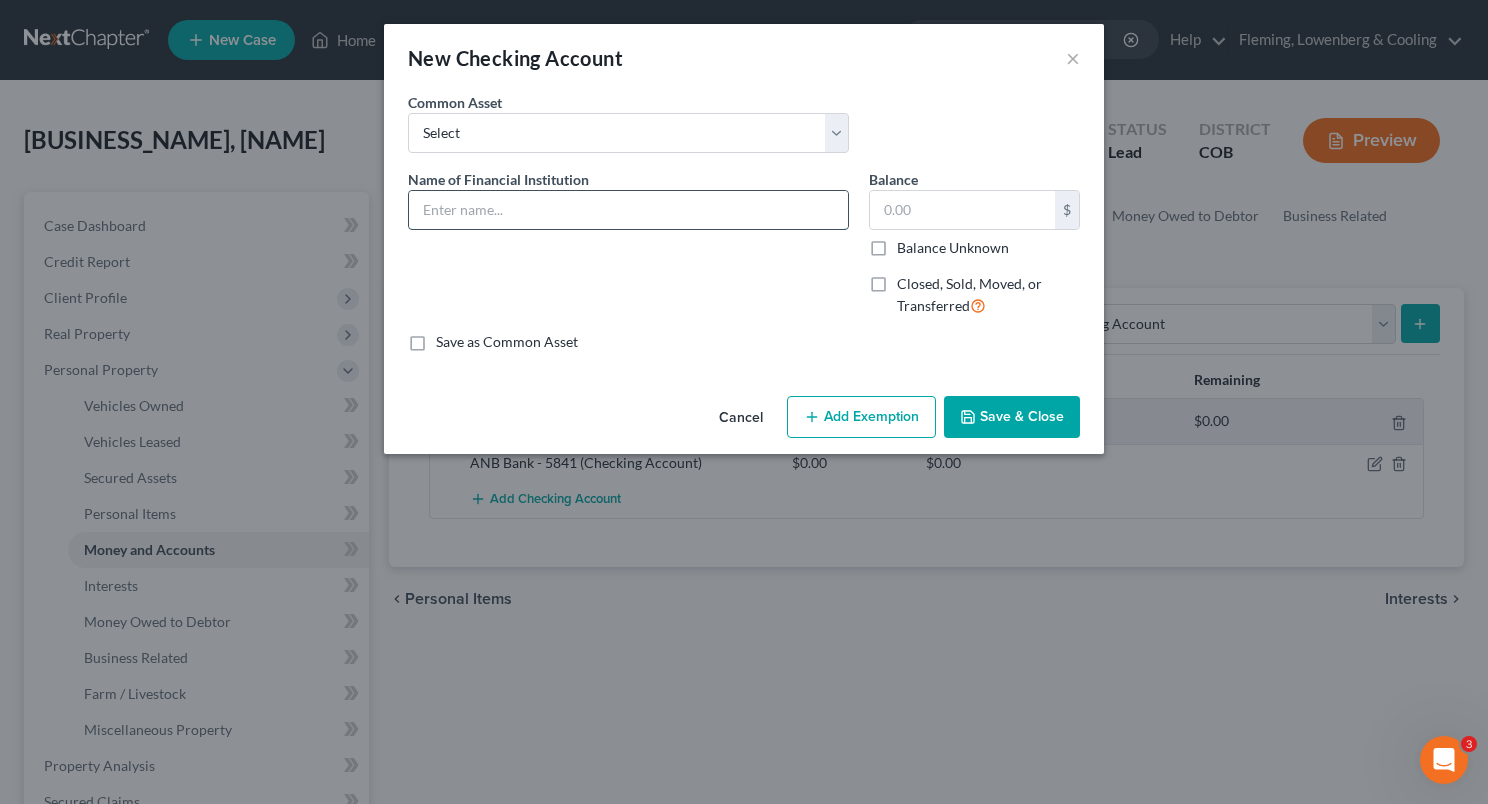 click at bounding box center (628, 210) 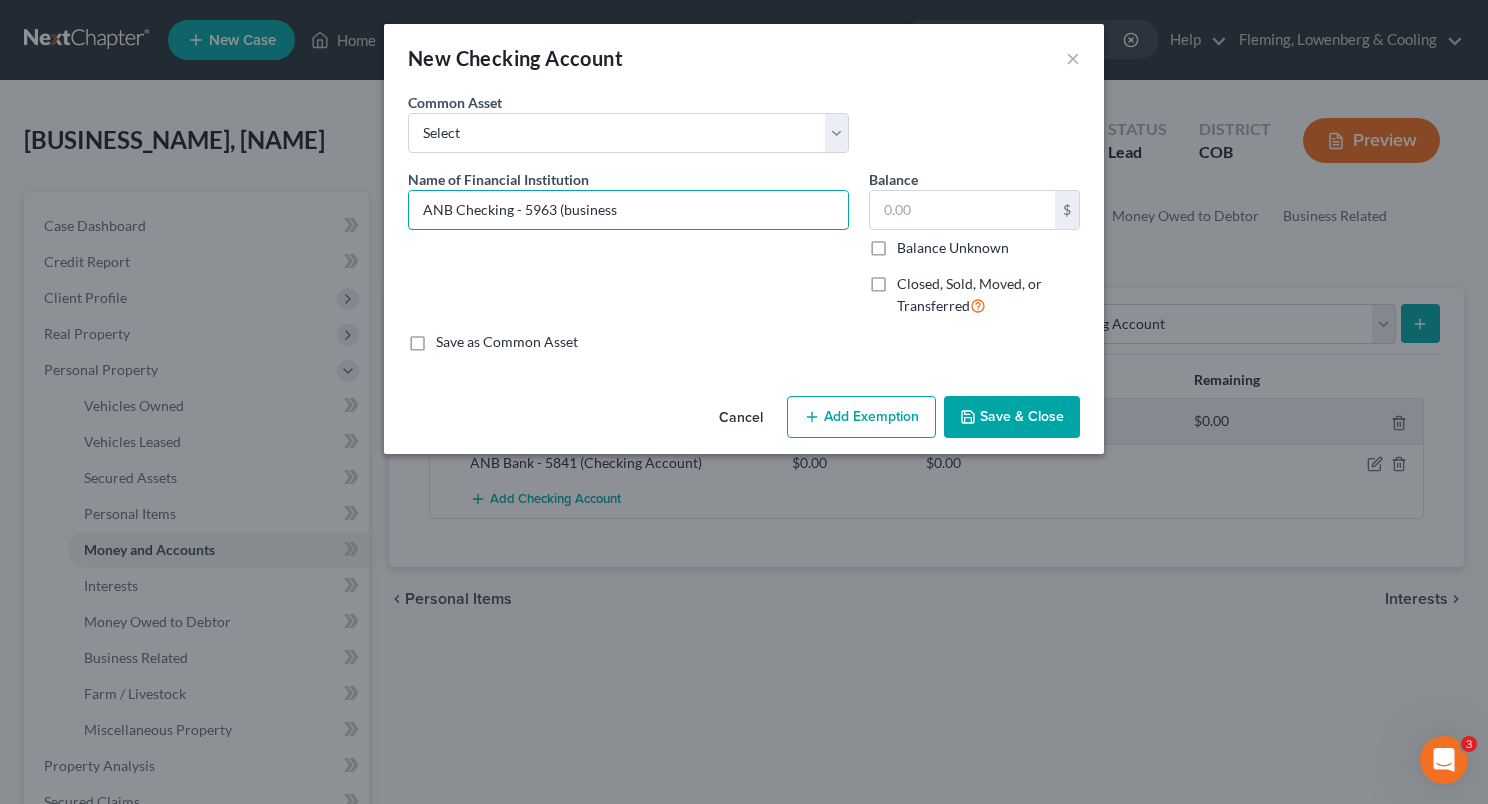 type on "ANB Checking - 5963 (business" 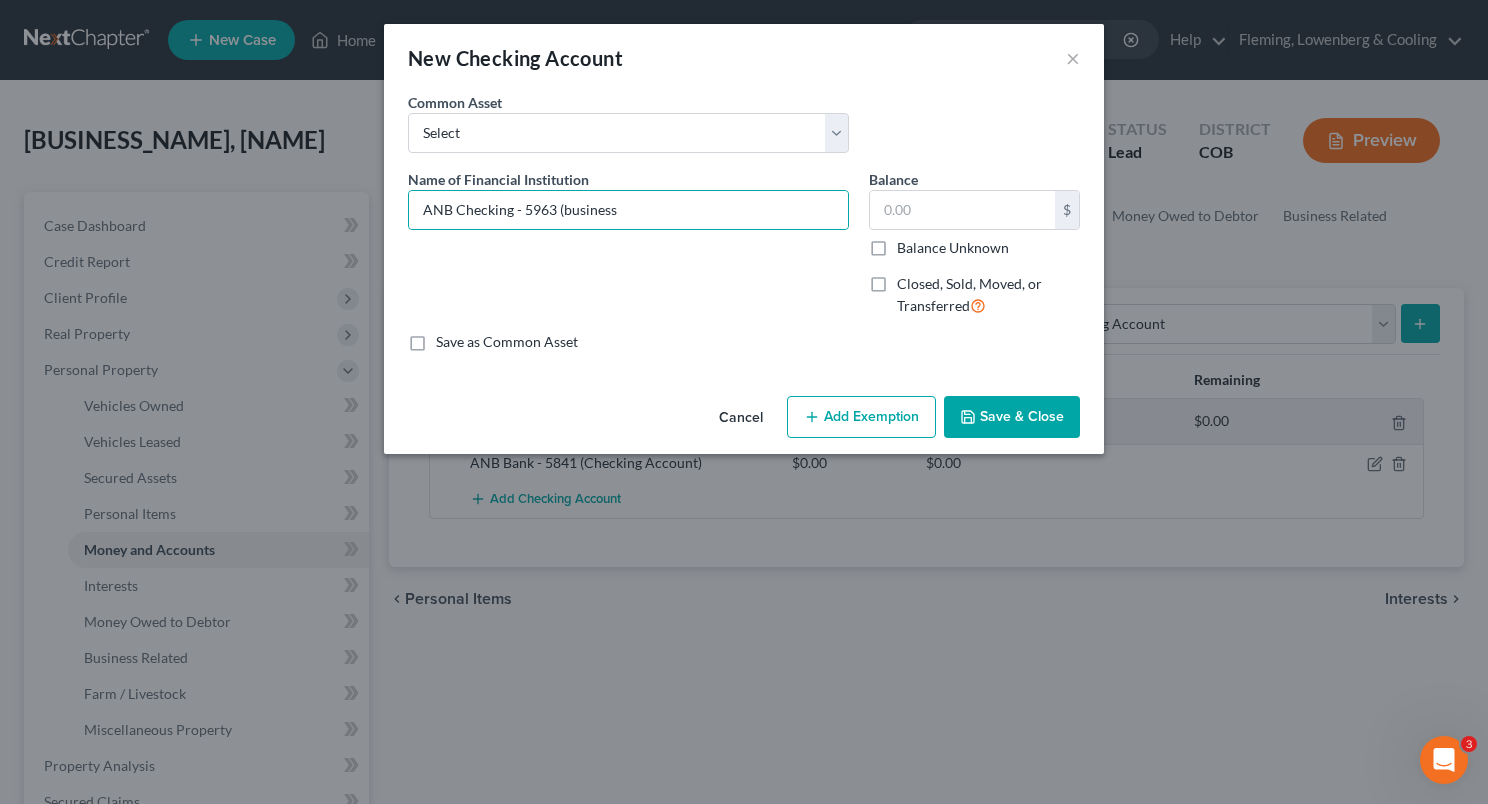 click on "Save & Close" at bounding box center [1012, 417] 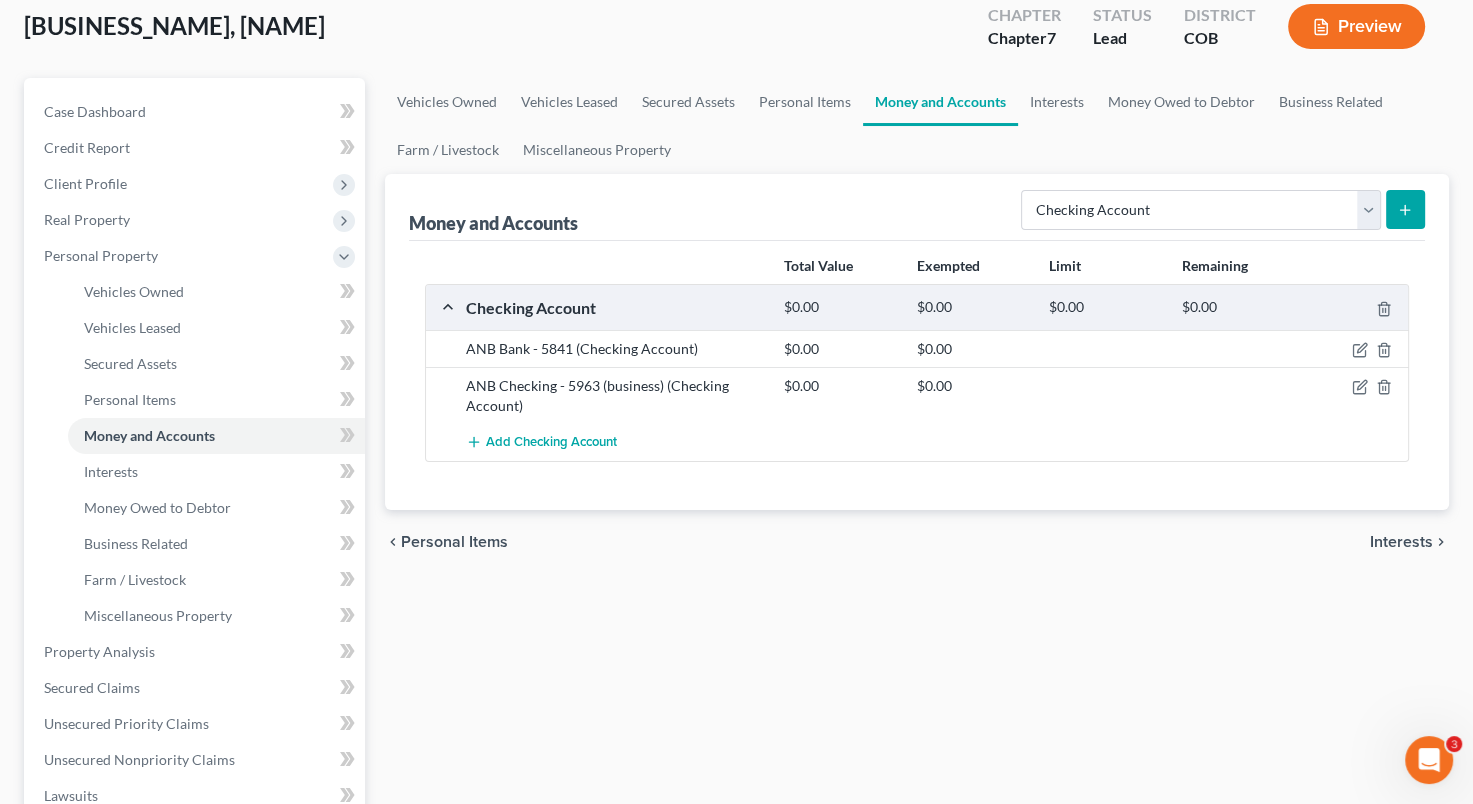 scroll, scrollTop: 152, scrollLeft: 0, axis: vertical 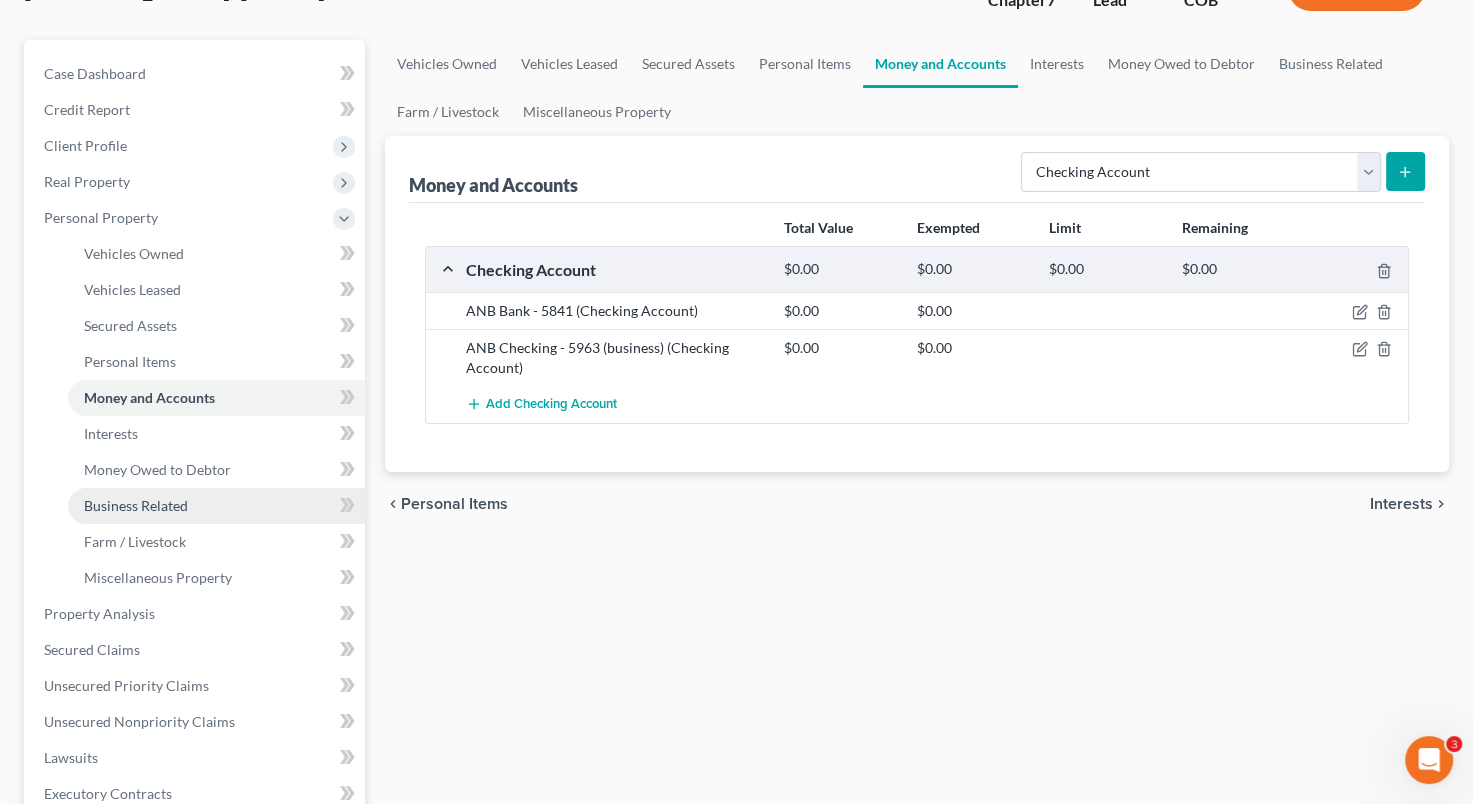 click on "Business Related" at bounding box center (216, 506) 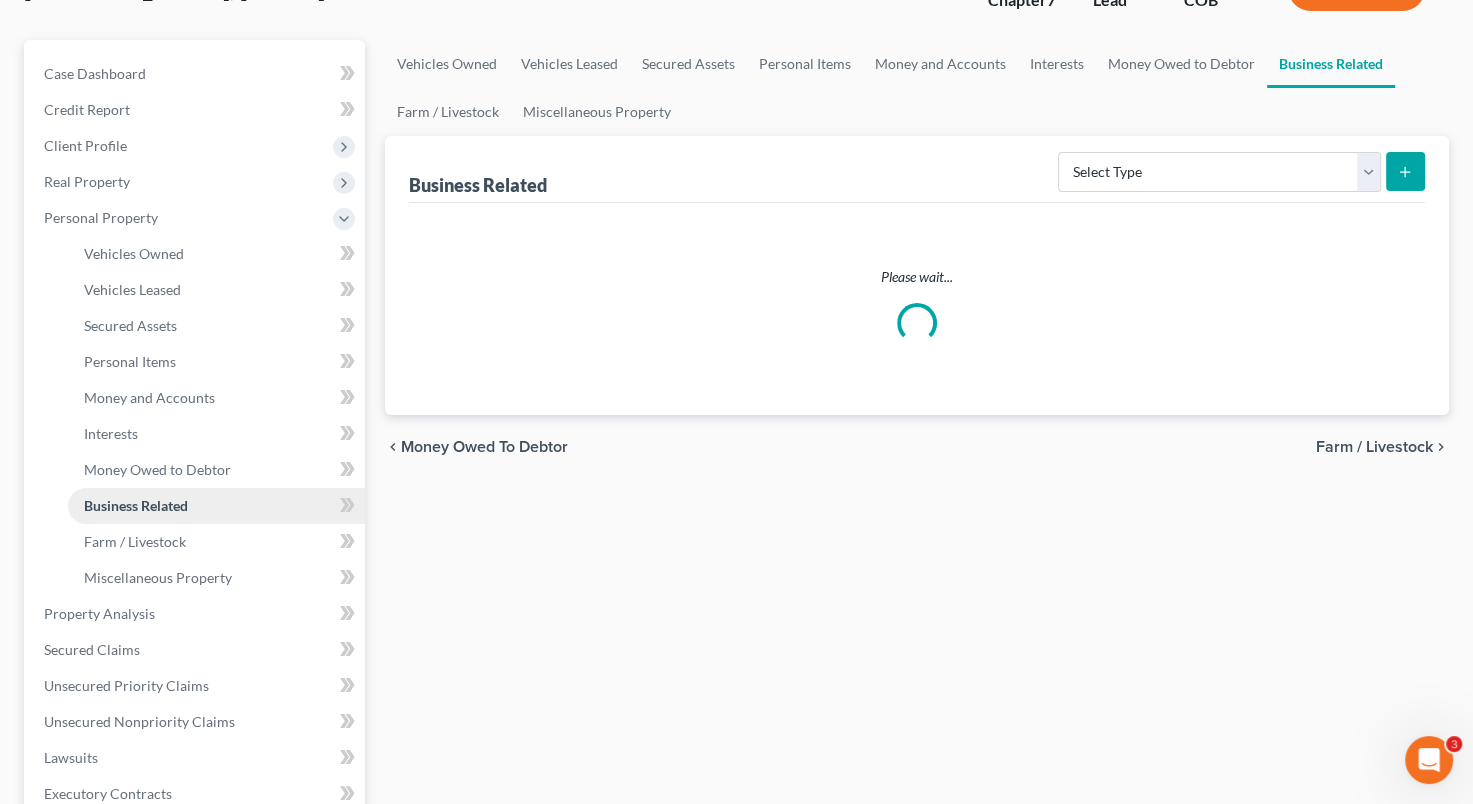 scroll, scrollTop: 0, scrollLeft: 0, axis: both 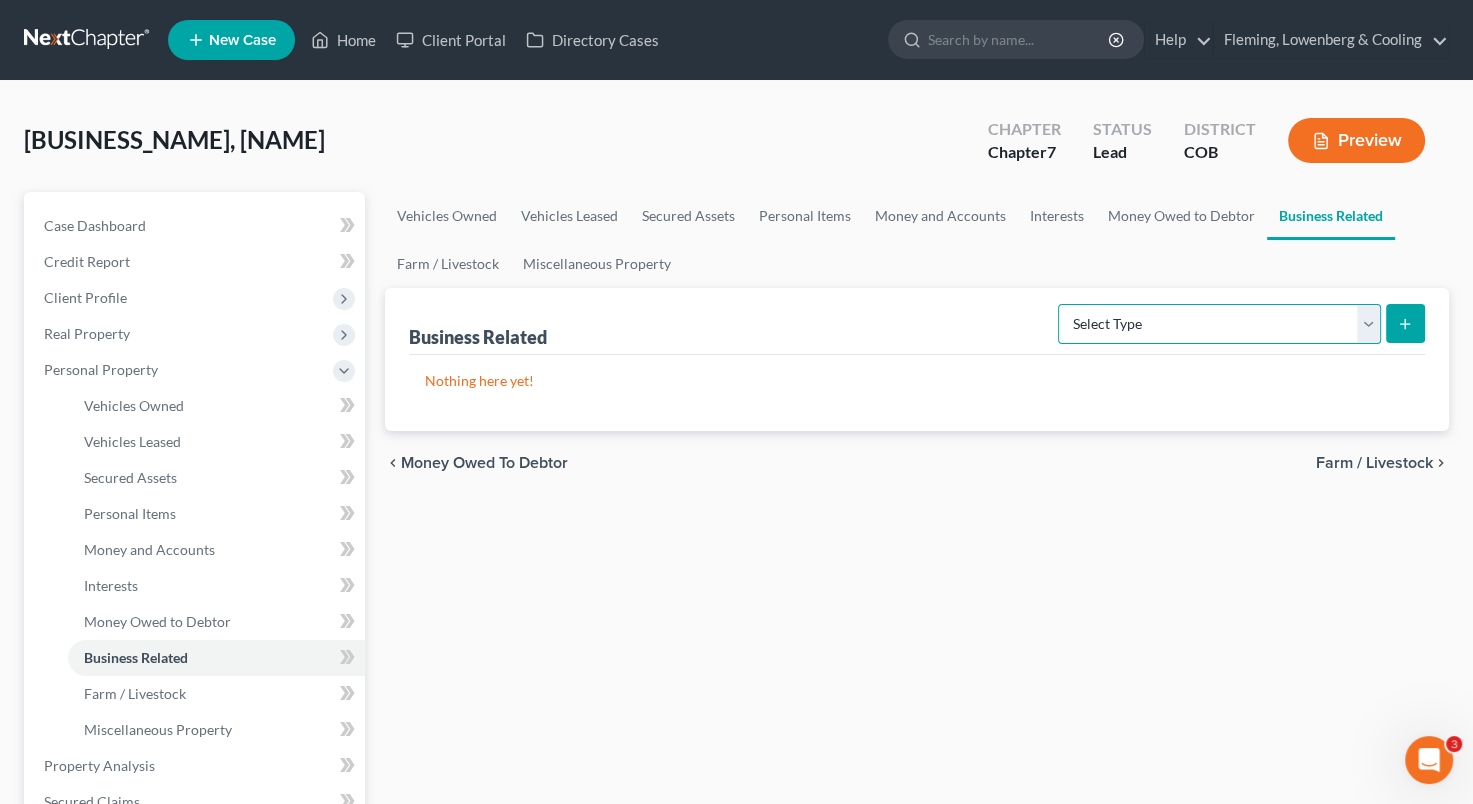 click on "Select Type Customer Lists Franchises Inventory Licenses Machinery Office Equipment, Furnishings, Supplies Other Business Related Property Not Listed Patents, Copyrights, Intellectual Property" at bounding box center (1219, 324) 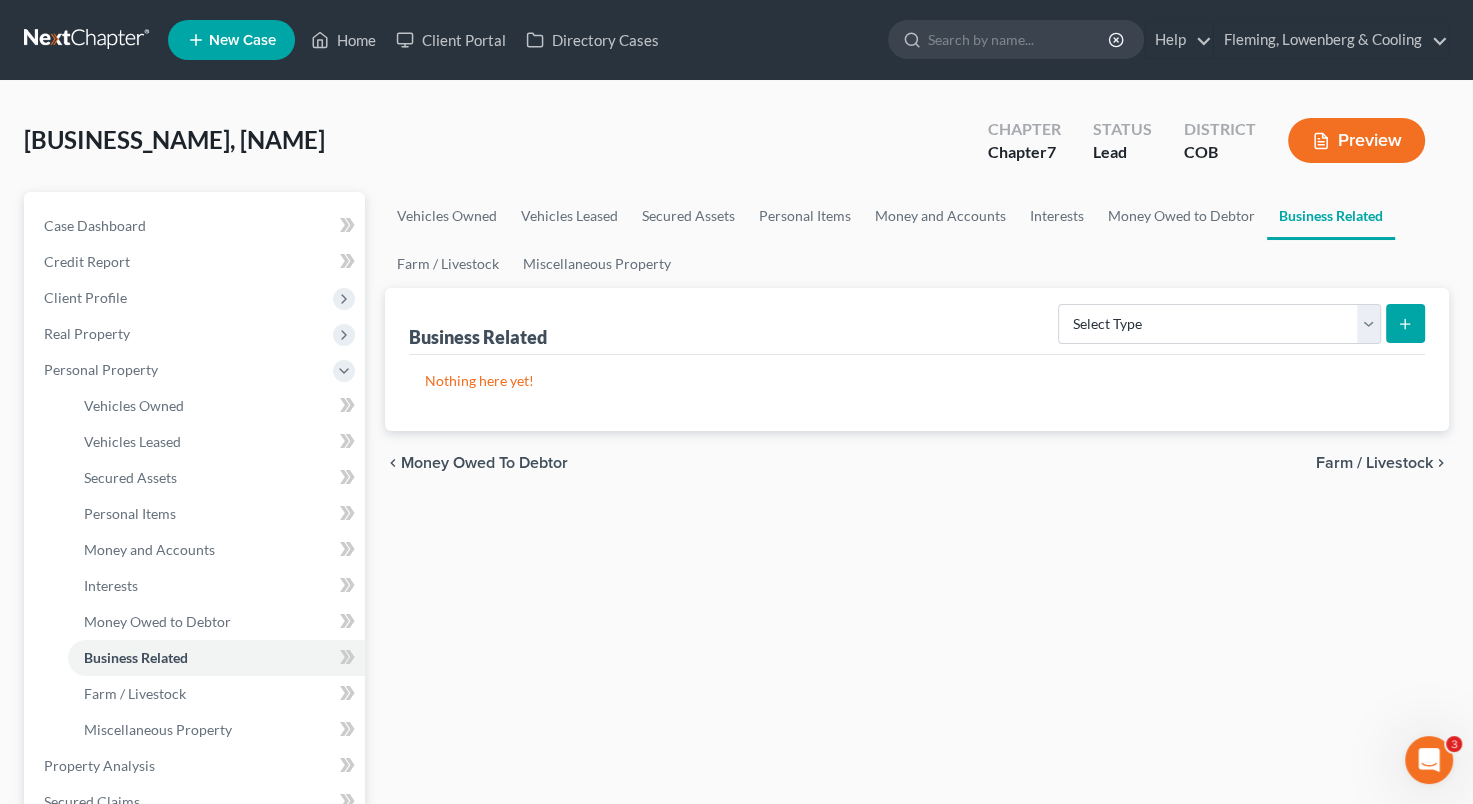 click on "Vehicles Owned
Vehicles Leased
Secured Assets
Personal Items
Money and Accounts
Interests
Money Owed to Debtor
Business Related
Farm / Livestock
Miscellaneous Property
Business Related Select Type Customer Lists Franchises Inventory Licenses Machinery Office Equipment, Furnishings, Supplies Other Business Related Property Not Listed Patents, Copyrights, Intellectual Property
Nothing here yet!
chevron_left
Money Owed to Debtor
Farm / Livestock
chevron_right" at bounding box center [917, 769] 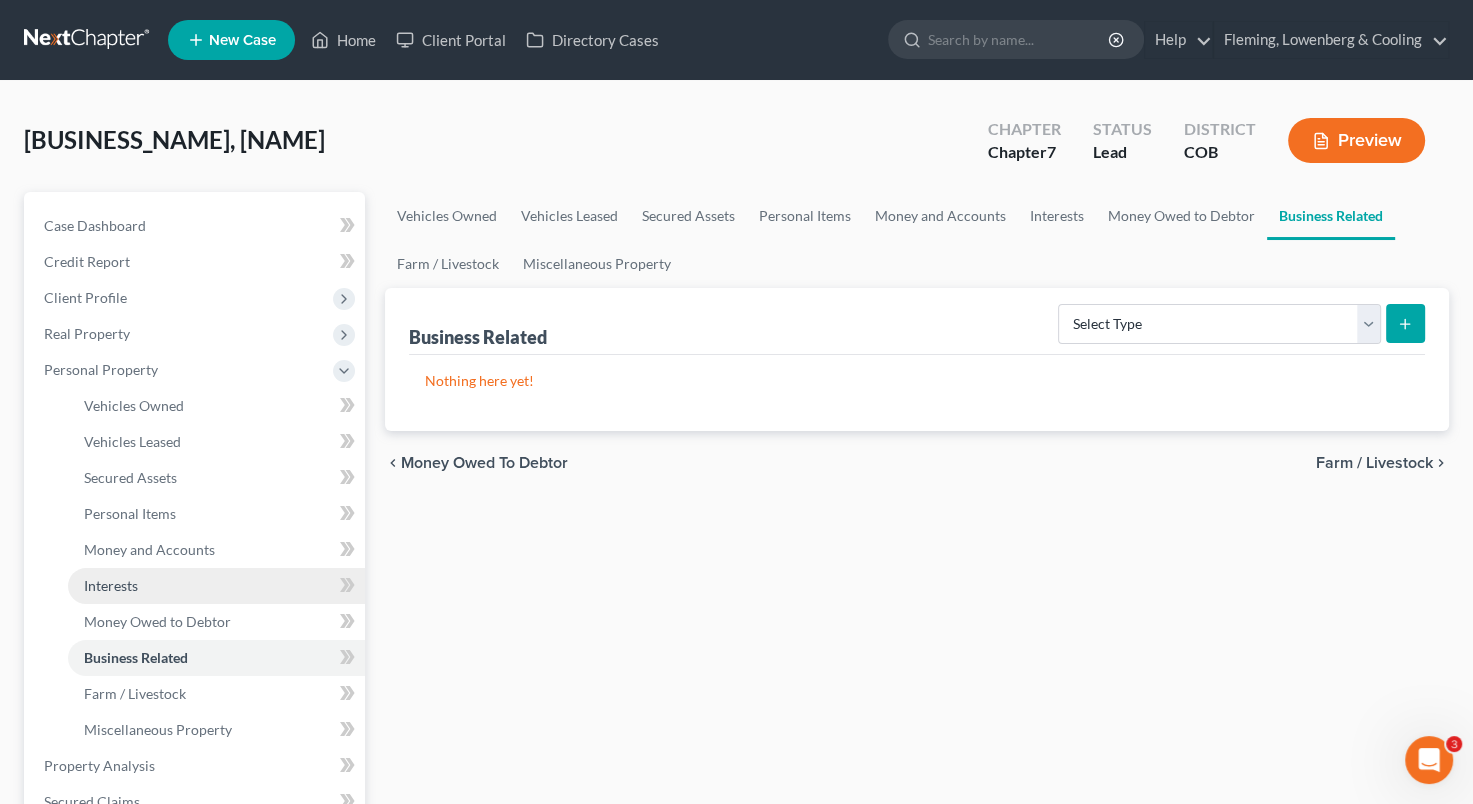 click on "Interests" at bounding box center [216, 586] 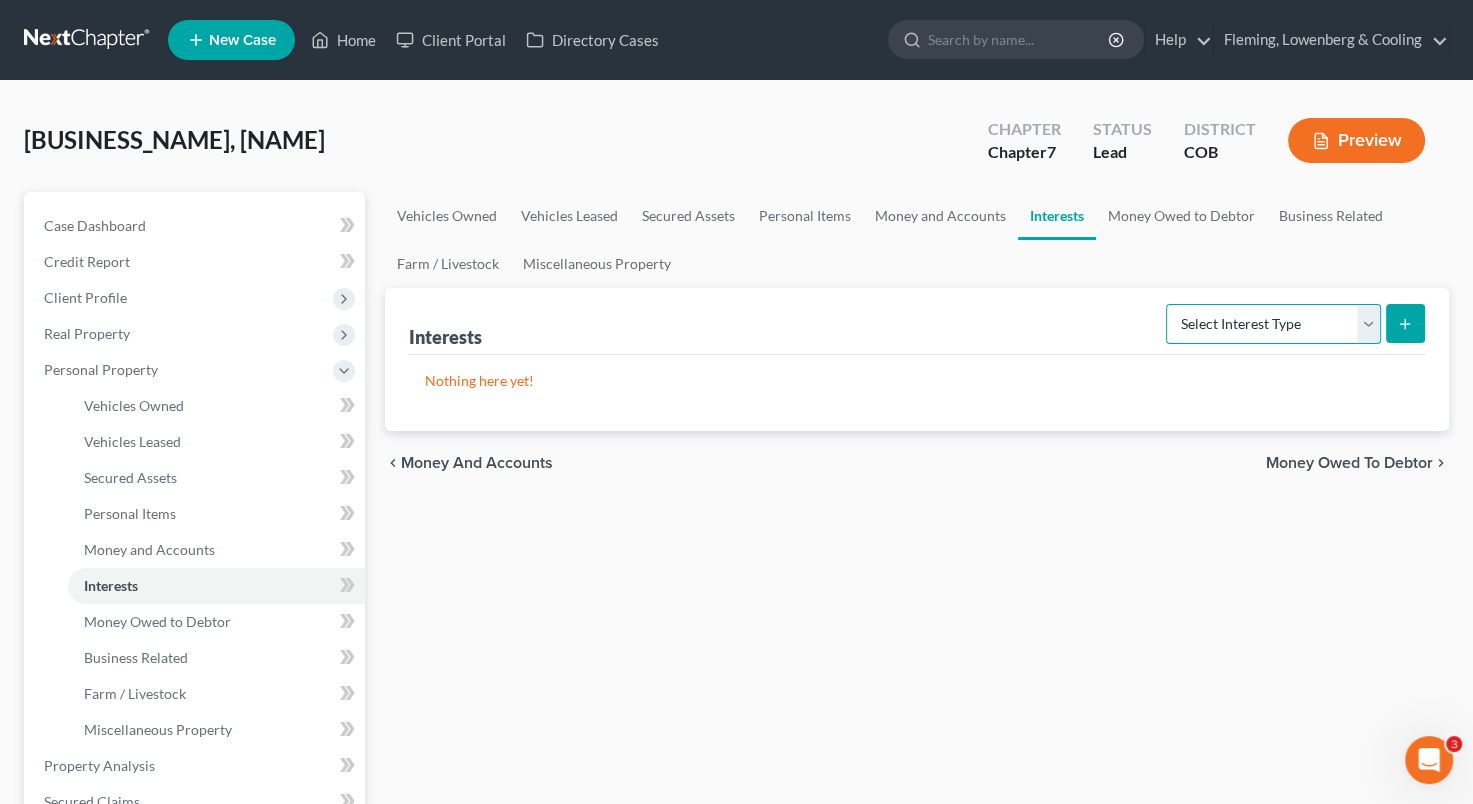 click on "Select Interest Type 401K Annuity Bond Education IRA Government Bond Government Pension Plan Incorporated Business IRA Joint Venture (Active) Joint Venture (Inactive) Keogh Mutual Fund Other Retirement Plan Partnership (Active) Partnership (Inactive) Pension Plan Stock Term Life Insurance Unincorporated Business Whole Life Insurance" at bounding box center (1273, 324) 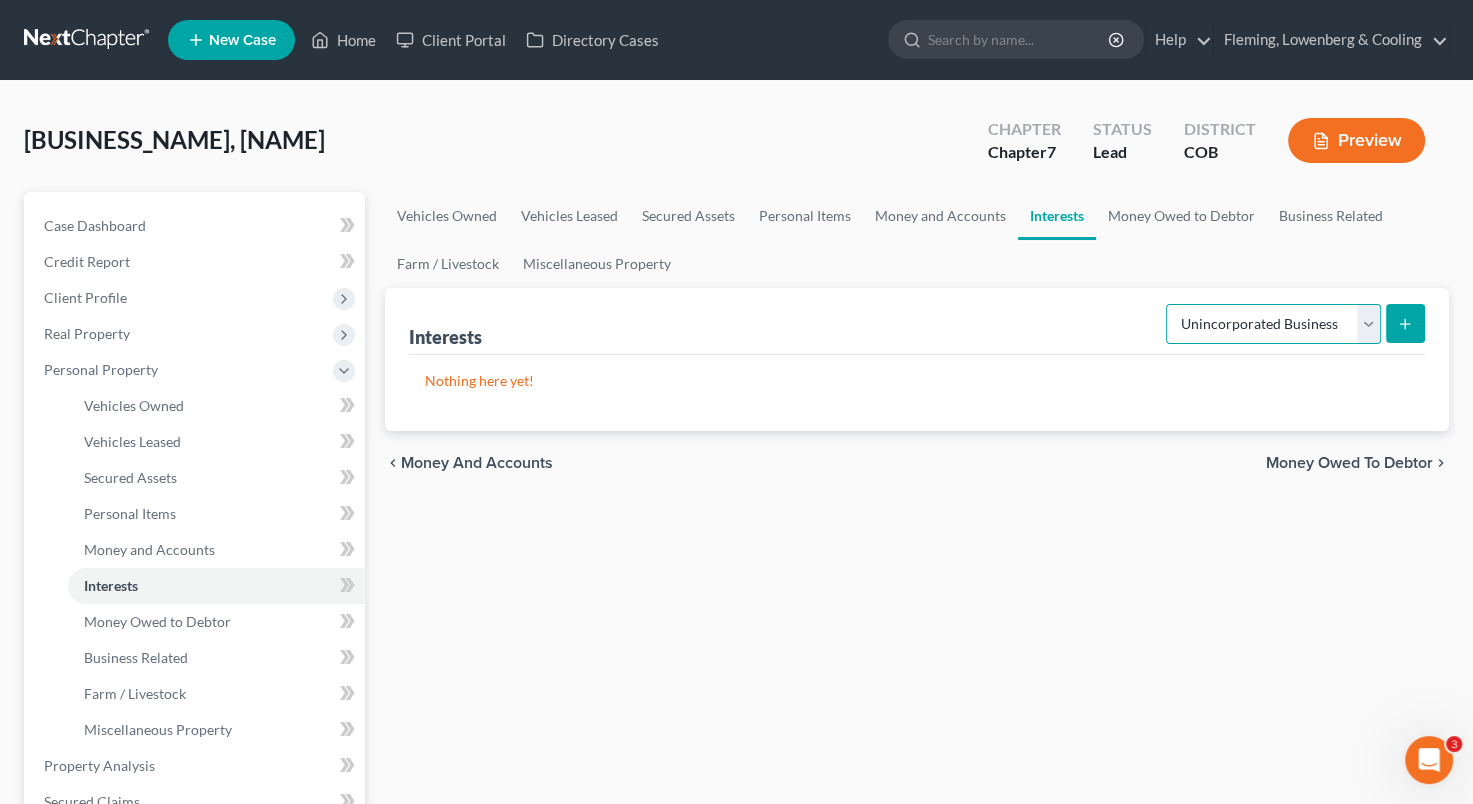 click on "Select Interest Type 401K Annuity Bond Education IRA Government Bond Government Pension Plan Incorporated Business IRA Joint Venture (Active) Joint Venture (Inactive) Keogh Mutual Fund Other Retirement Plan Partnership (Active) Partnership (Inactive) Pension Plan Stock Term Life Insurance Unincorporated Business Whole Life Insurance" at bounding box center [1273, 324] 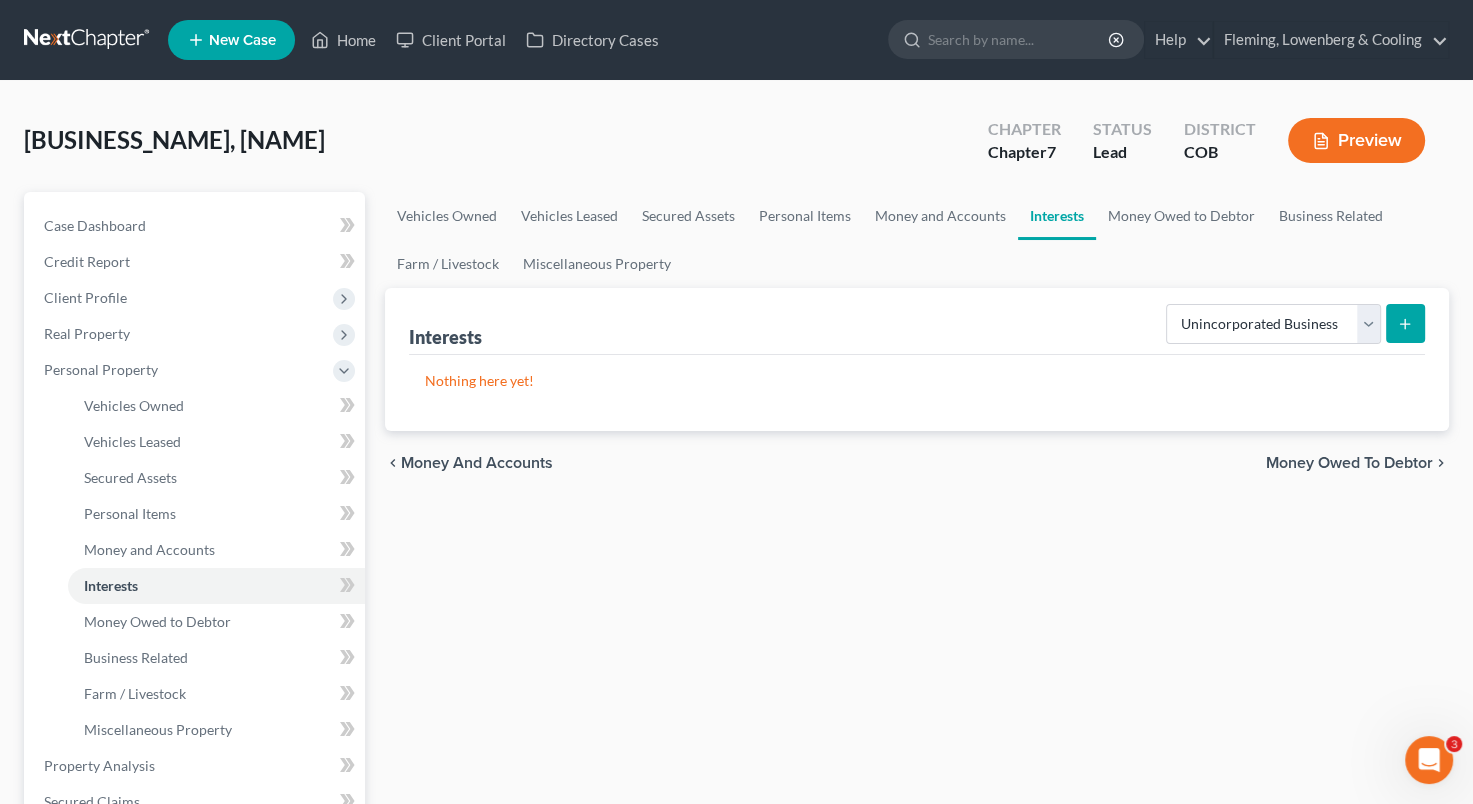 click 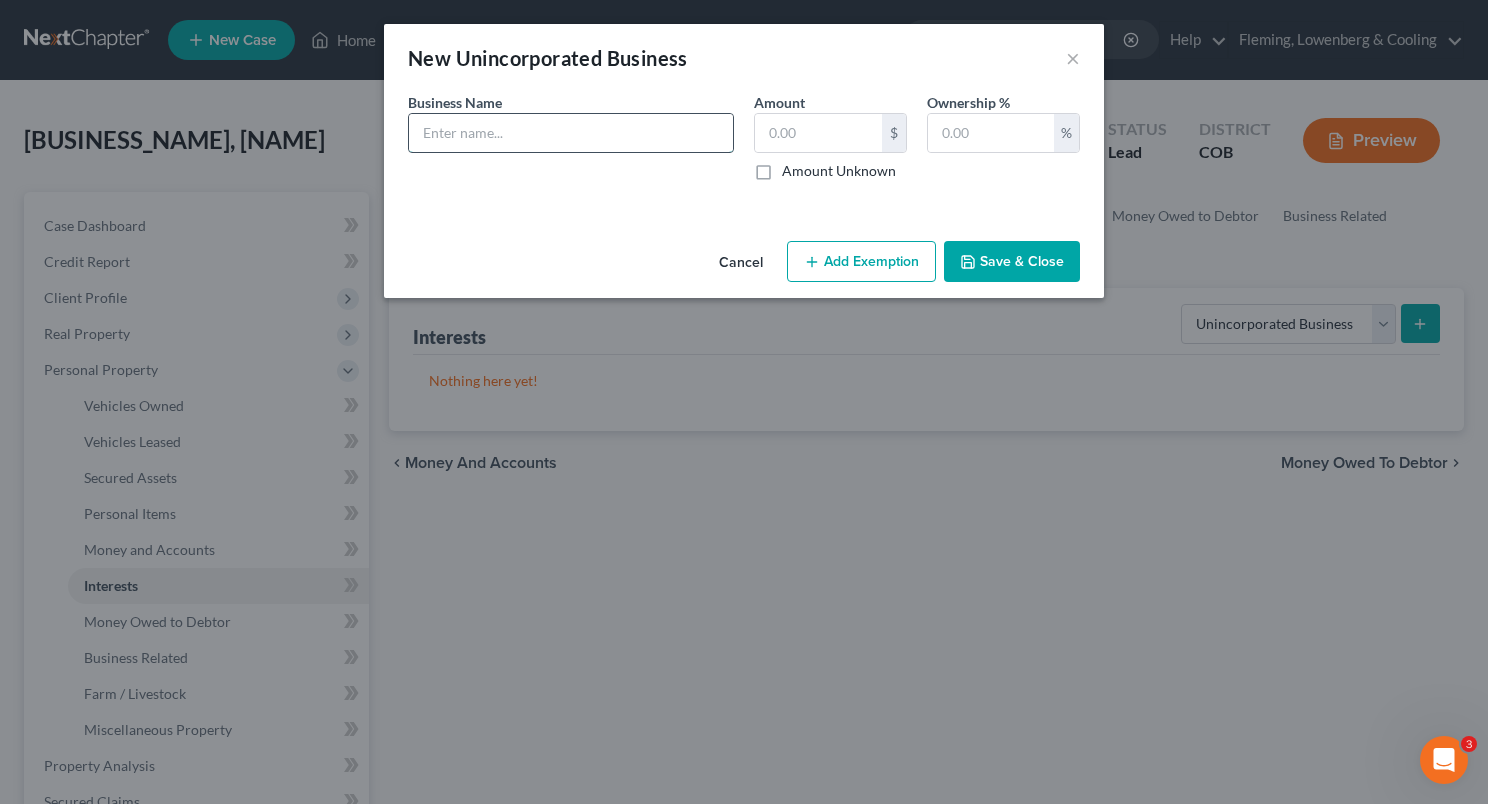click at bounding box center [571, 133] 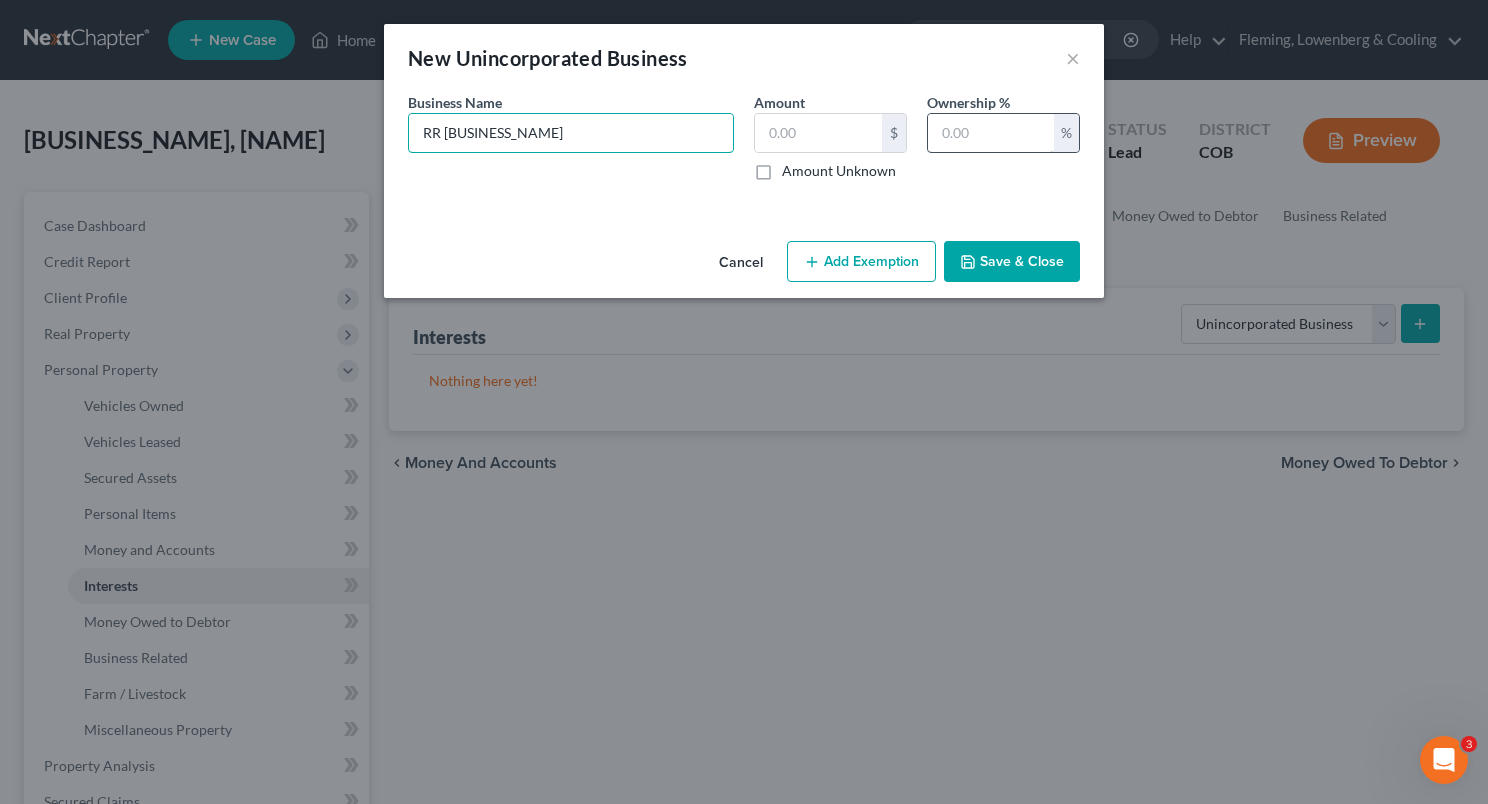 type on "RR [BUSINESS_NAME]" 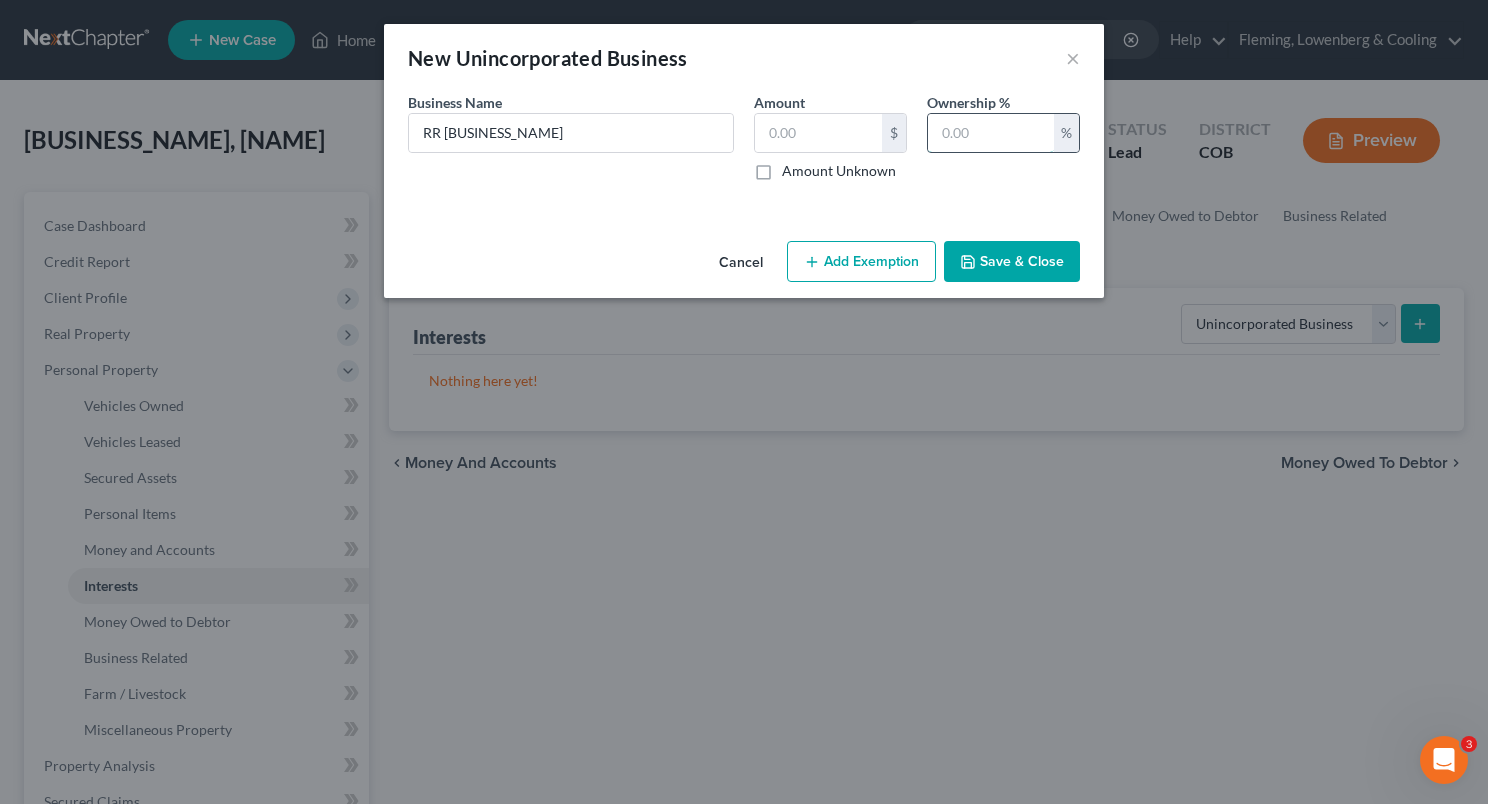 click at bounding box center [991, 133] 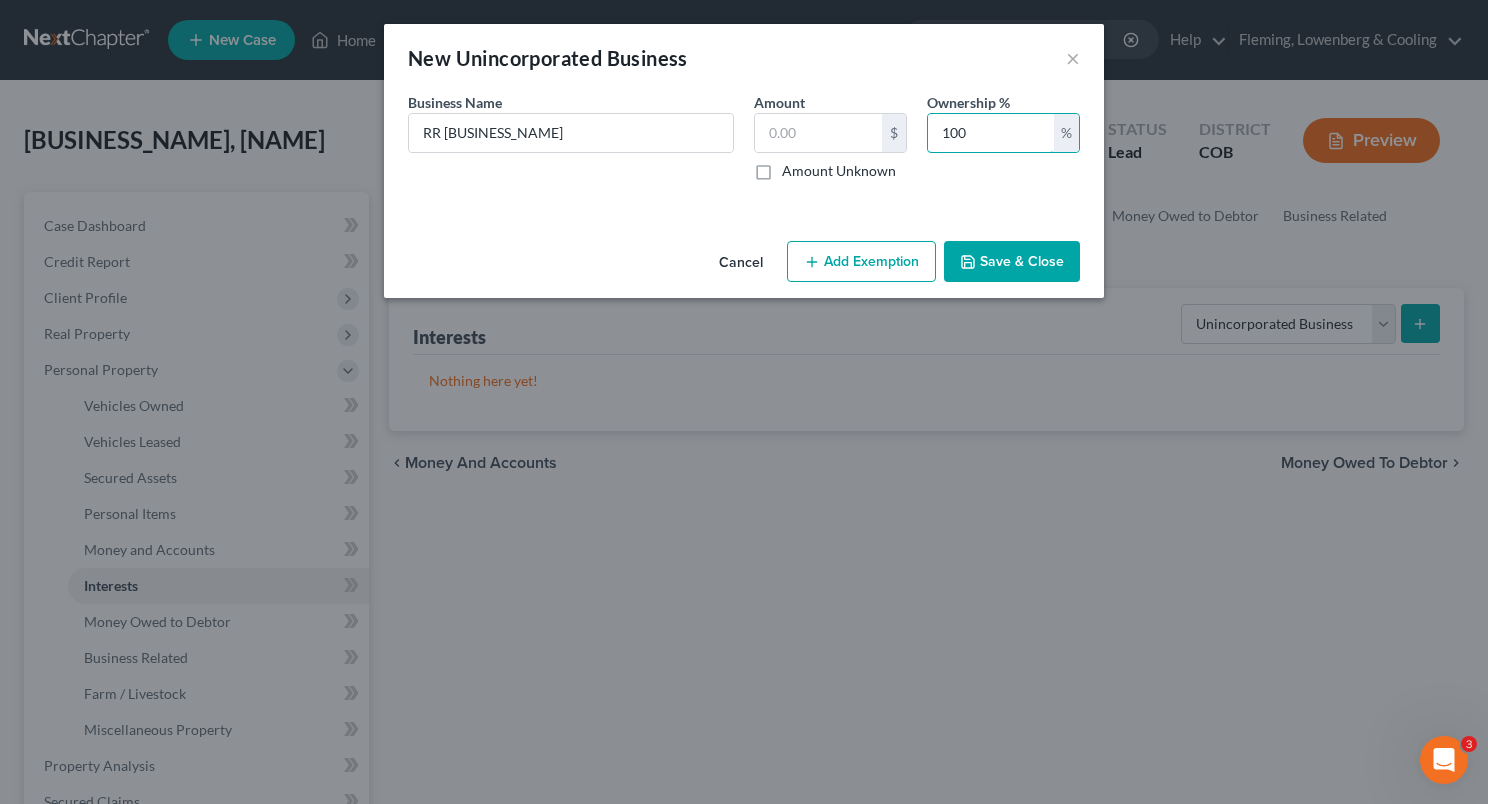 type on "100" 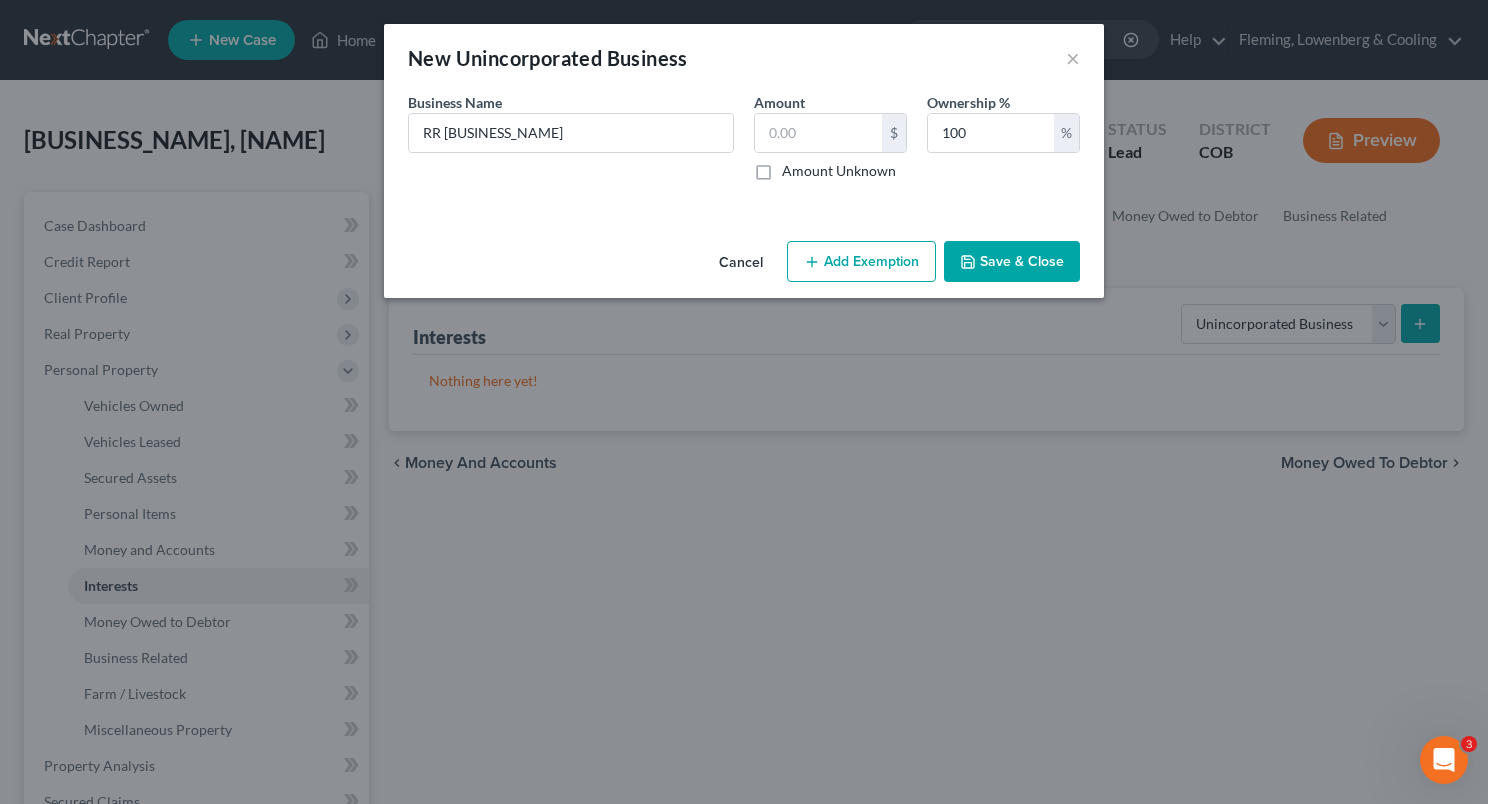click on "Save & Close" at bounding box center (1012, 262) 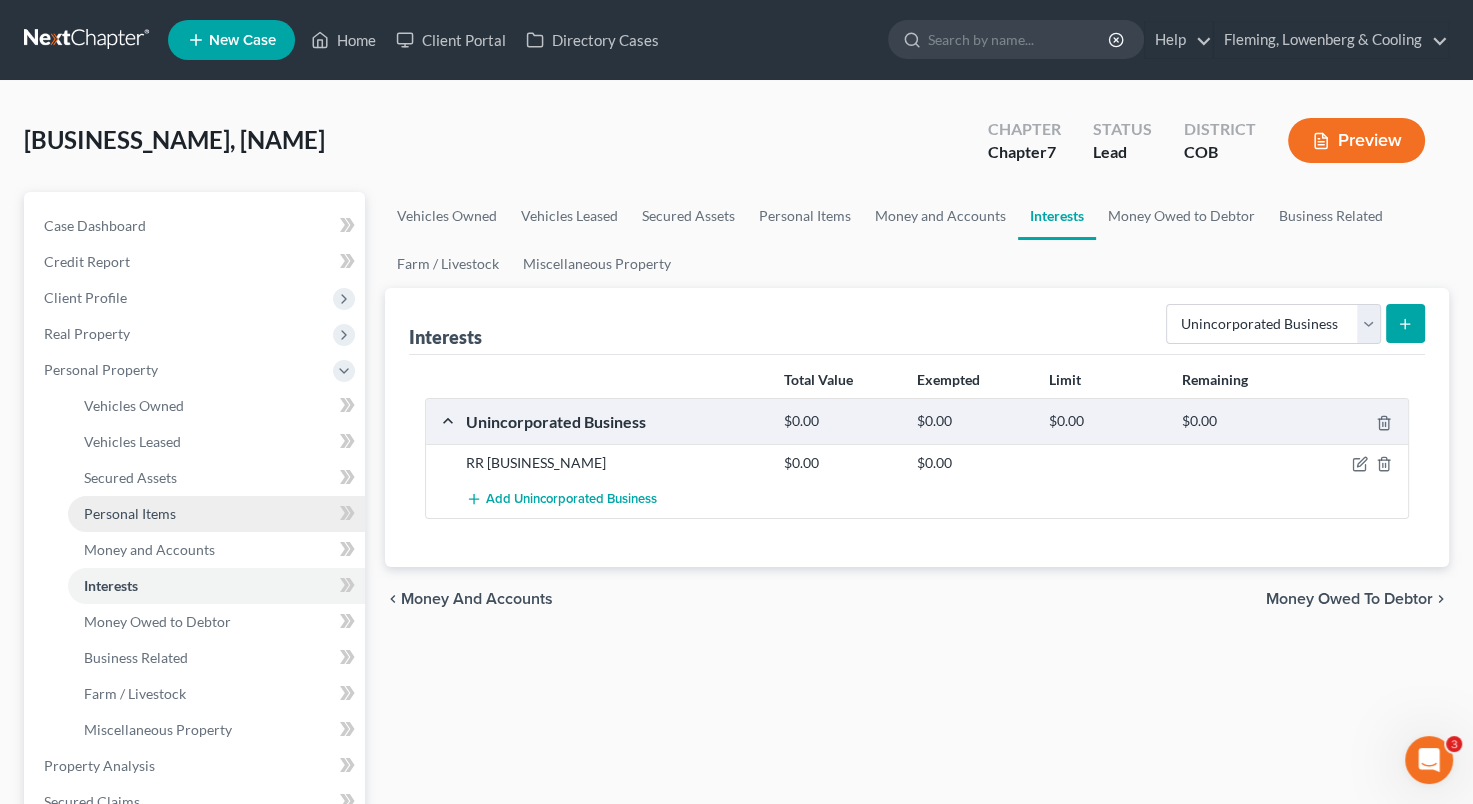 click on "Personal Items" at bounding box center [216, 514] 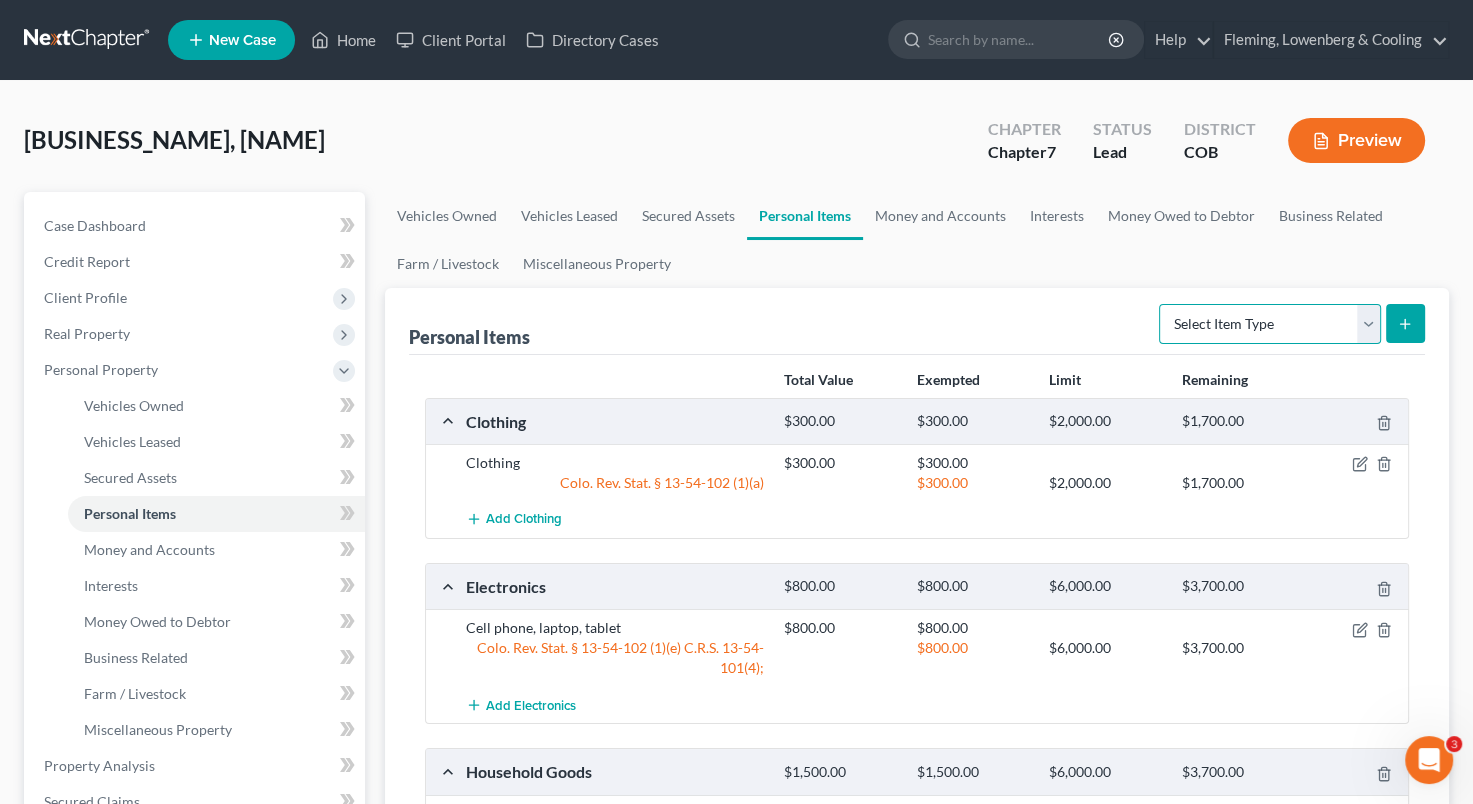 click on "Select Item Type Clothing Collectibles Of Value Electronics Firearms Household Goods Jewelry Other Pet(s) Sports & Hobby Equipment" at bounding box center [1270, 324] 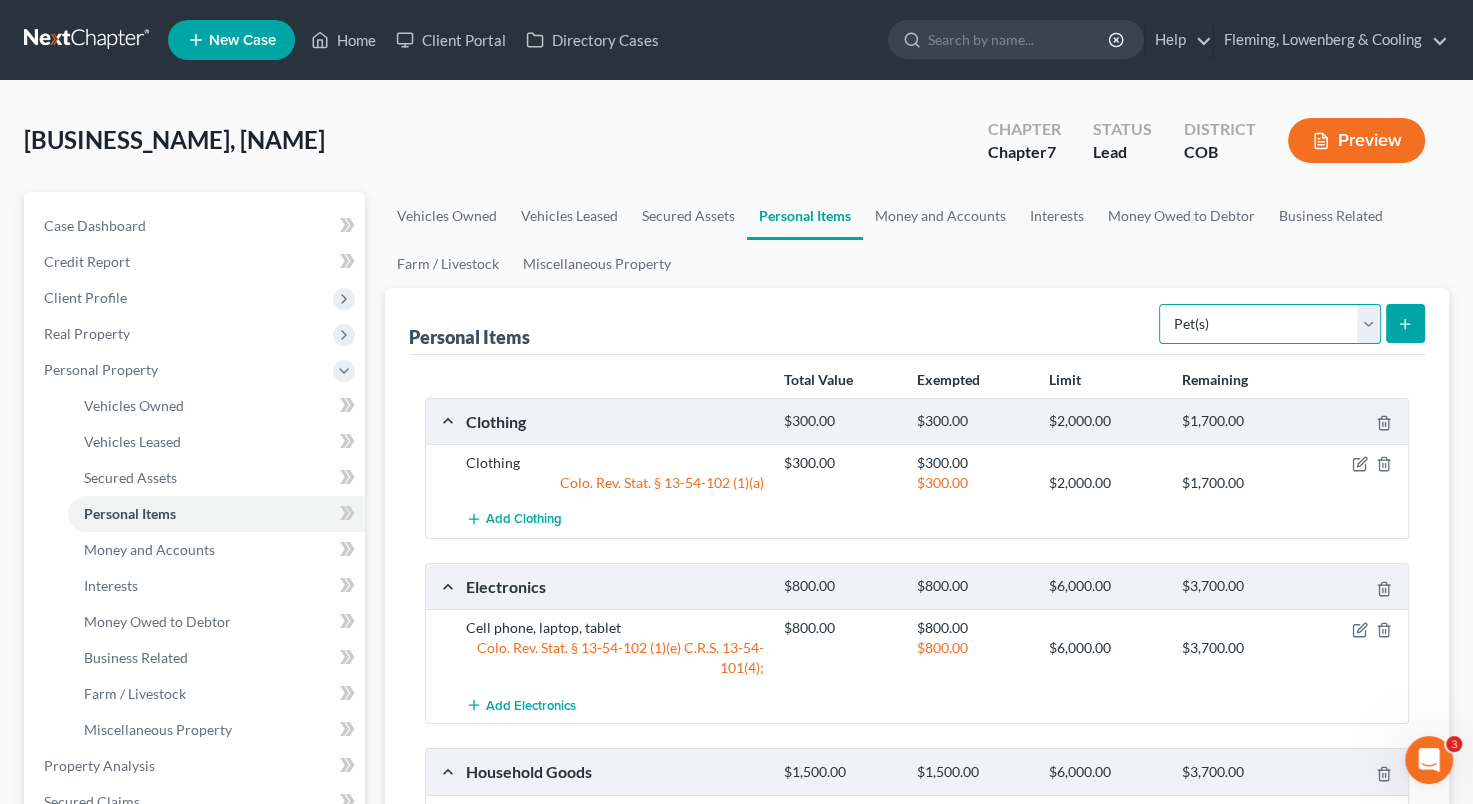 click on "Select Item Type Clothing Collectibles Of Value Electronics Firearms Household Goods Jewelry Other Pet(s) Sports & Hobby Equipment" at bounding box center [1270, 324] 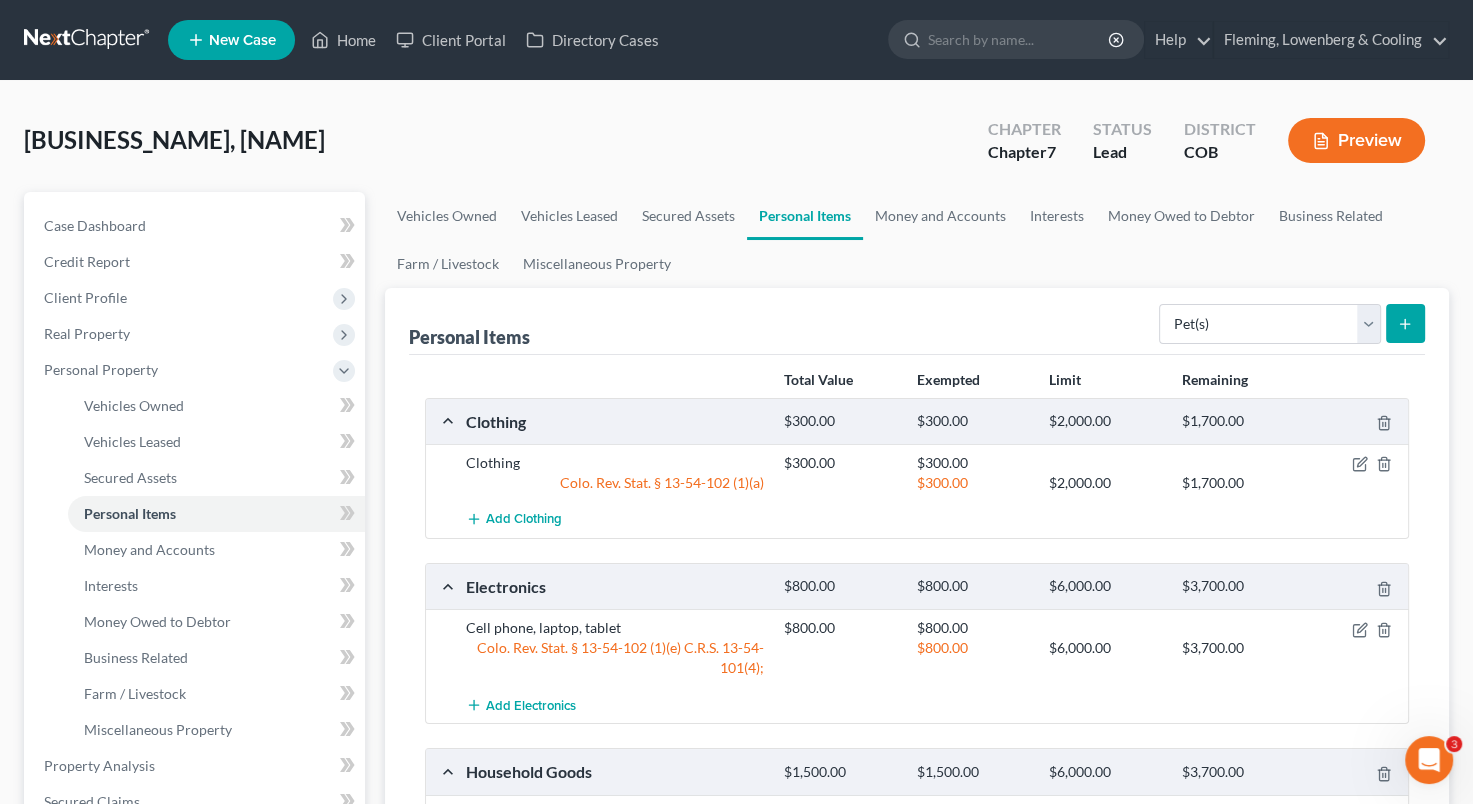 click 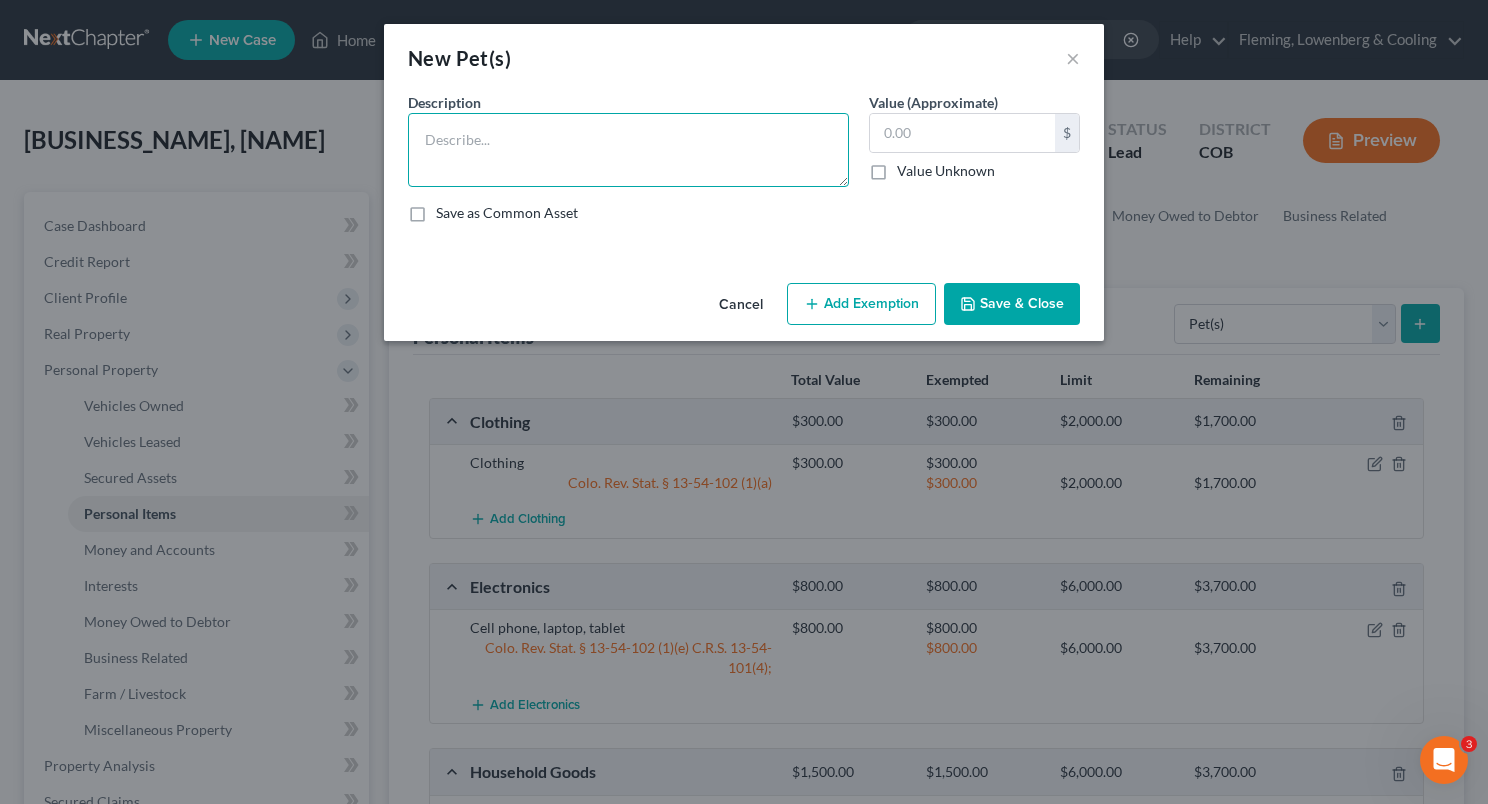 click at bounding box center [628, 150] 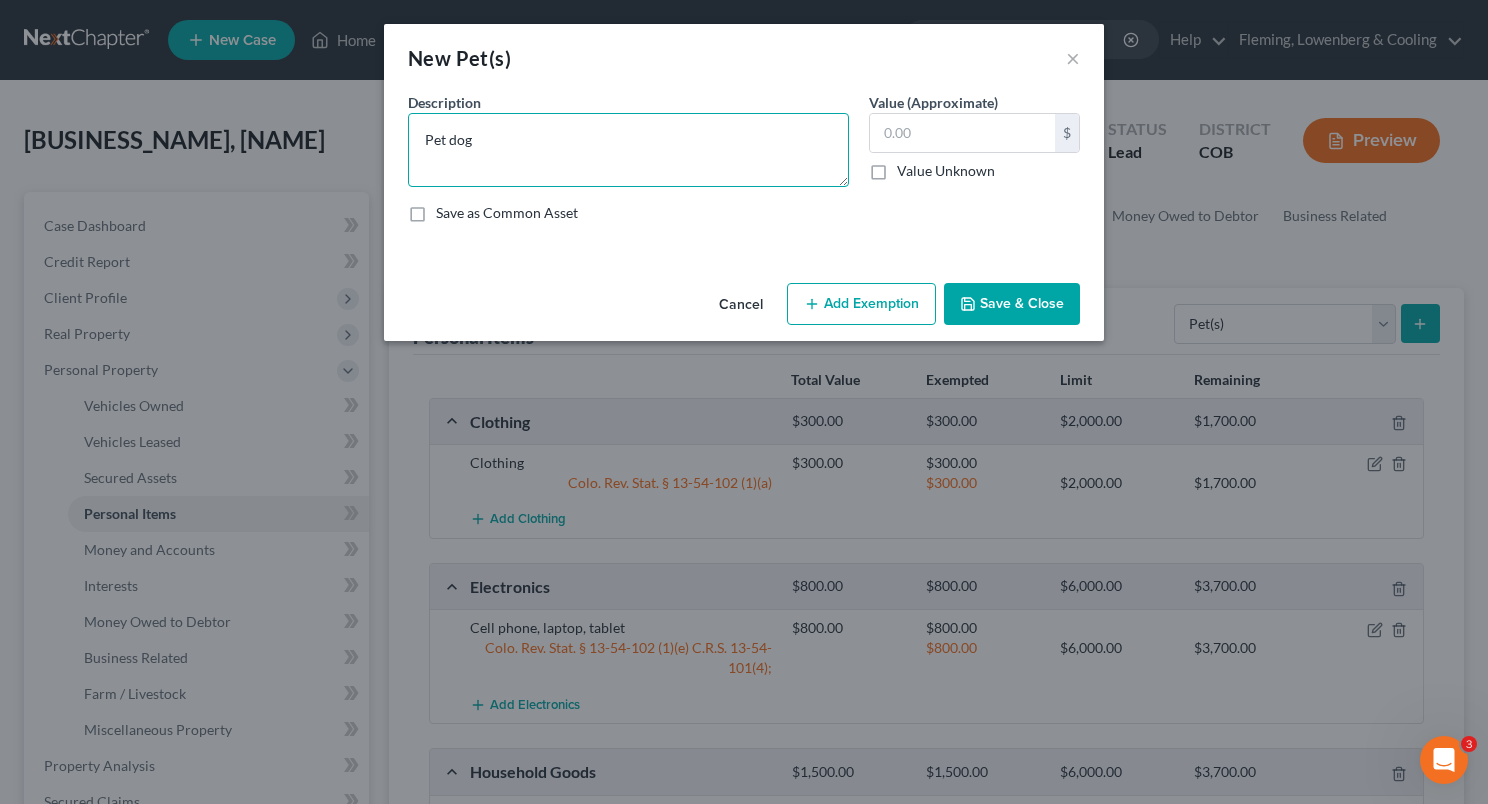 type on "Pet dog" 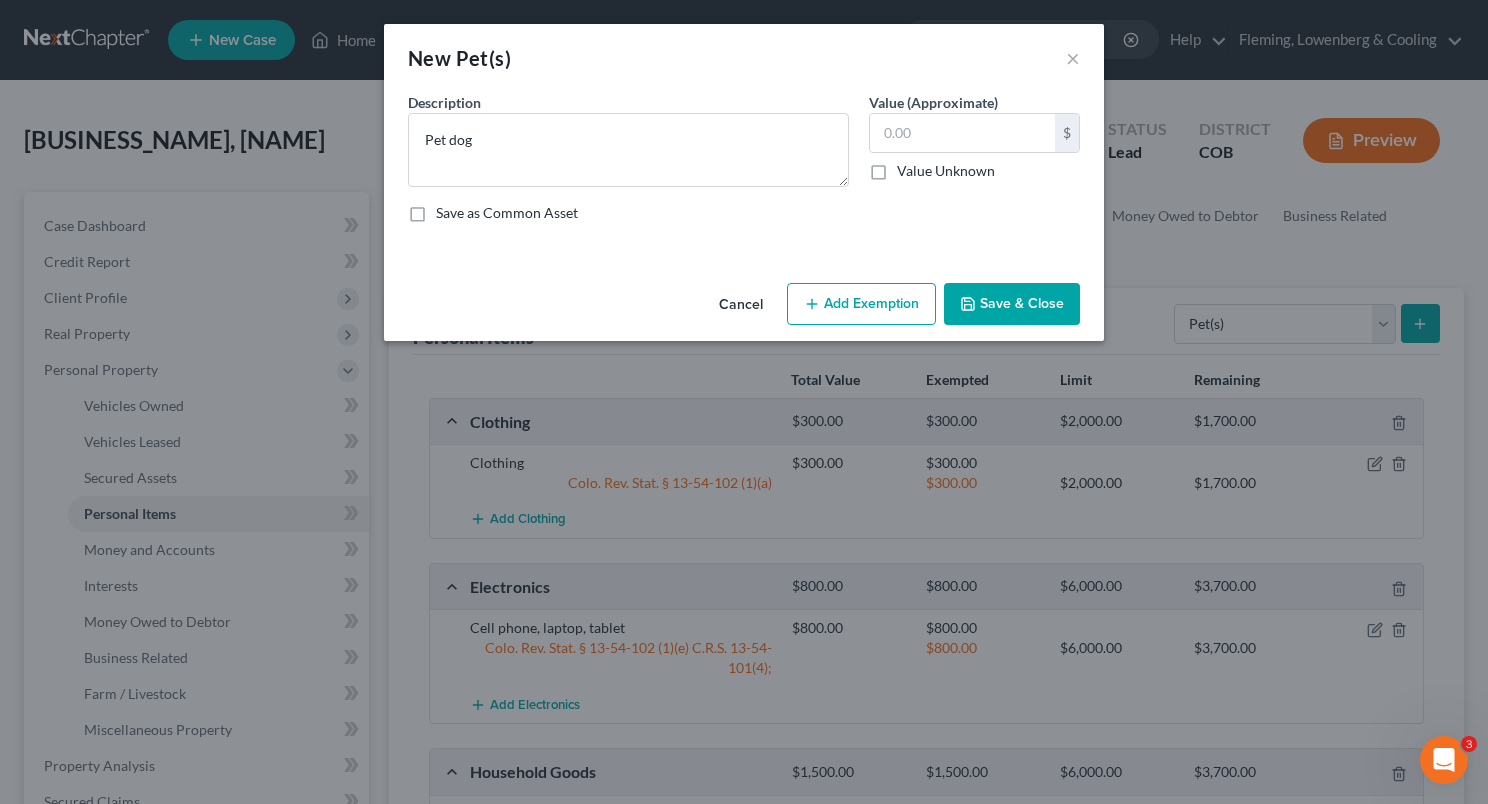 click on "Save & Close" at bounding box center [1012, 304] 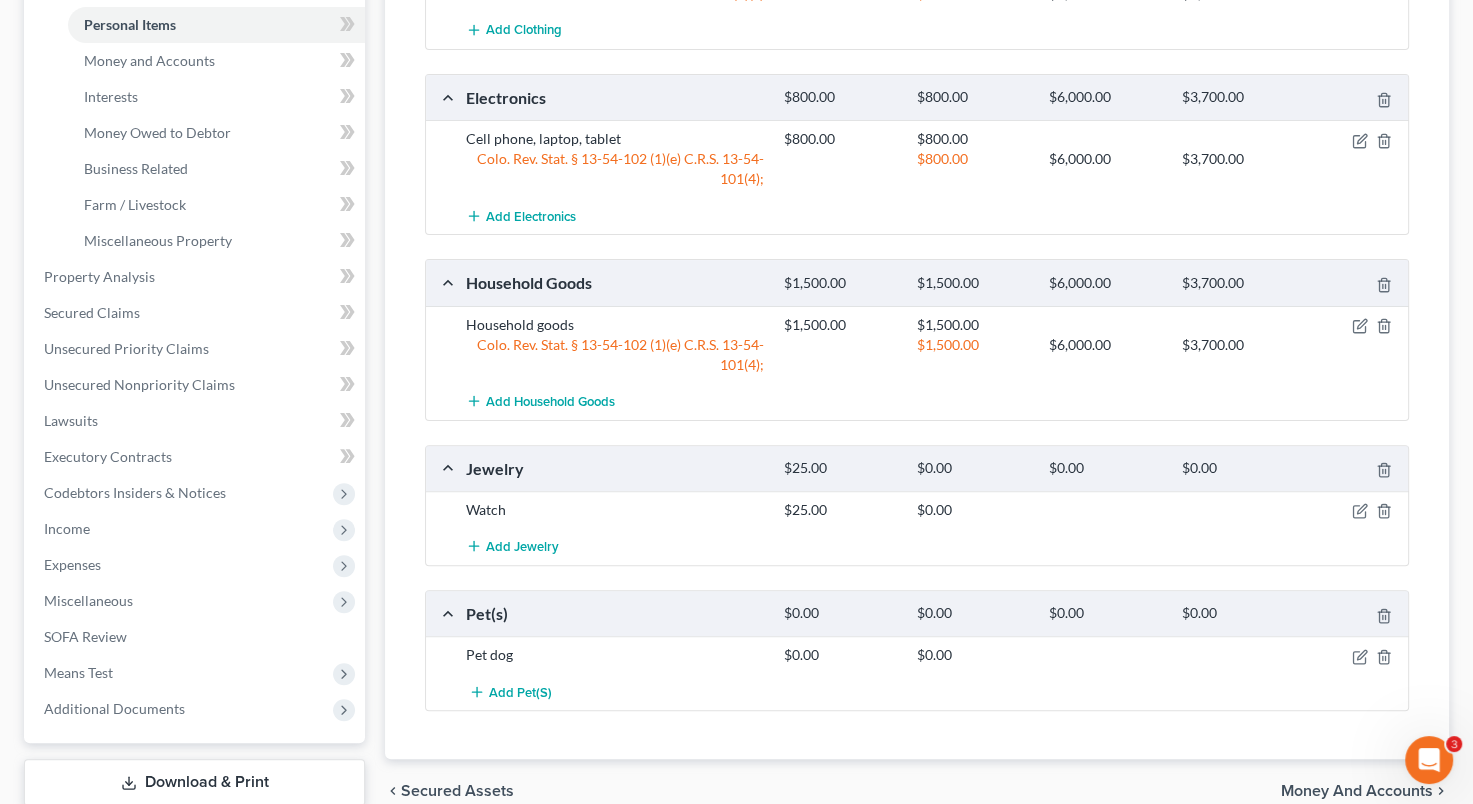 scroll, scrollTop: 501, scrollLeft: 0, axis: vertical 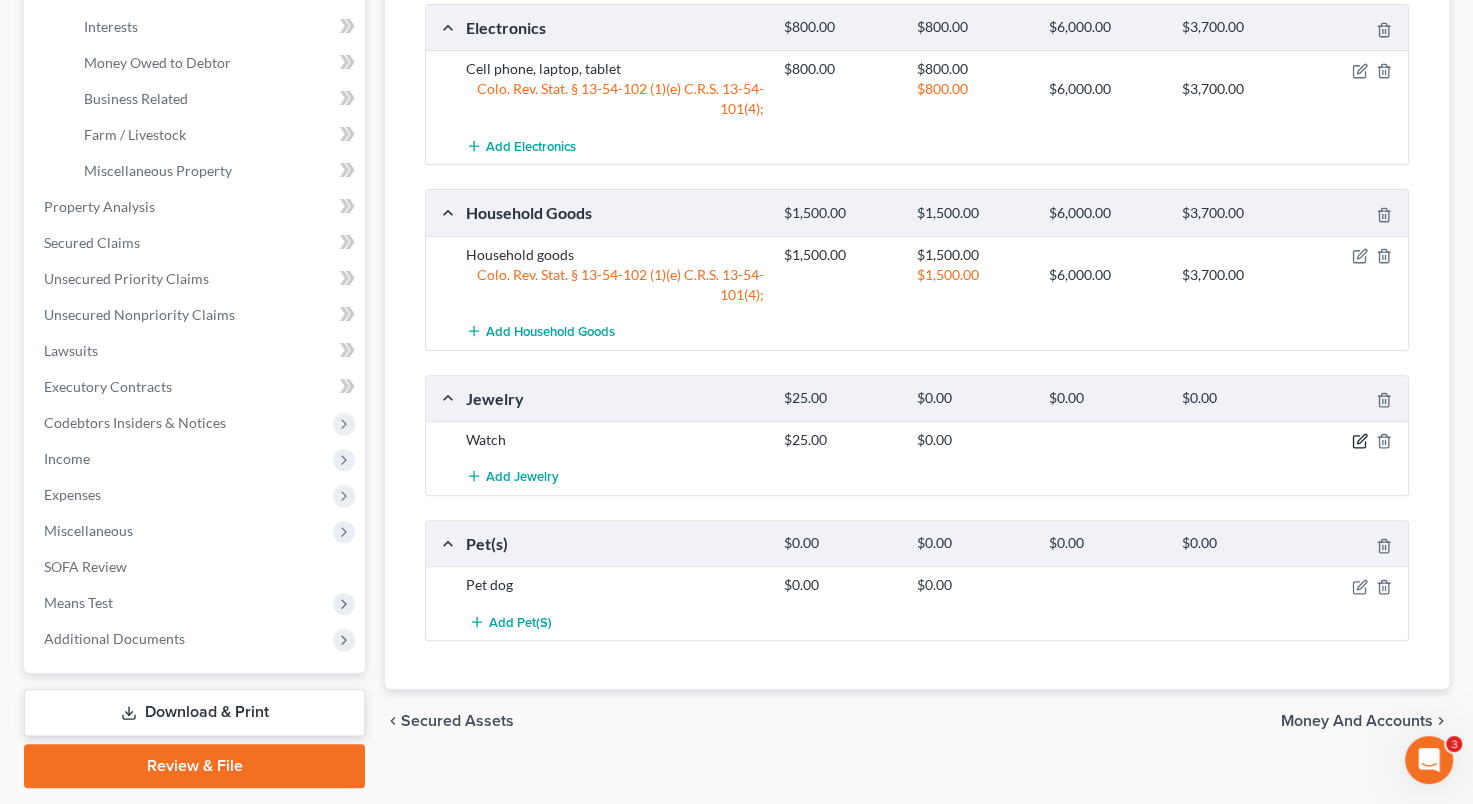 click 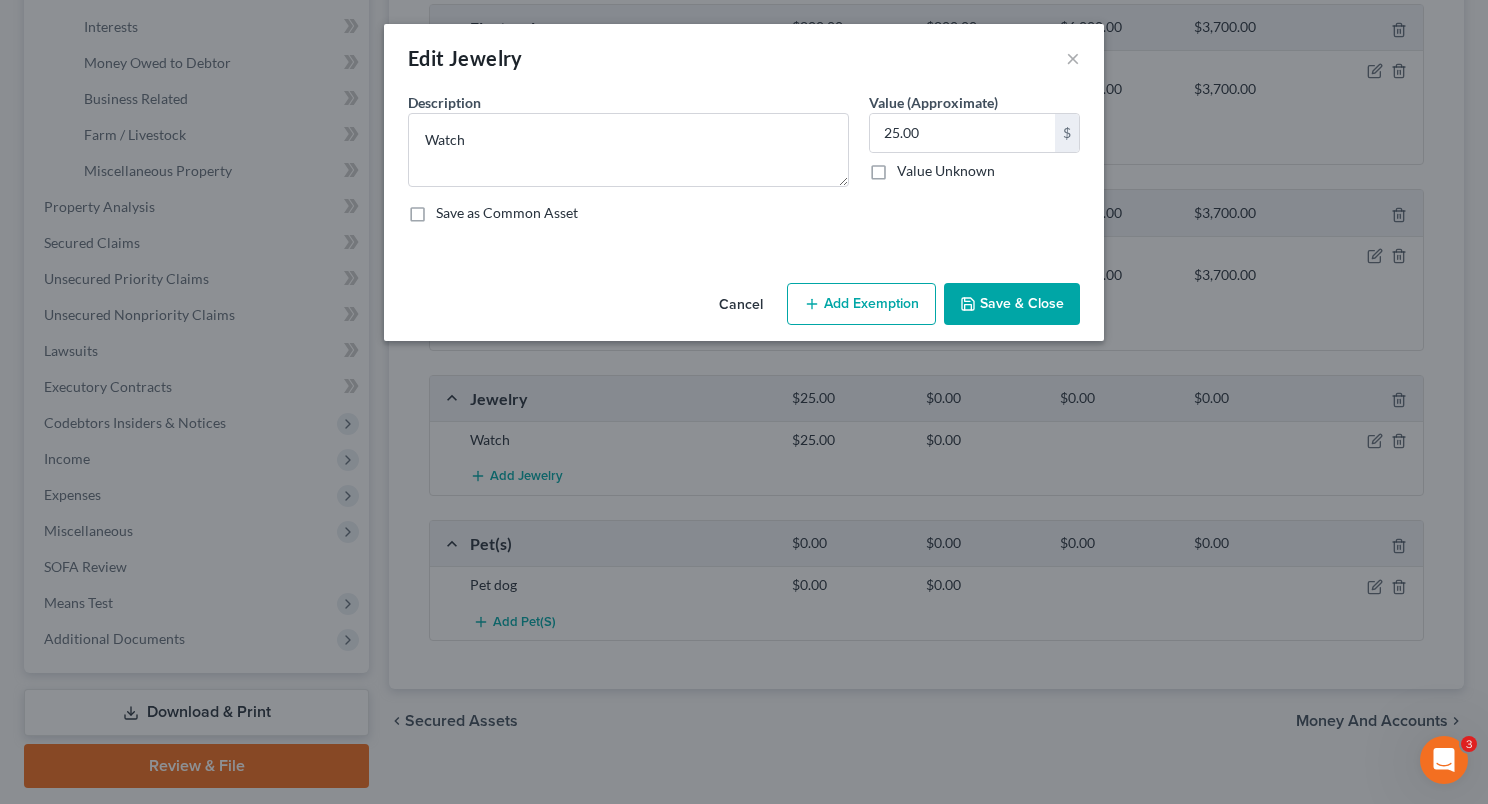 click on "Add Exemption" at bounding box center (861, 304) 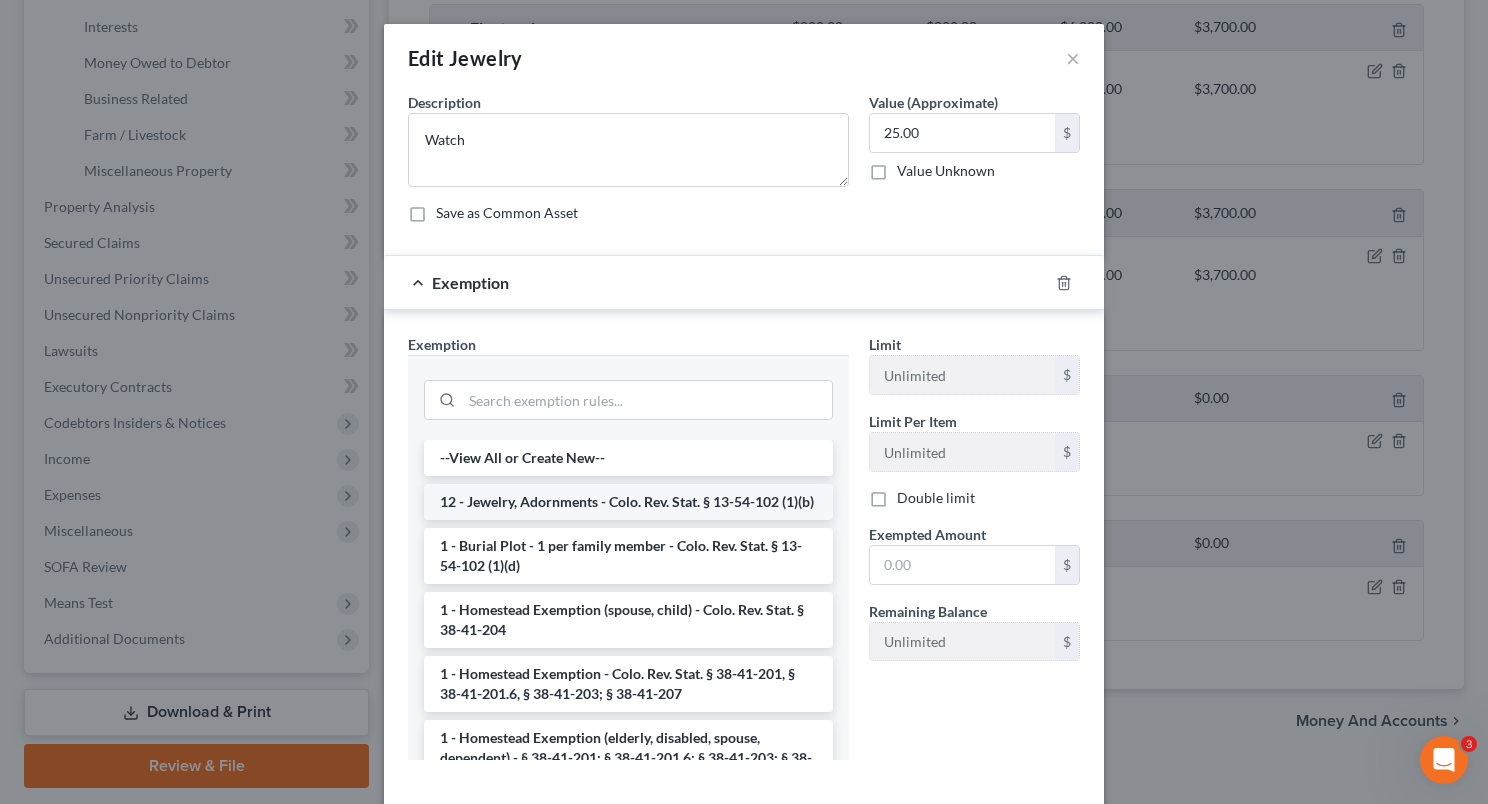 click on "12 - Jewelry, Adornments - Colo. Rev. Stat. § 13-54-102 (1)(b)" at bounding box center [628, 502] 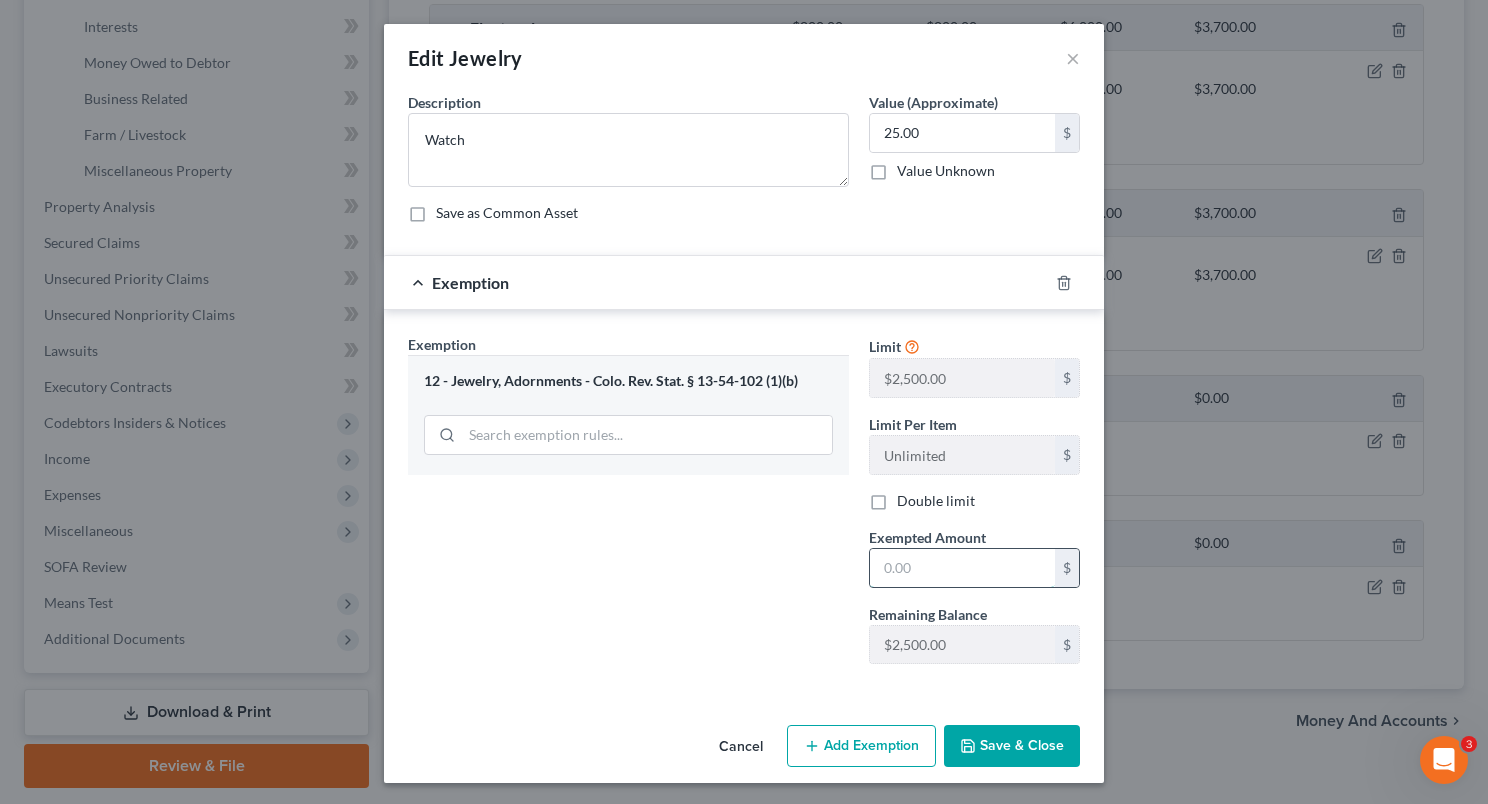 click at bounding box center [962, 568] 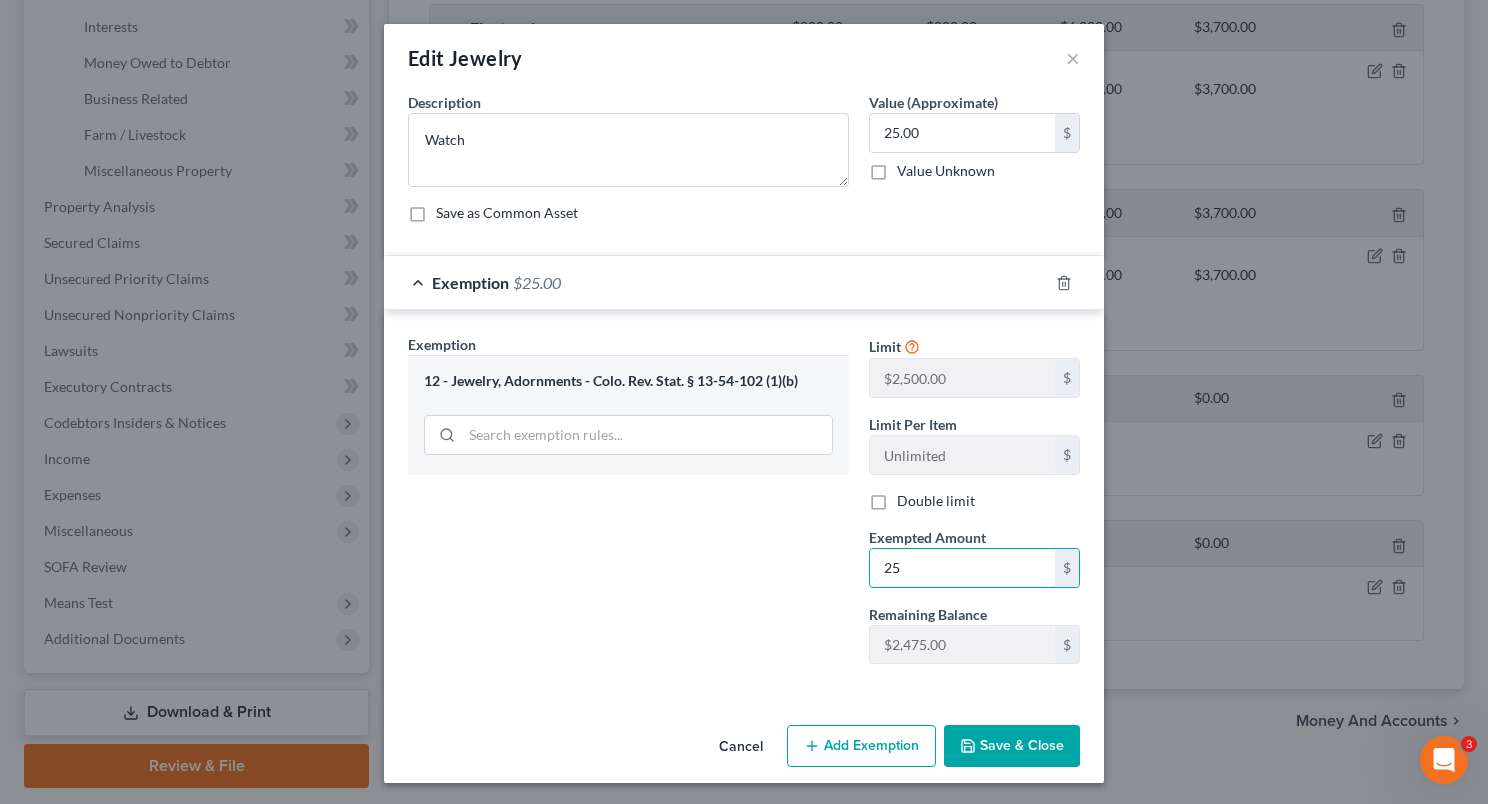 type on "25" 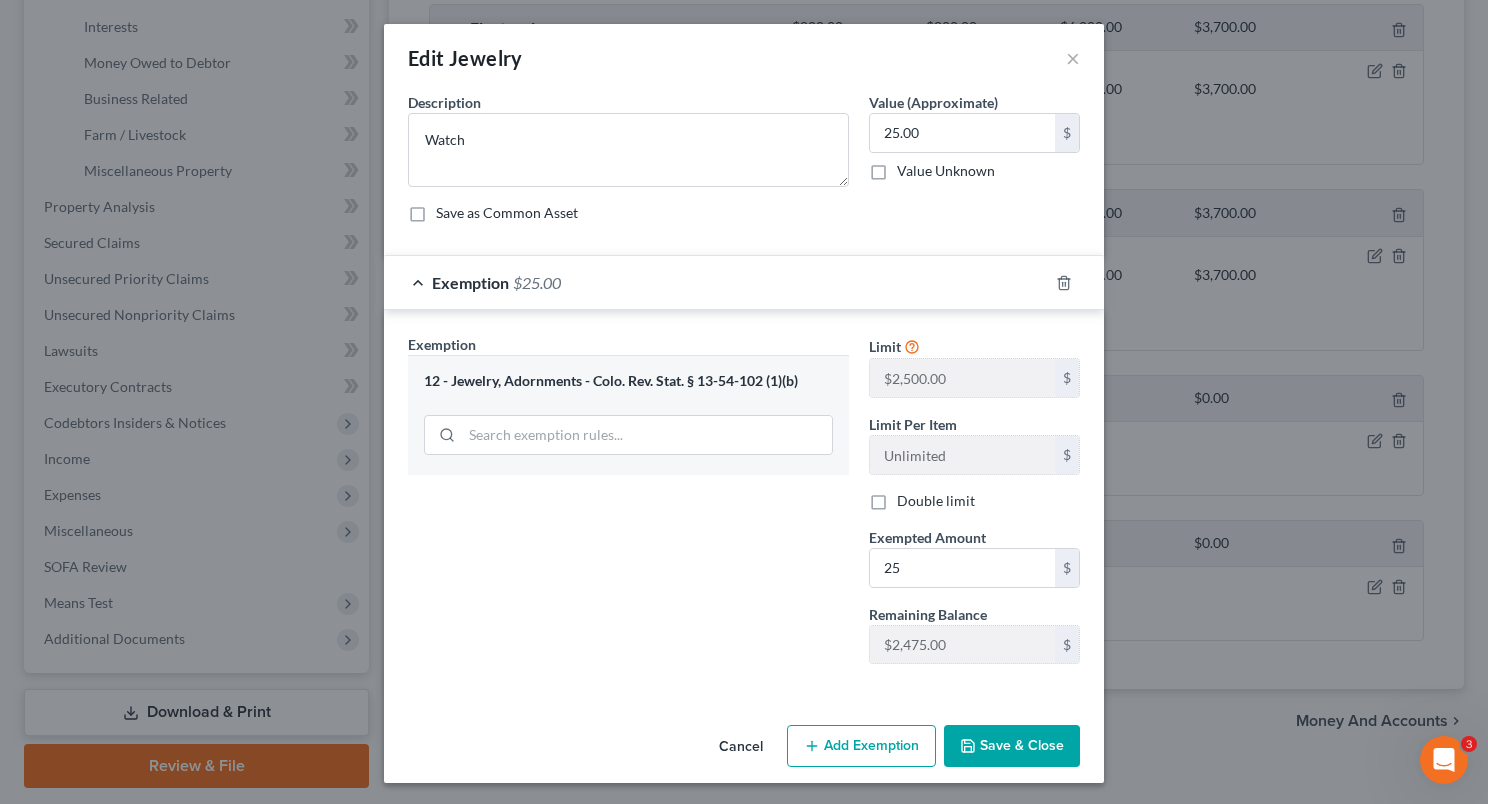 click on "Save & Close" at bounding box center [1012, 746] 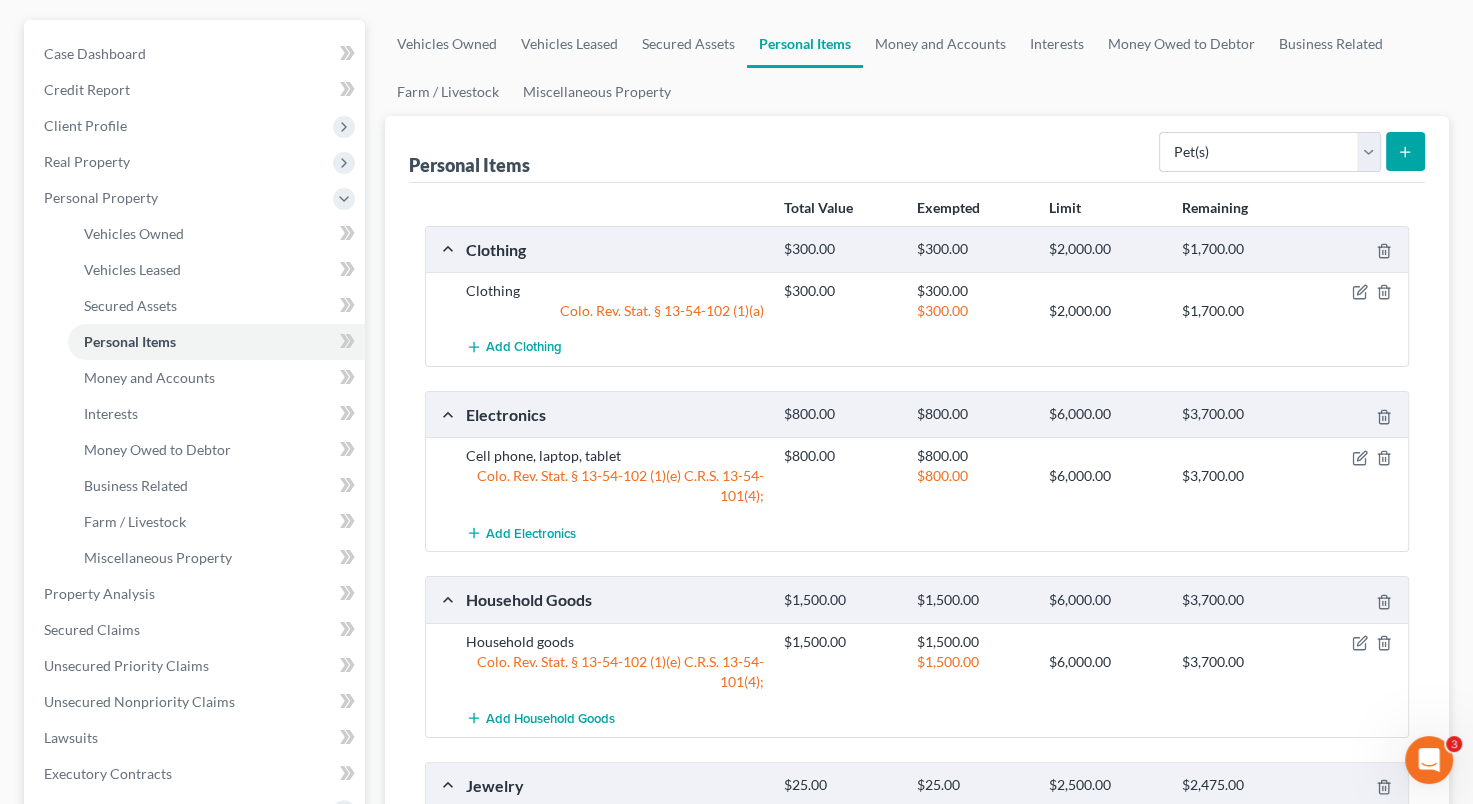 scroll, scrollTop: 0, scrollLeft: 0, axis: both 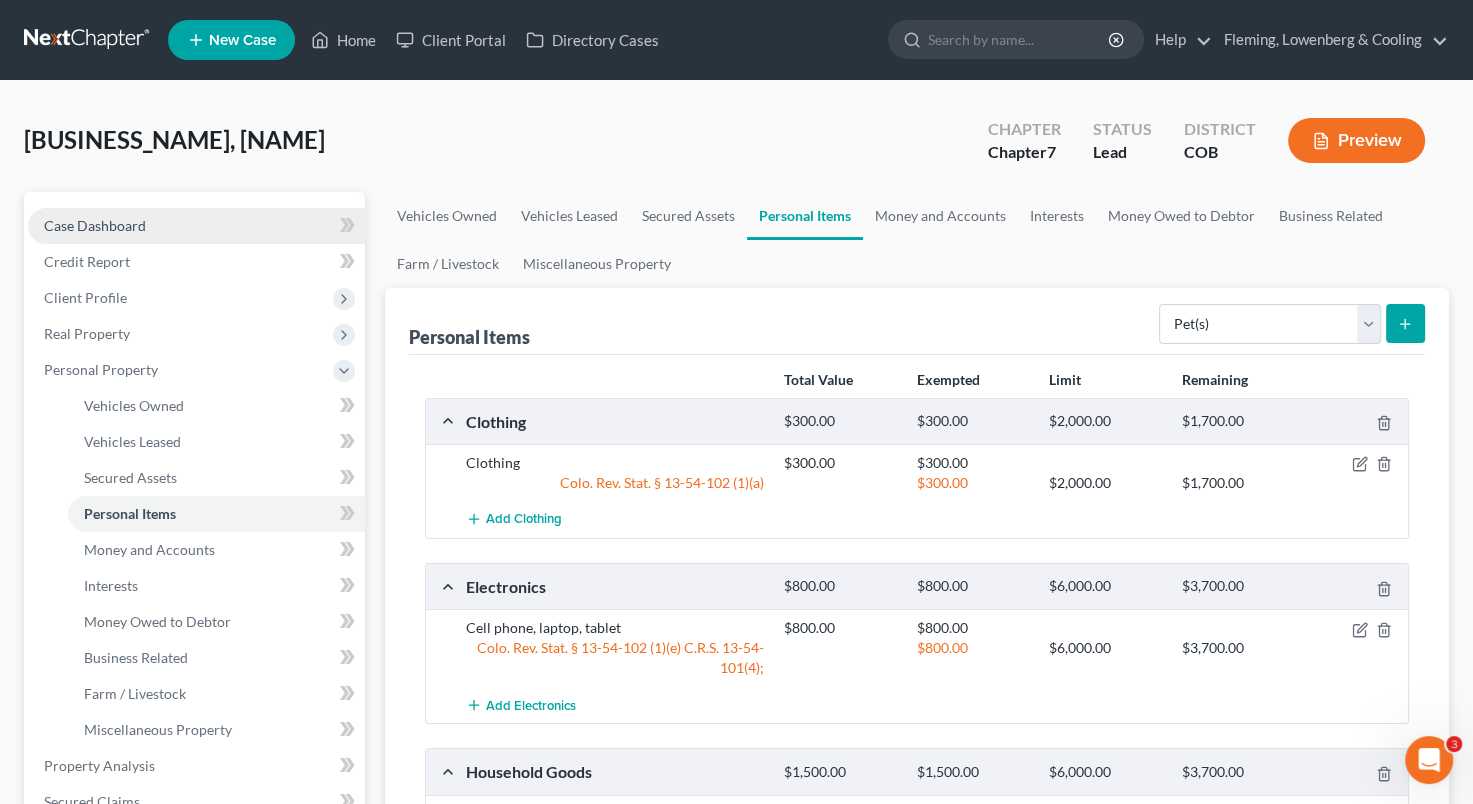 click on "Case Dashboard" at bounding box center [196, 226] 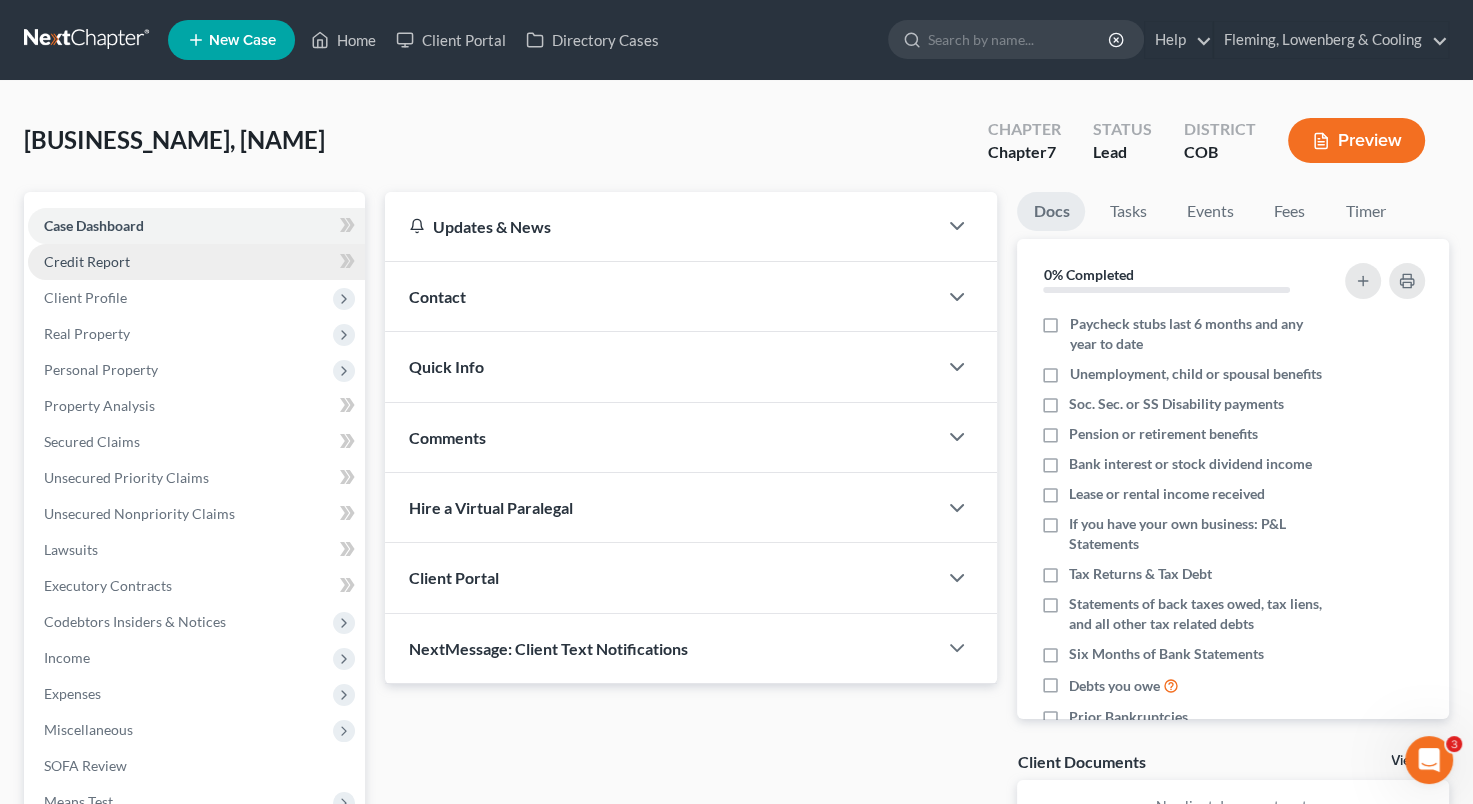 click on "Credit Report" at bounding box center (196, 262) 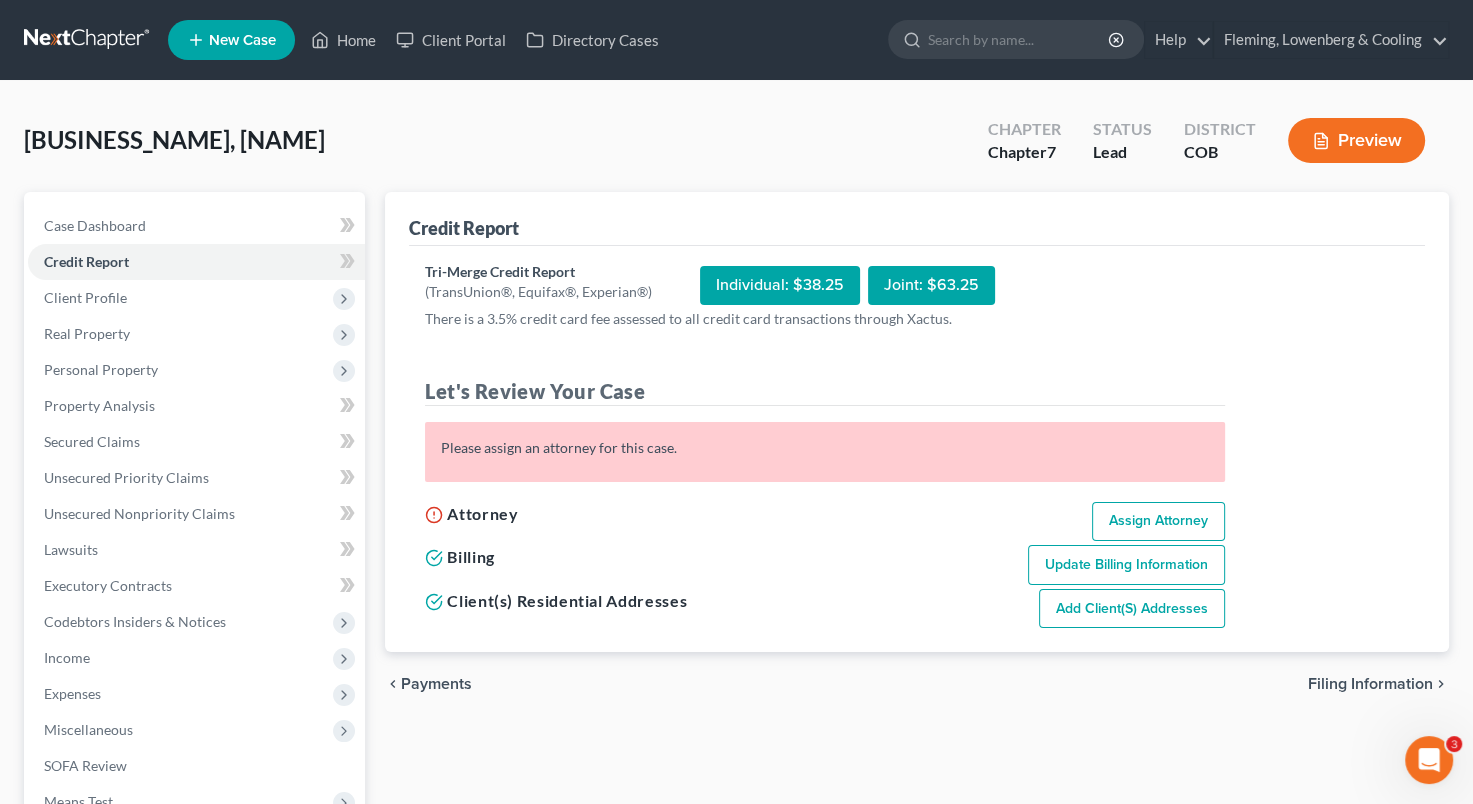 click on "Individual: $38.25" at bounding box center [780, 285] 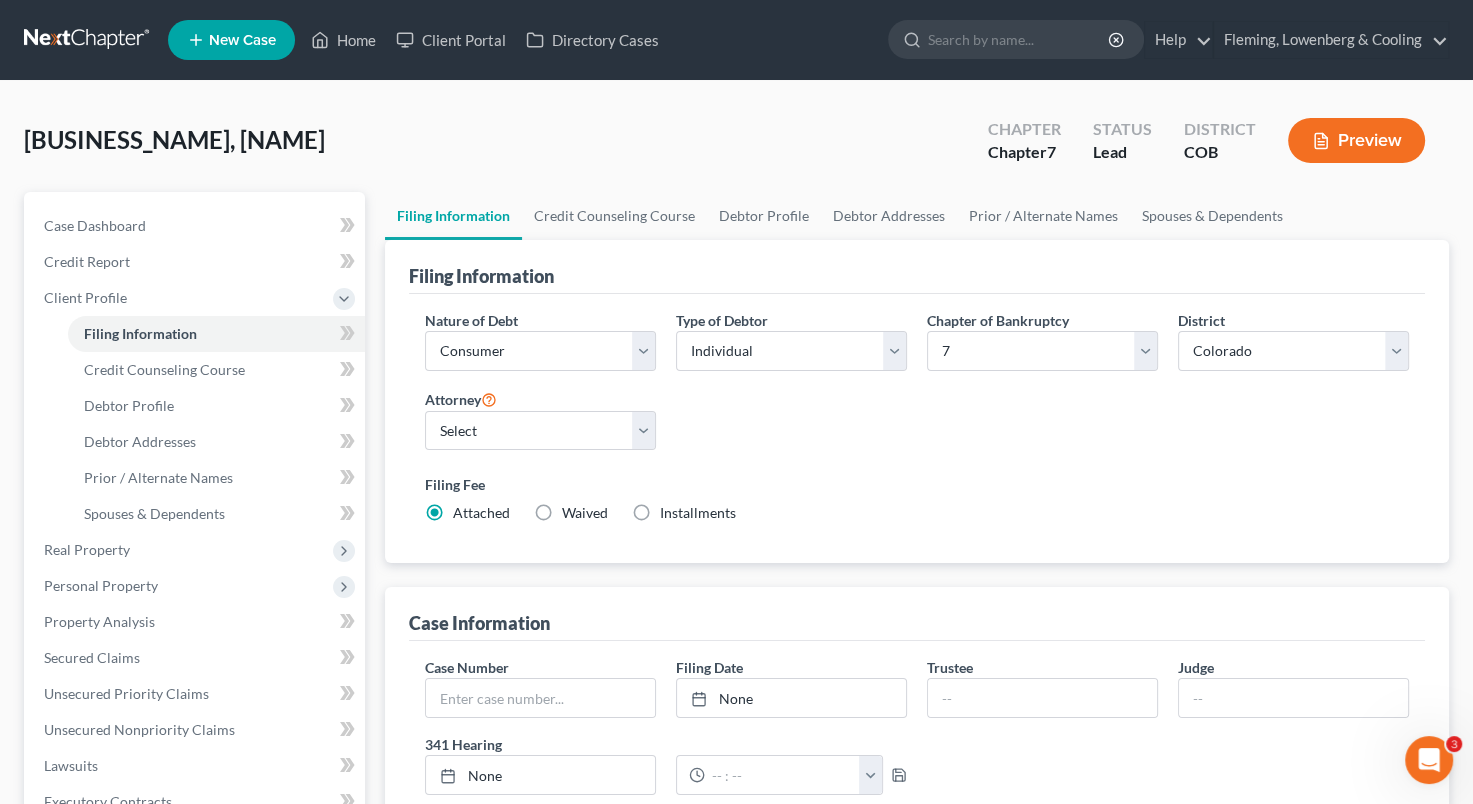 click on "Attorney Select [FIRST] [LAST] - COB [FIRST] [LAST] - COB [FIRST] [LAST] - COB" at bounding box center (540, 427) 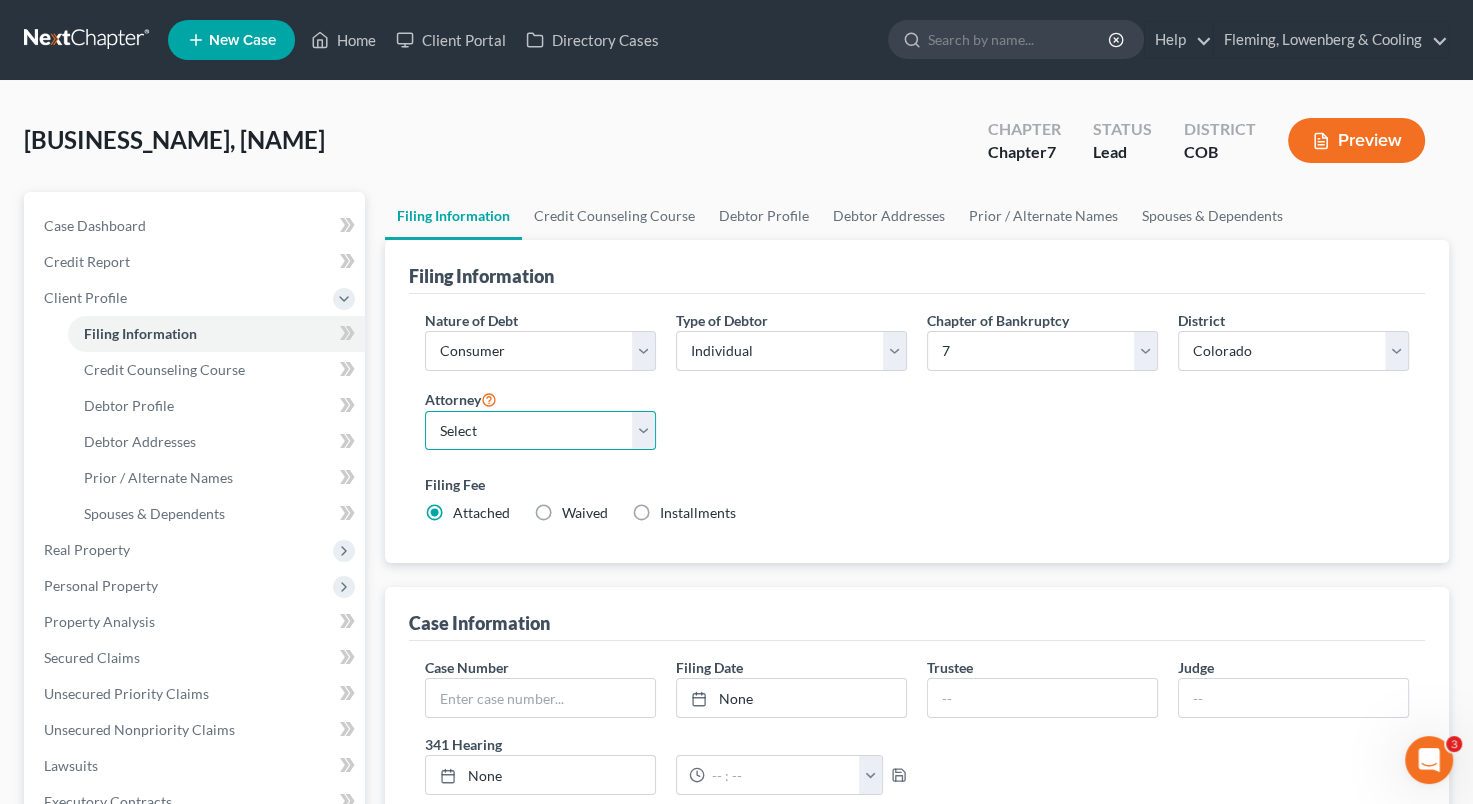 click on "Select [FIRST] [LAST] - COB [FIRST] [LAST] - COB [FIRST] [LAST] - COB" at bounding box center (540, 431) 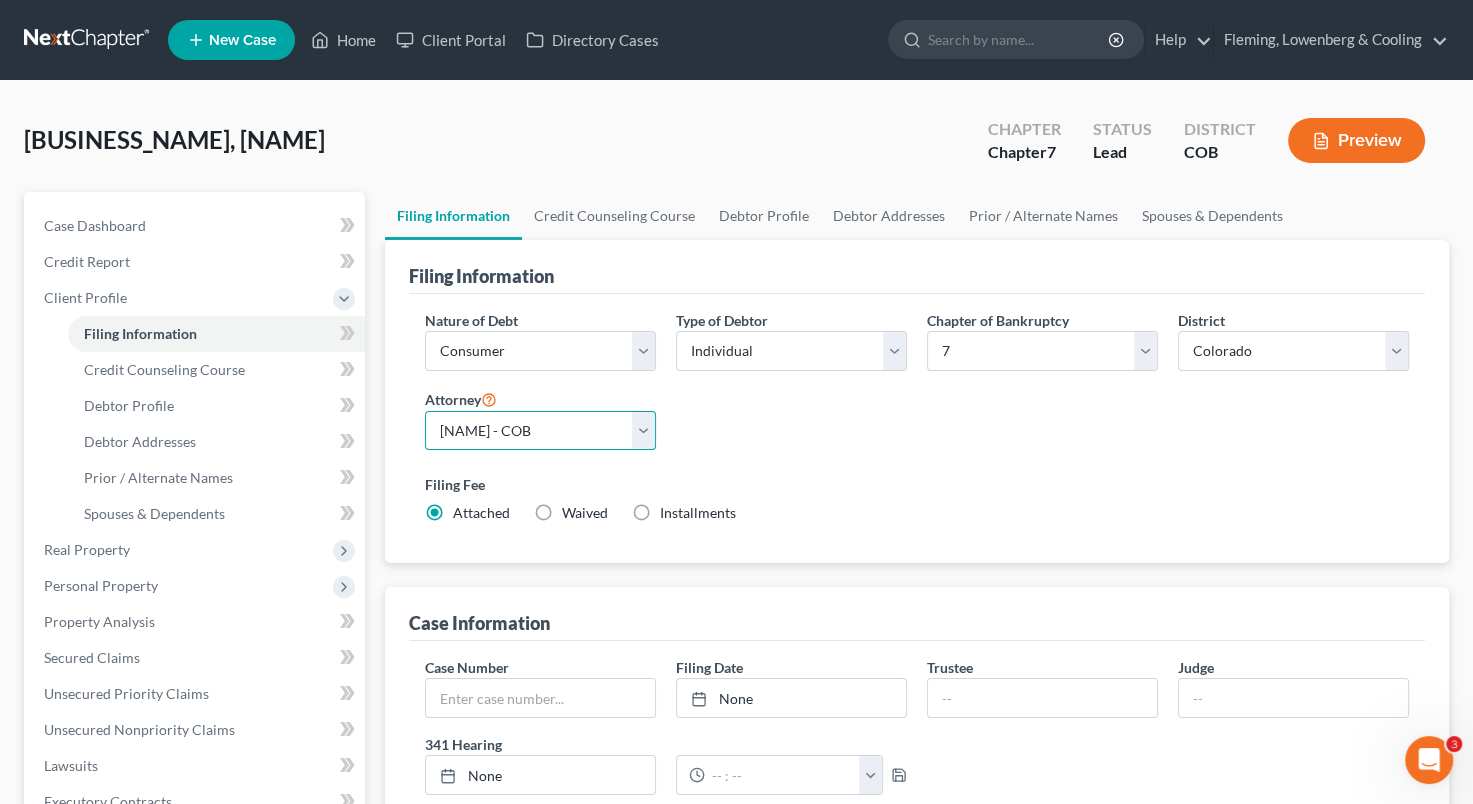 click on "Select [FIRST] [LAST] - COB [FIRST] [LAST] - COB [FIRST] [LAST] - COB" at bounding box center [540, 431] 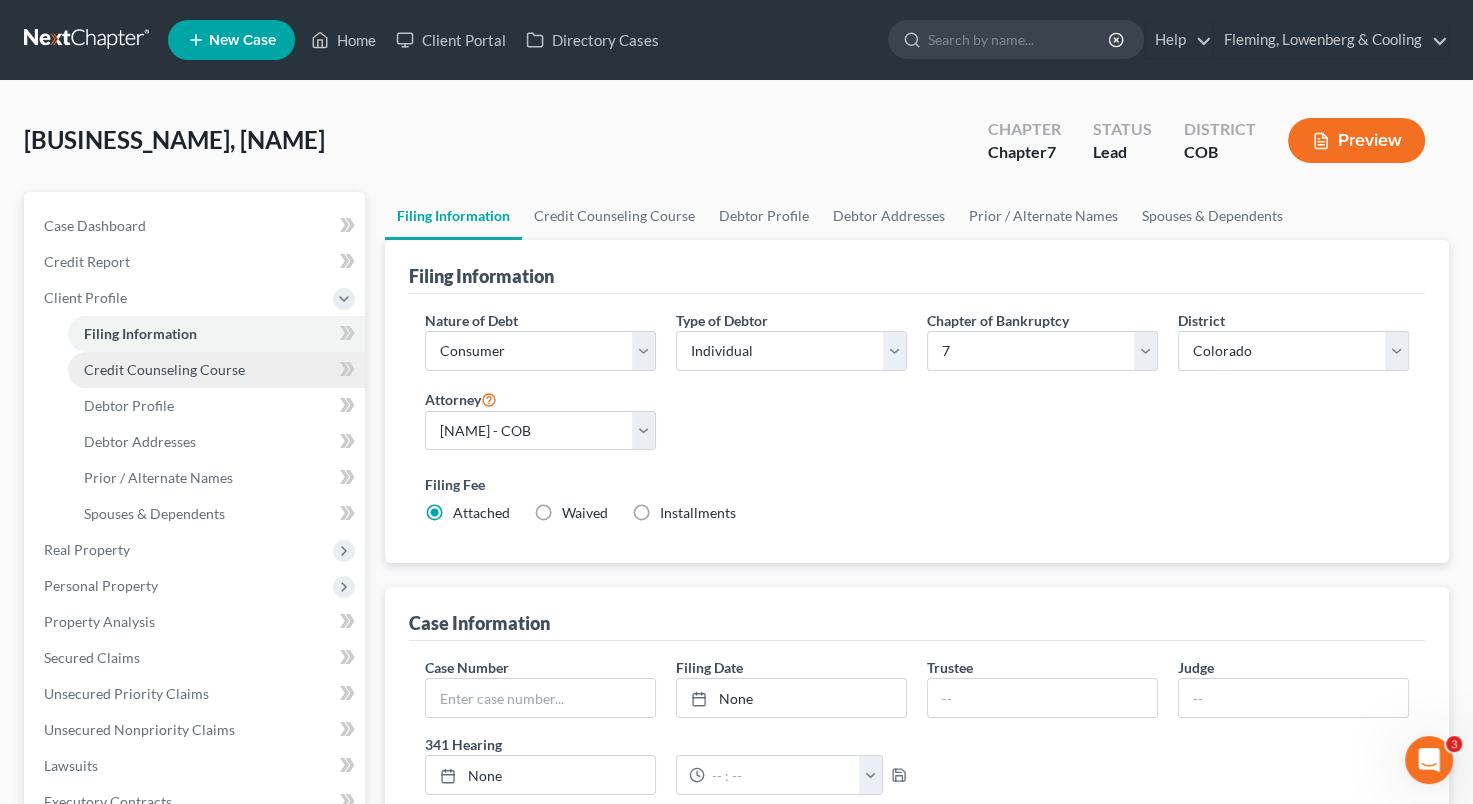 click on "Credit Counseling Course" at bounding box center [164, 369] 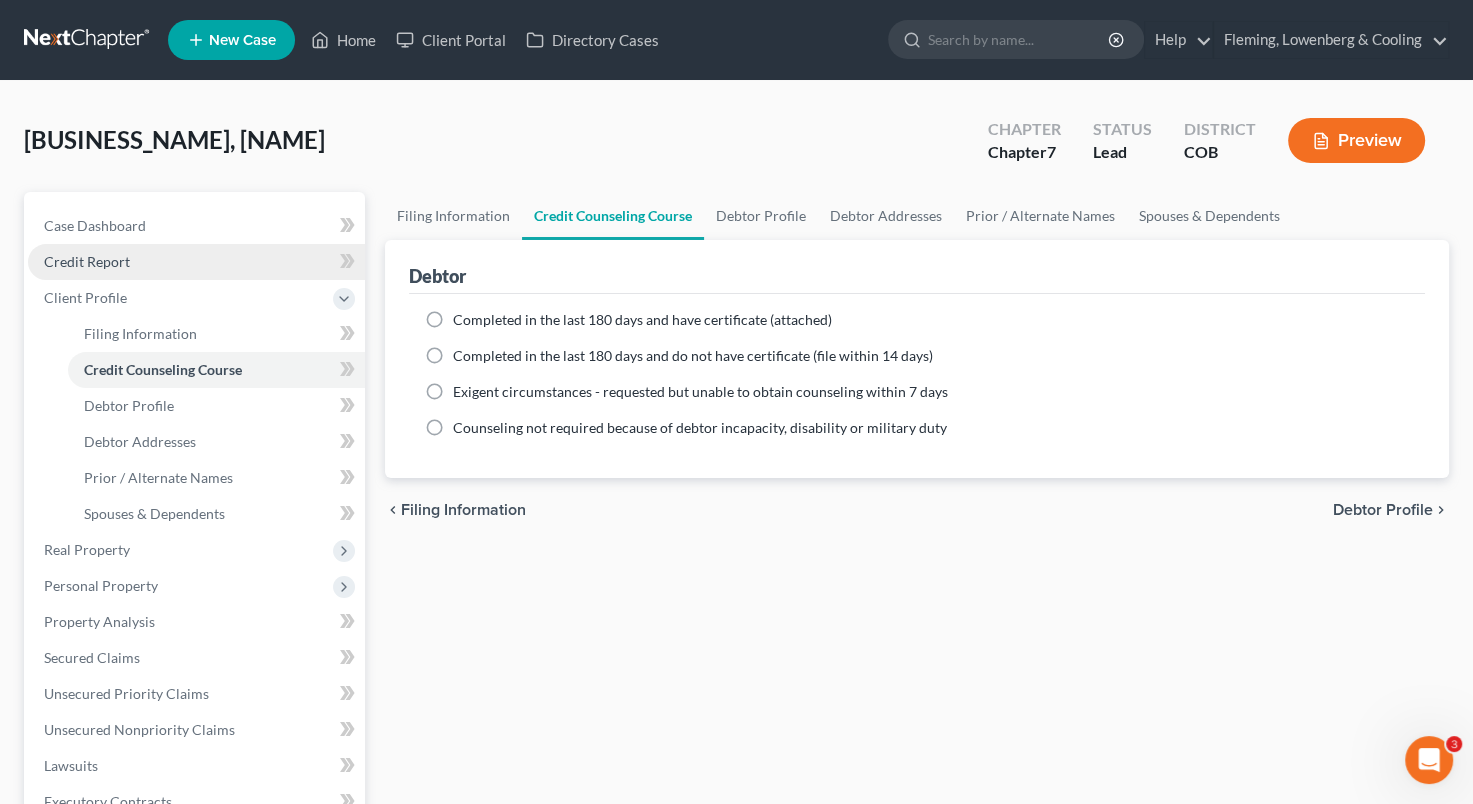 click on "Credit Report" at bounding box center [196, 262] 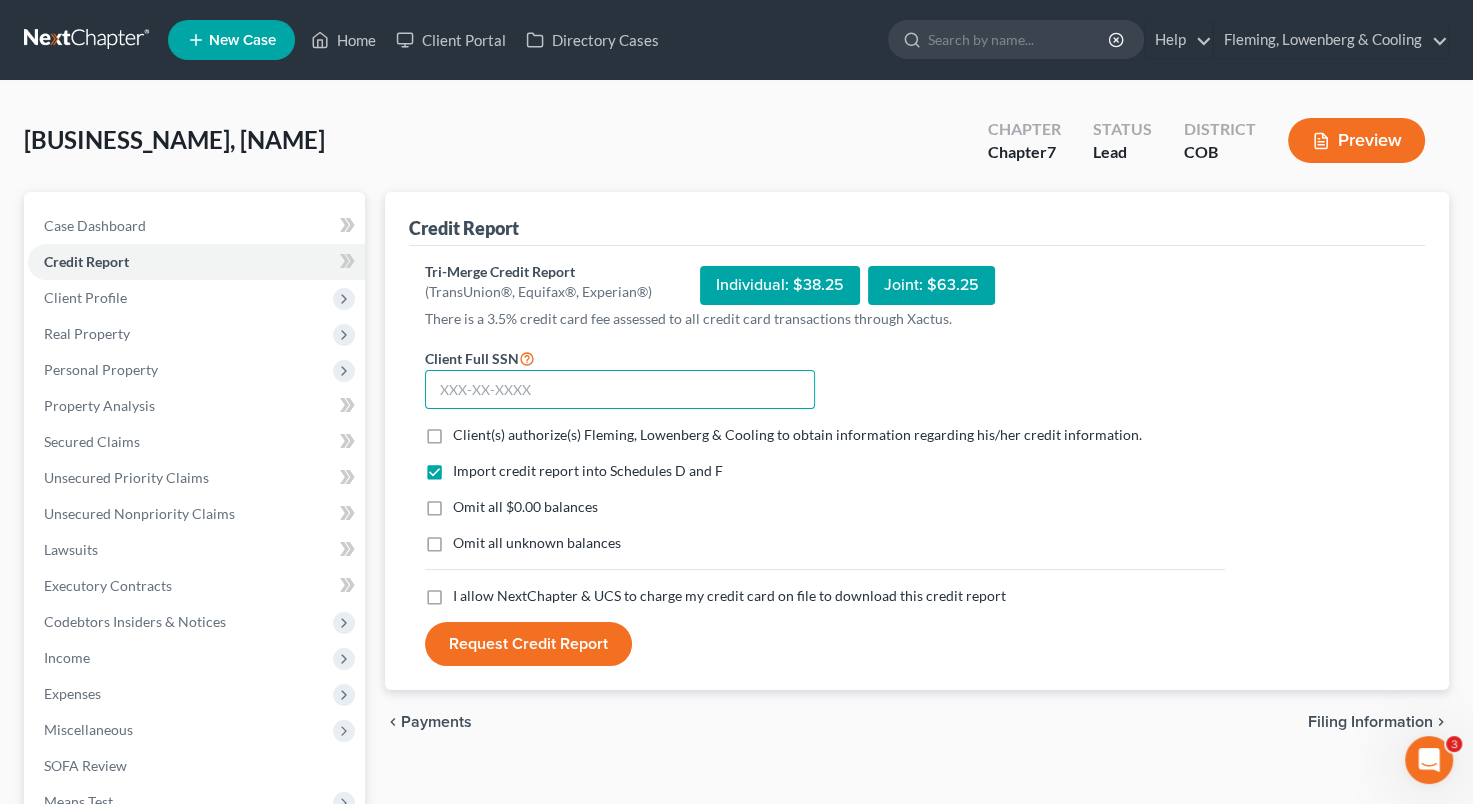 click at bounding box center [620, 390] 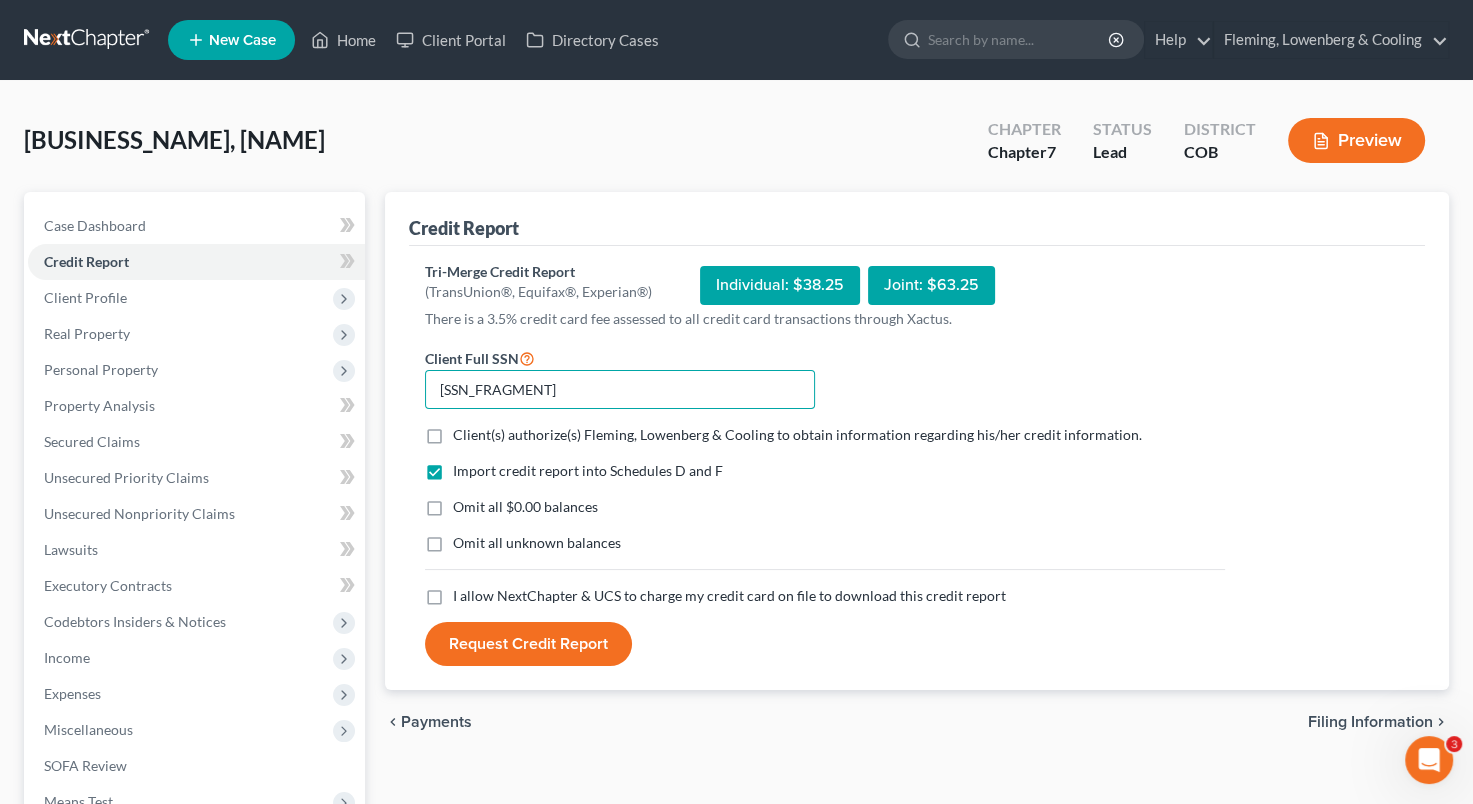 type on "[SSN_FRAGMENT]" 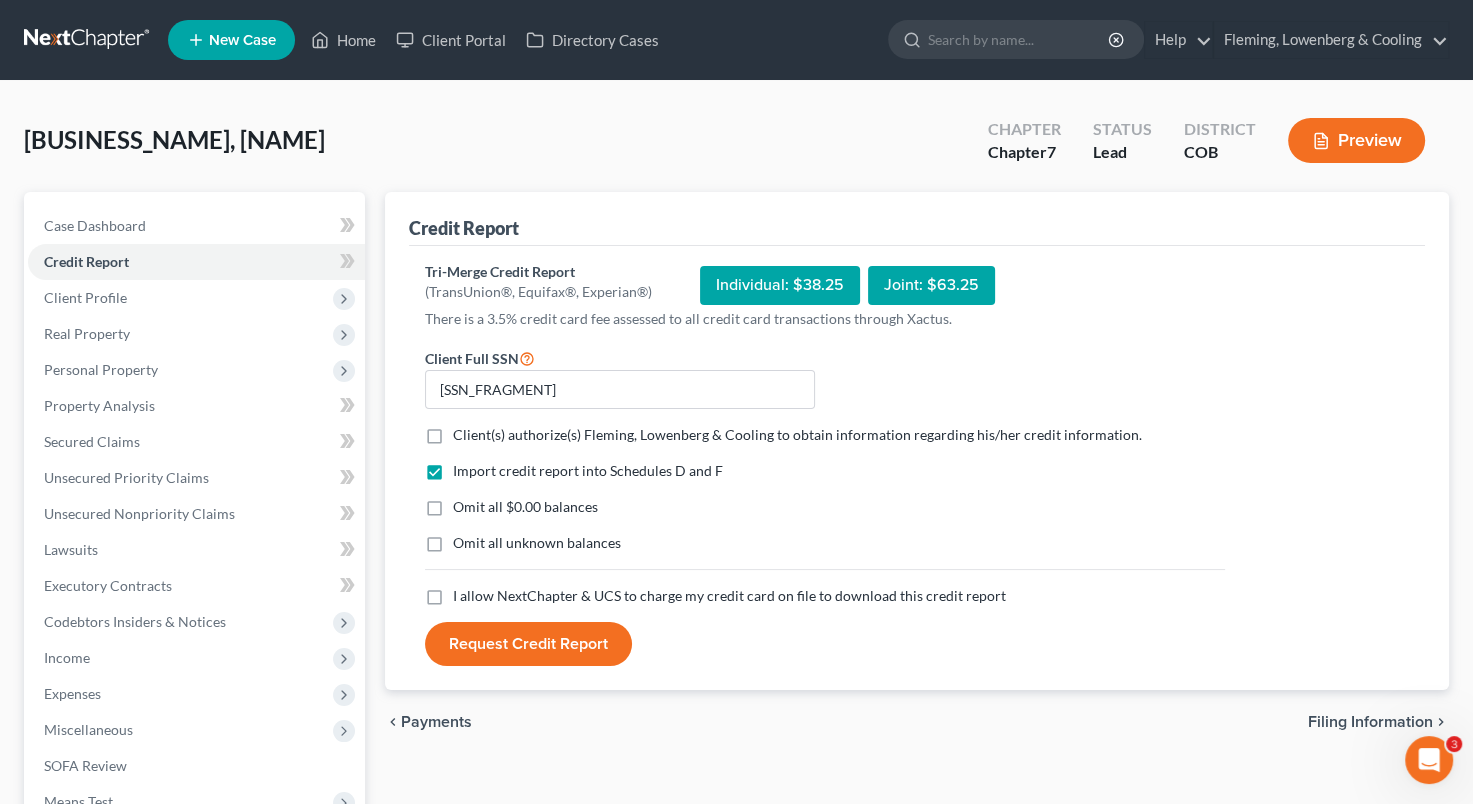 click on "Client(s) authorize(s) Fleming, Lowenberg & Cooling to obtain information regarding his/her credit information.
*" at bounding box center [797, 435] 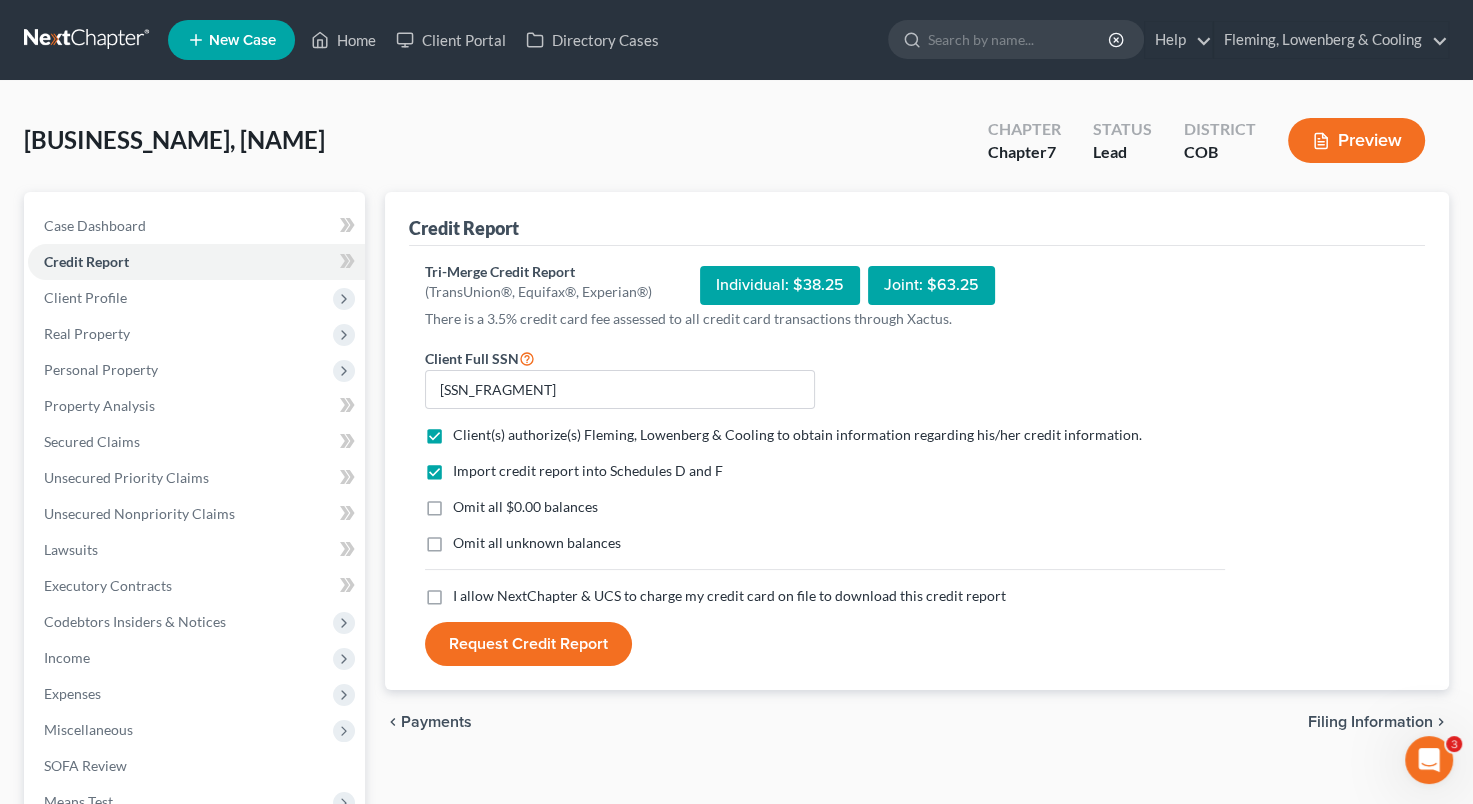 click on "Omit all $0.00 balances" at bounding box center [525, 507] 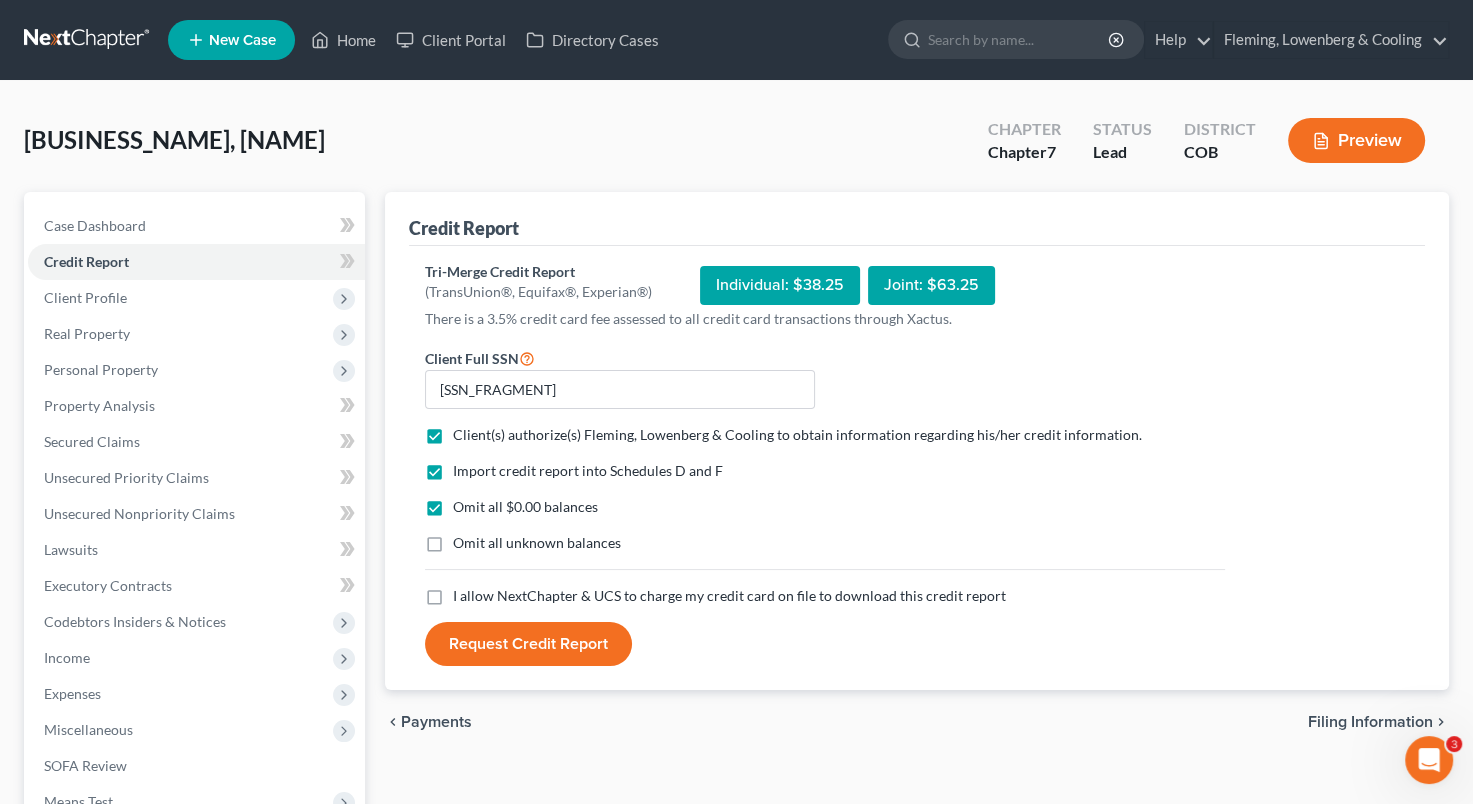 click on "Omit all unknown balances" at bounding box center [537, 543] 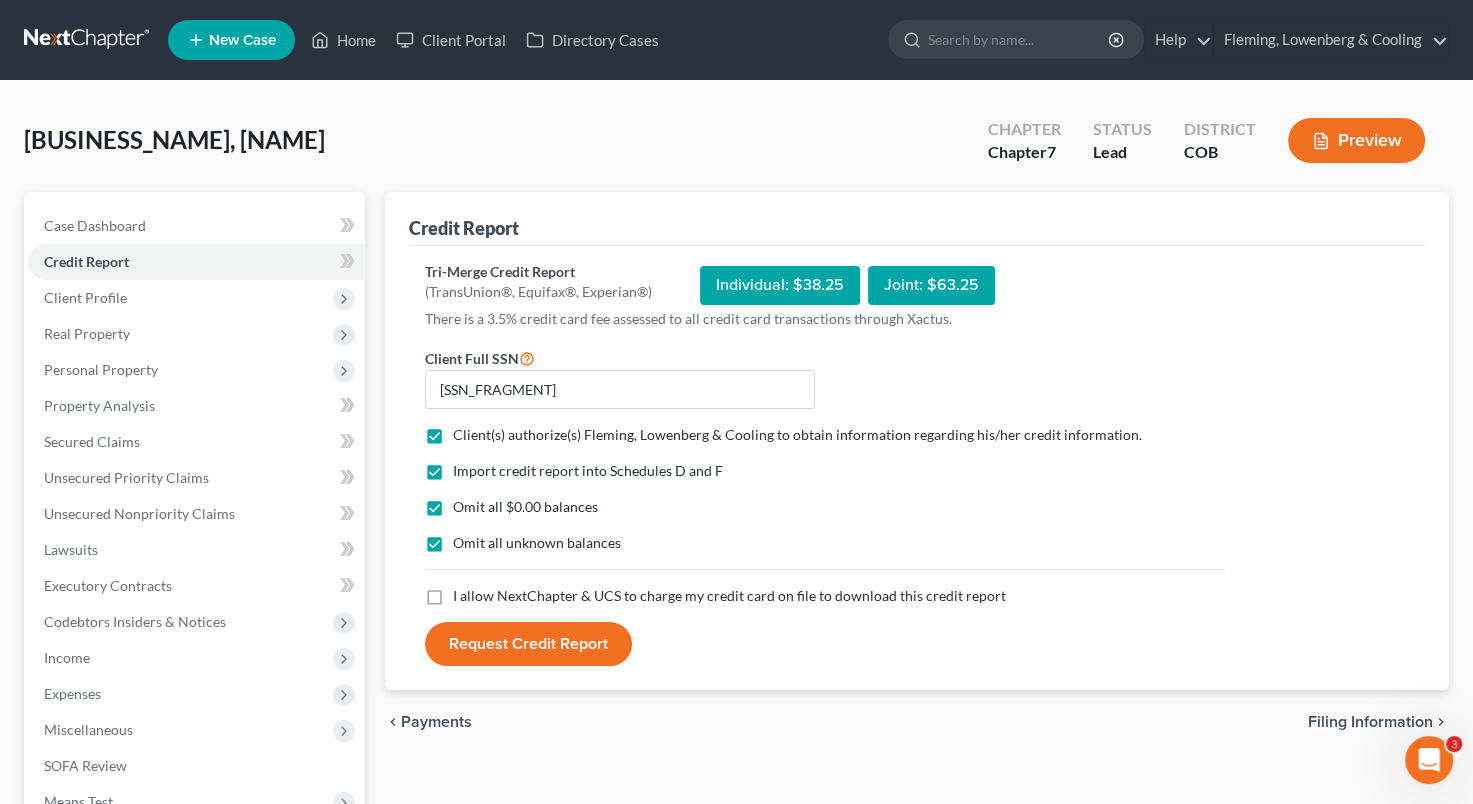 click on "I allow NextChapter & UCS to charge my credit card on file to download this credit report
*" at bounding box center (729, 596) 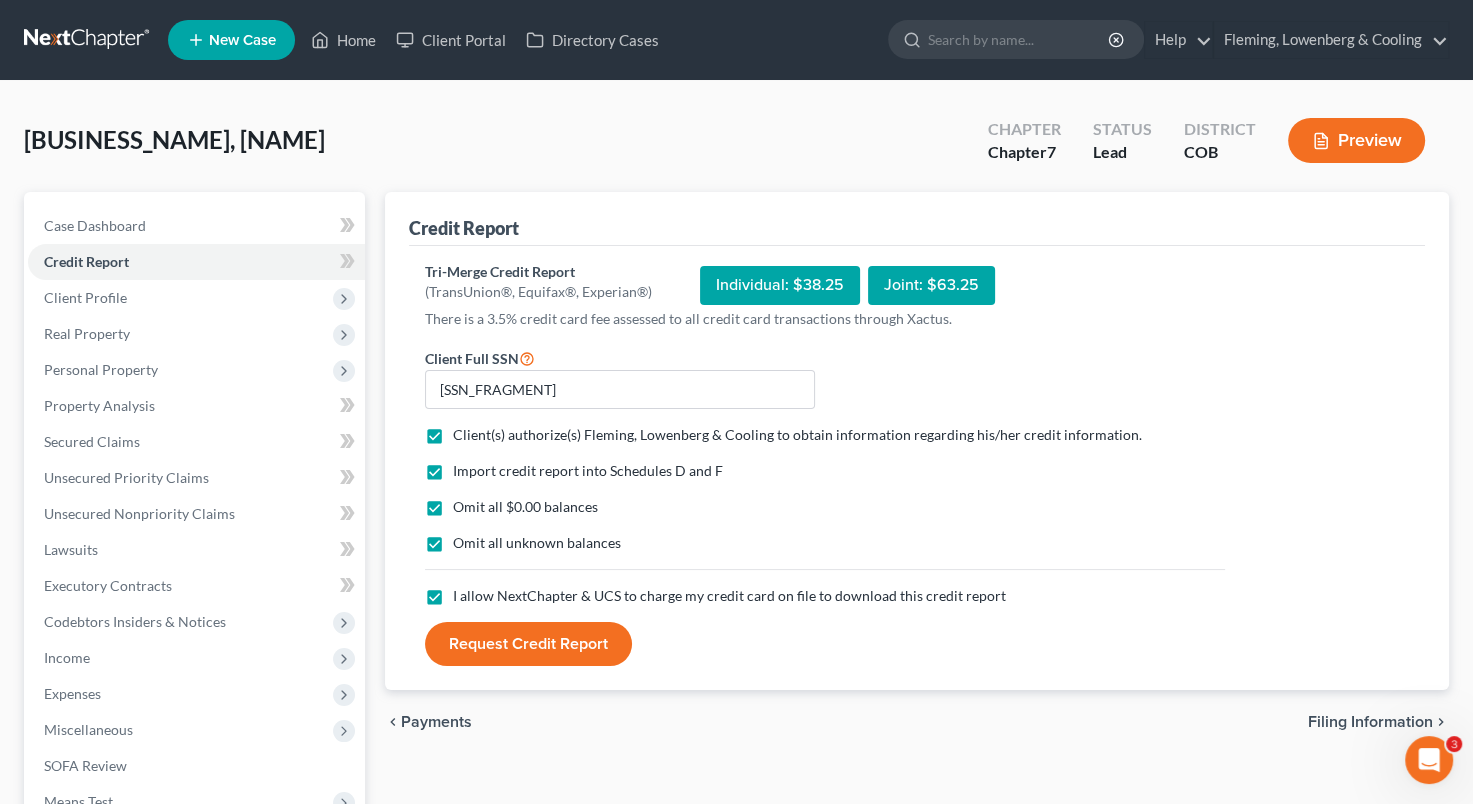 click on "Request Credit Report" at bounding box center (528, 644) 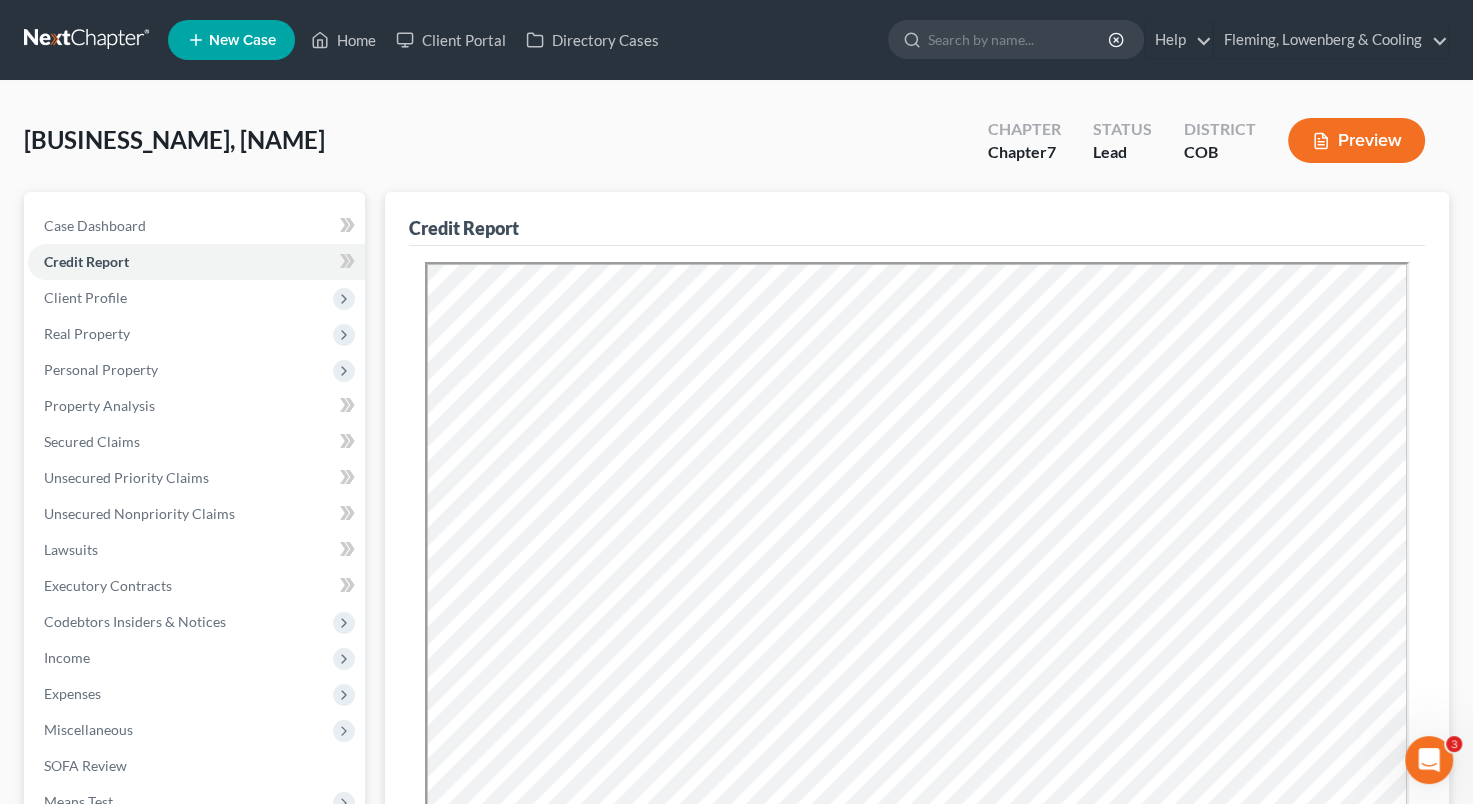 scroll, scrollTop: 0, scrollLeft: 0, axis: both 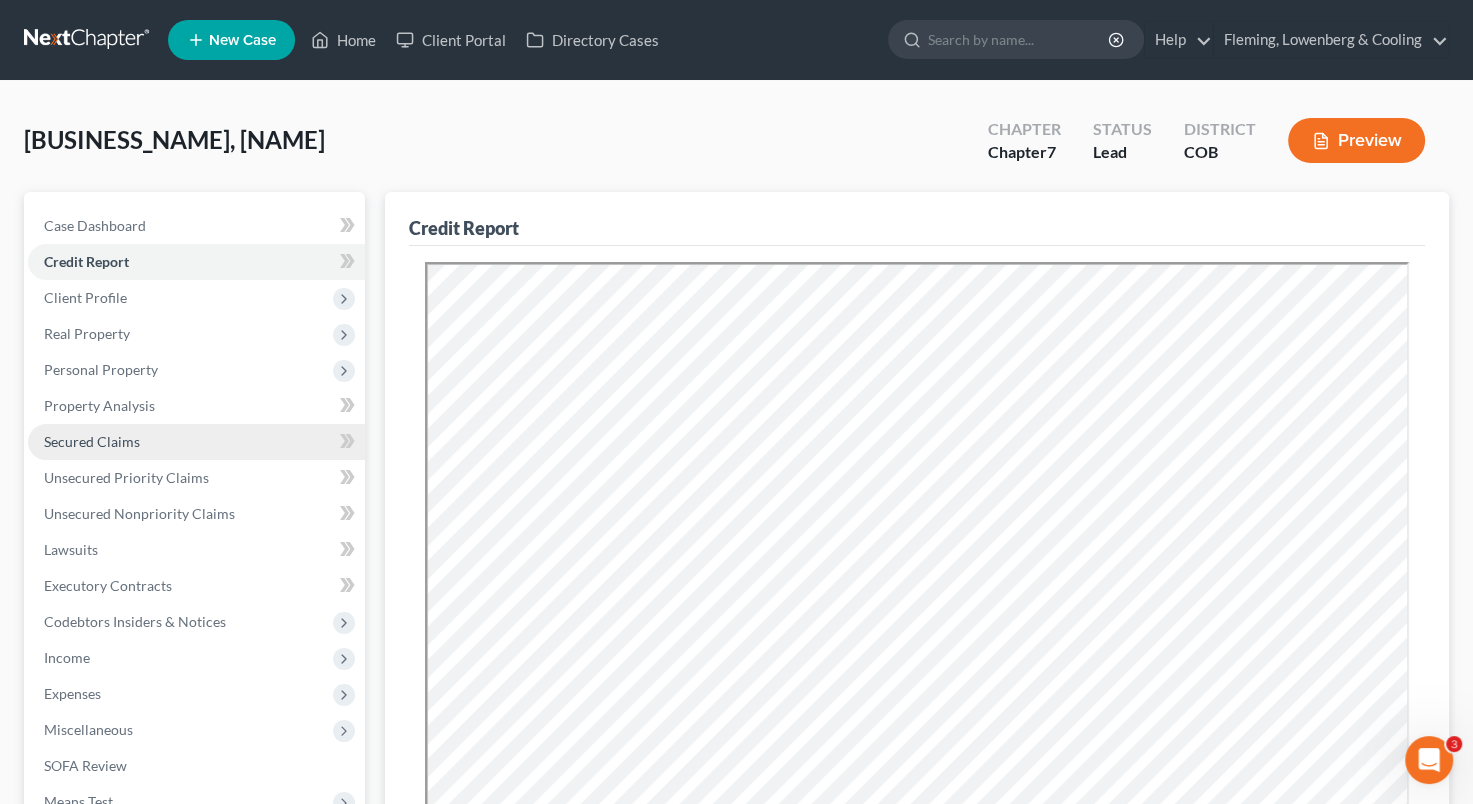 click on "Secured Claims" at bounding box center (196, 442) 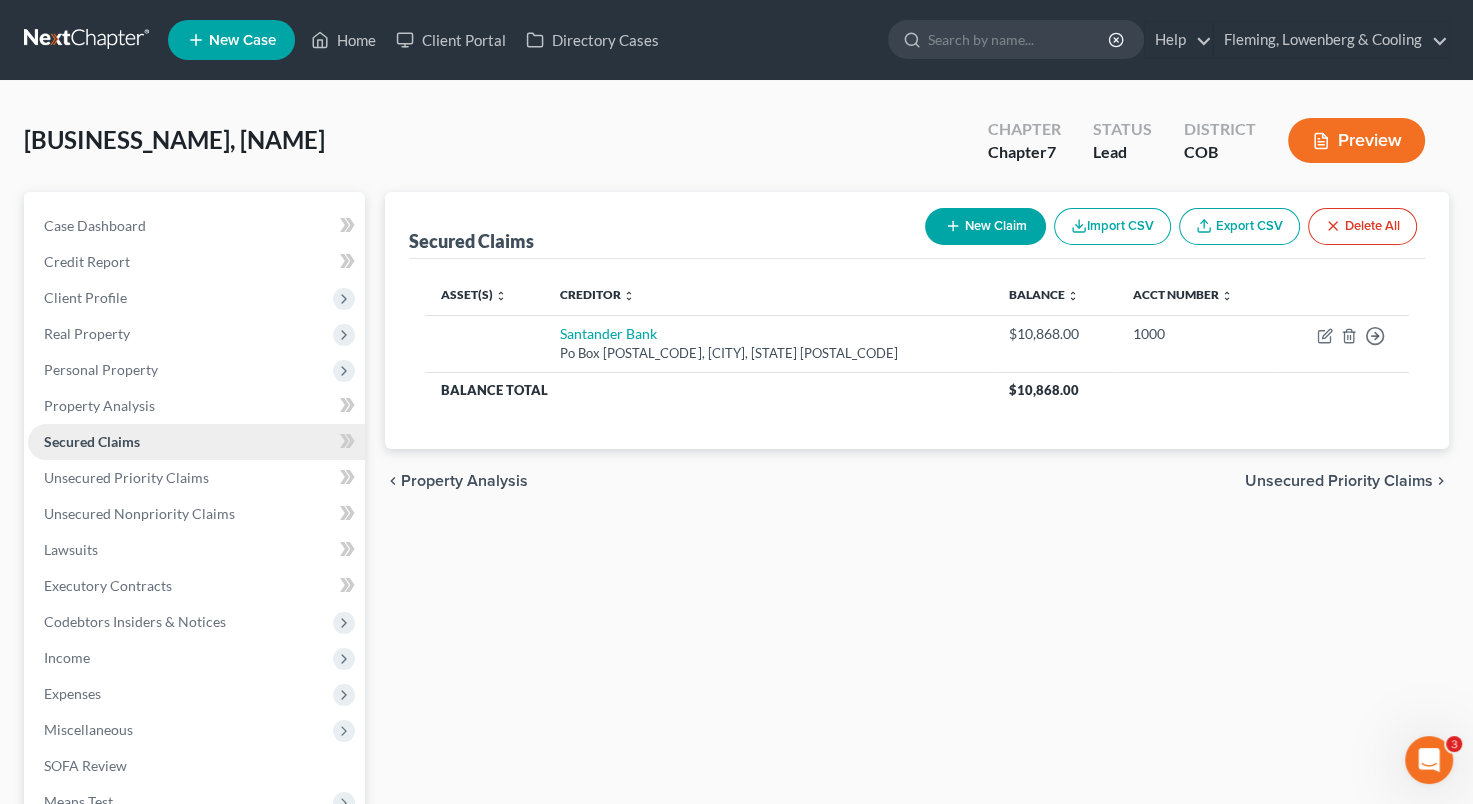 click on "Secured Claims" at bounding box center (196, 442) 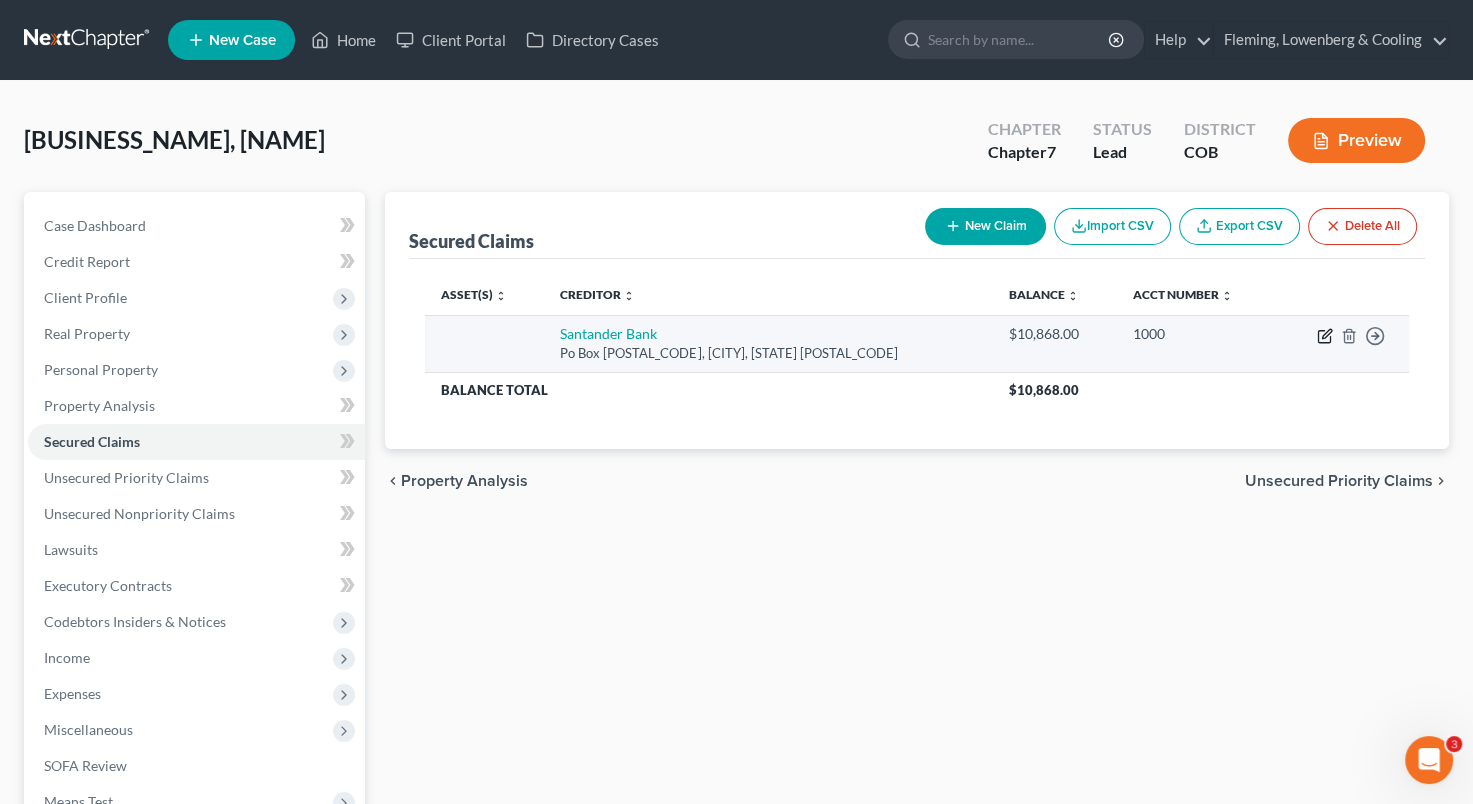 click 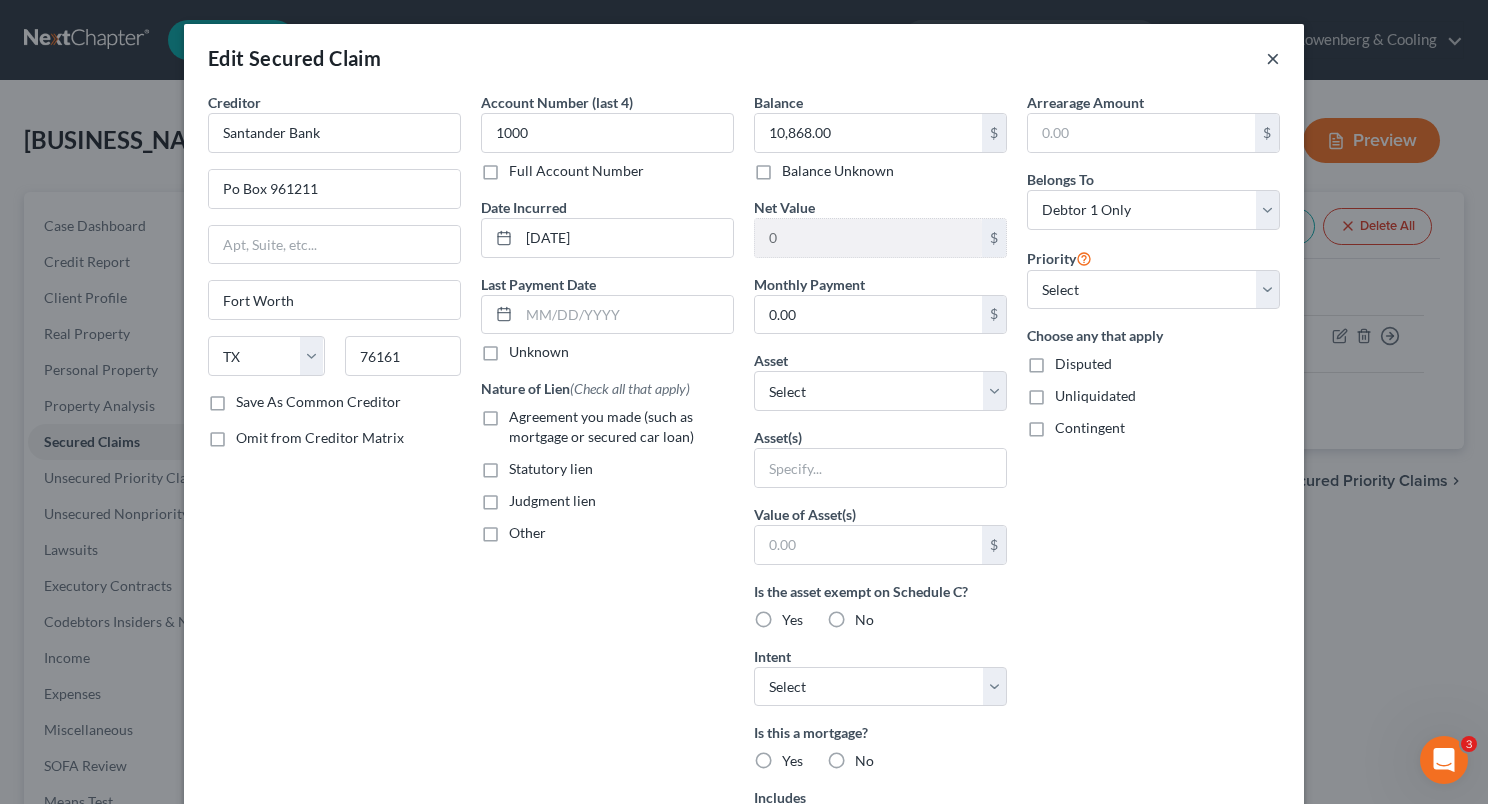click on "×" at bounding box center [1273, 58] 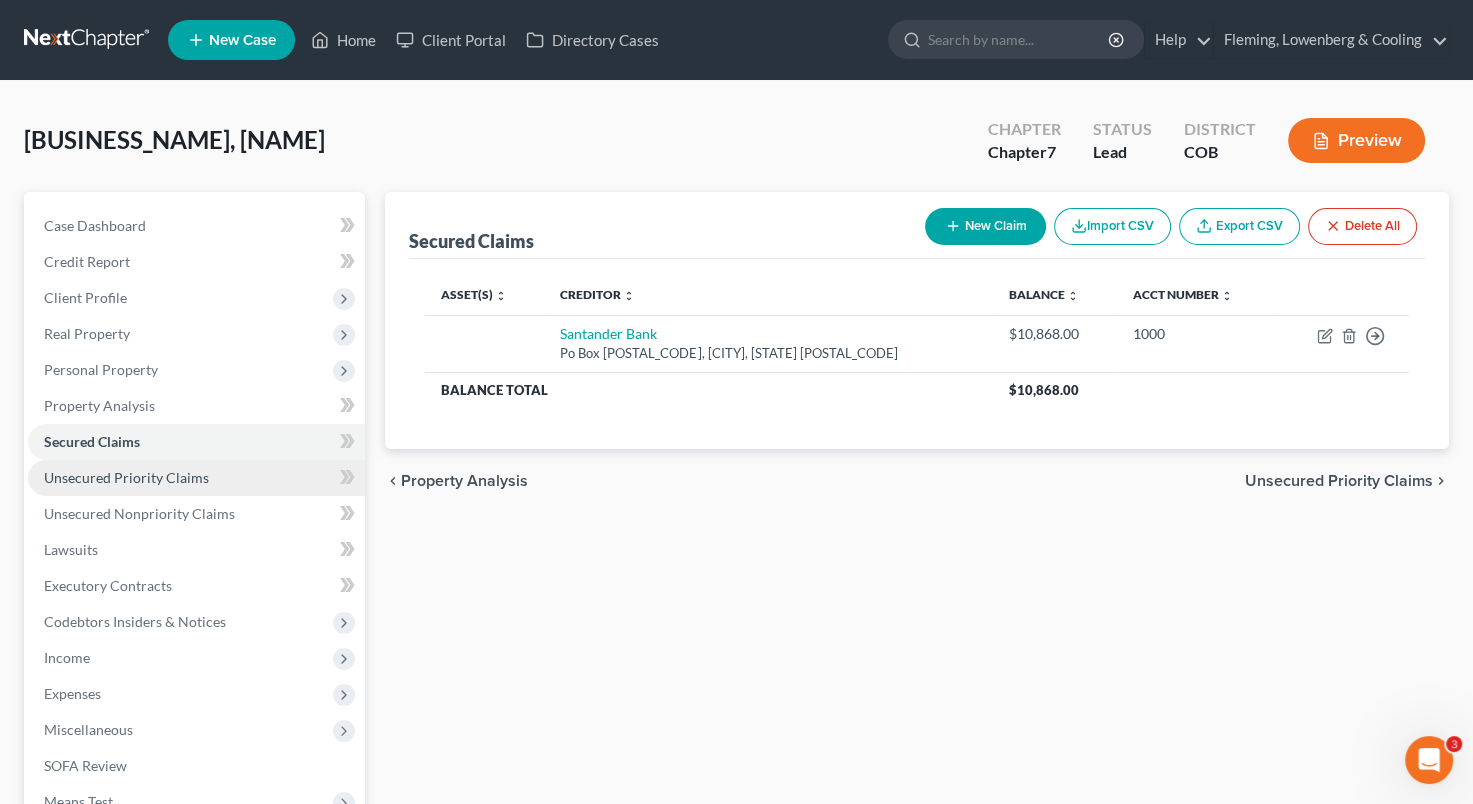 click on "Unsecured Priority Claims" at bounding box center [196, 478] 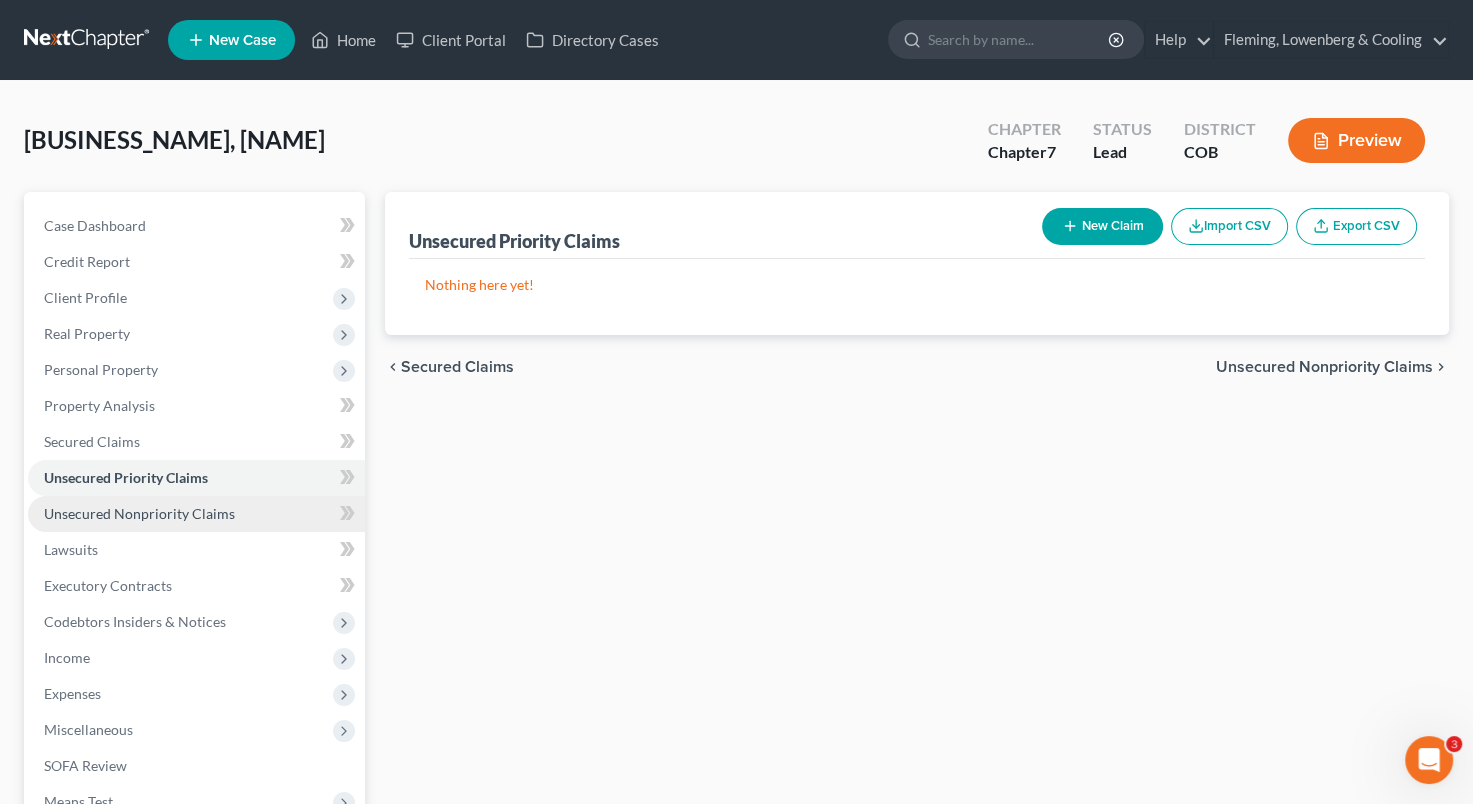 click on "Unsecured Nonpriority Claims" at bounding box center (139, 513) 